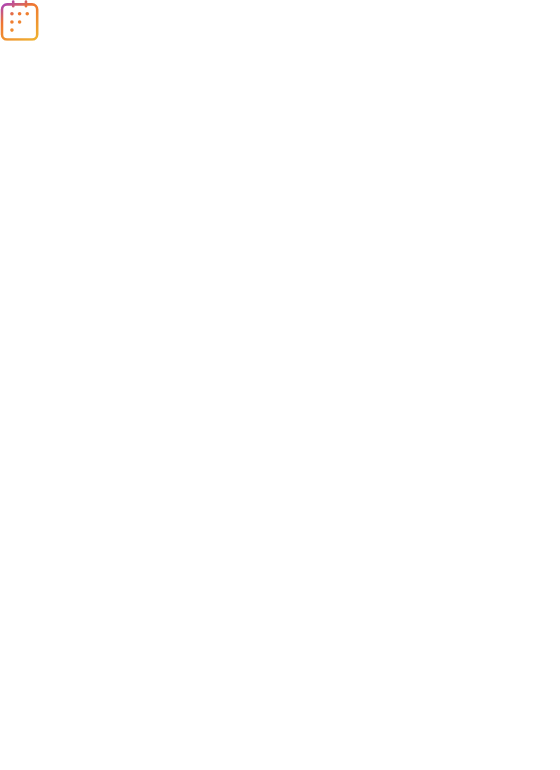 scroll, scrollTop: 0, scrollLeft: 0, axis: both 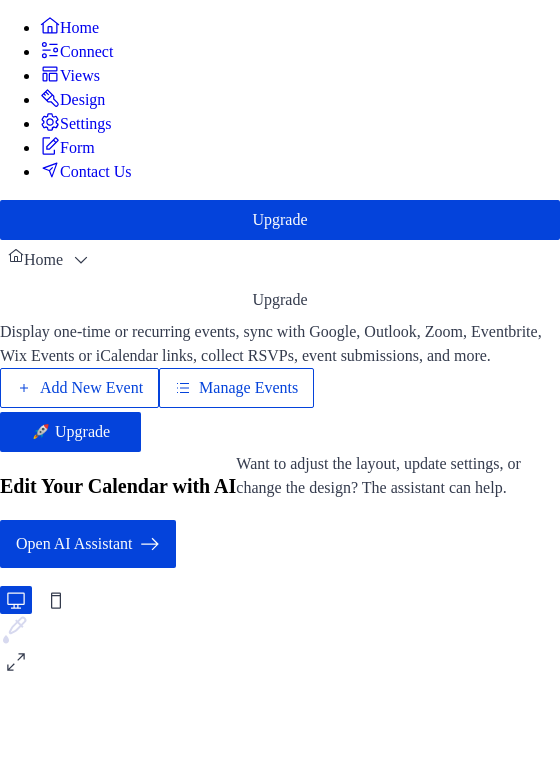 click on "Manage Events" at bounding box center [248, 388] 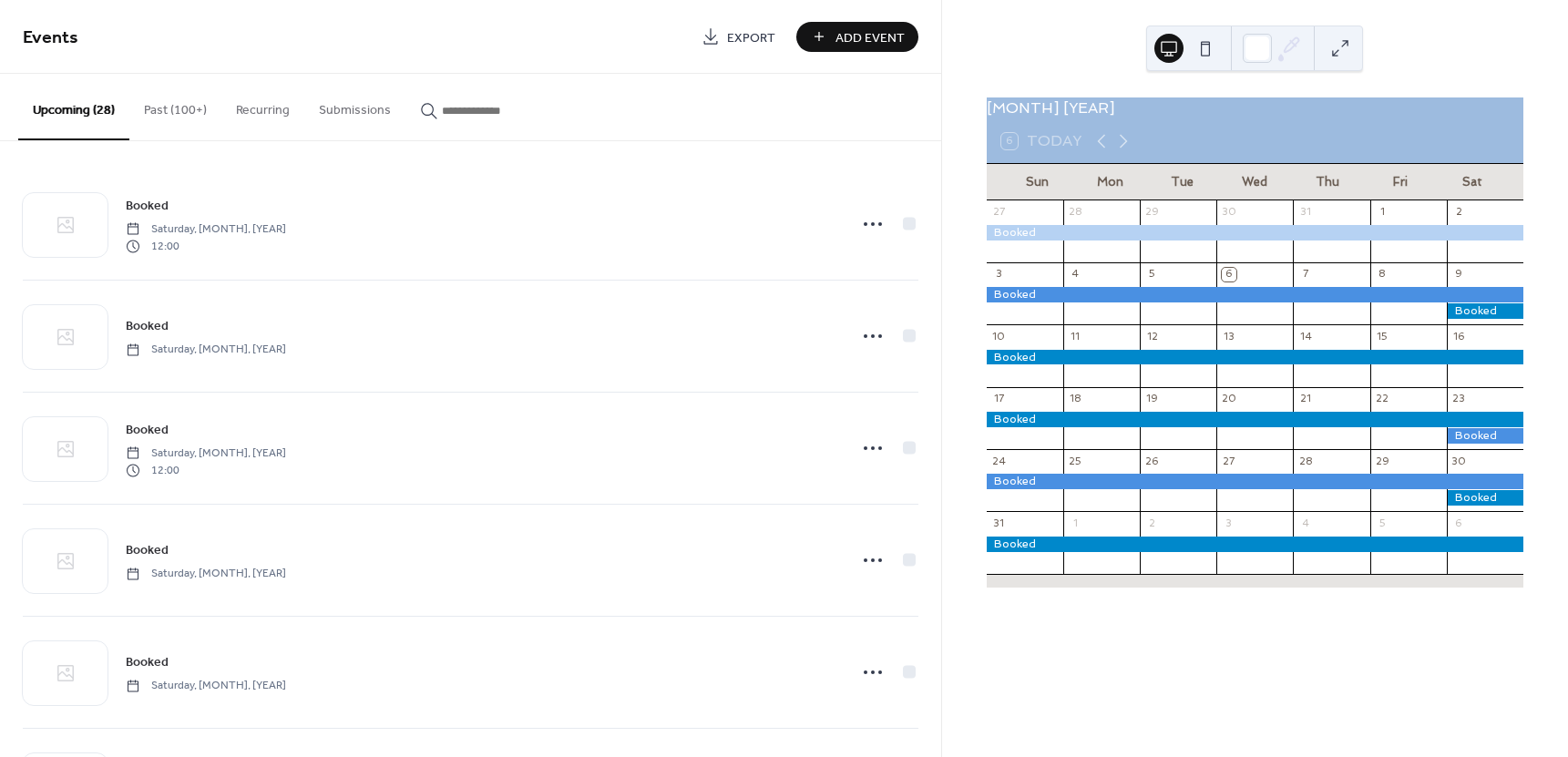 scroll, scrollTop: 0, scrollLeft: 0, axis: both 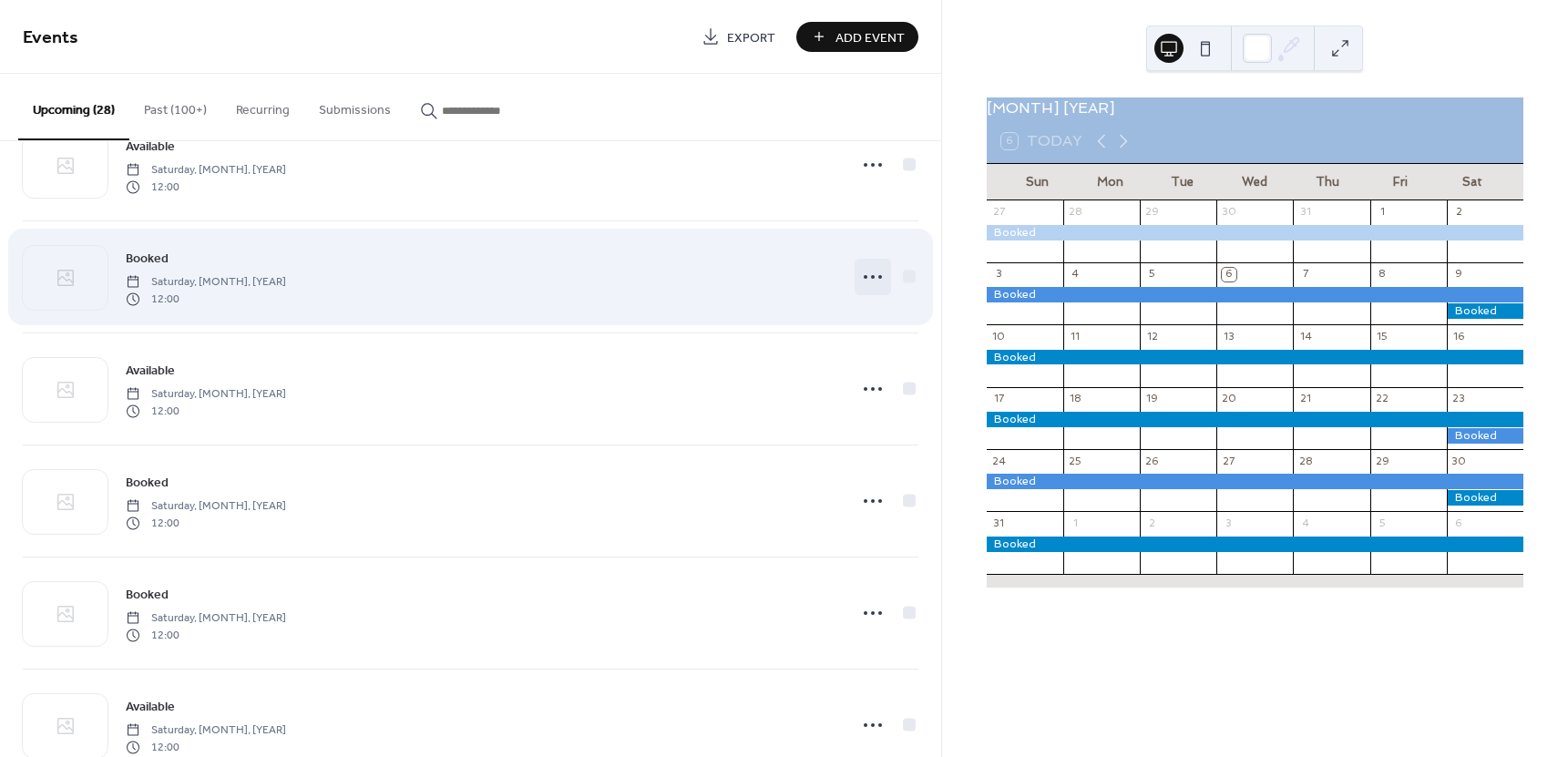 click 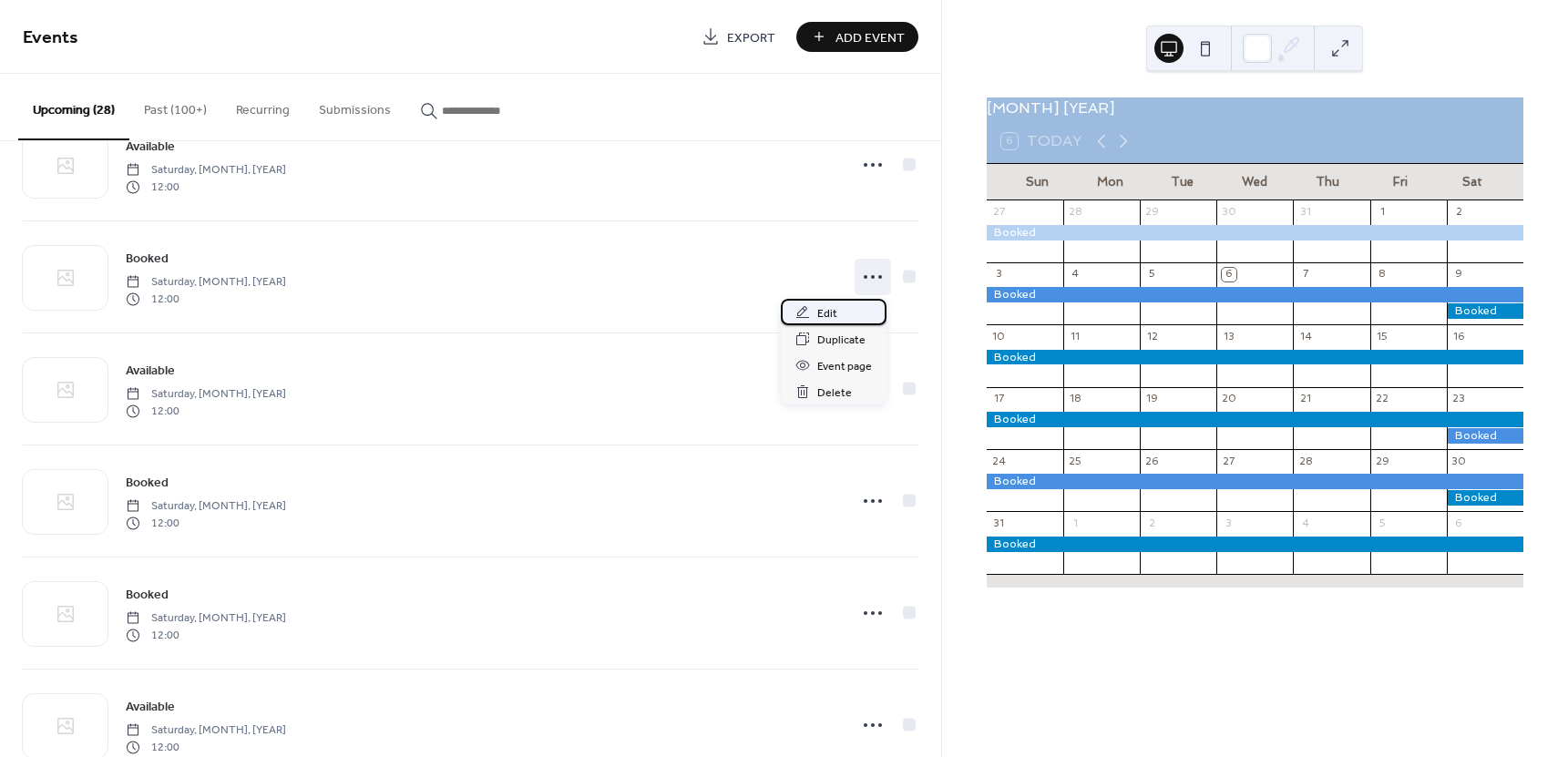 click on "Edit" at bounding box center (827, 313) 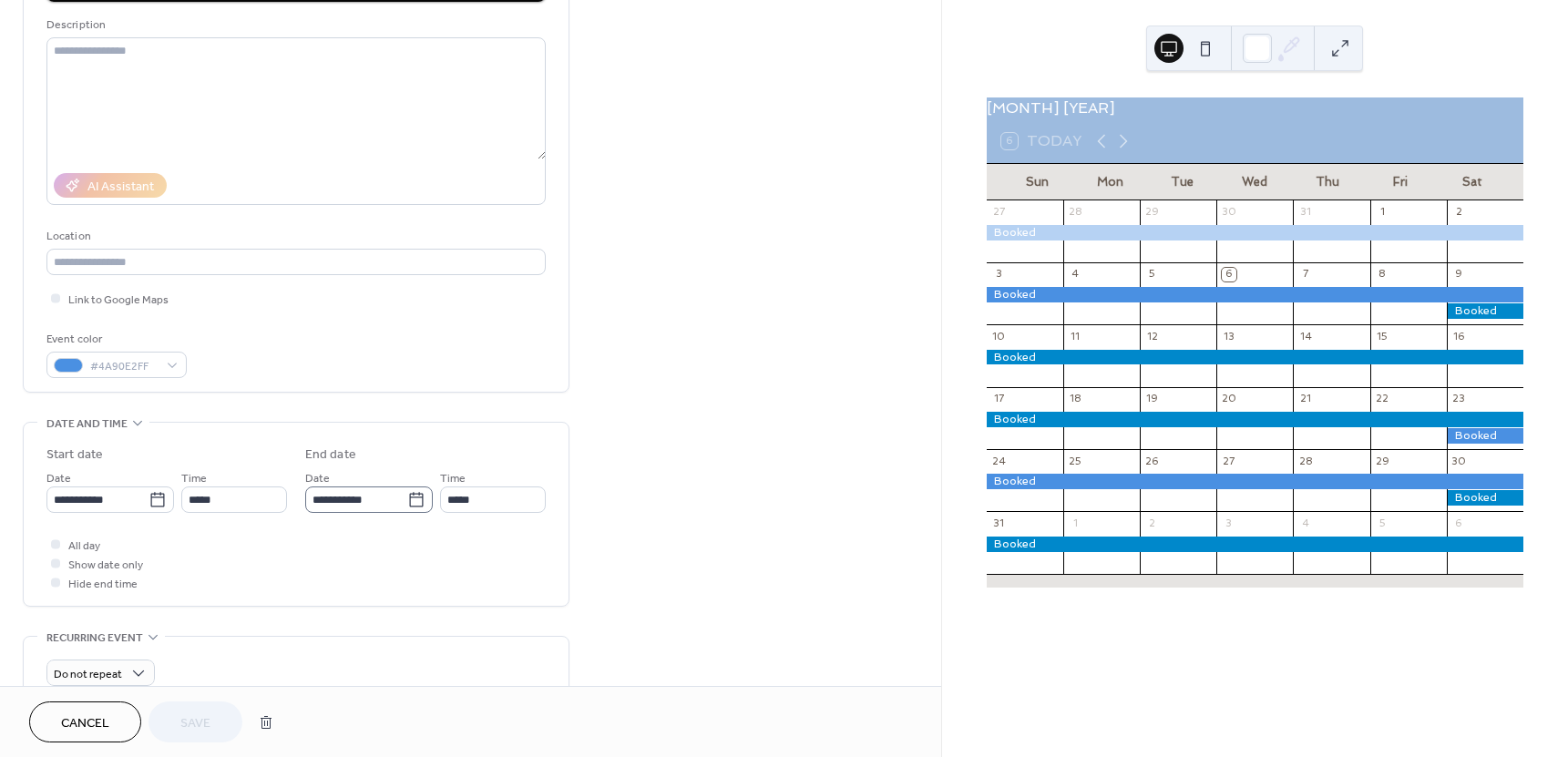 scroll, scrollTop: 182, scrollLeft: 0, axis: vertical 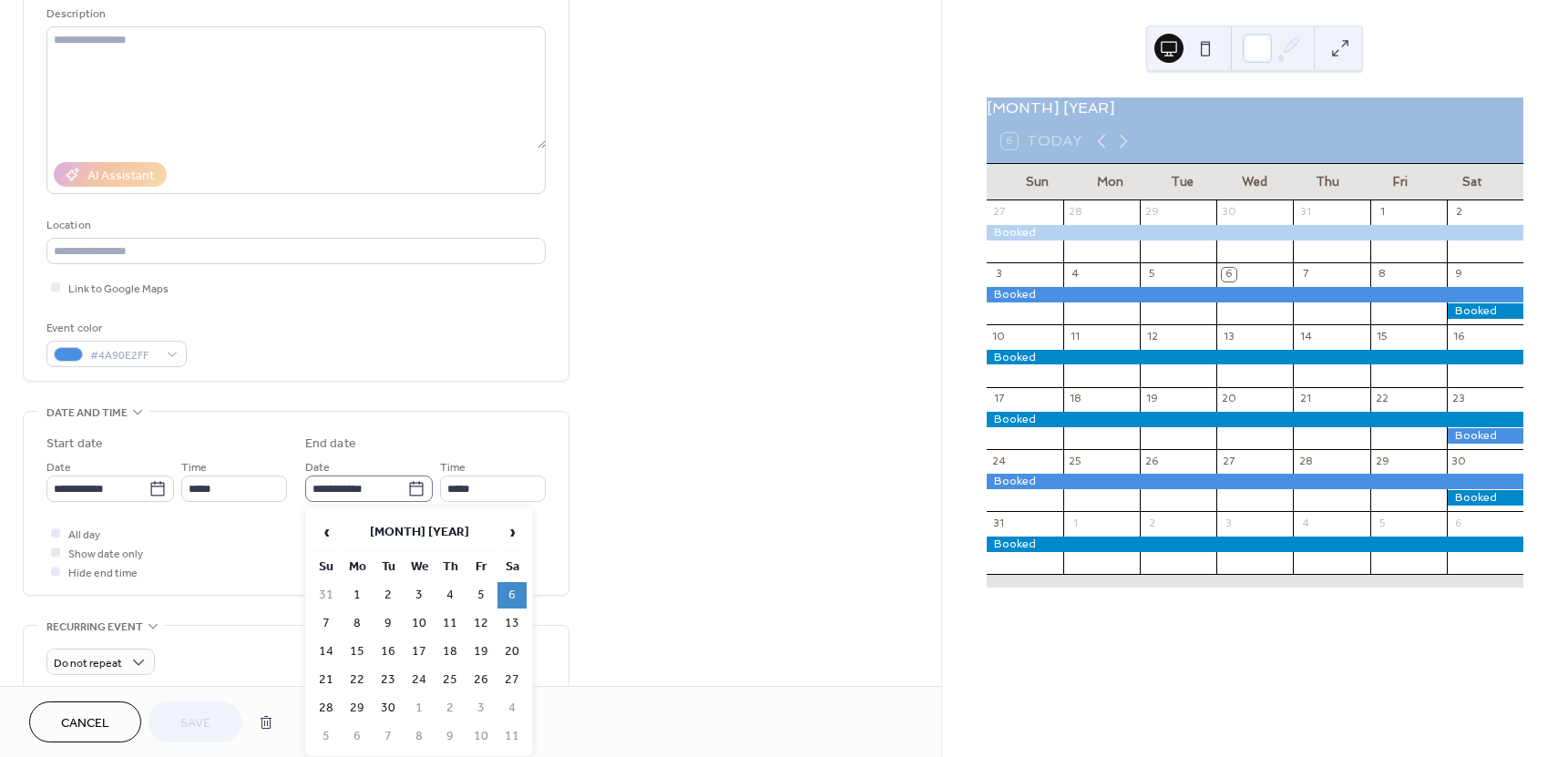 click 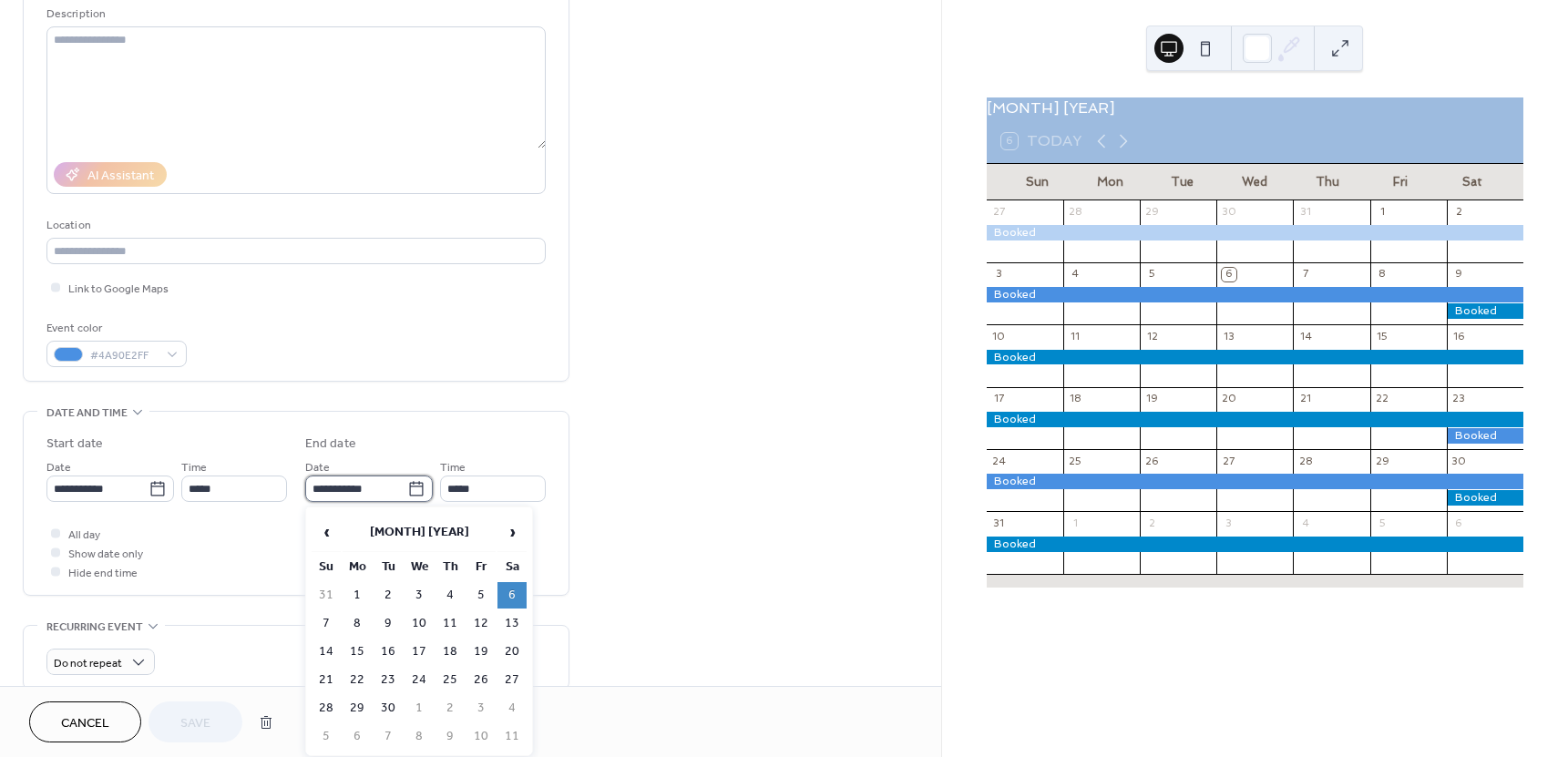click on "**********" at bounding box center (356, 488) 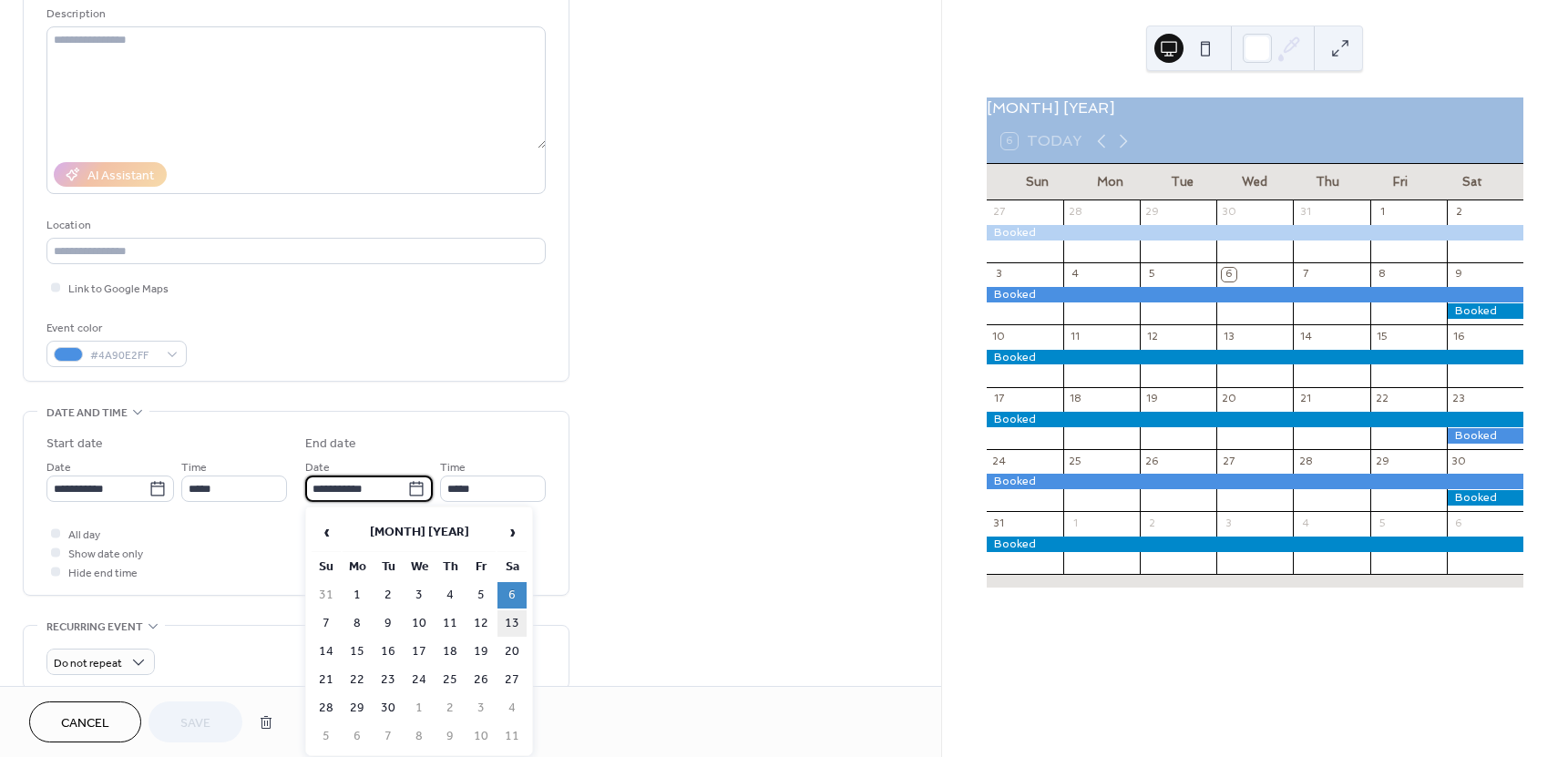 click on "13" at bounding box center (512, 623) 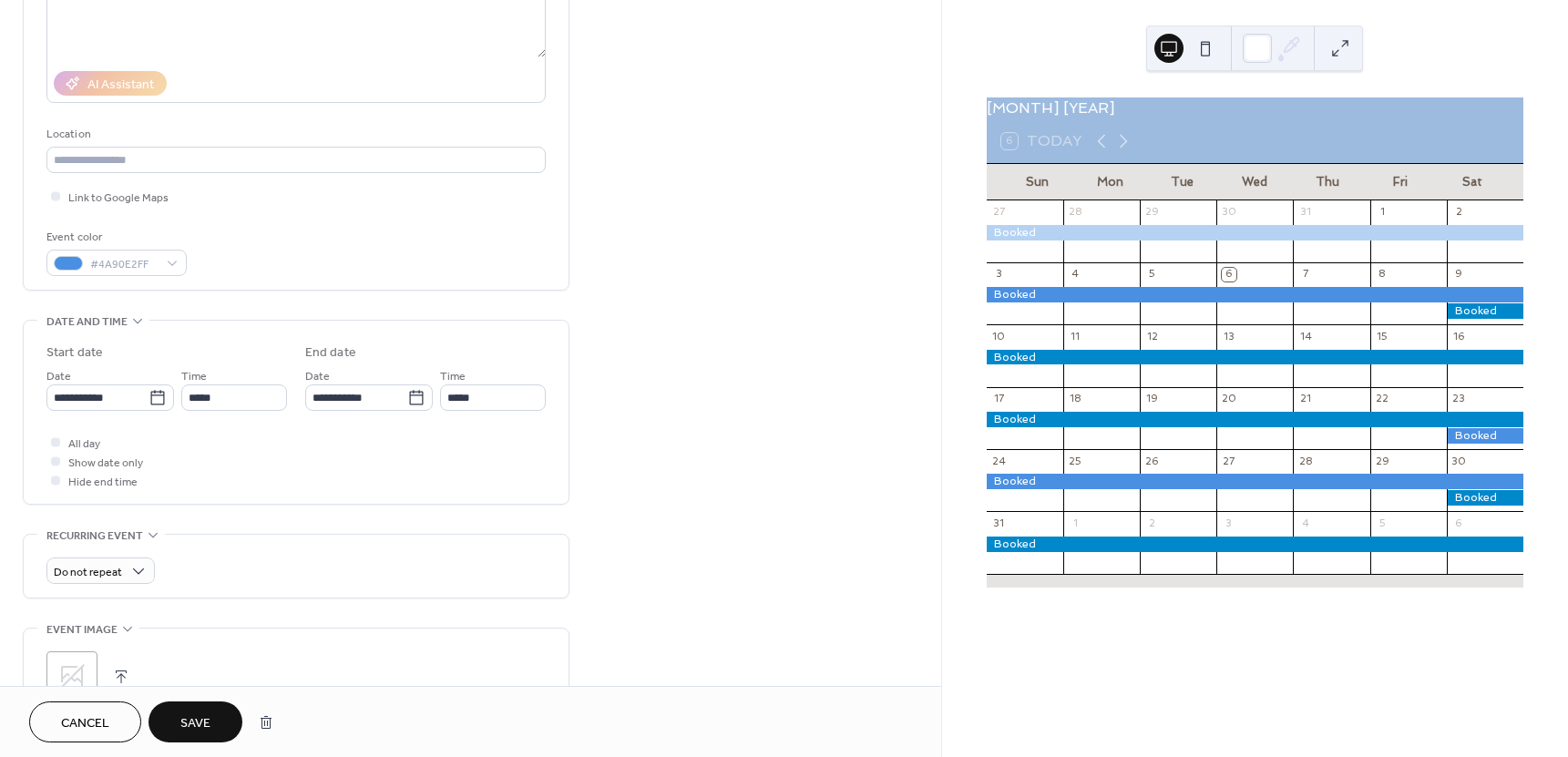 scroll, scrollTop: 303, scrollLeft: 0, axis: vertical 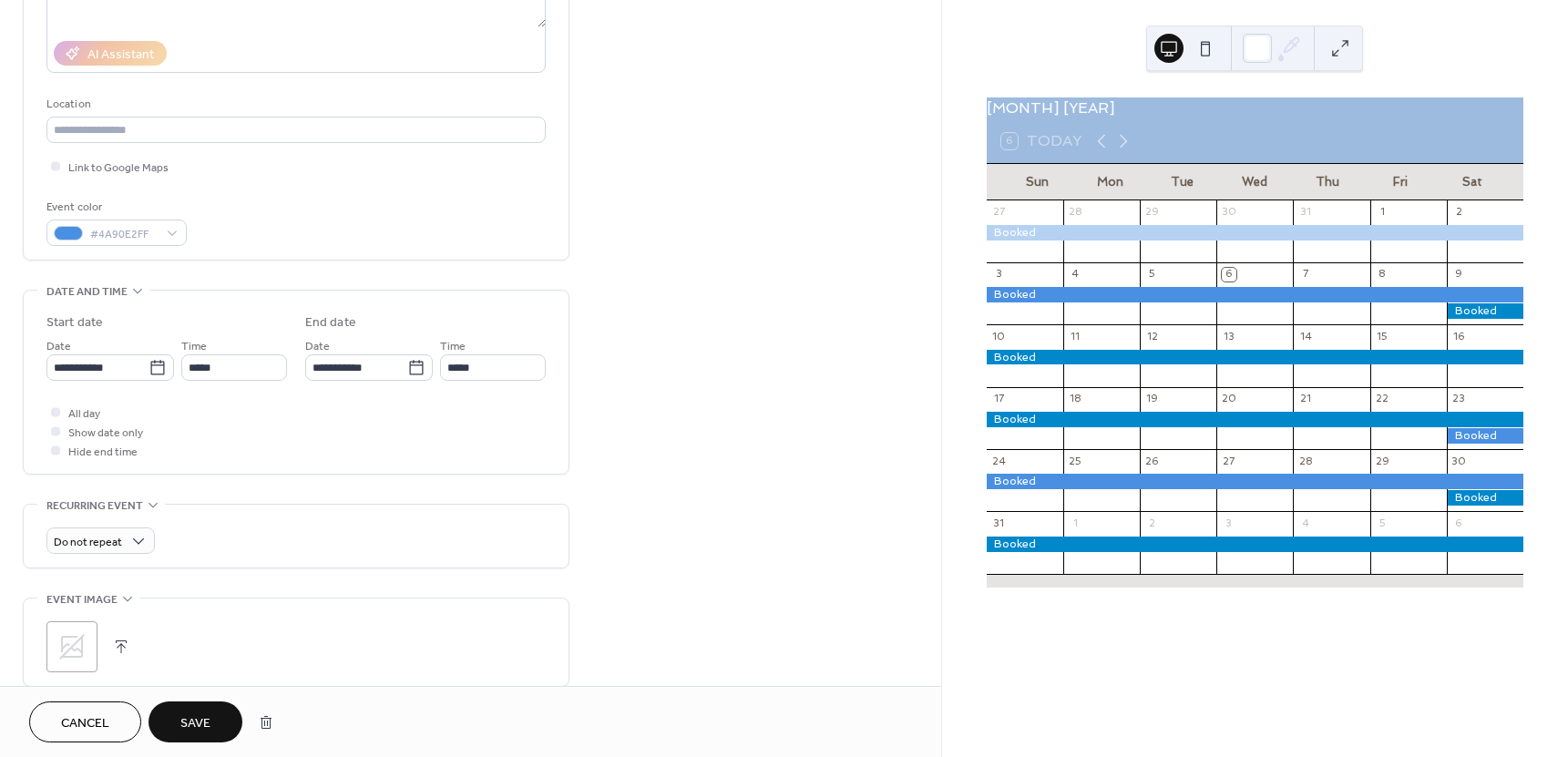 click on "Save" at bounding box center (195, 723) 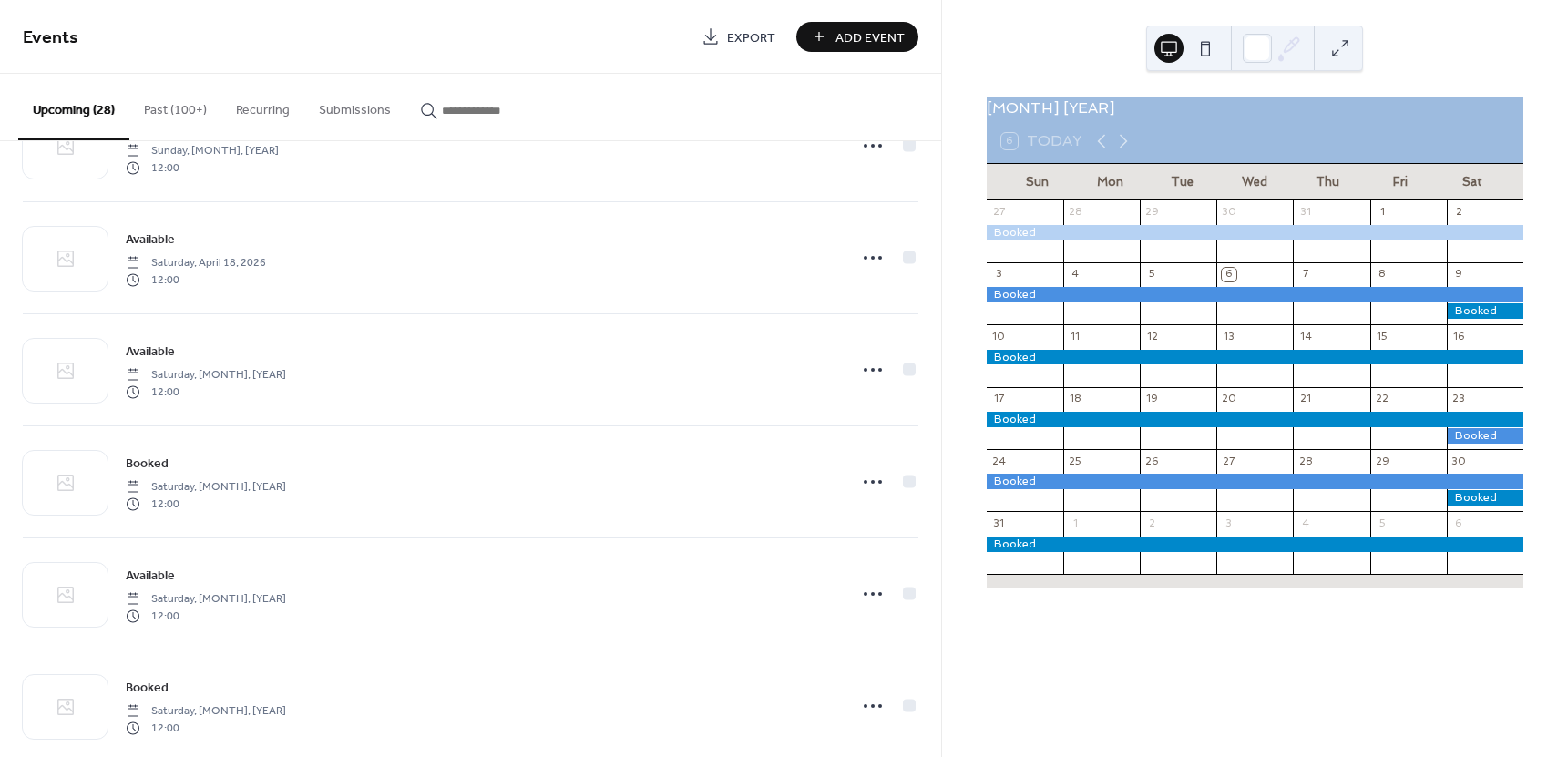 scroll, scrollTop: 1670, scrollLeft: 0, axis: vertical 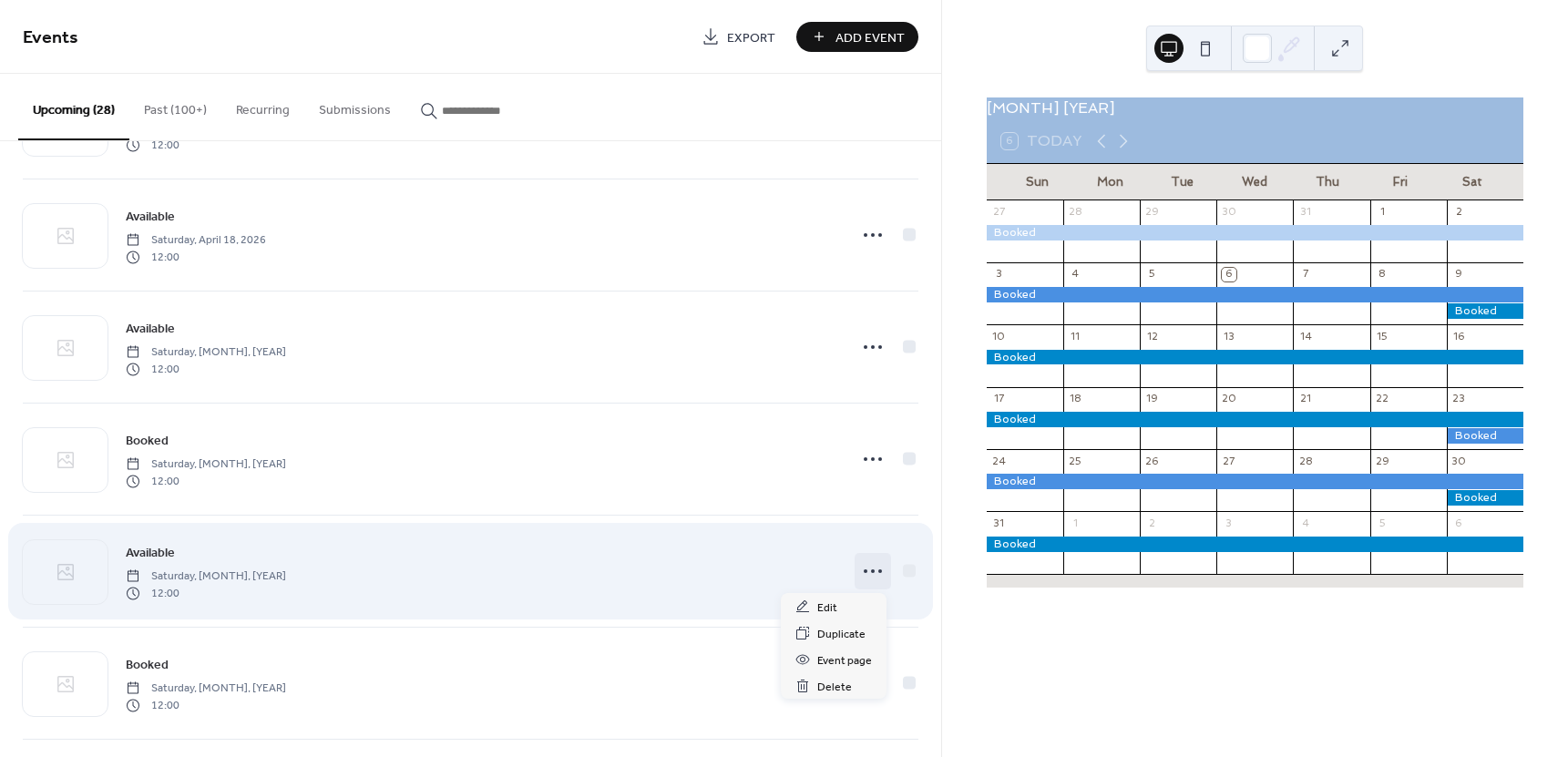 click 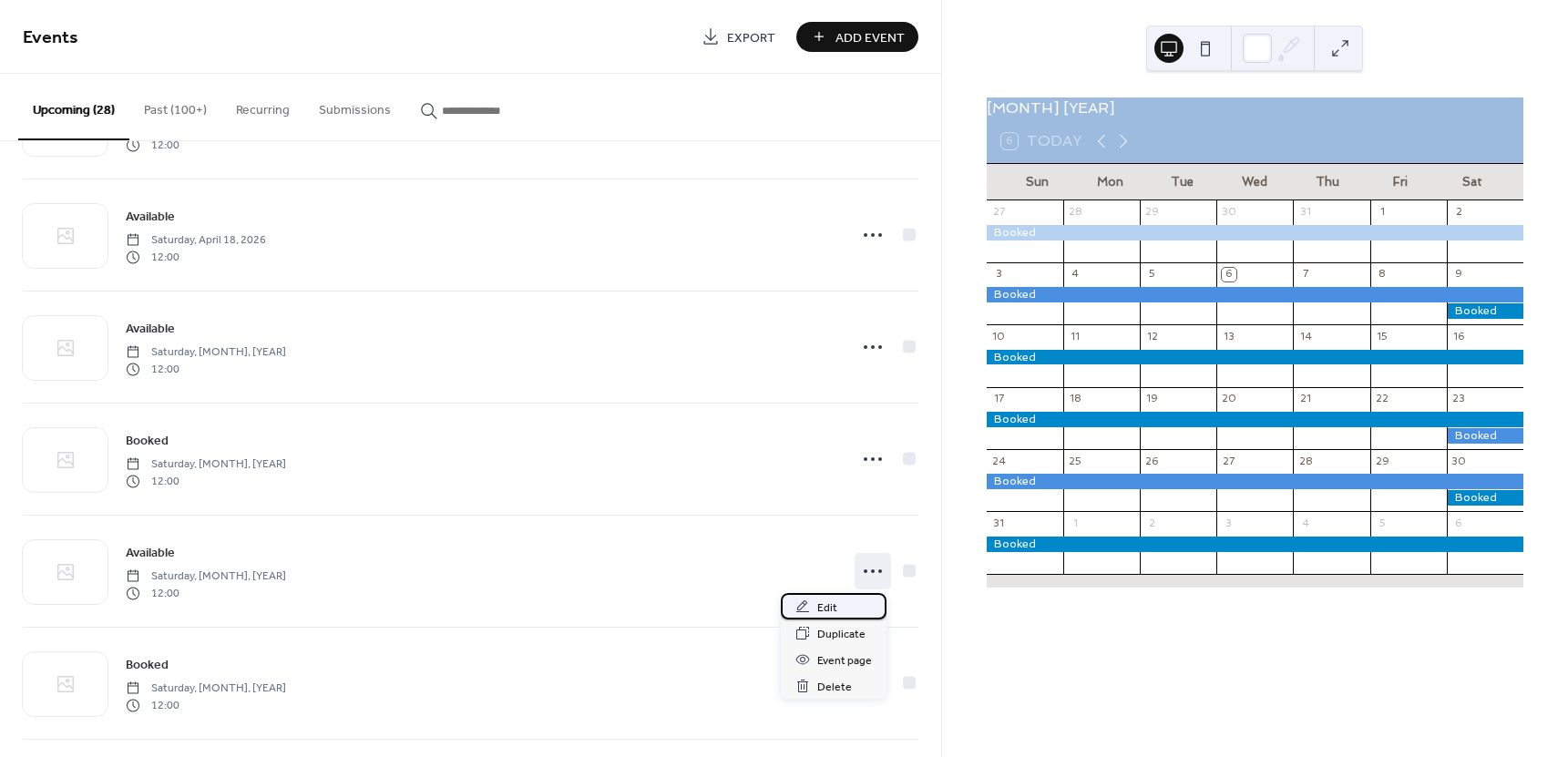 click on "Edit" at bounding box center (827, 608) 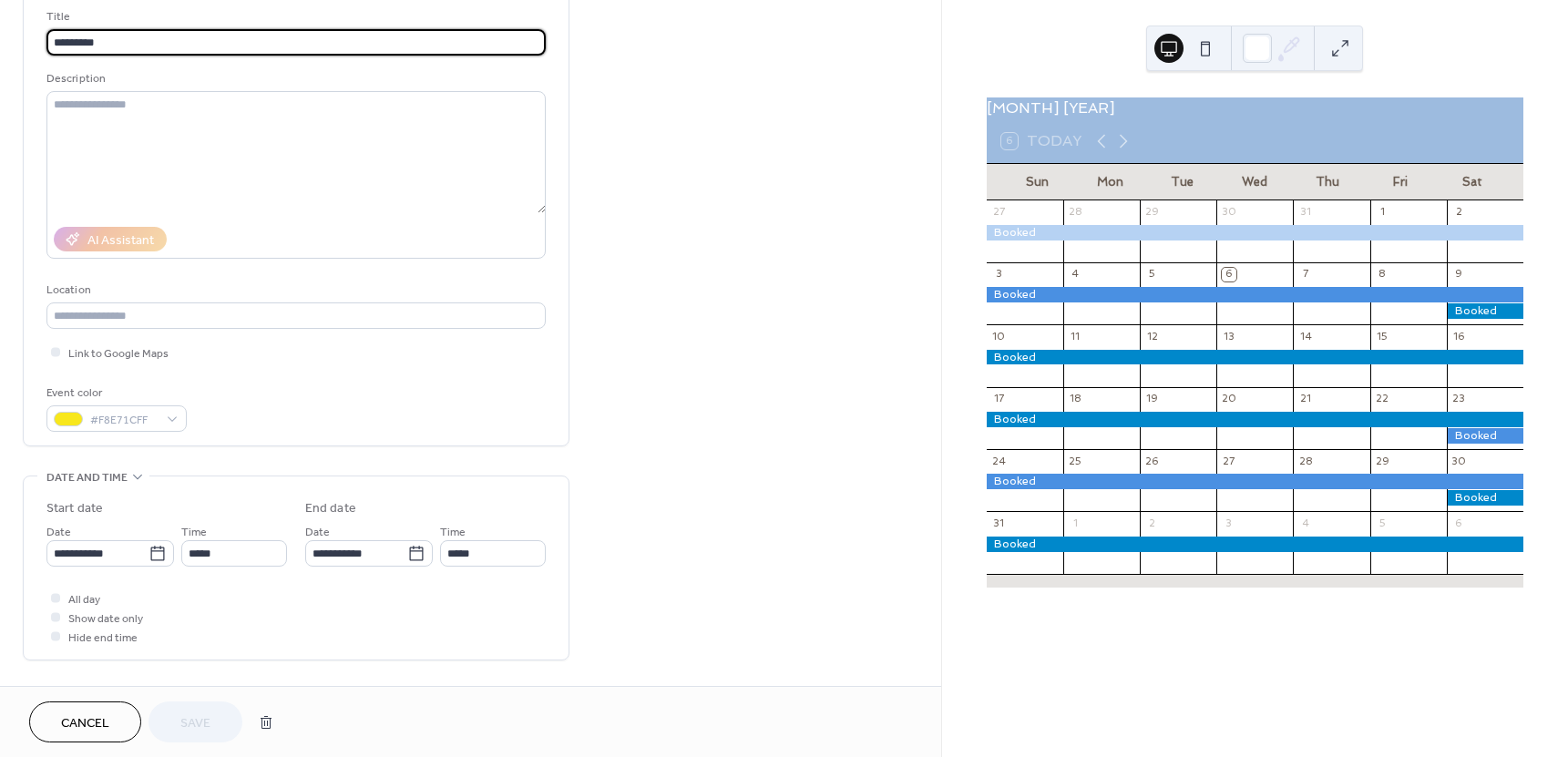 scroll, scrollTop: 212, scrollLeft: 0, axis: vertical 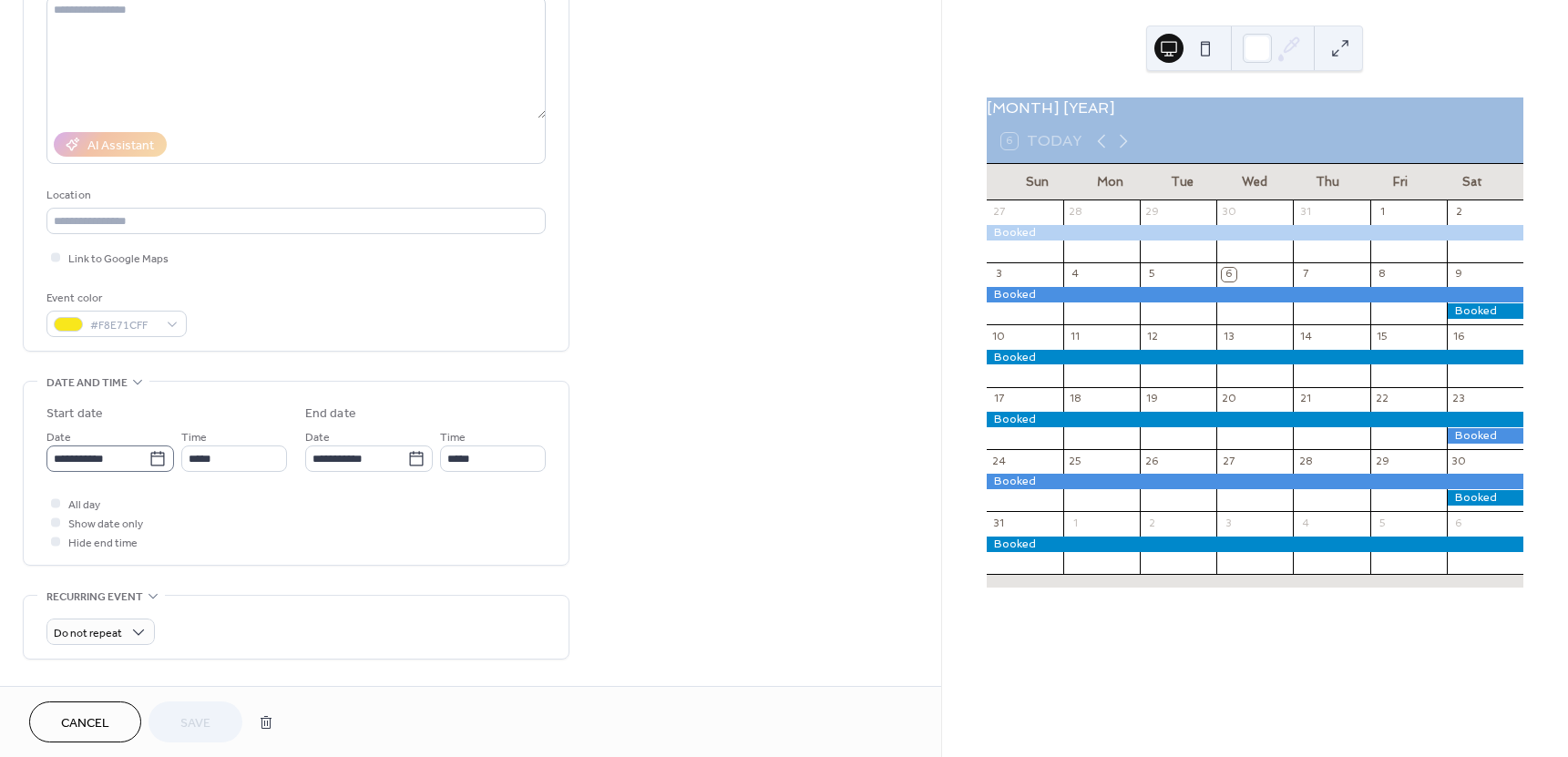 click 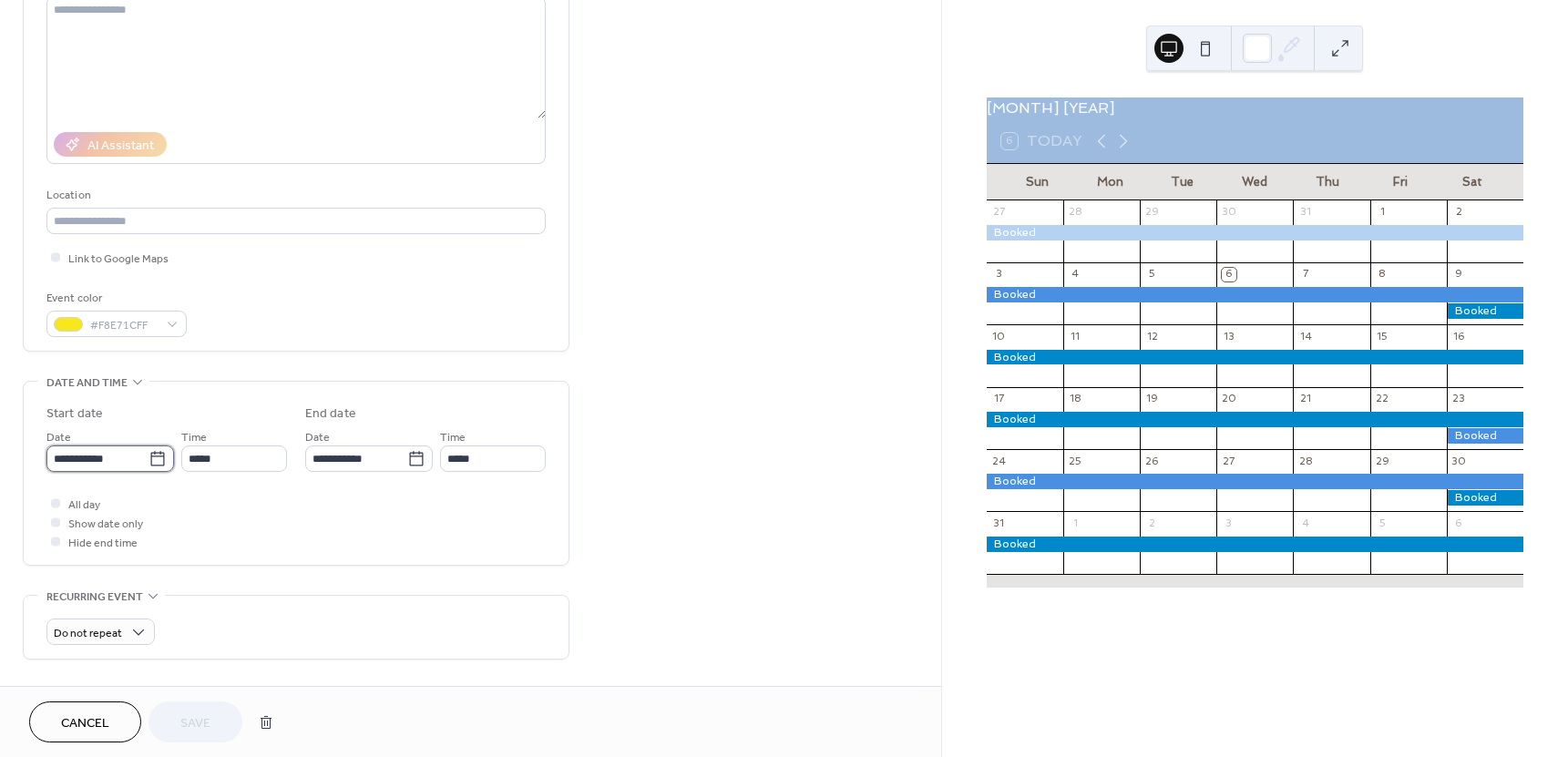 click on "**********" at bounding box center [97, 458] 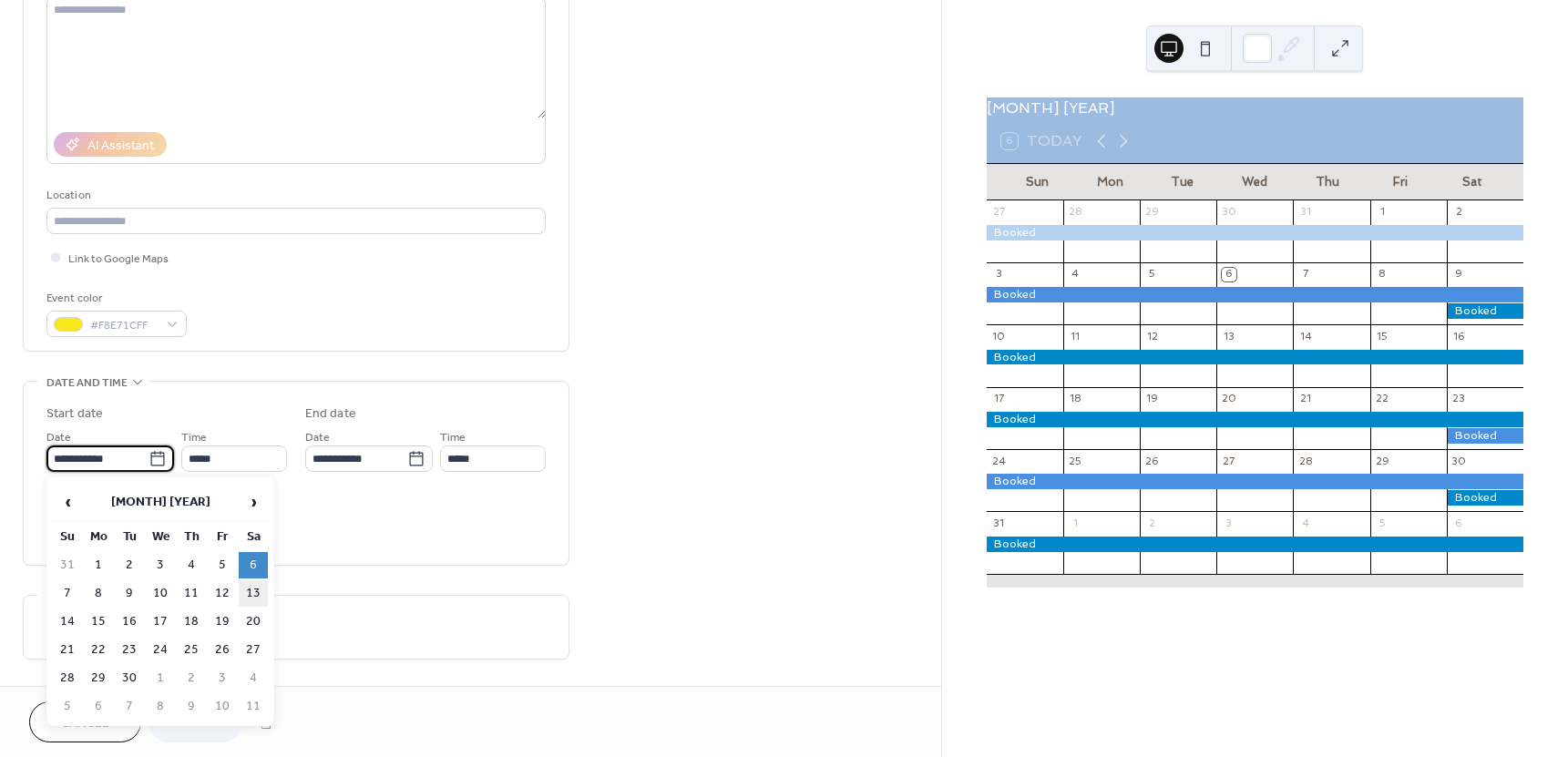 click on "13" at bounding box center [253, 593] 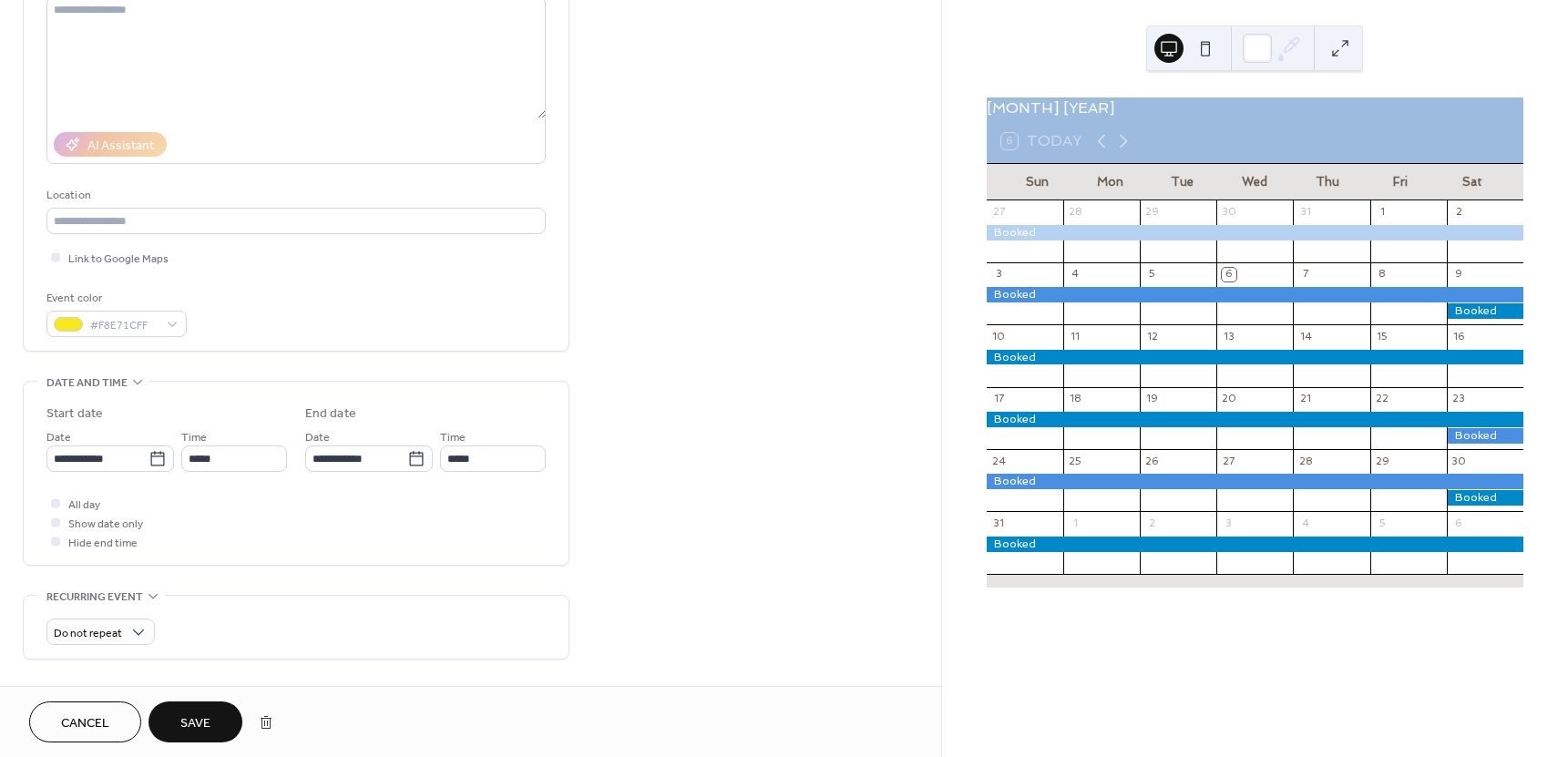 click on "Save" at bounding box center (195, 723) 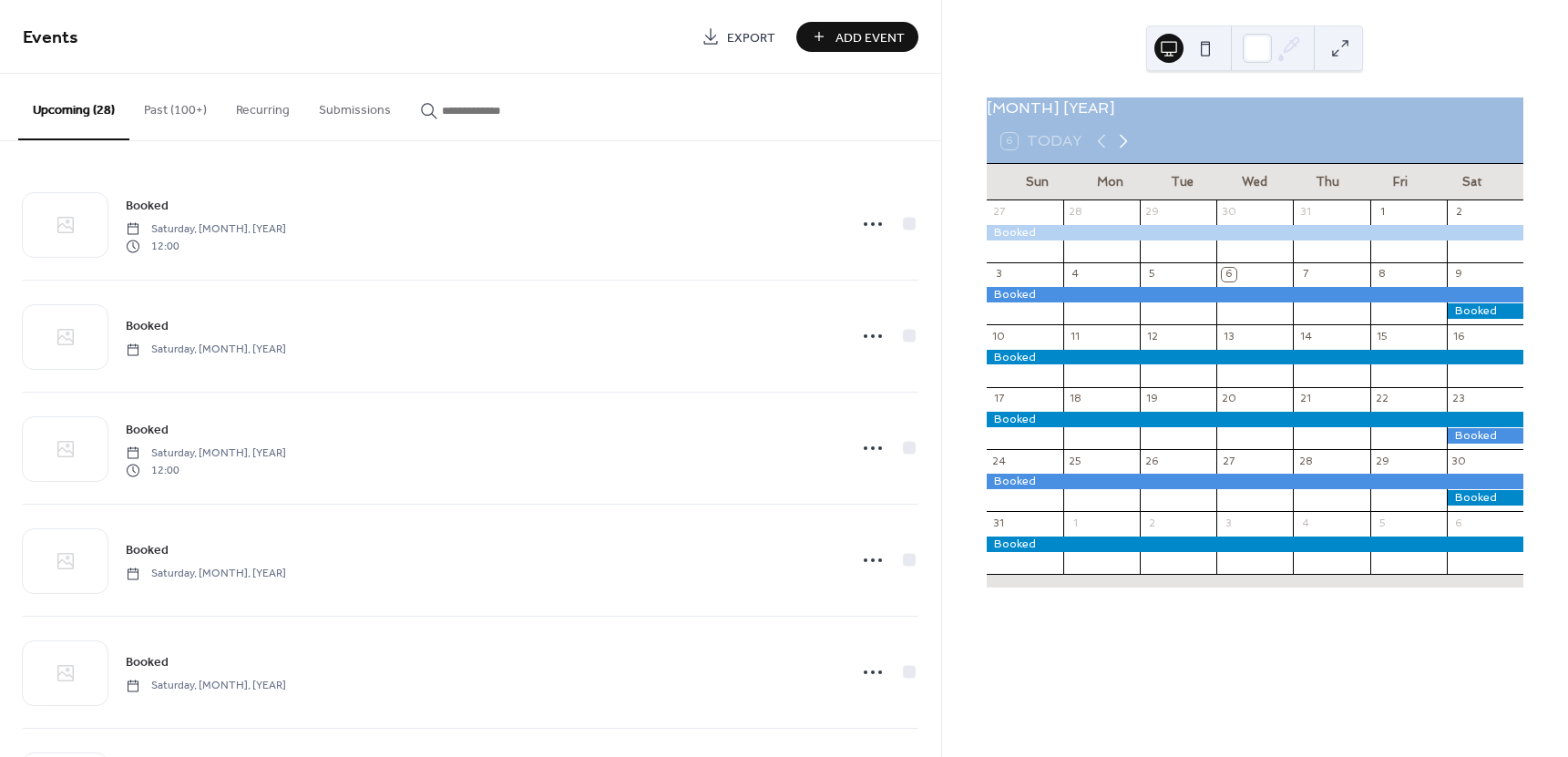 click 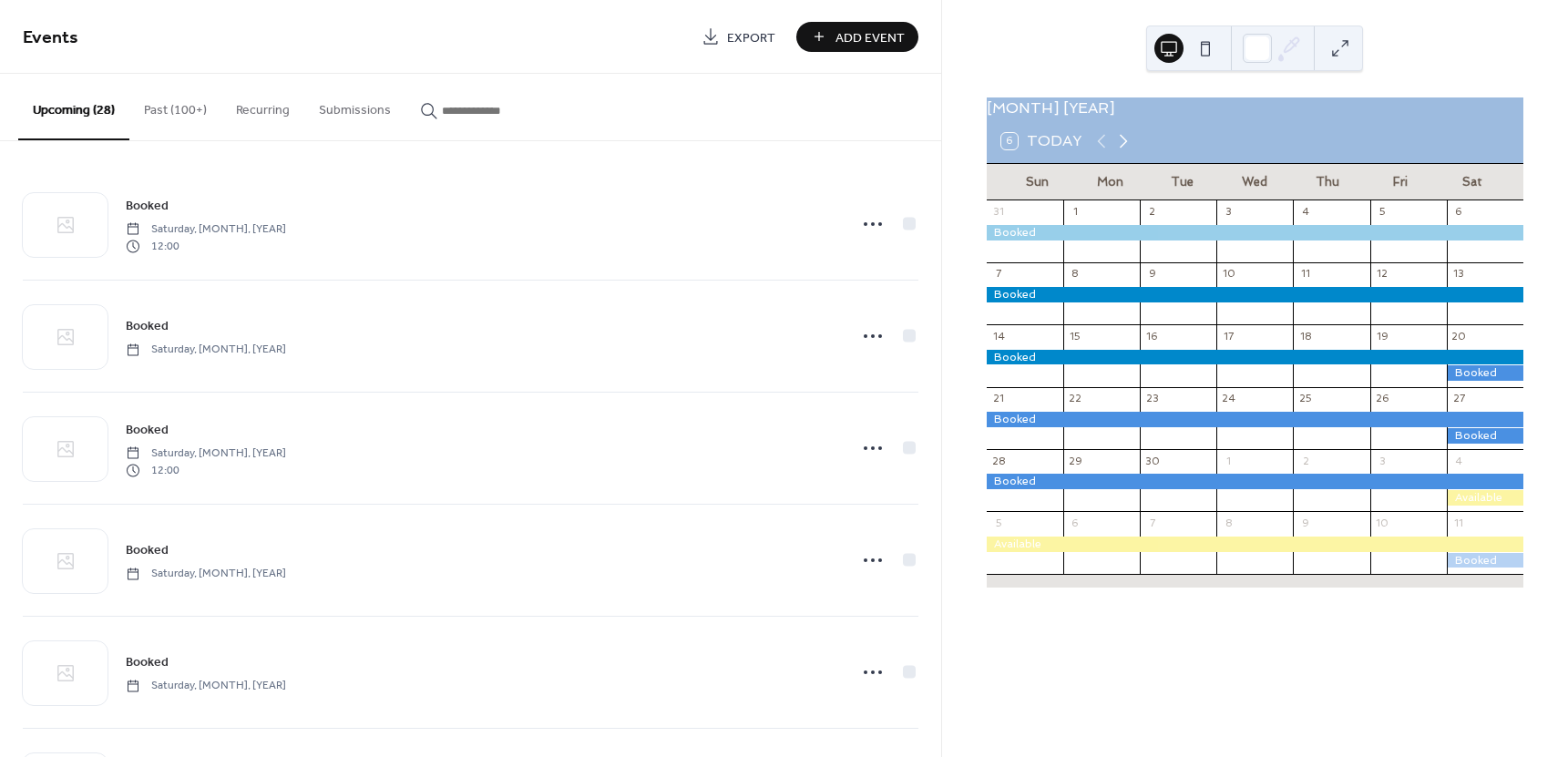 click 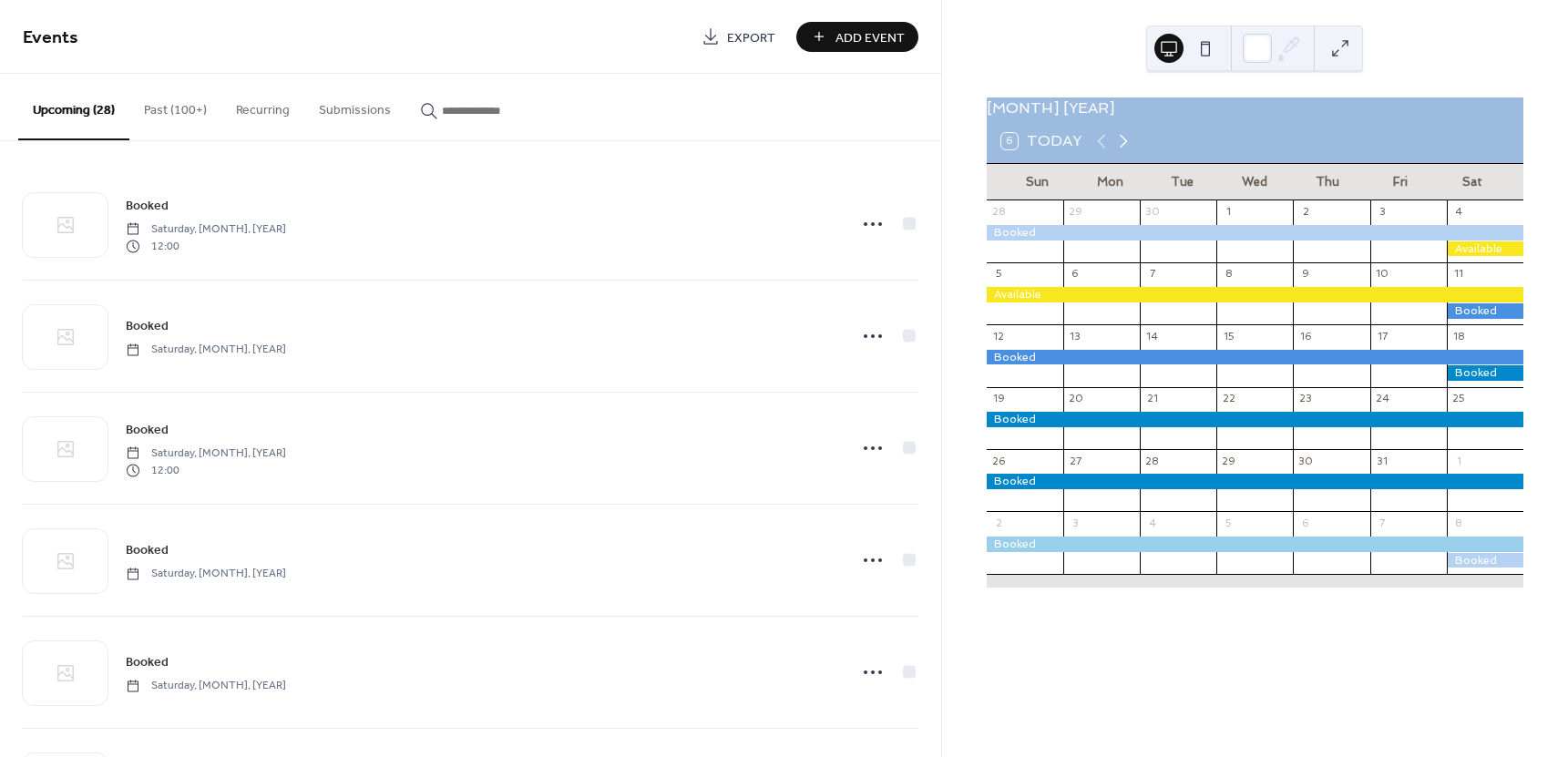 click 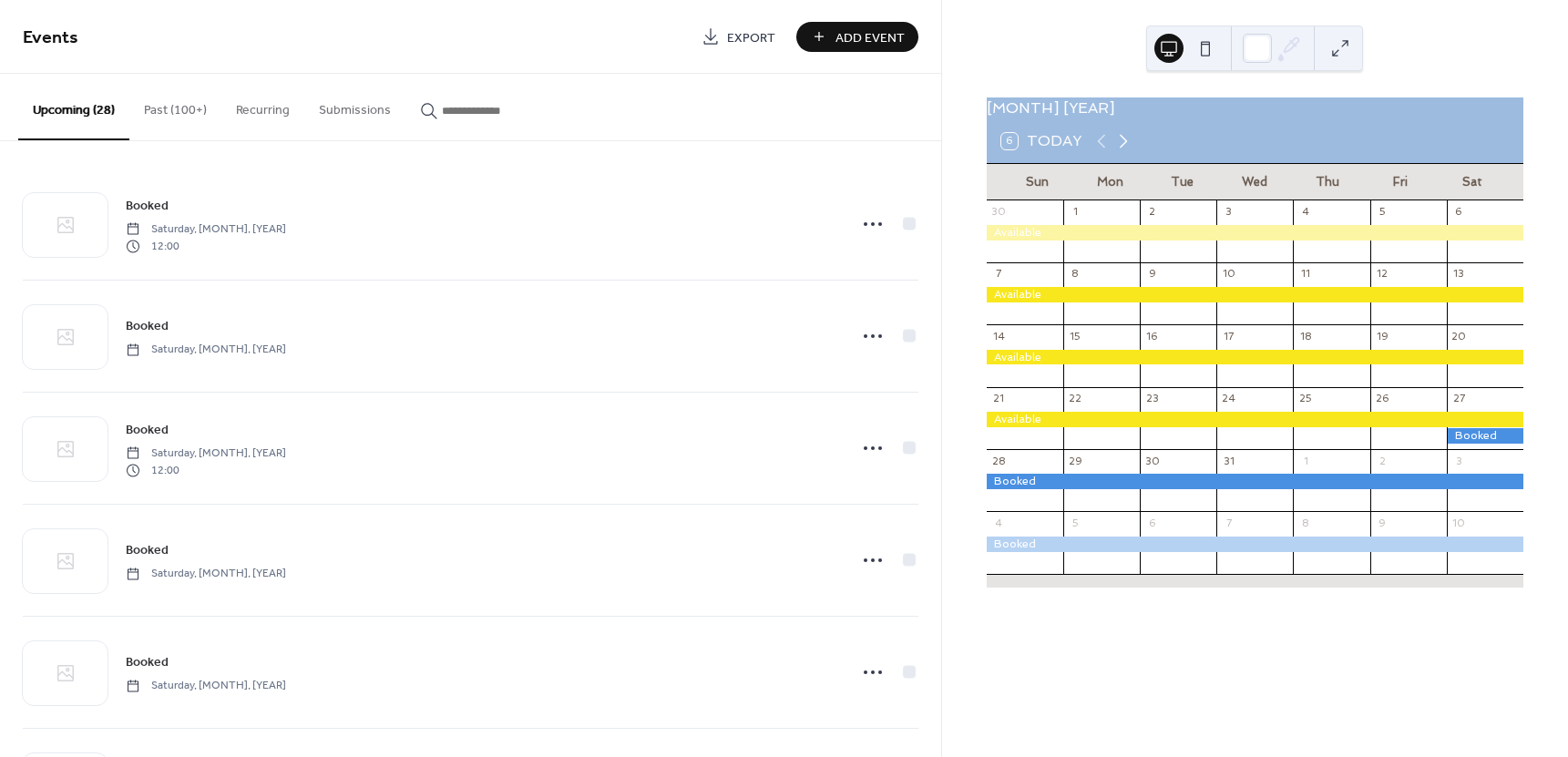click 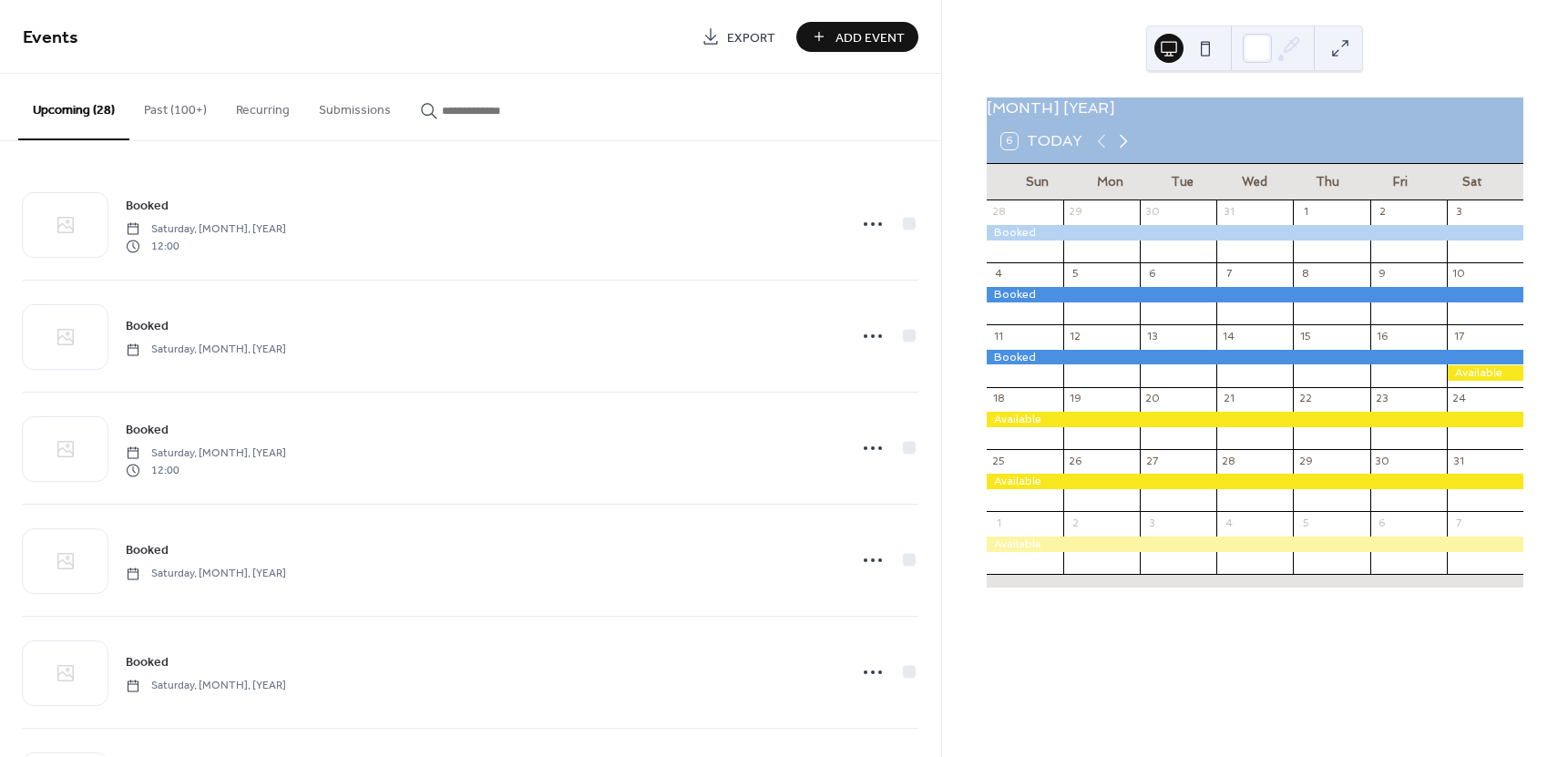 click 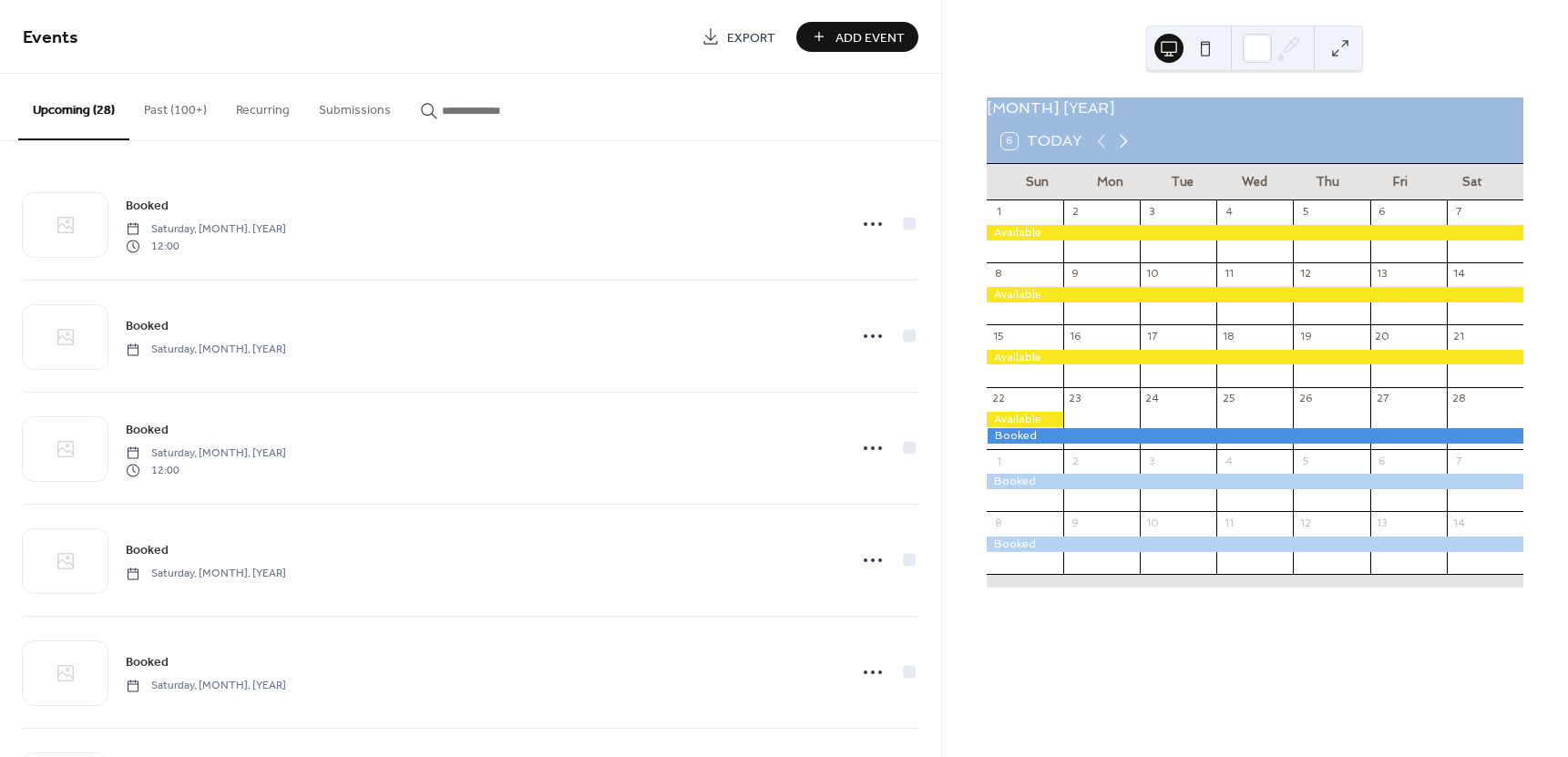 click 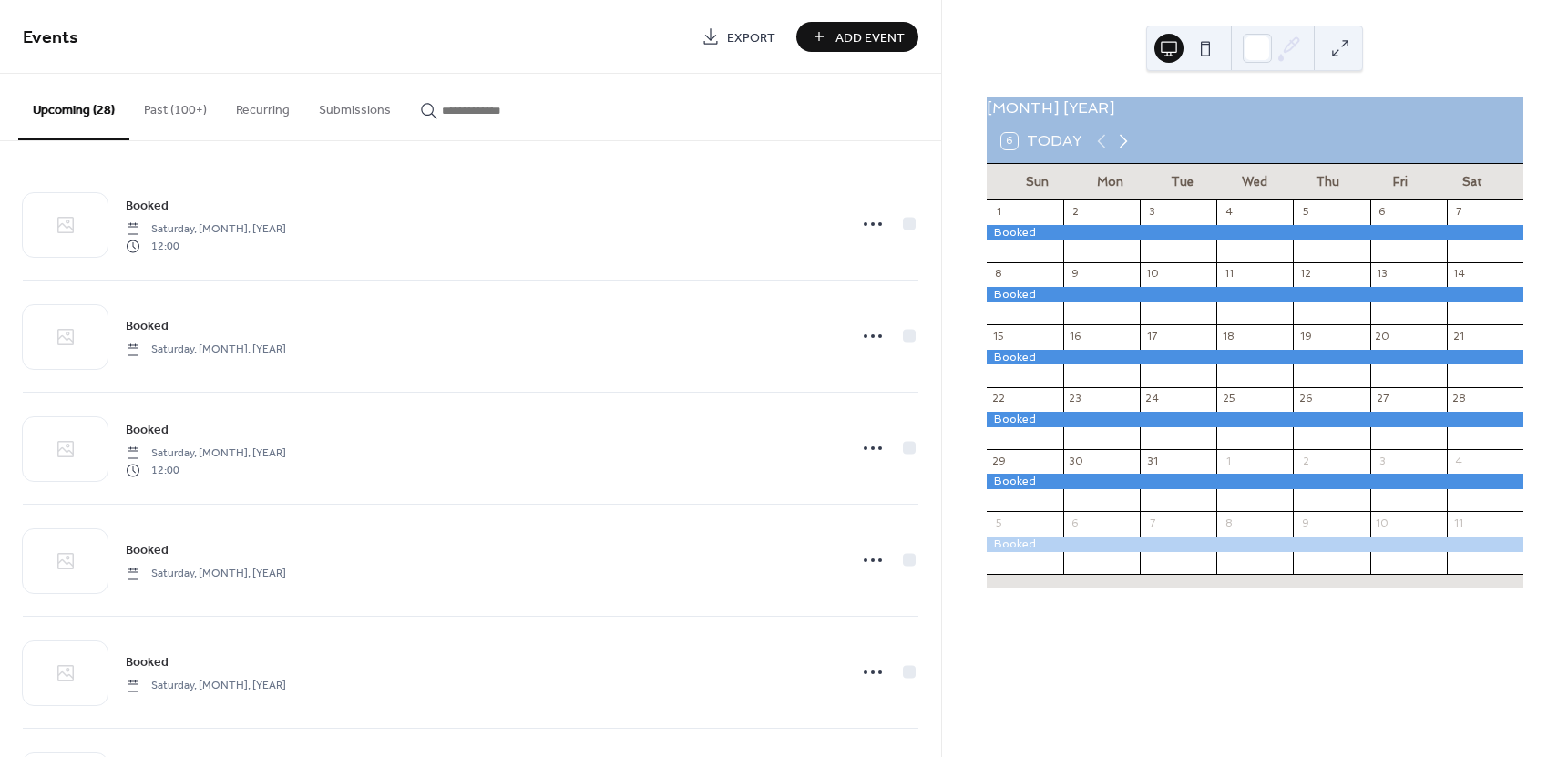 click 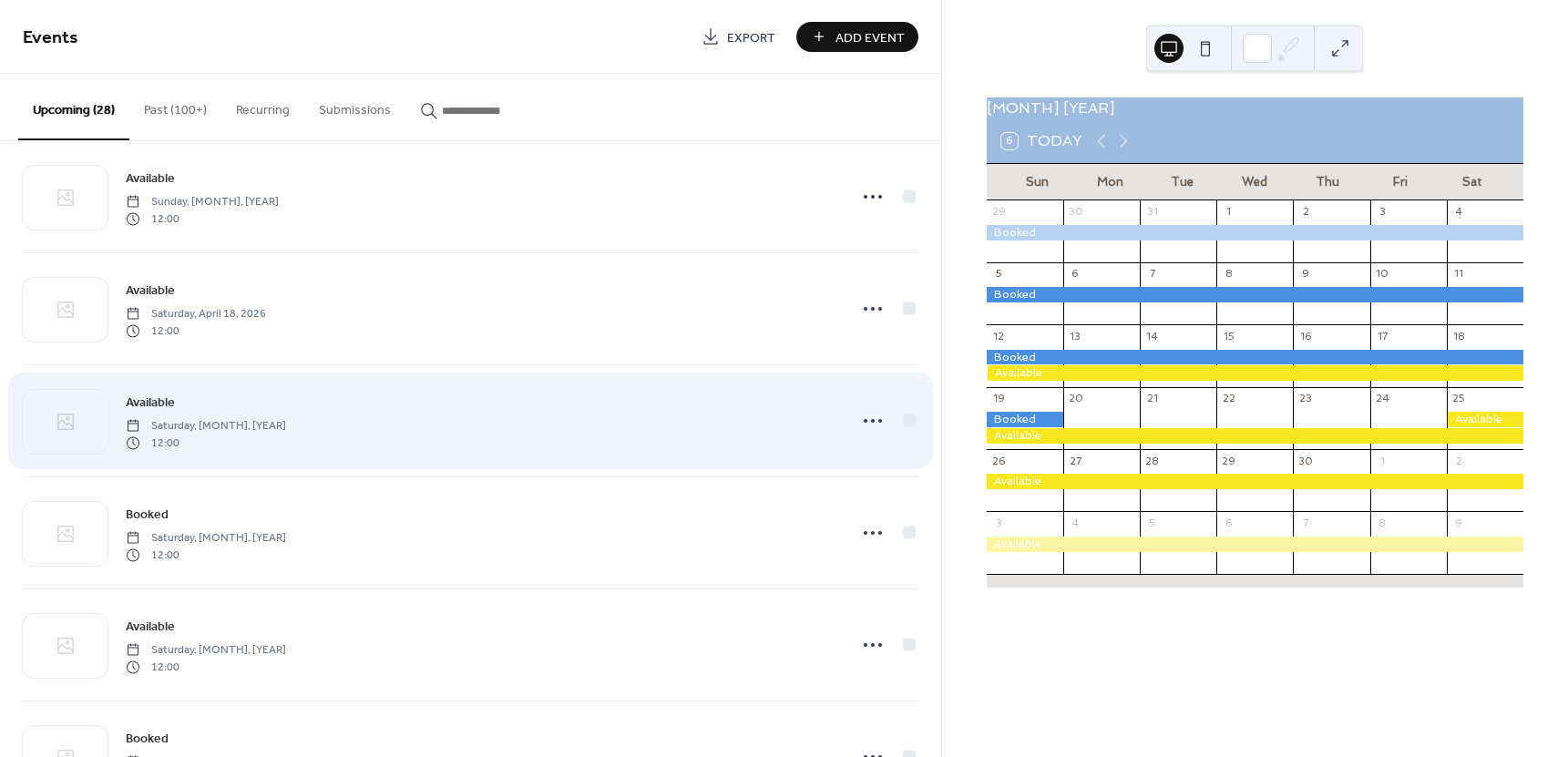 scroll, scrollTop: 1579, scrollLeft: 0, axis: vertical 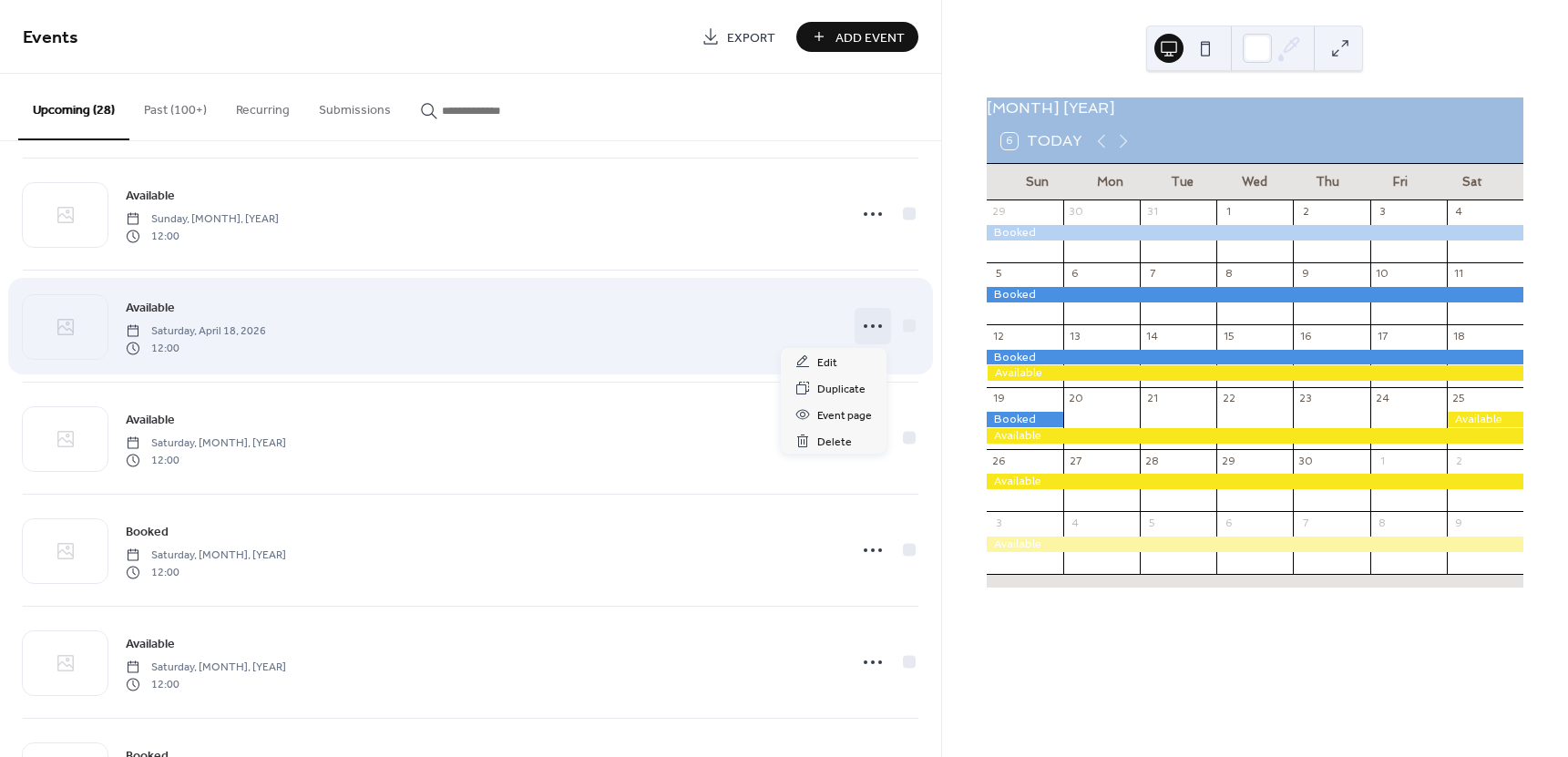 click 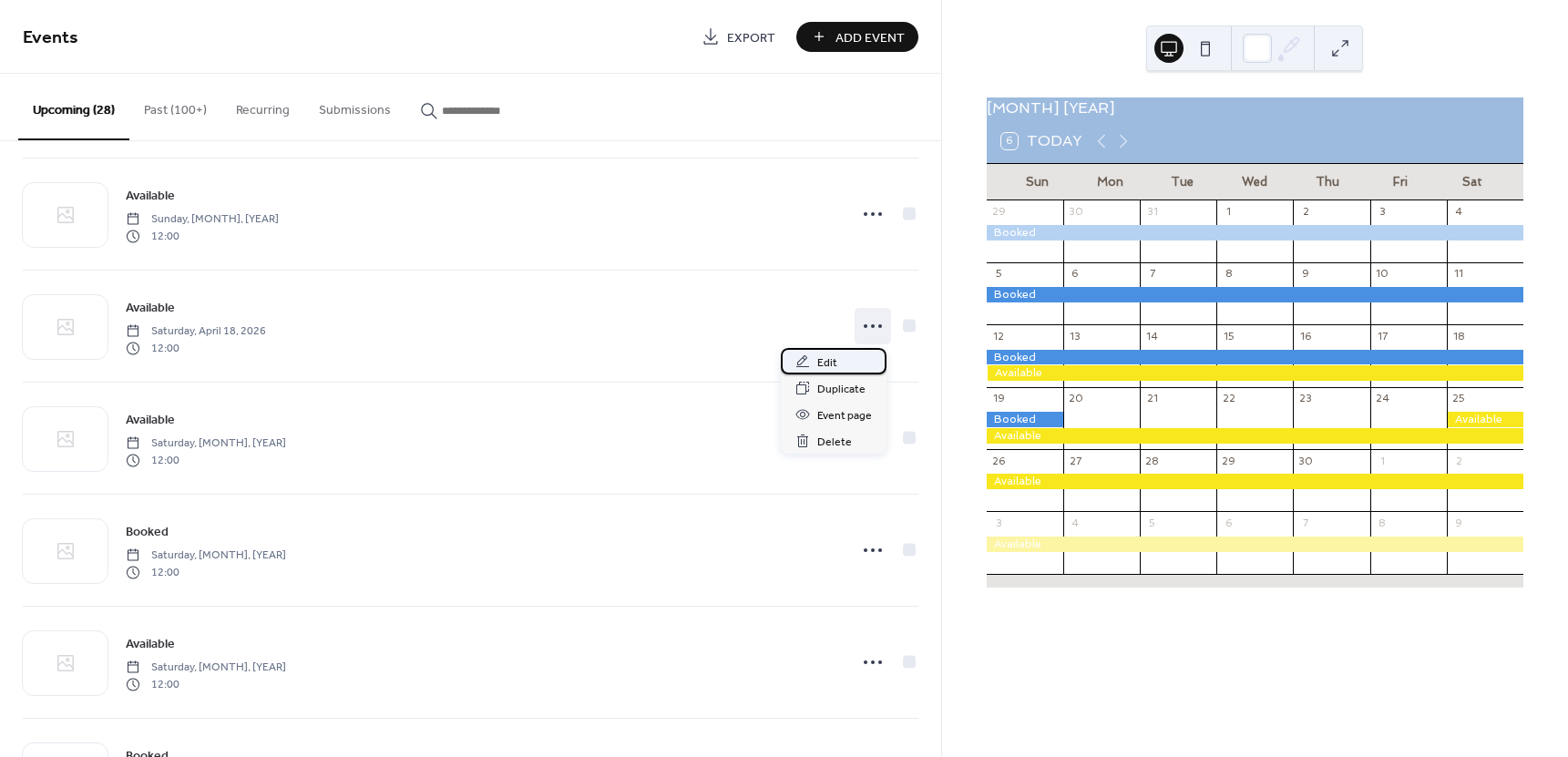 click on "Edit" at bounding box center [827, 363] 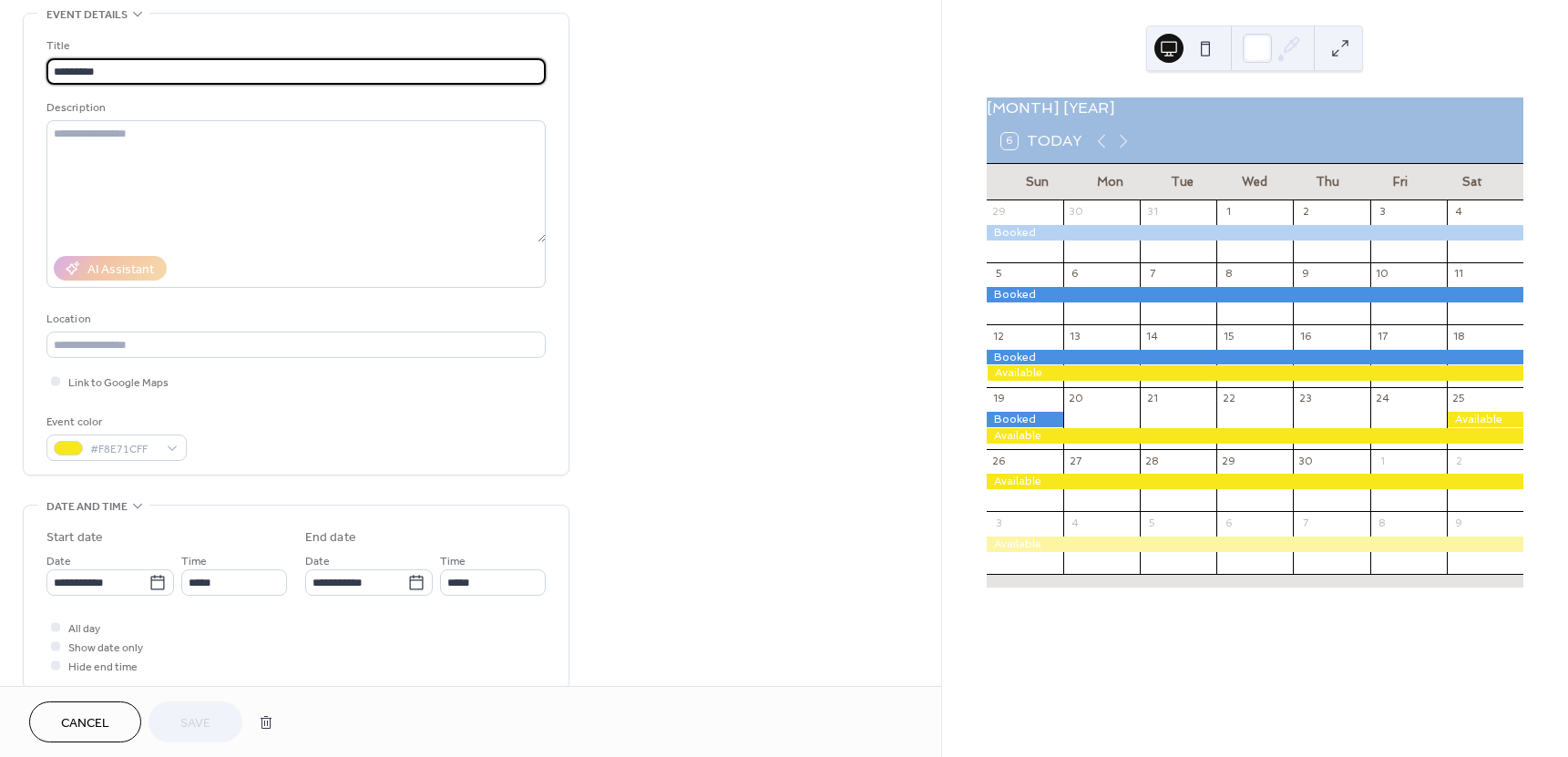 scroll, scrollTop: 91, scrollLeft: 0, axis: vertical 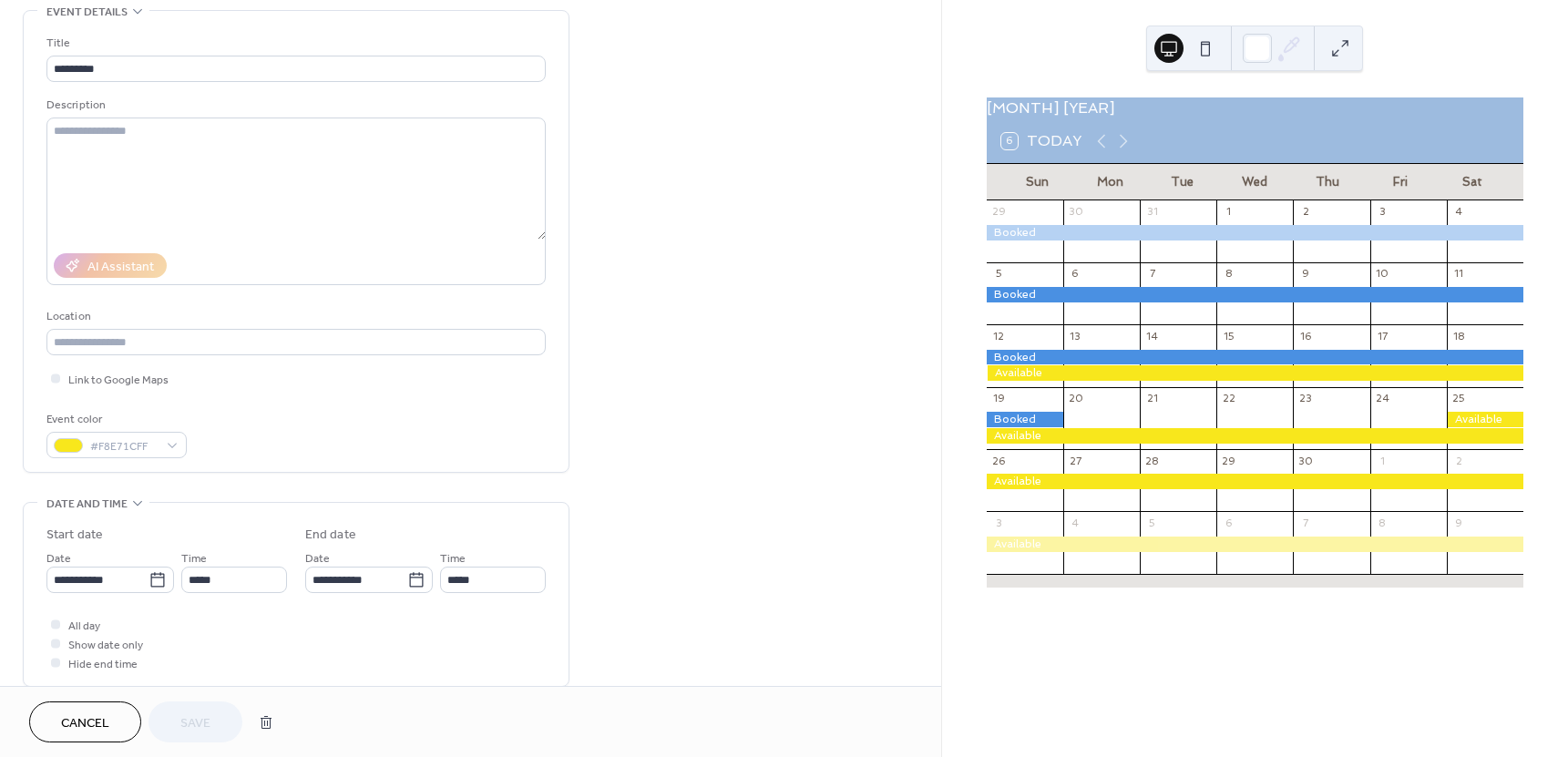 click on "Cancel" at bounding box center [85, 723] 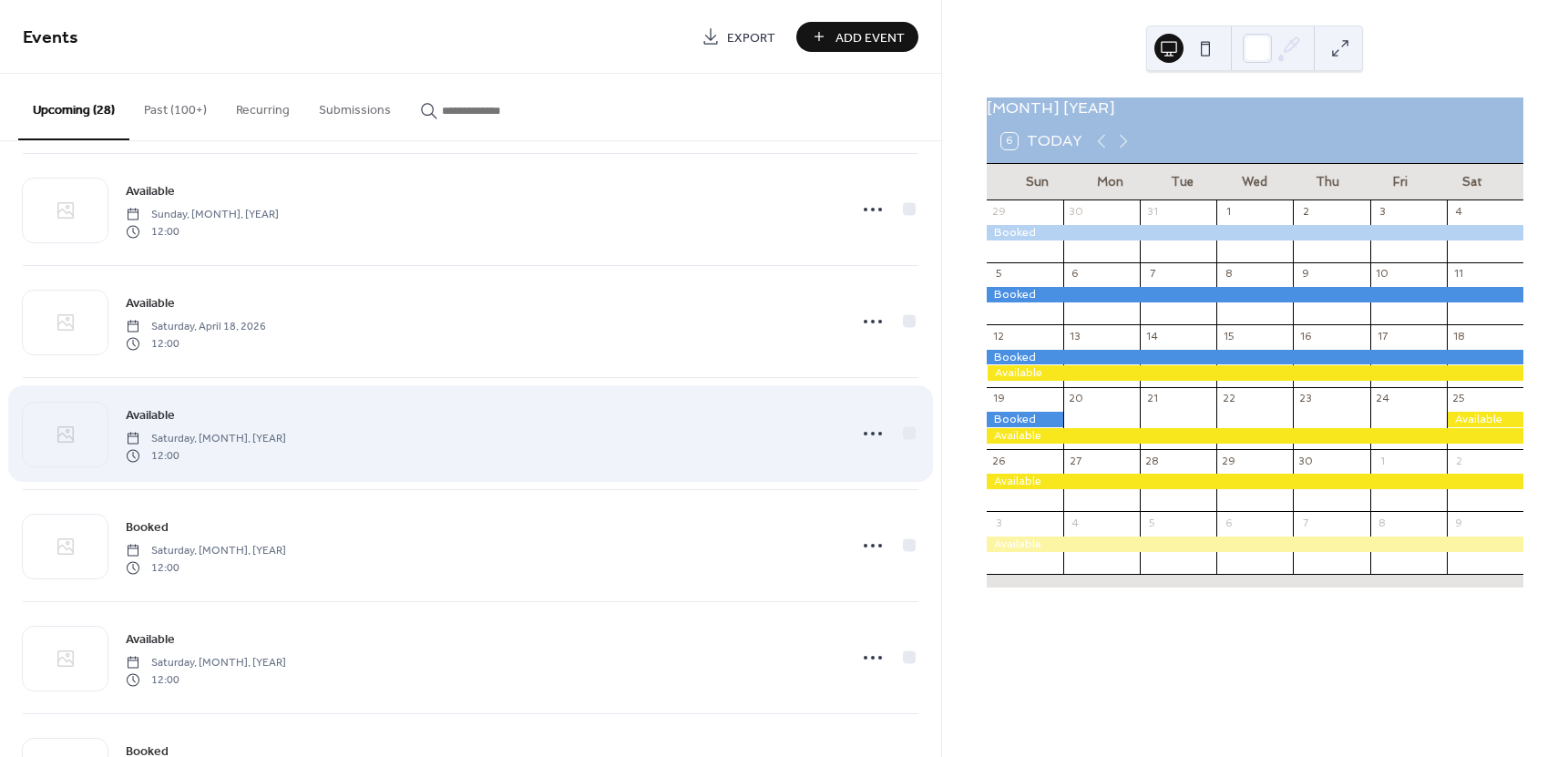 scroll, scrollTop: 1579, scrollLeft: 0, axis: vertical 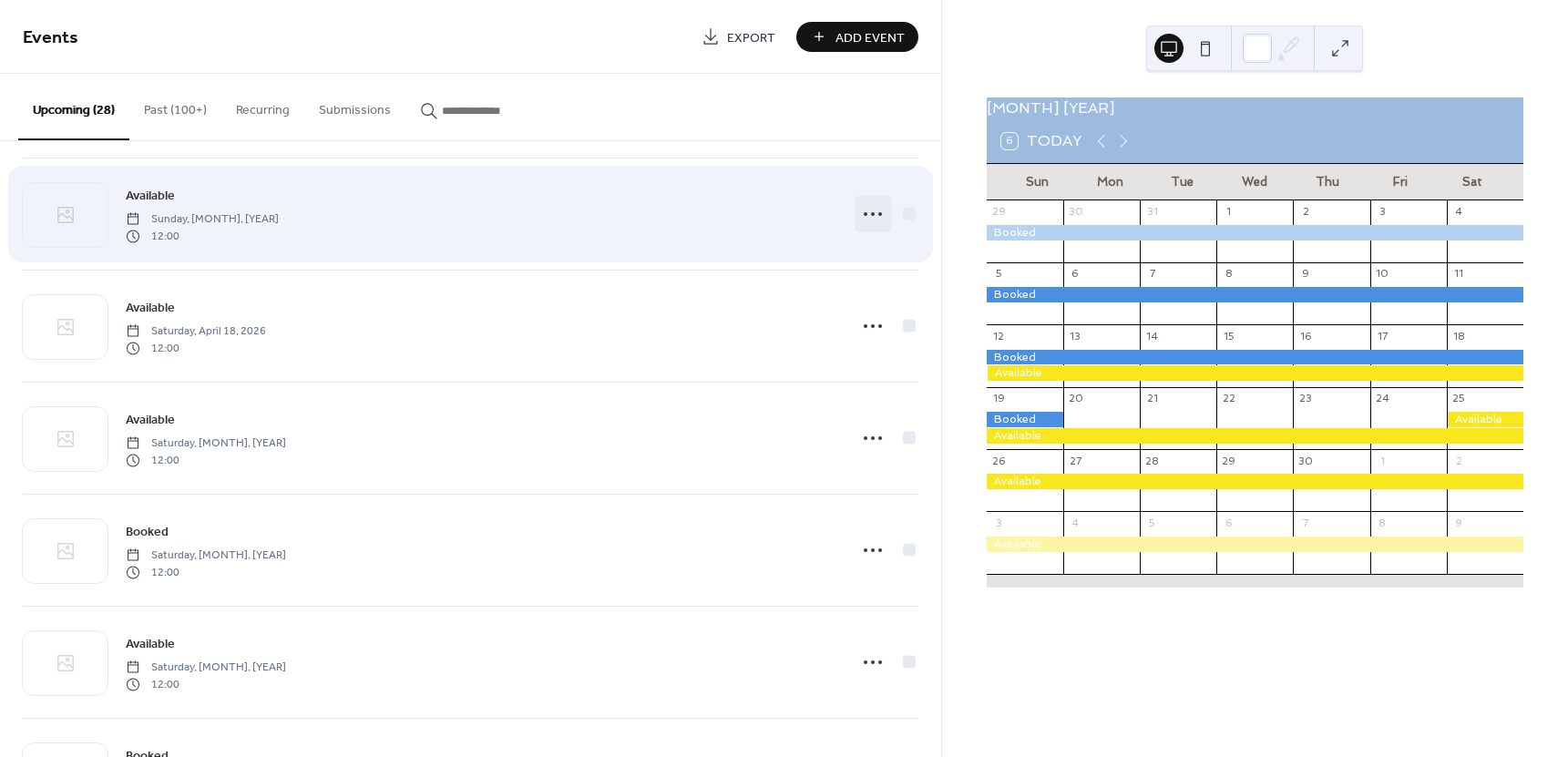 click 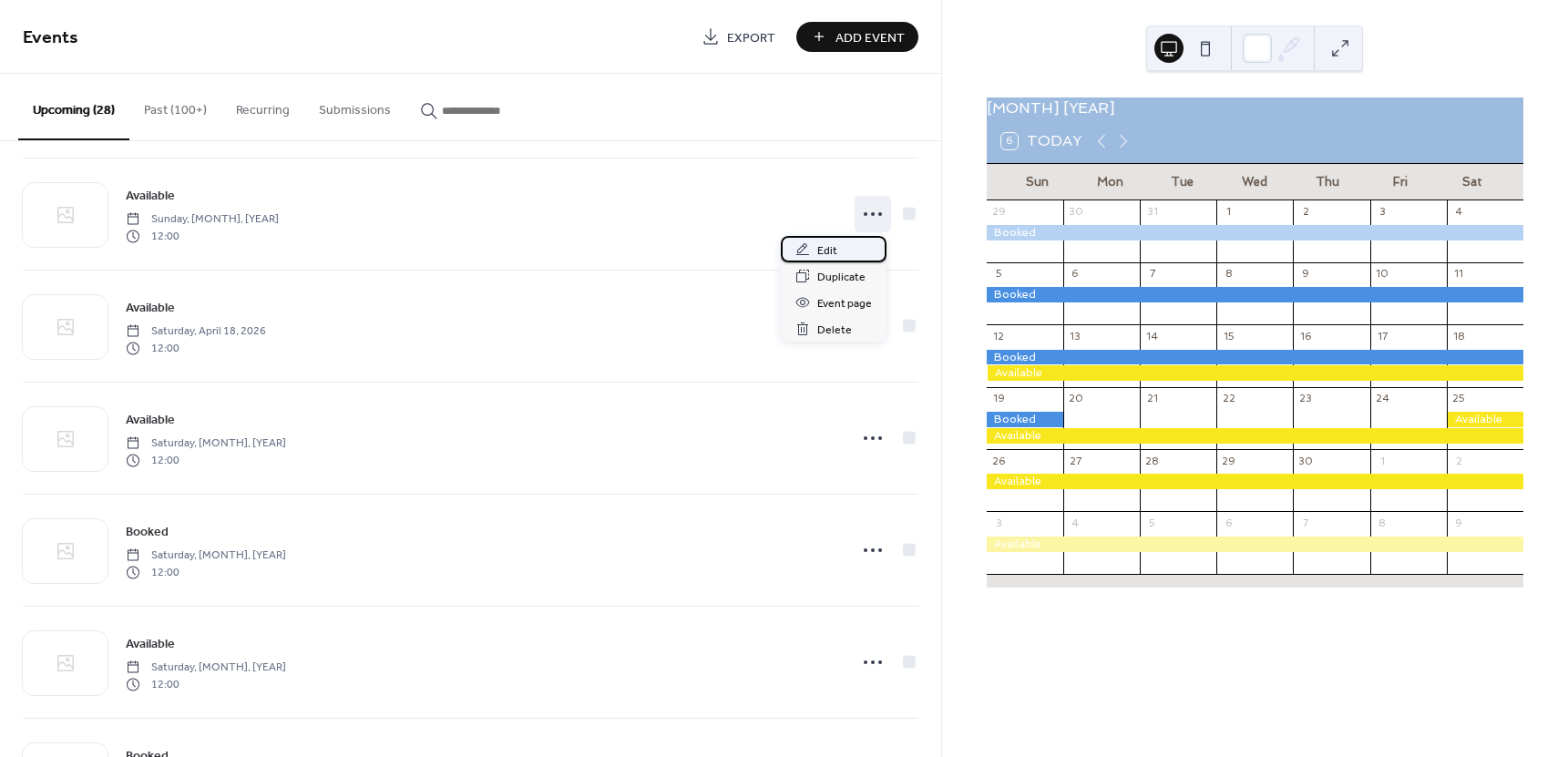 click on "Edit" at bounding box center (827, 251) 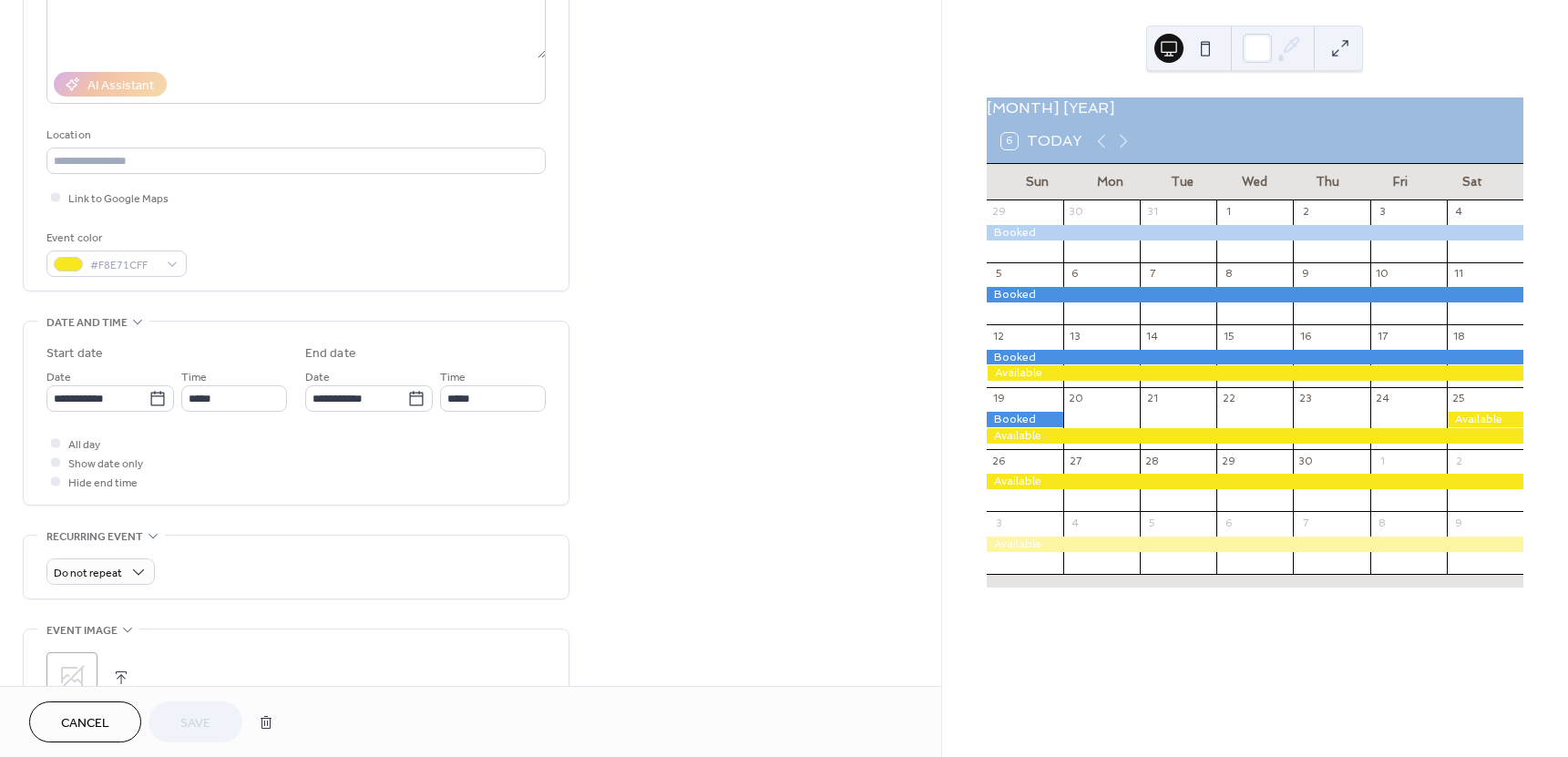 scroll, scrollTop: 273, scrollLeft: 0, axis: vertical 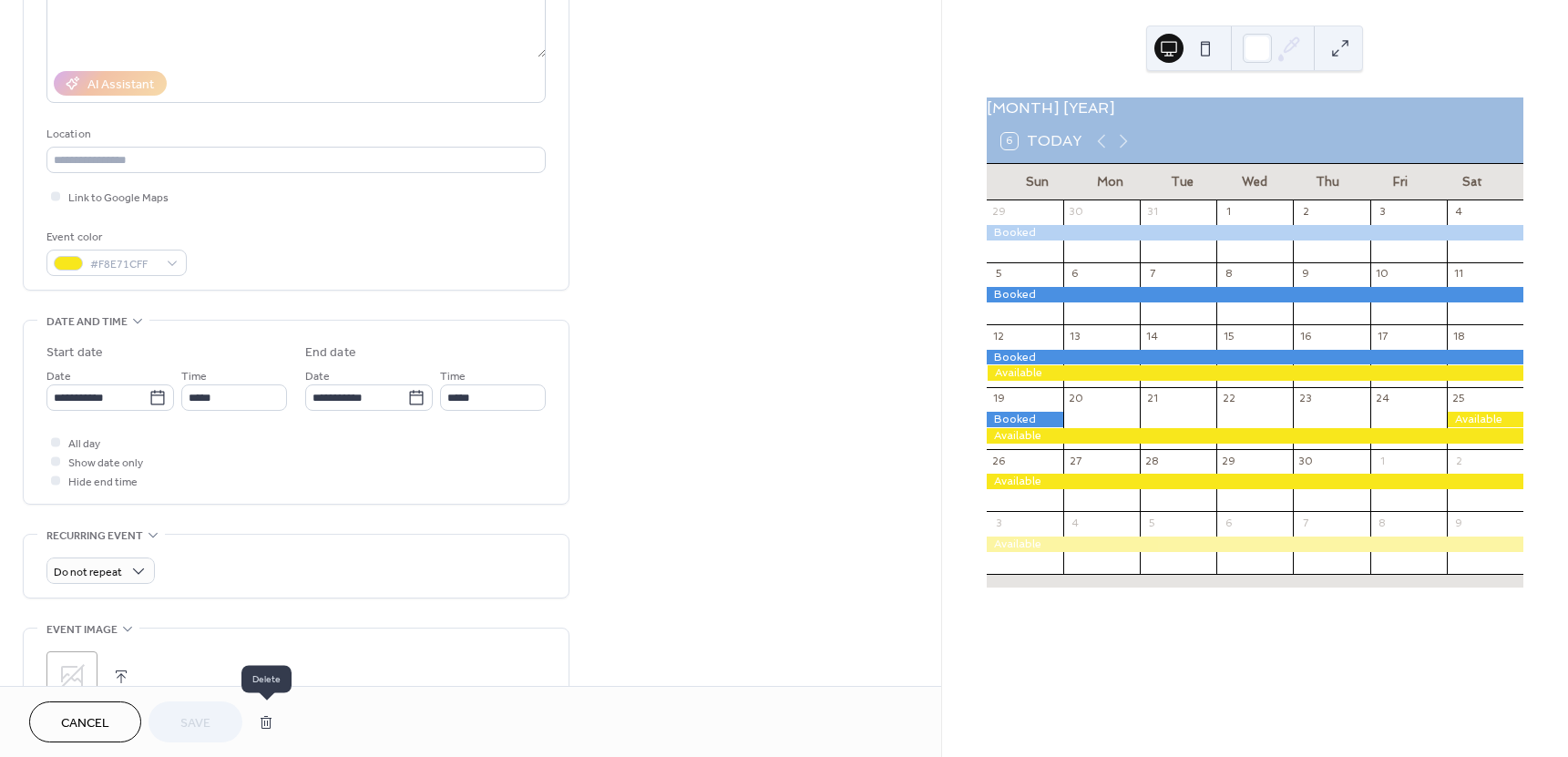 click at bounding box center (266, 722) 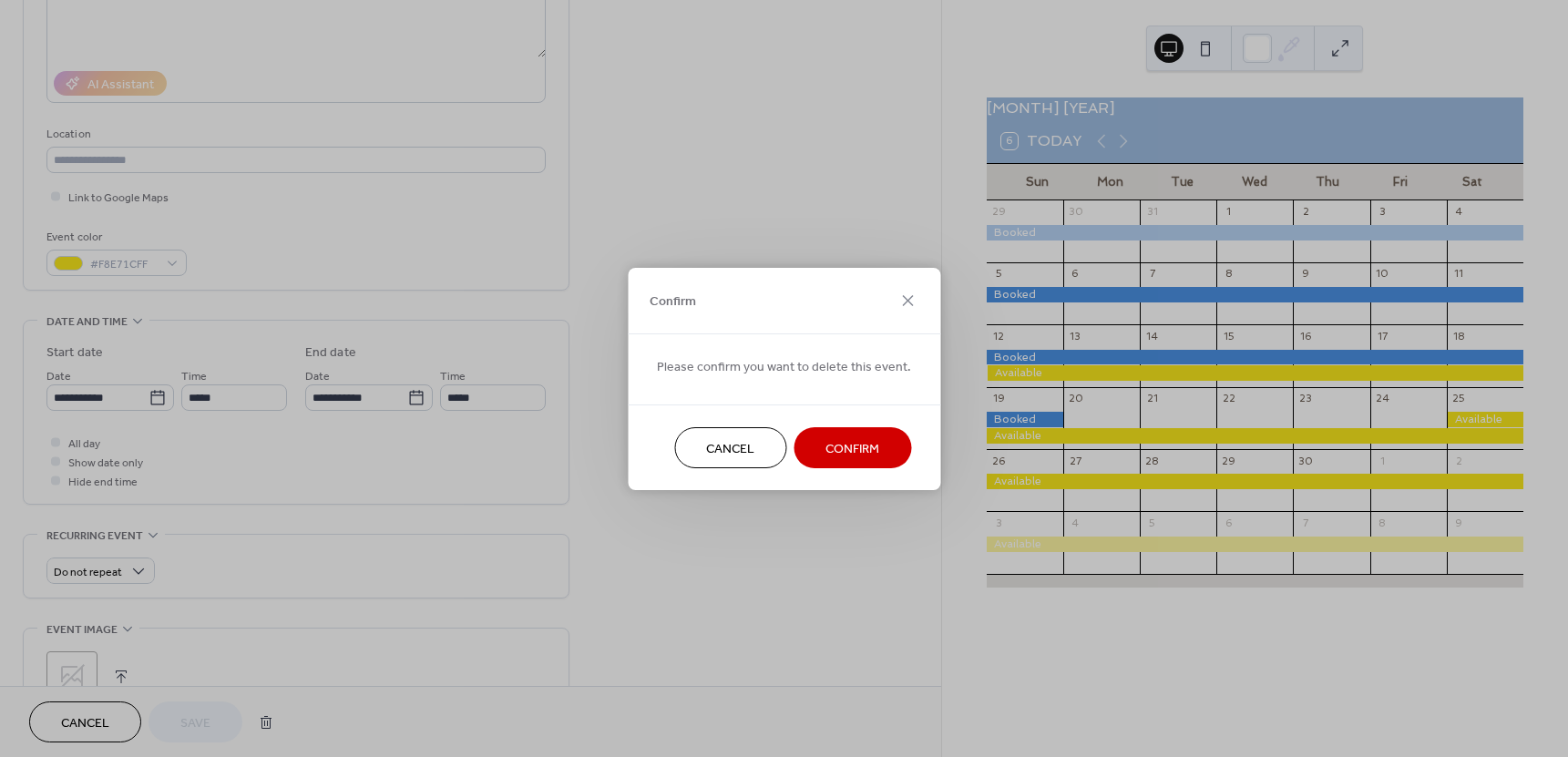 click on "Confirm" at bounding box center (852, 448) 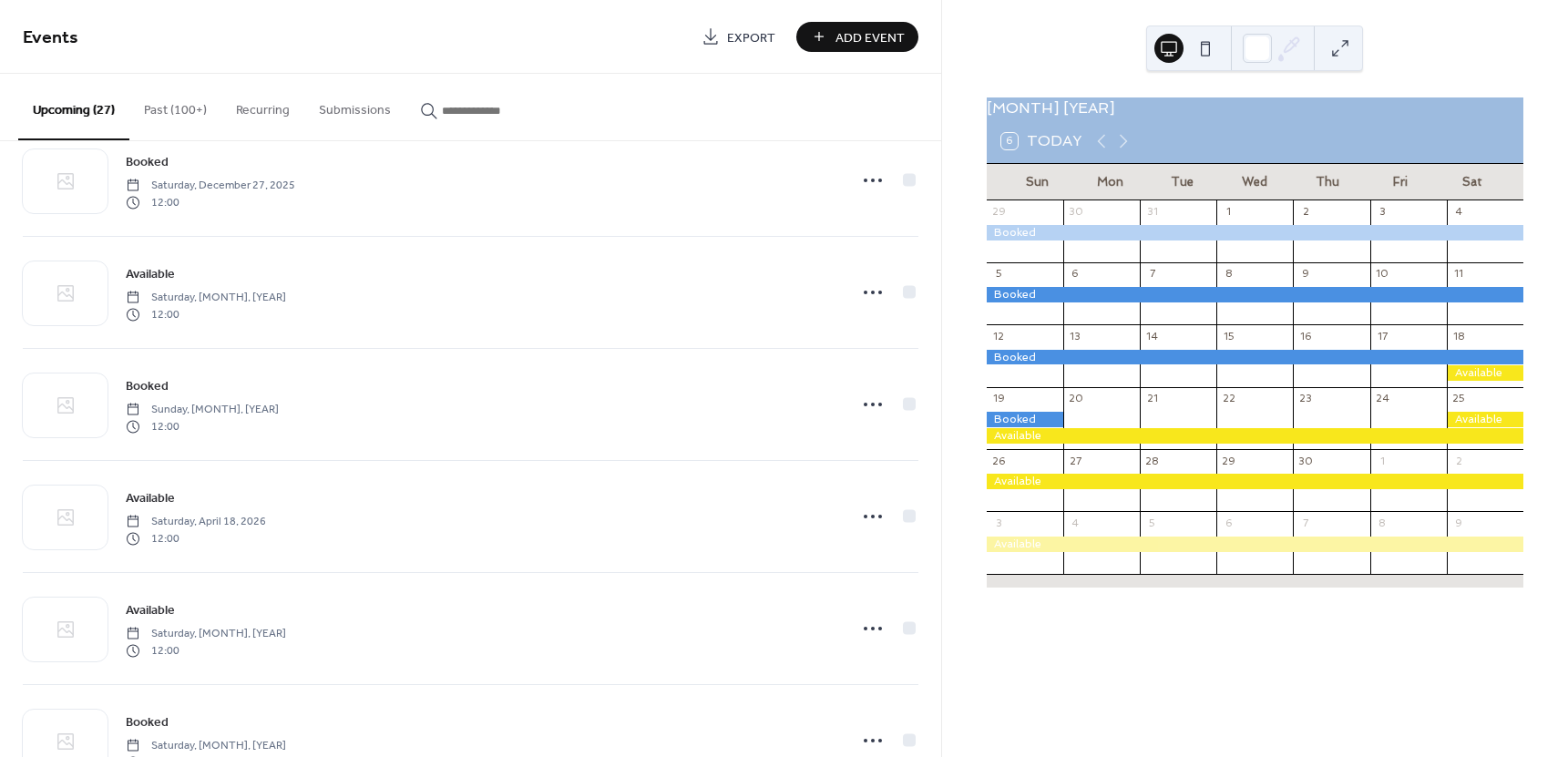 scroll, scrollTop: 1275, scrollLeft: 0, axis: vertical 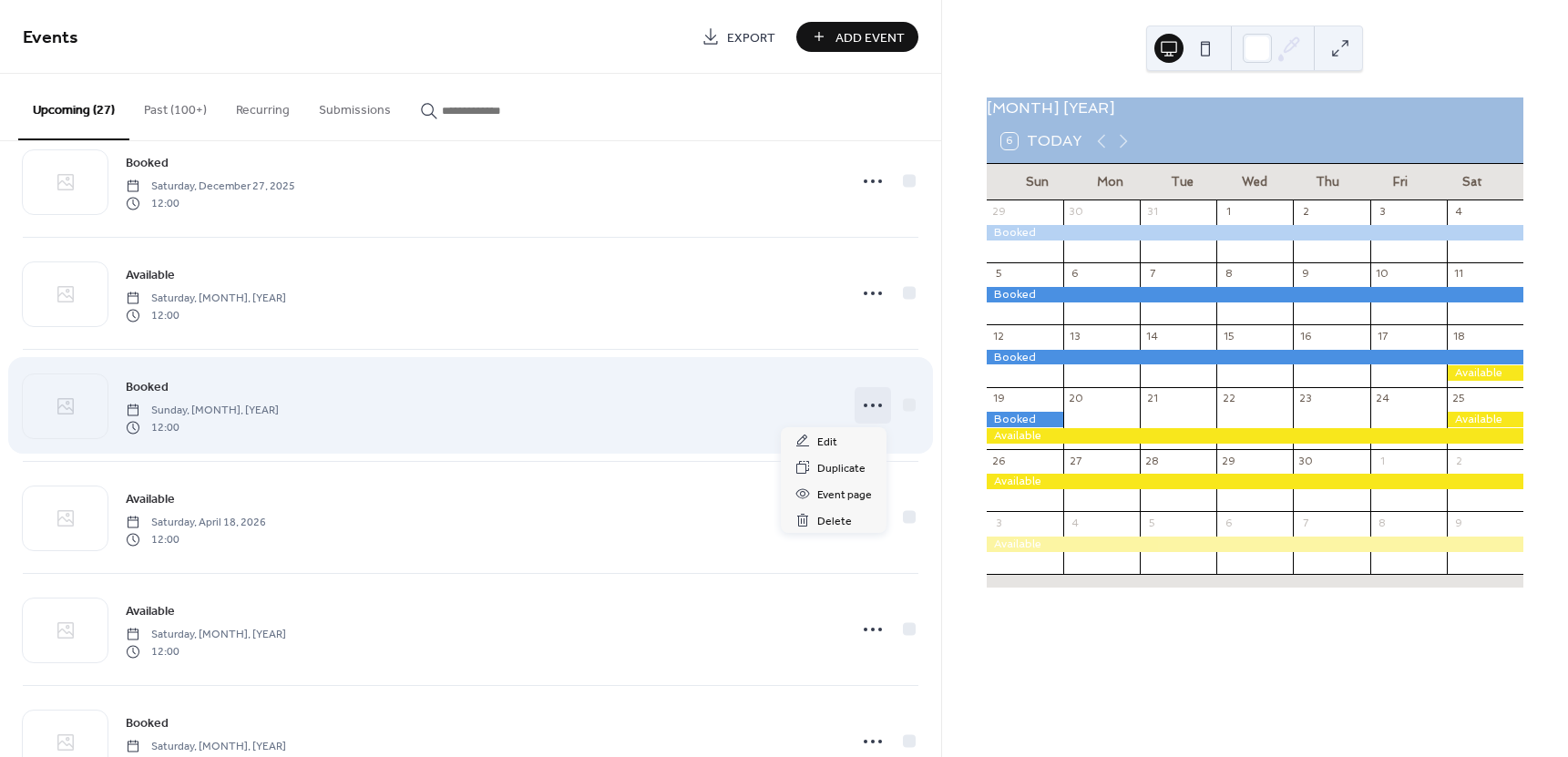 click 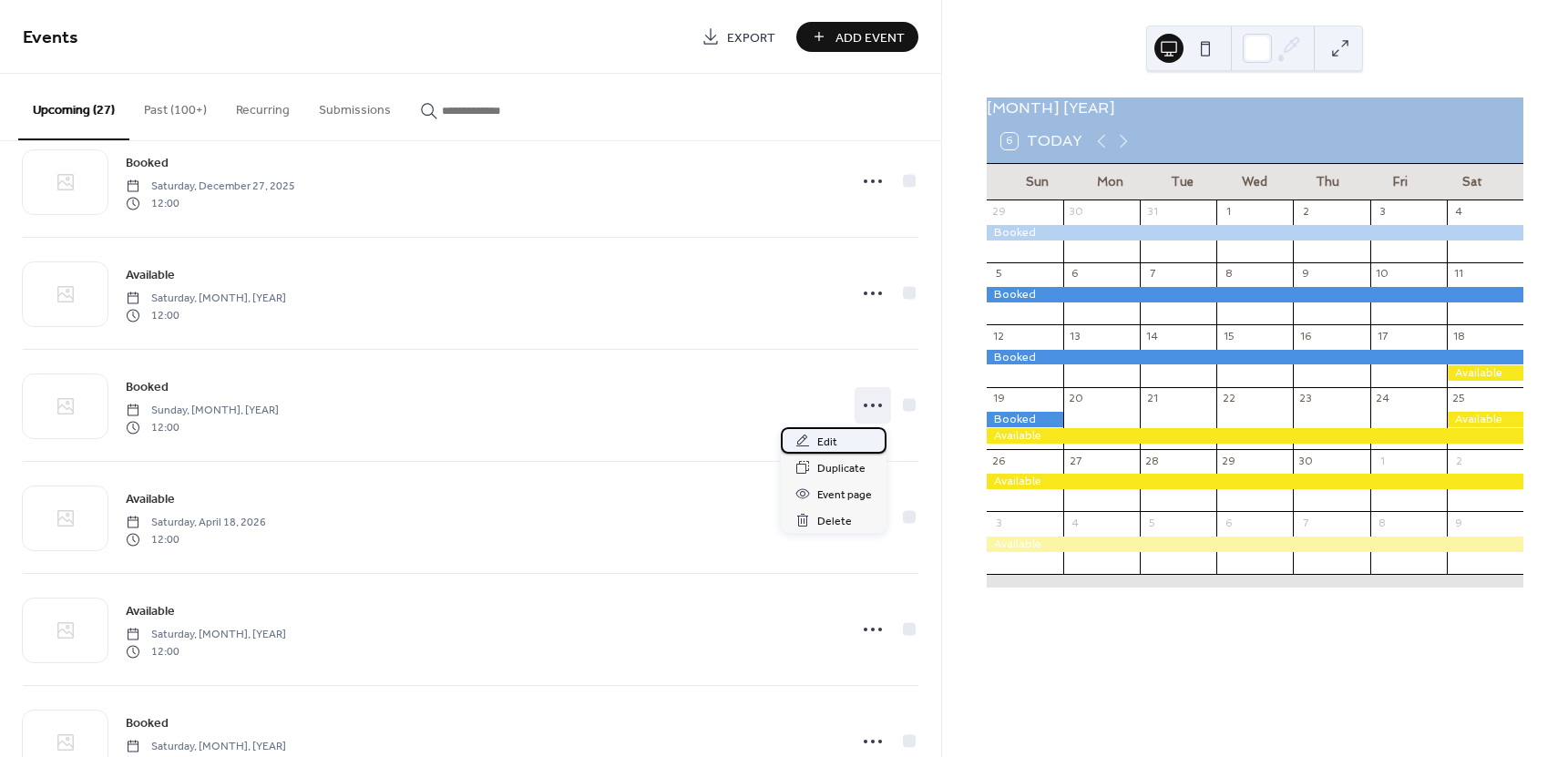 click on "Edit" at bounding box center (827, 442) 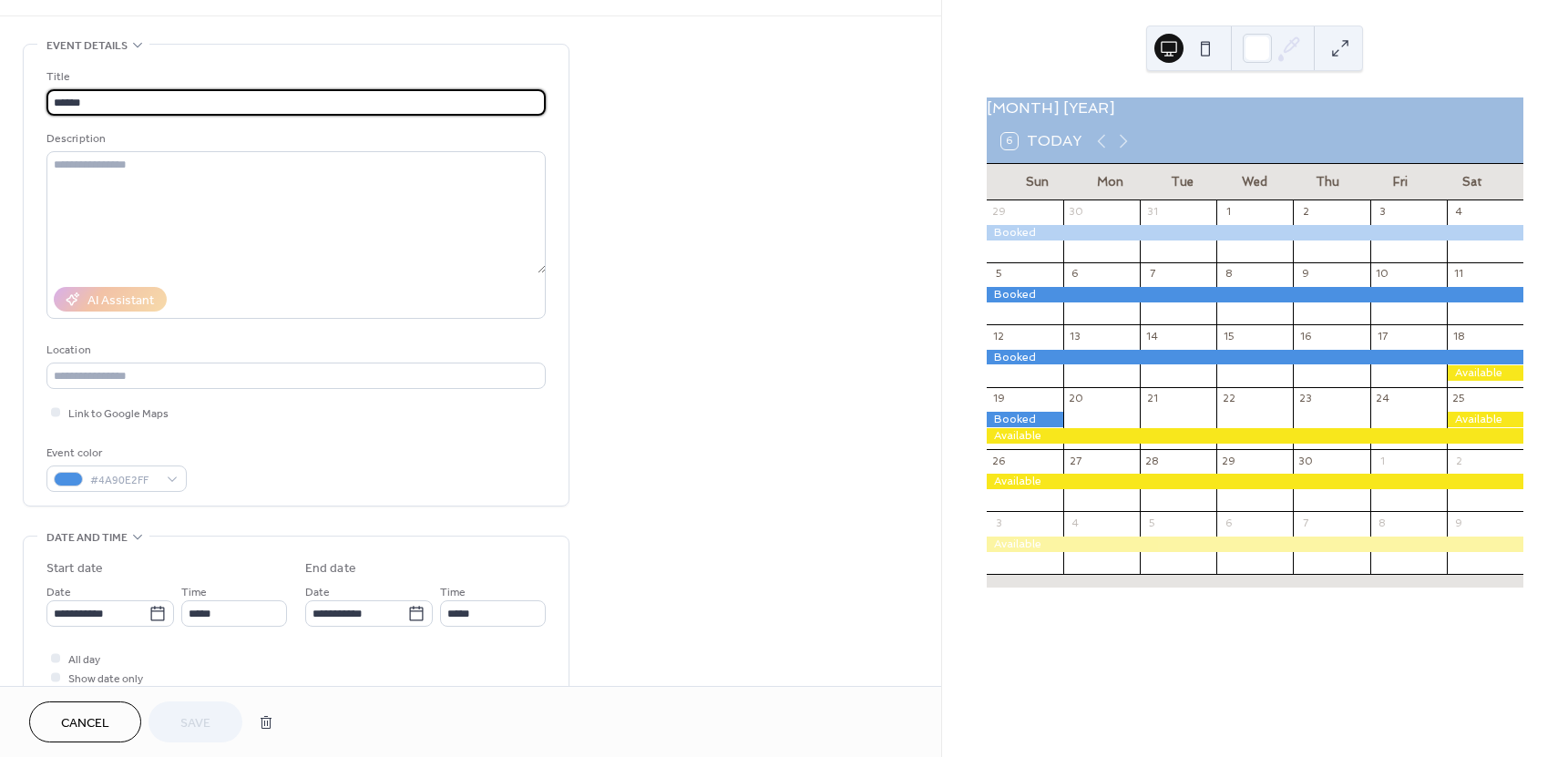 scroll, scrollTop: 152, scrollLeft: 0, axis: vertical 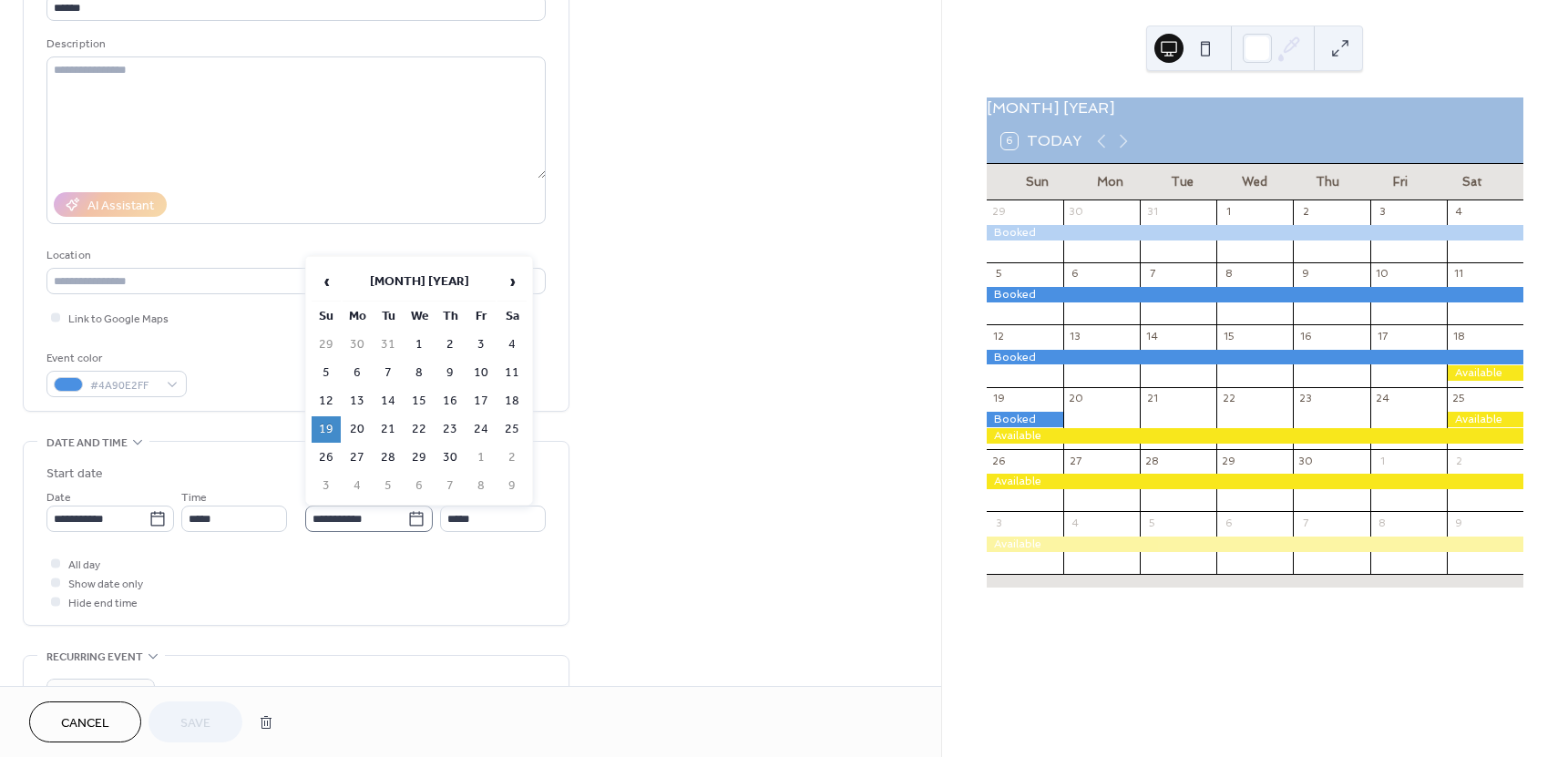 click 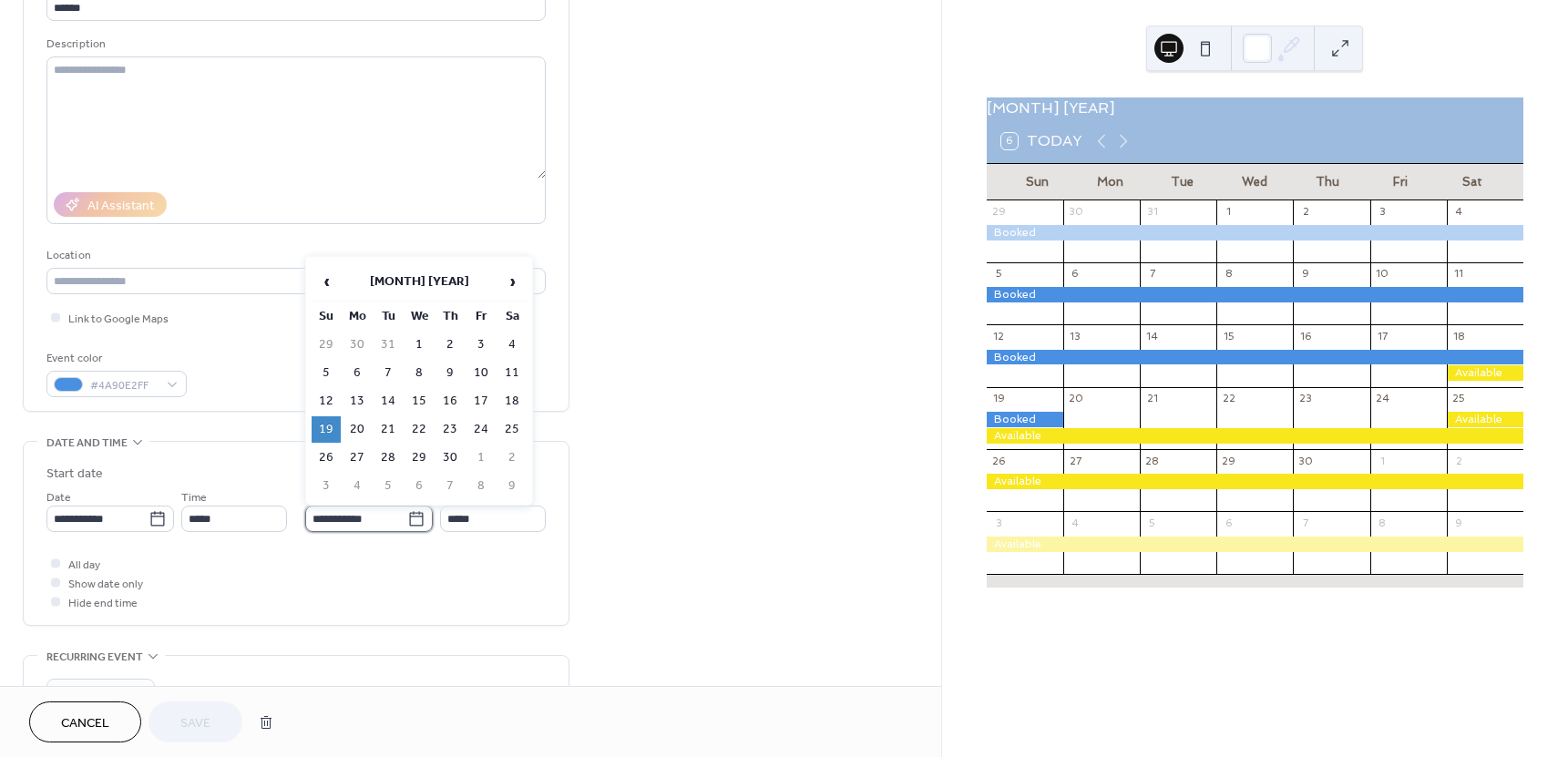 click on "**********" at bounding box center [356, 518] 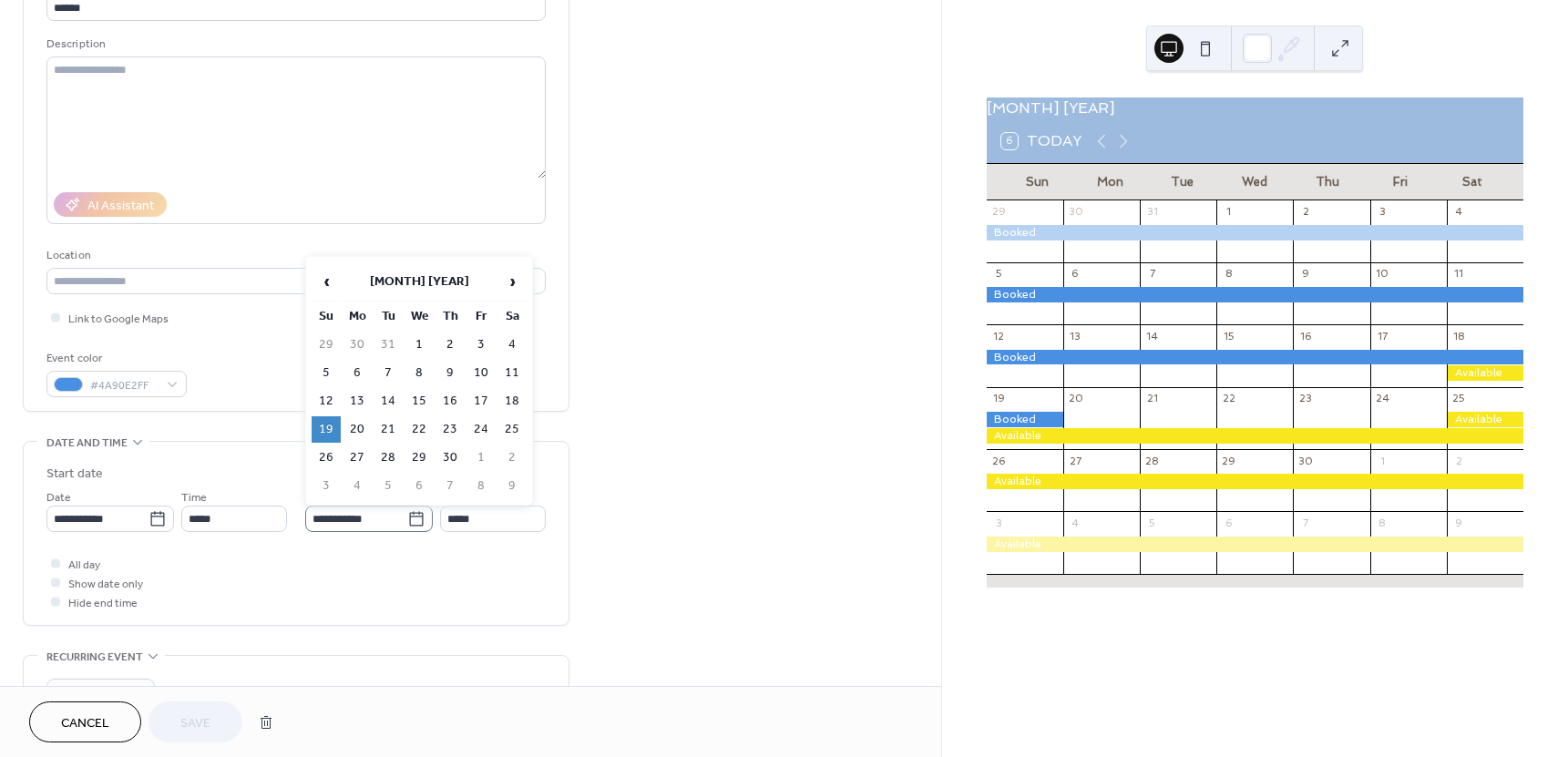 click 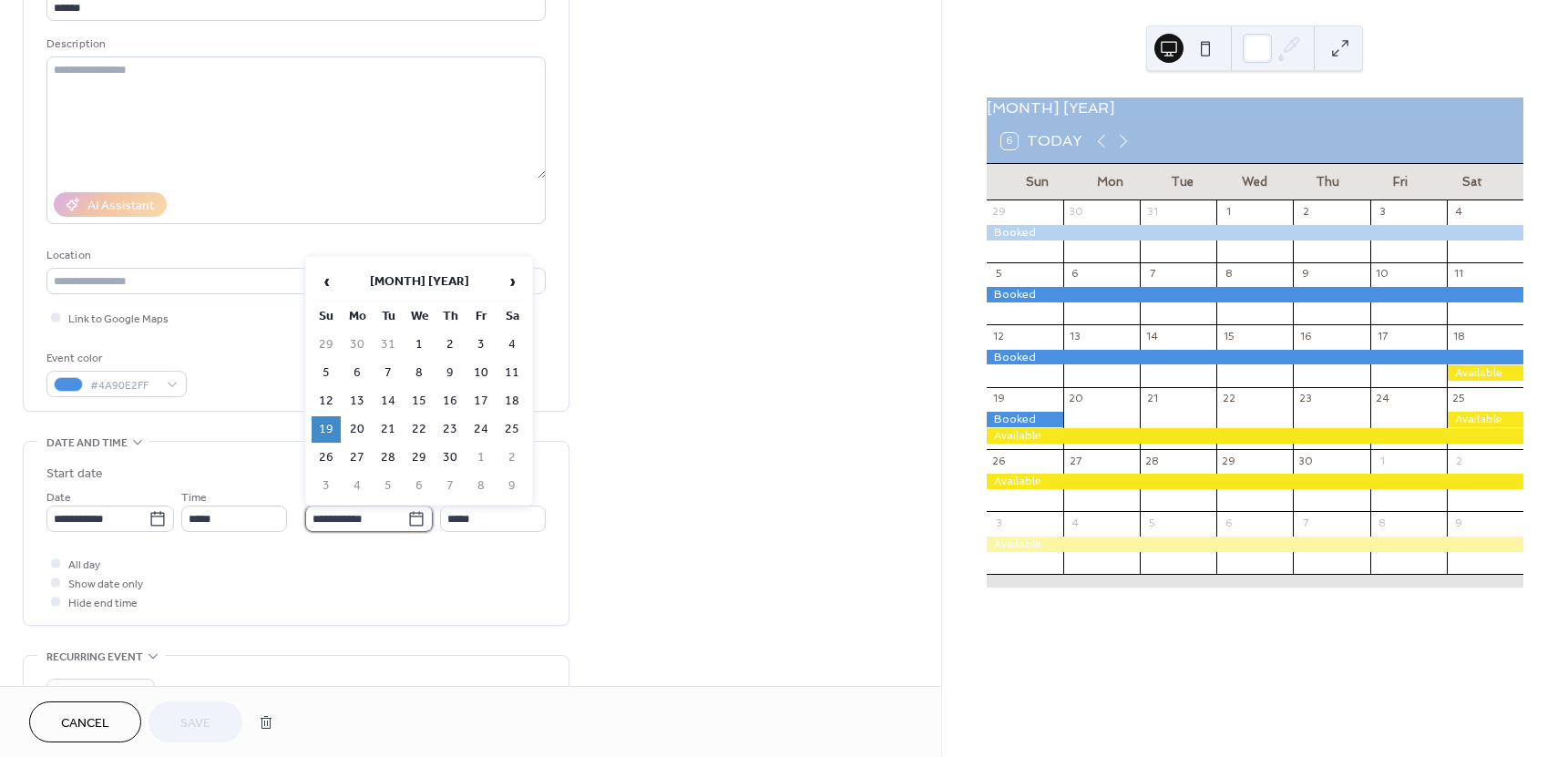 click on "**********" at bounding box center (356, 518) 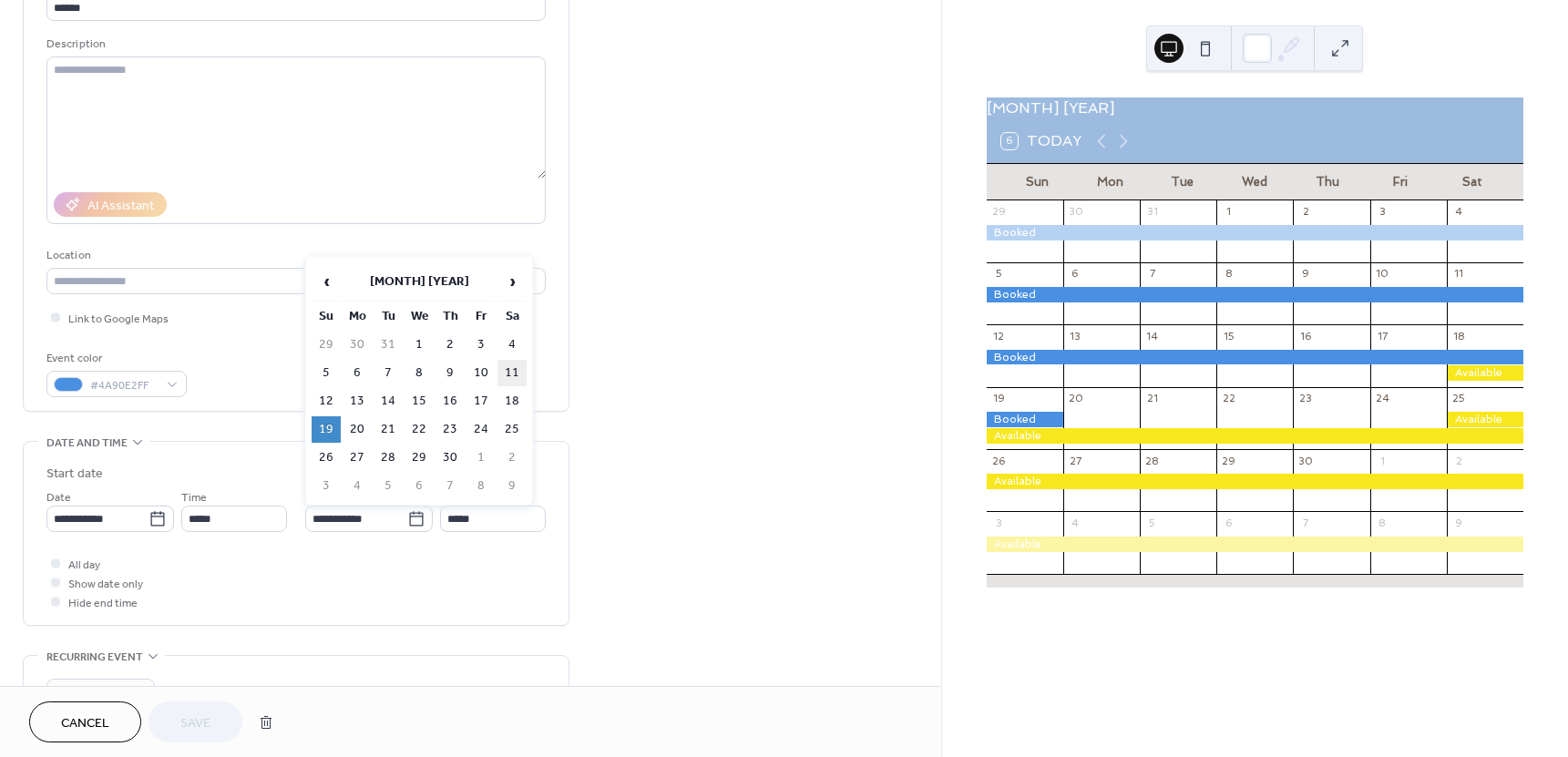 click on "11" at bounding box center (512, 373) 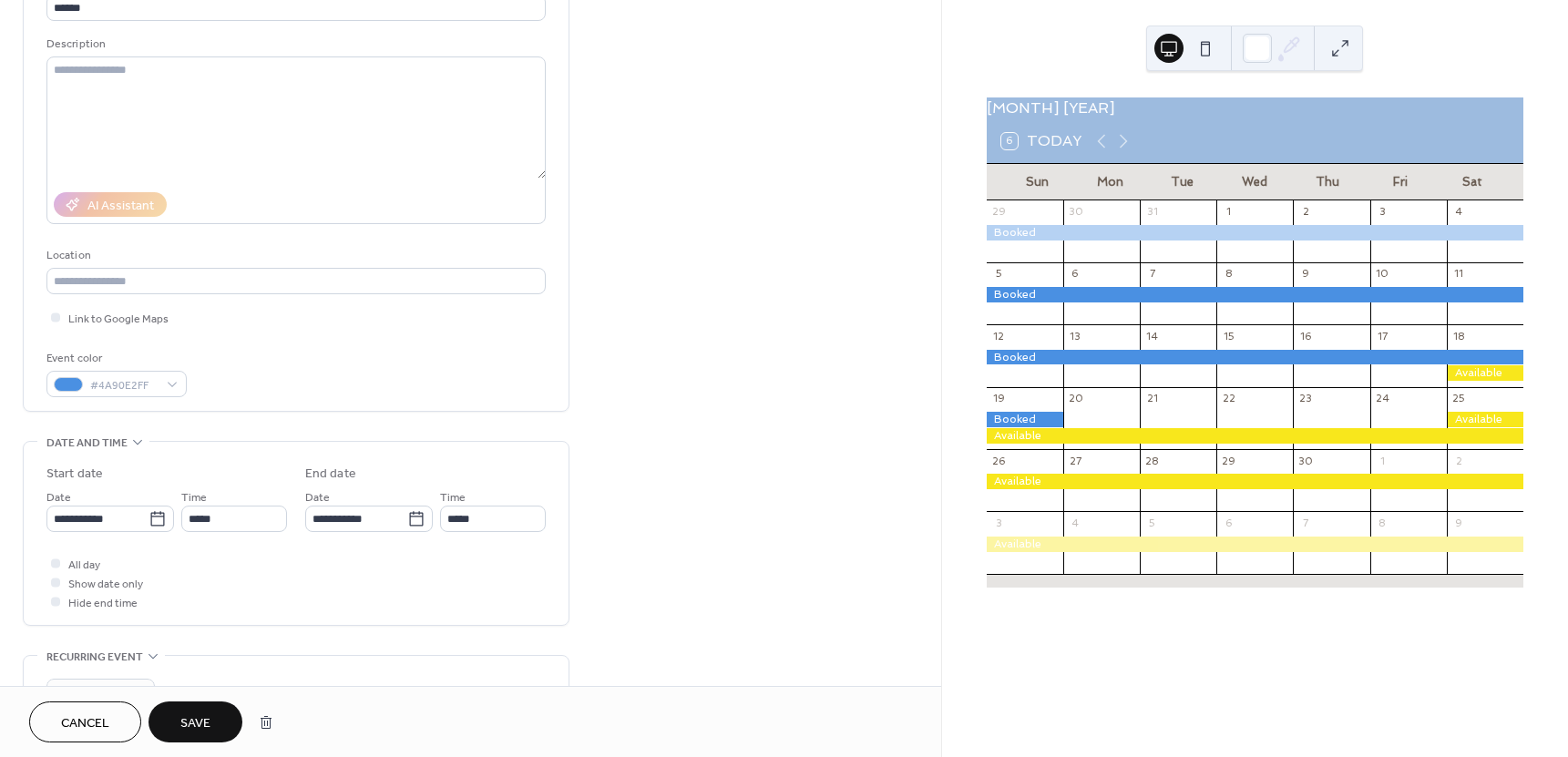 click on "Save" at bounding box center (195, 723) 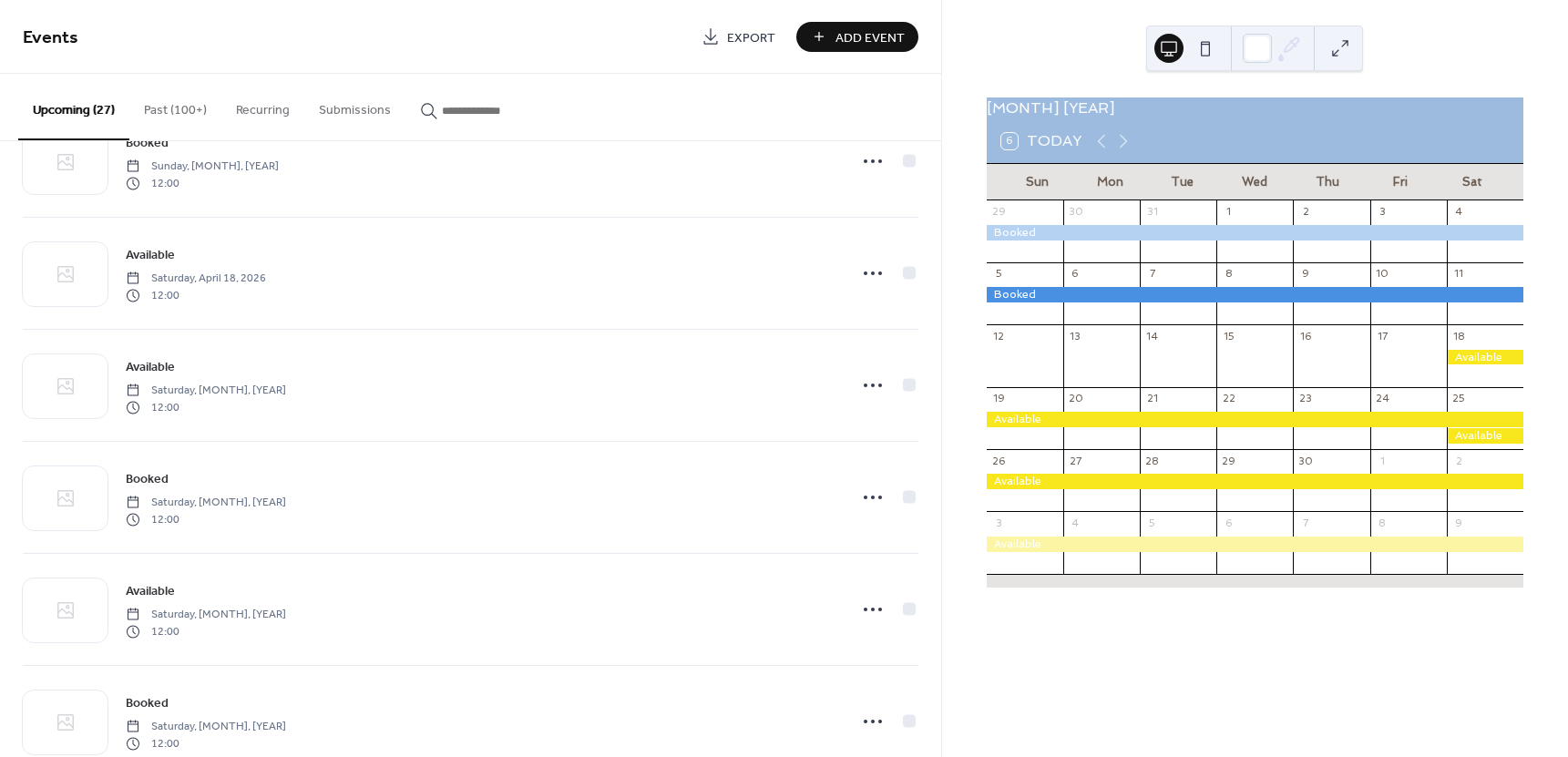 scroll, scrollTop: 1519, scrollLeft: 0, axis: vertical 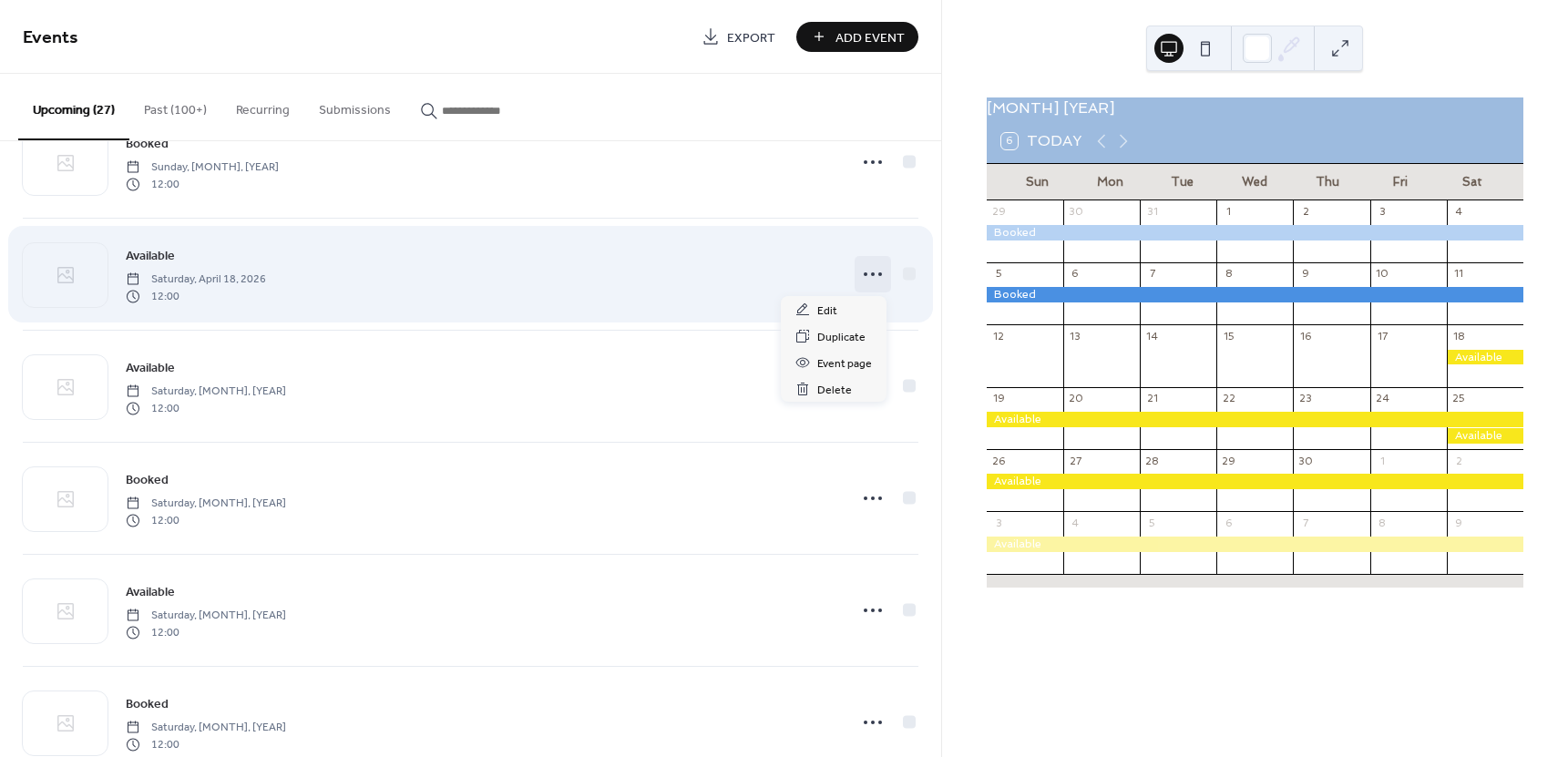 click 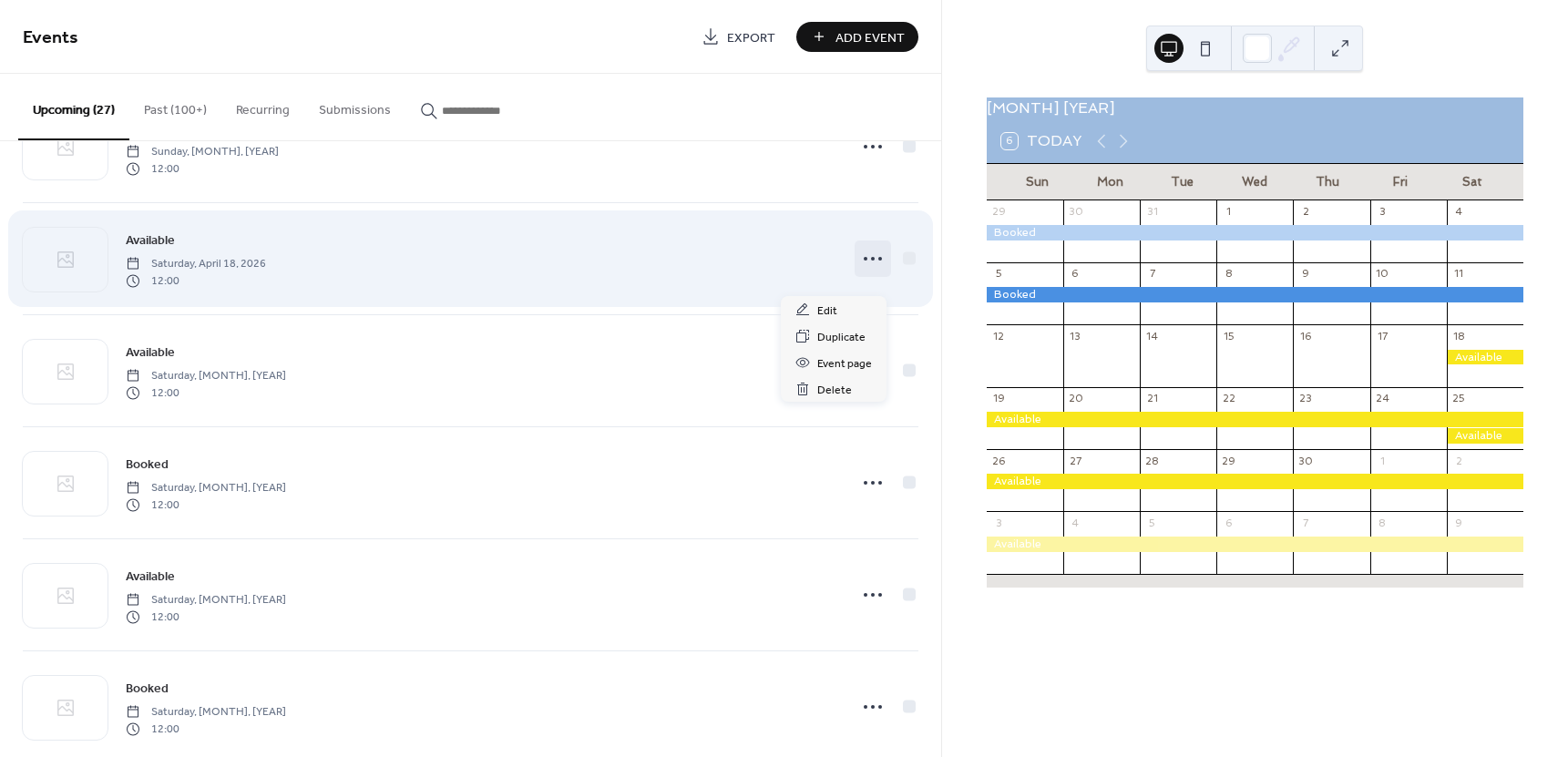 scroll, scrollTop: 1549, scrollLeft: 0, axis: vertical 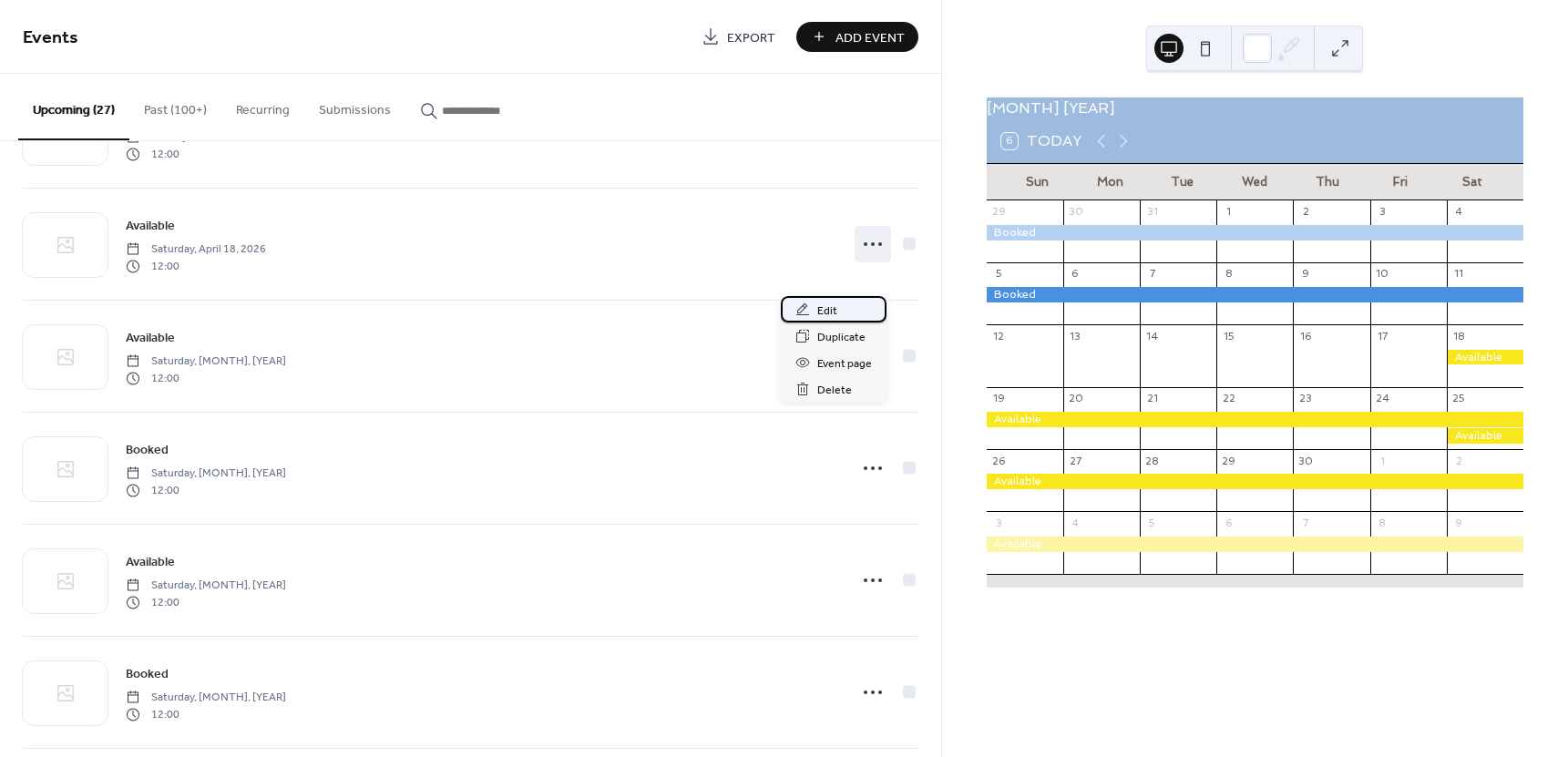 click on "Edit" at bounding box center [827, 311] 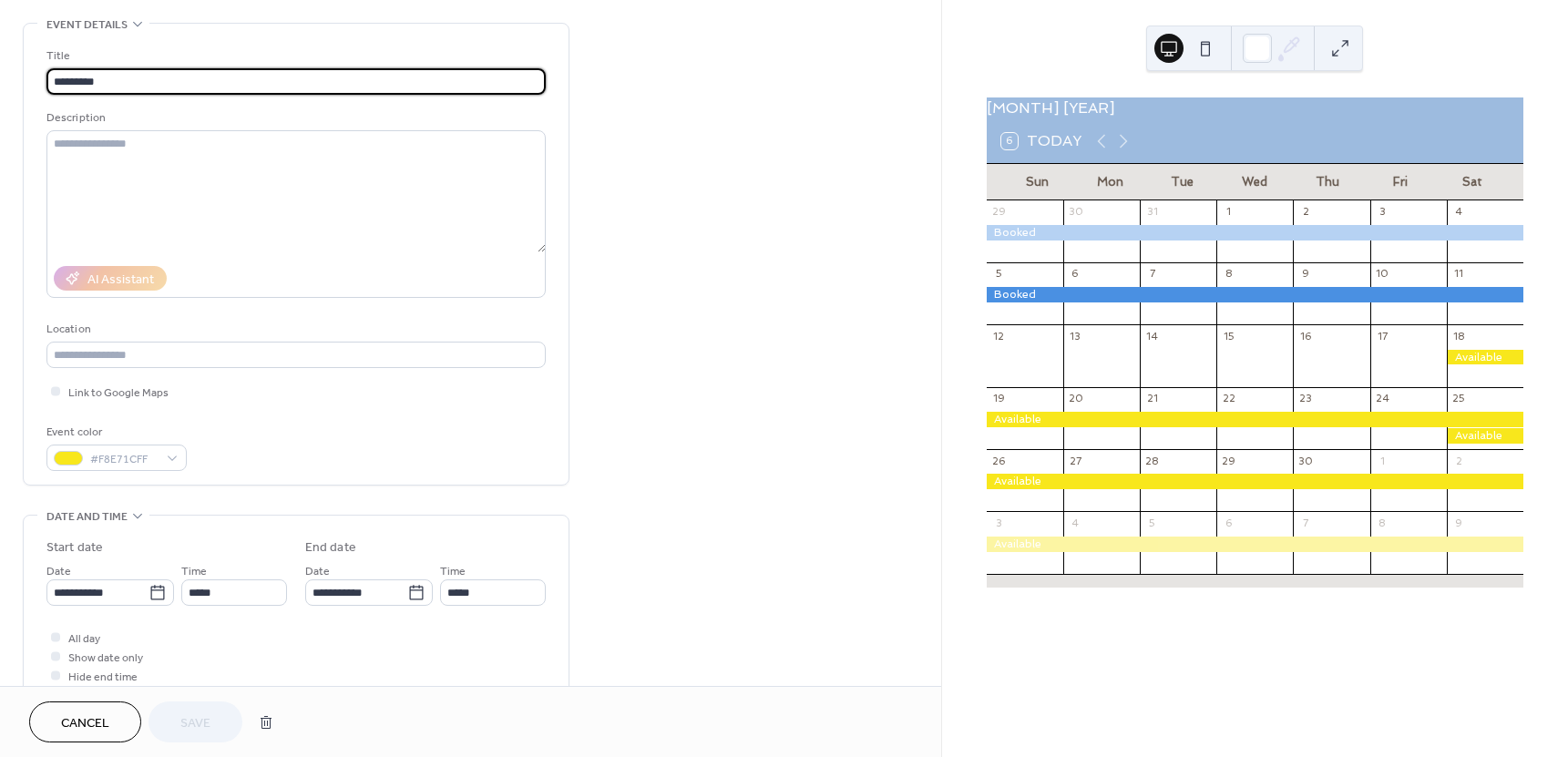 scroll, scrollTop: 121, scrollLeft: 0, axis: vertical 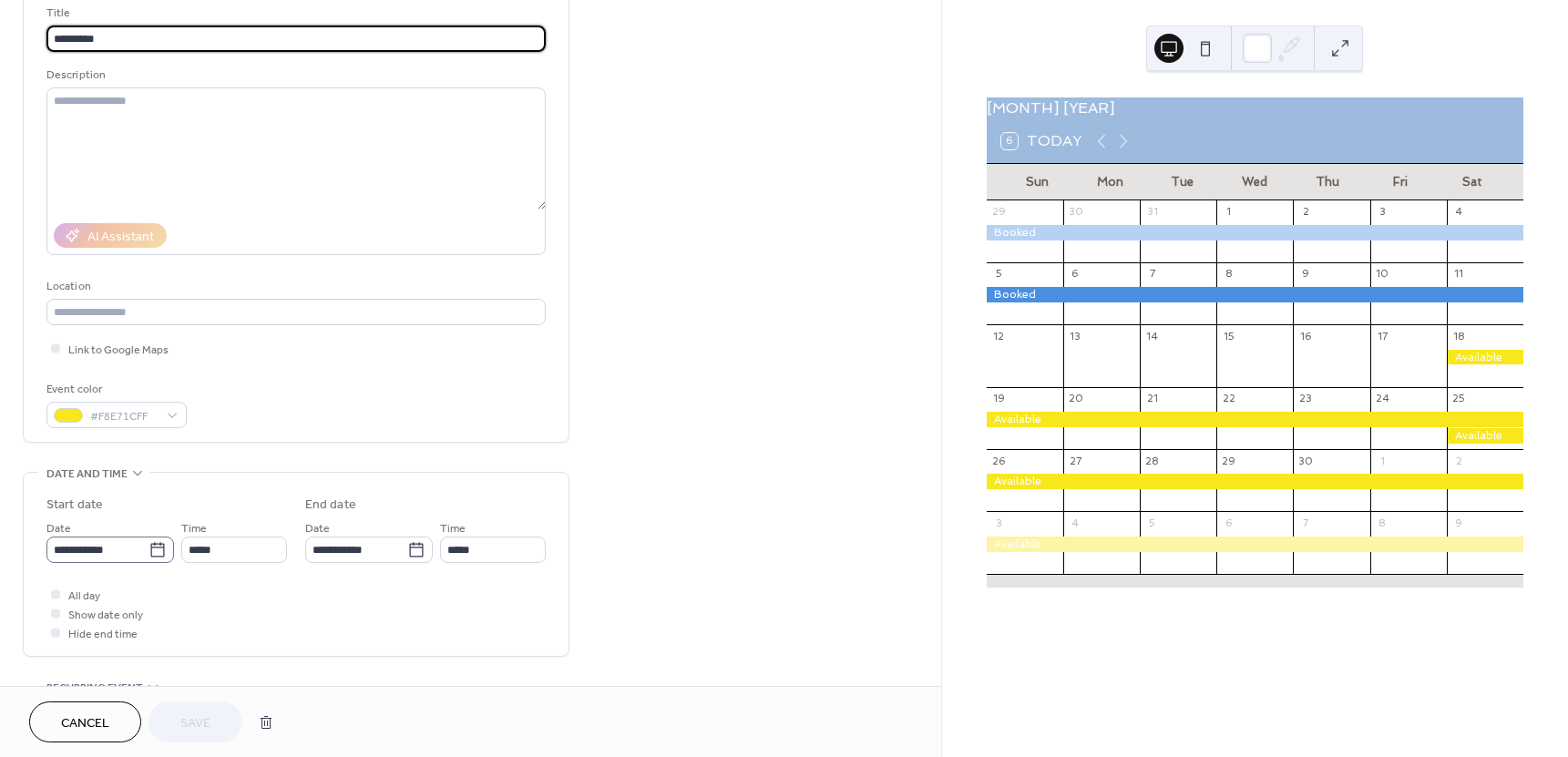click 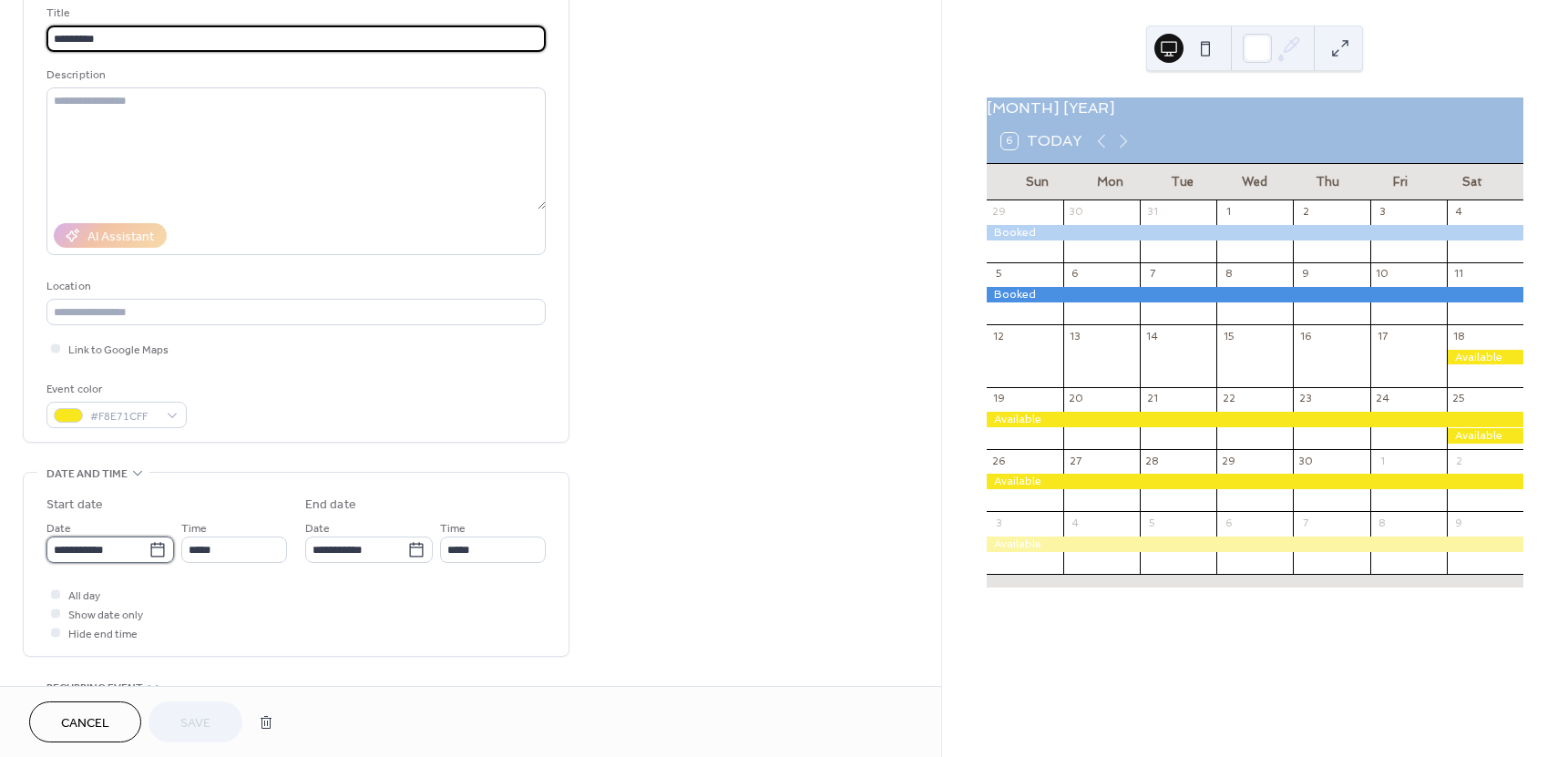 click on "**********" at bounding box center (97, 549) 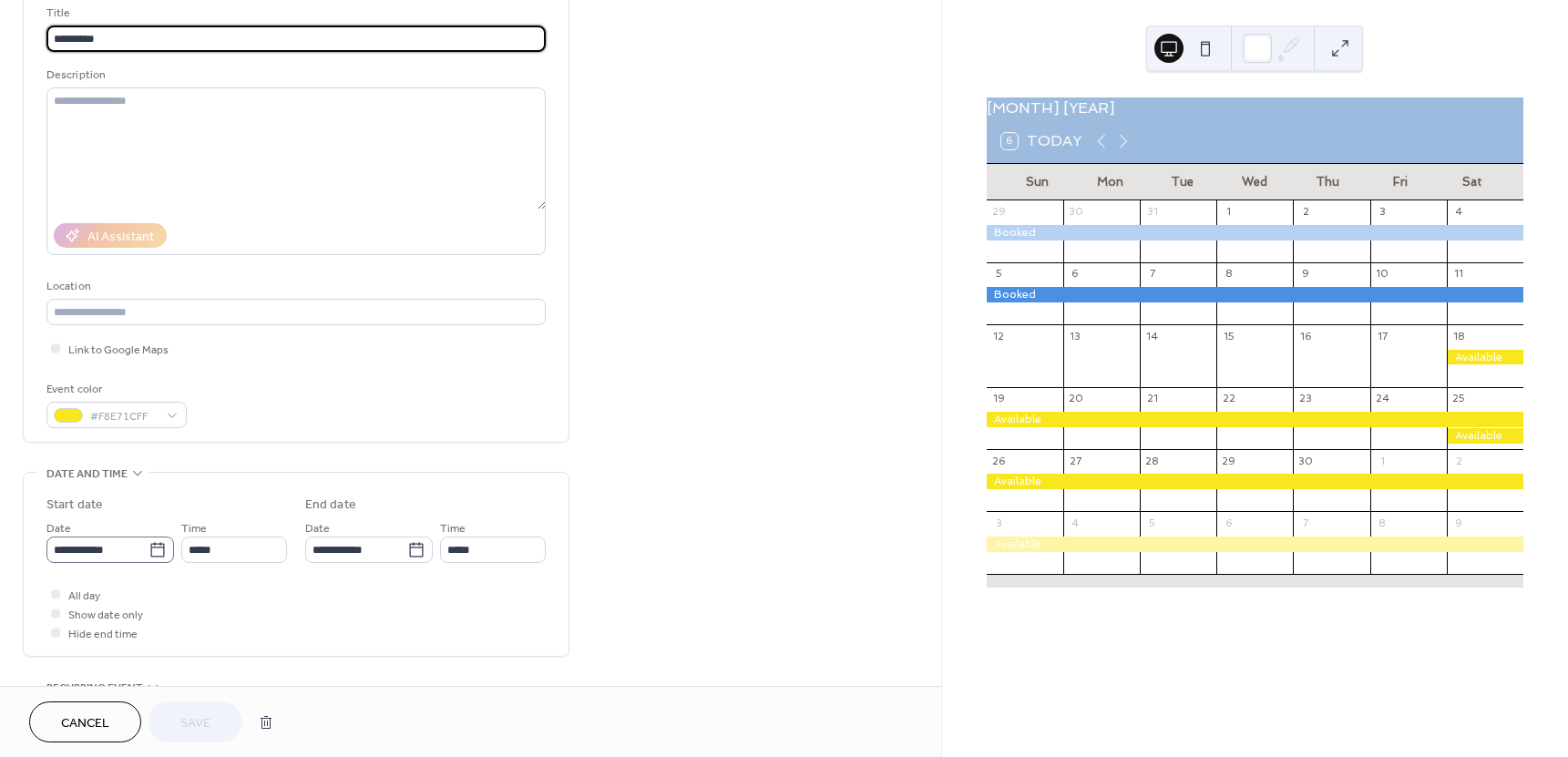 click 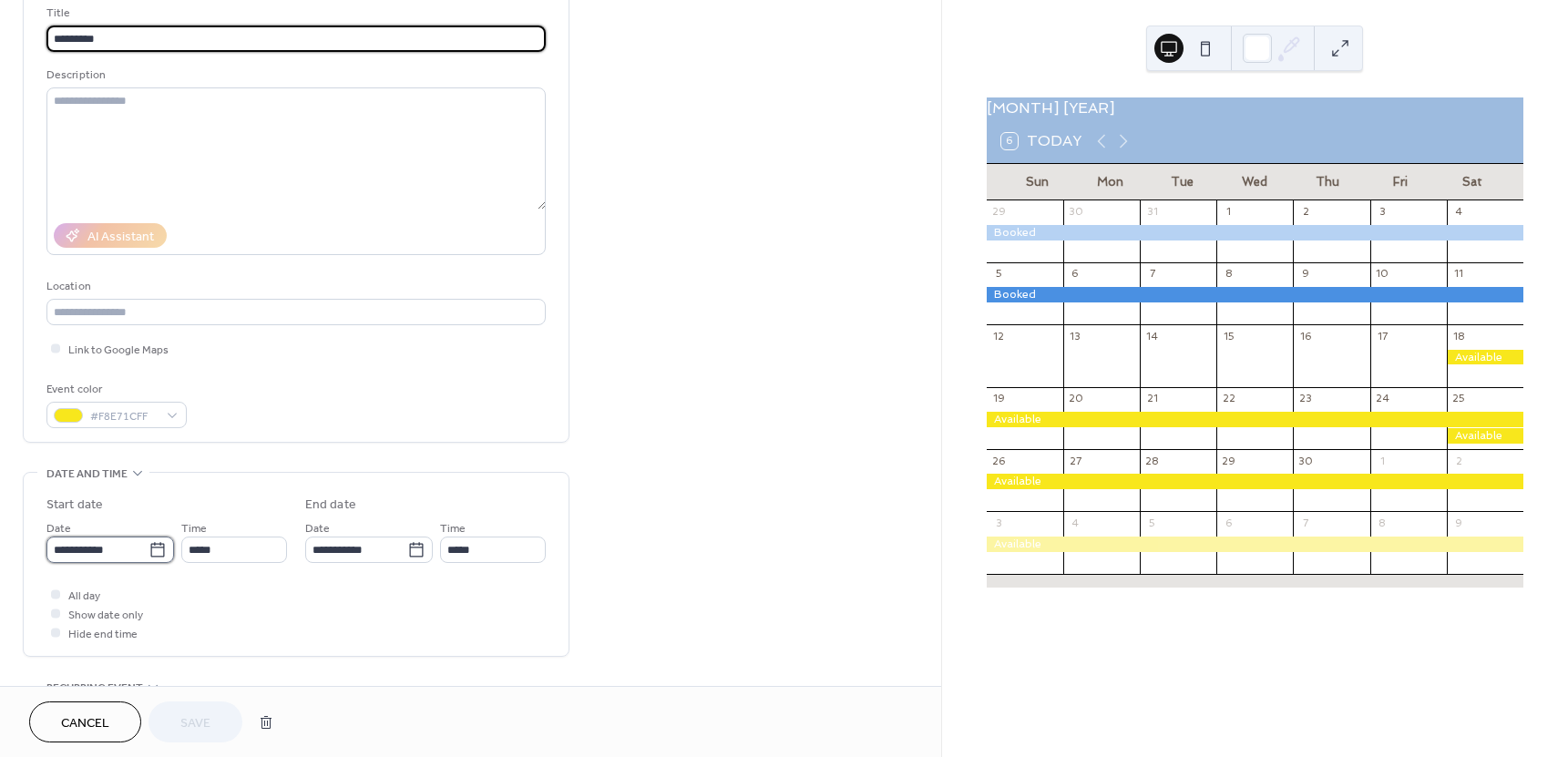 click on "**********" at bounding box center [97, 549] 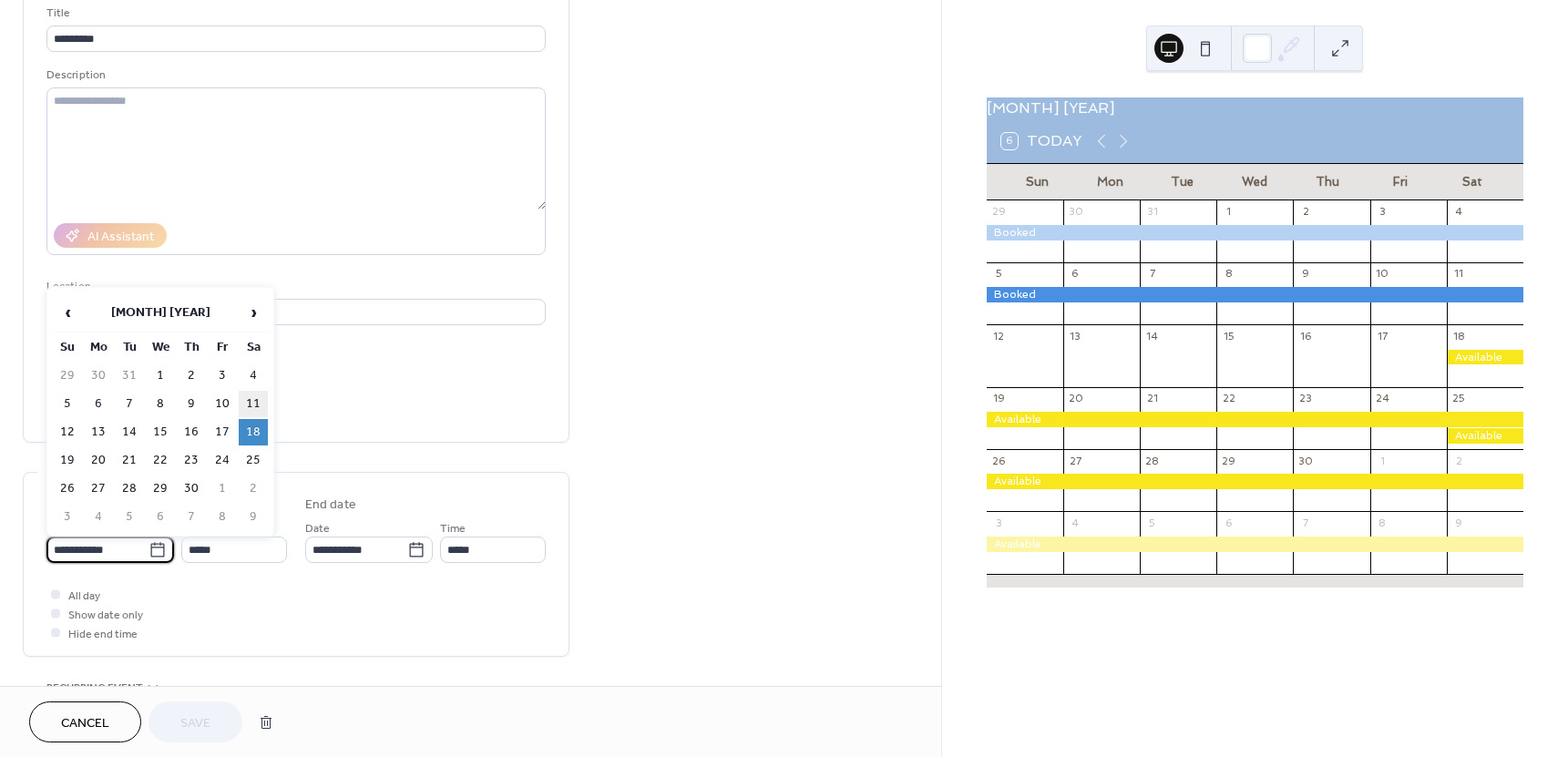 click on "11" at bounding box center [253, 404] 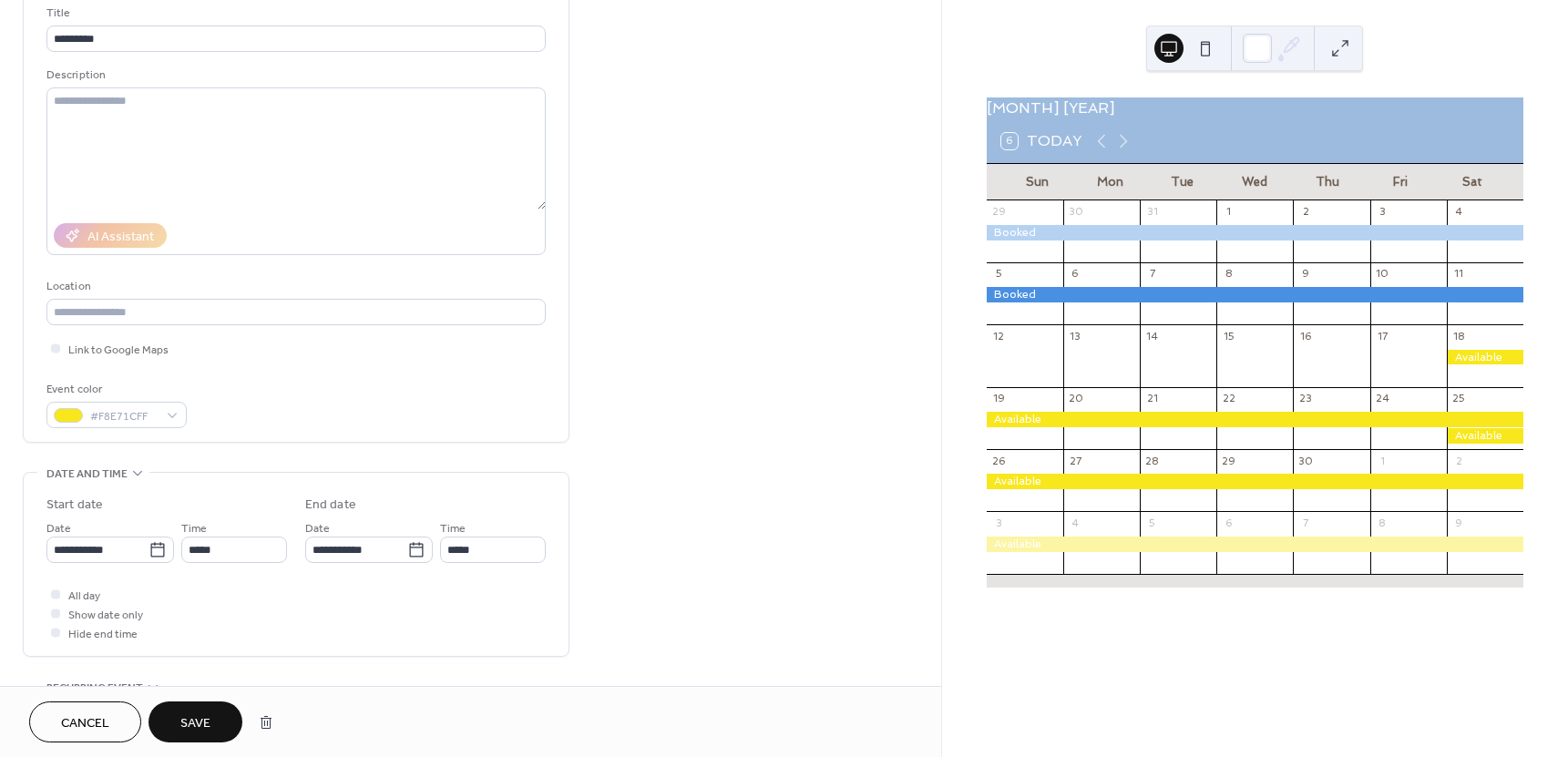 click on "Save" at bounding box center (195, 723) 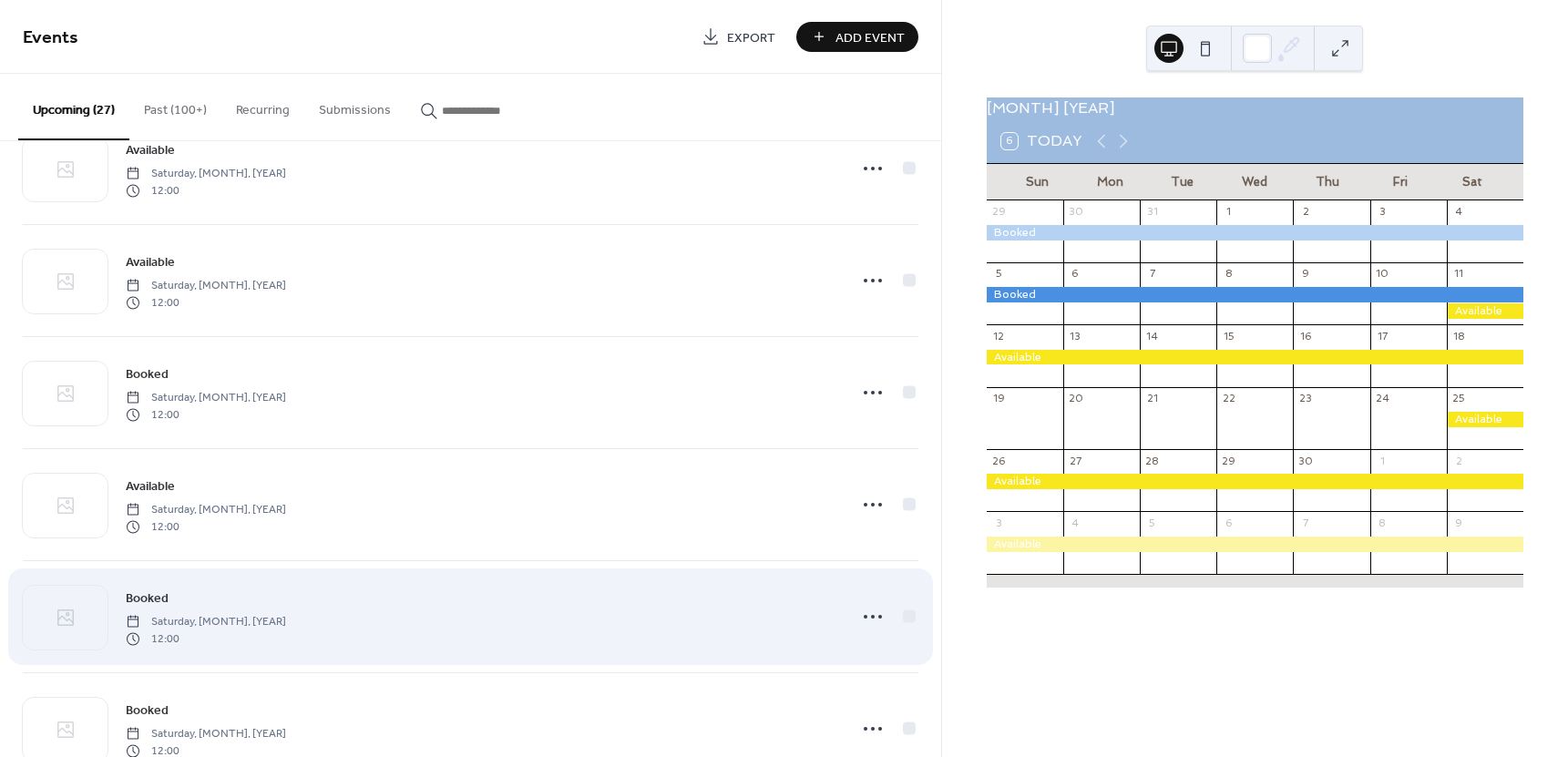 scroll, scrollTop: 1610, scrollLeft: 0, axis: vertical 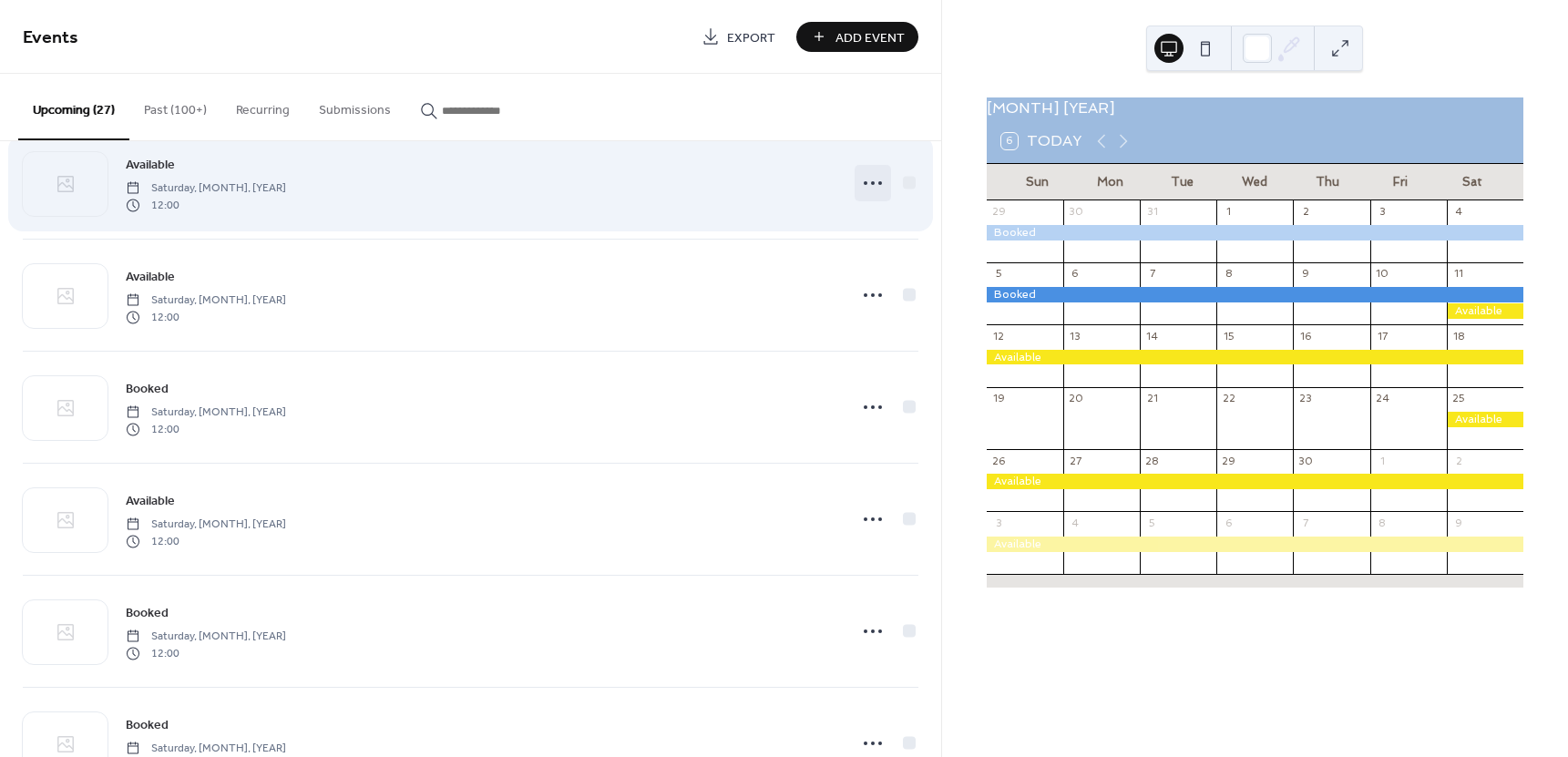 click 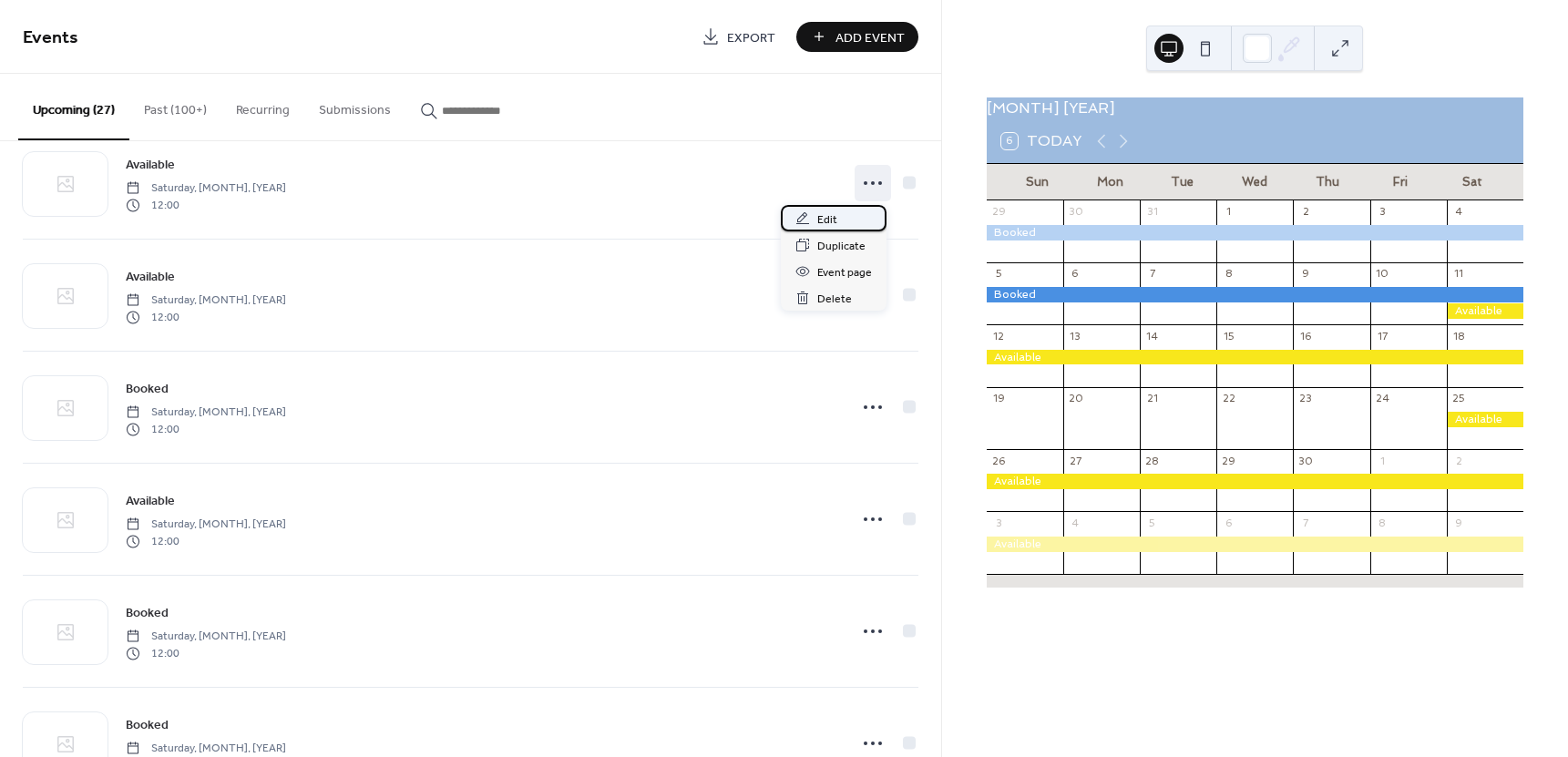 click on "Edit" at bounding box center [827, 220] 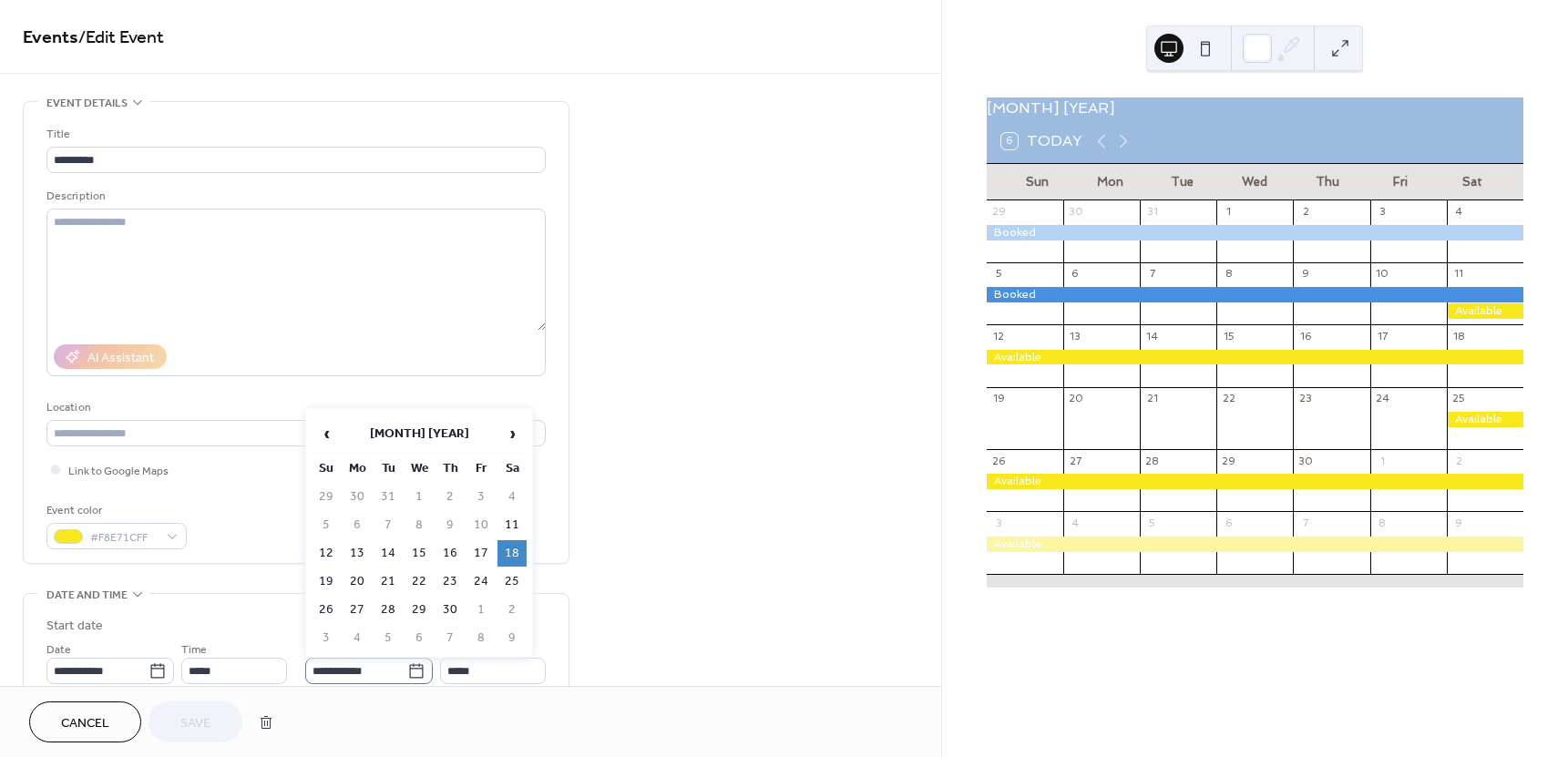 click 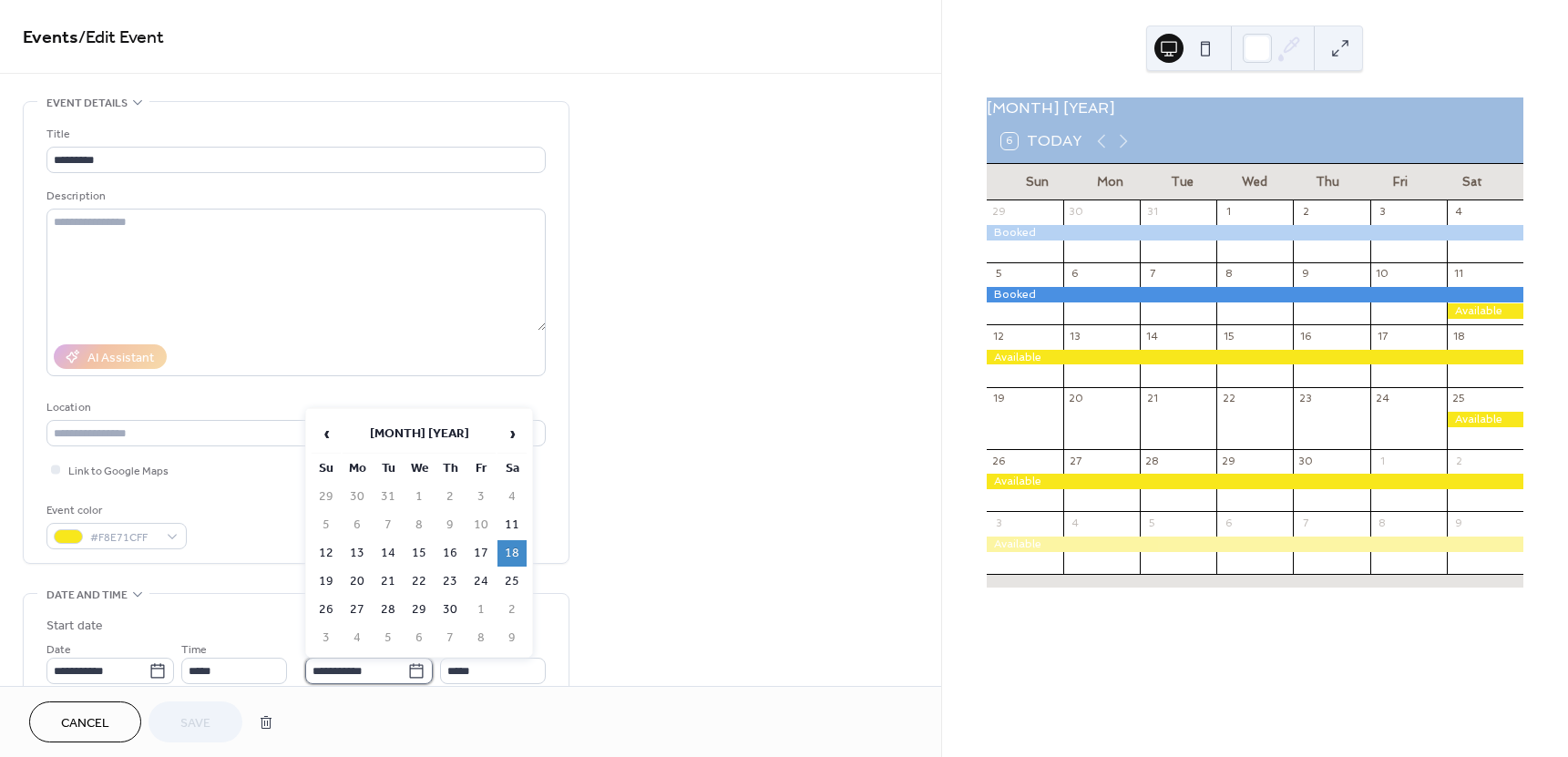 click on "**********" at bounding box center (356, 670) 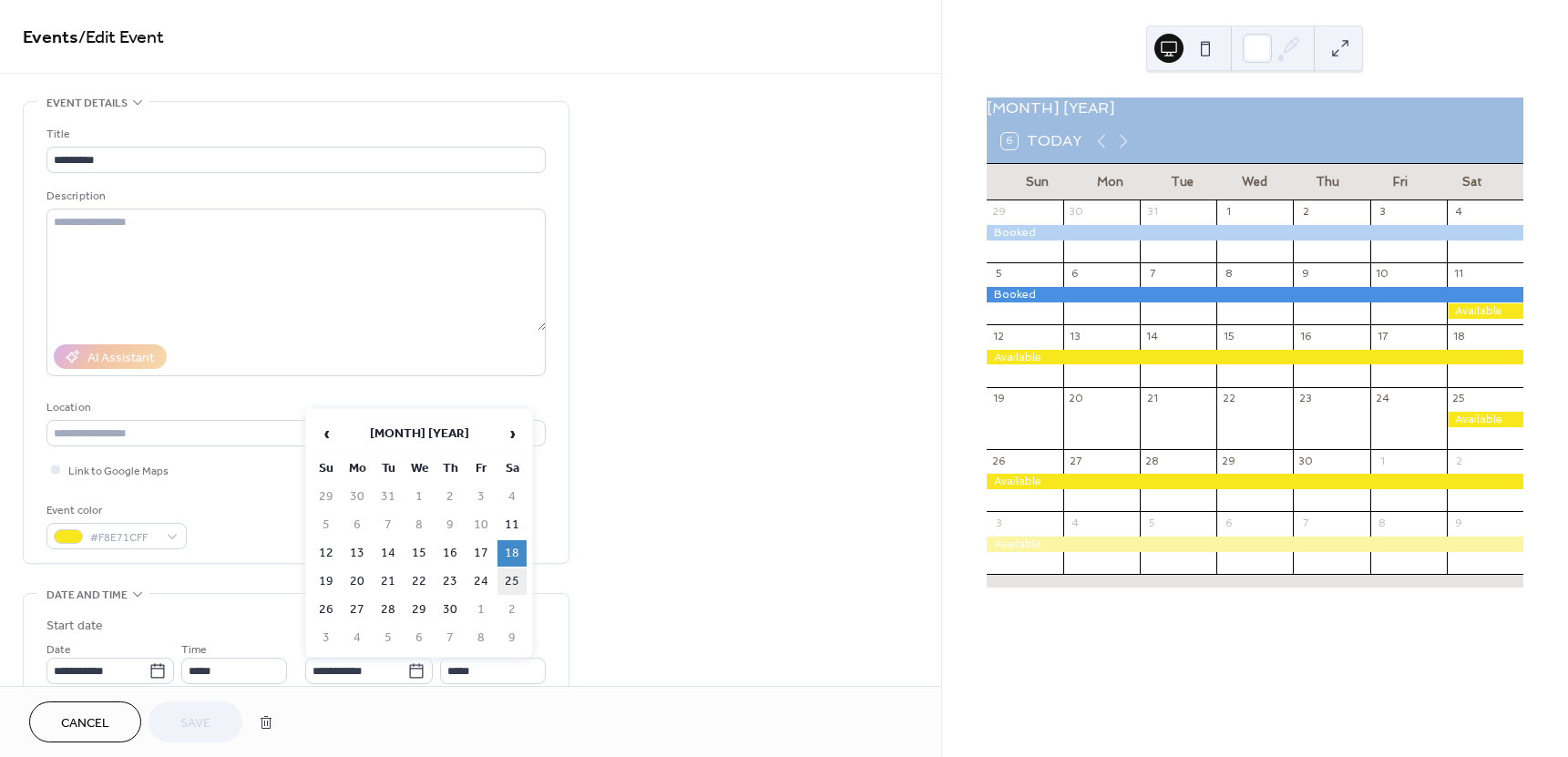 click on "25" at bounding box center (512, 581) 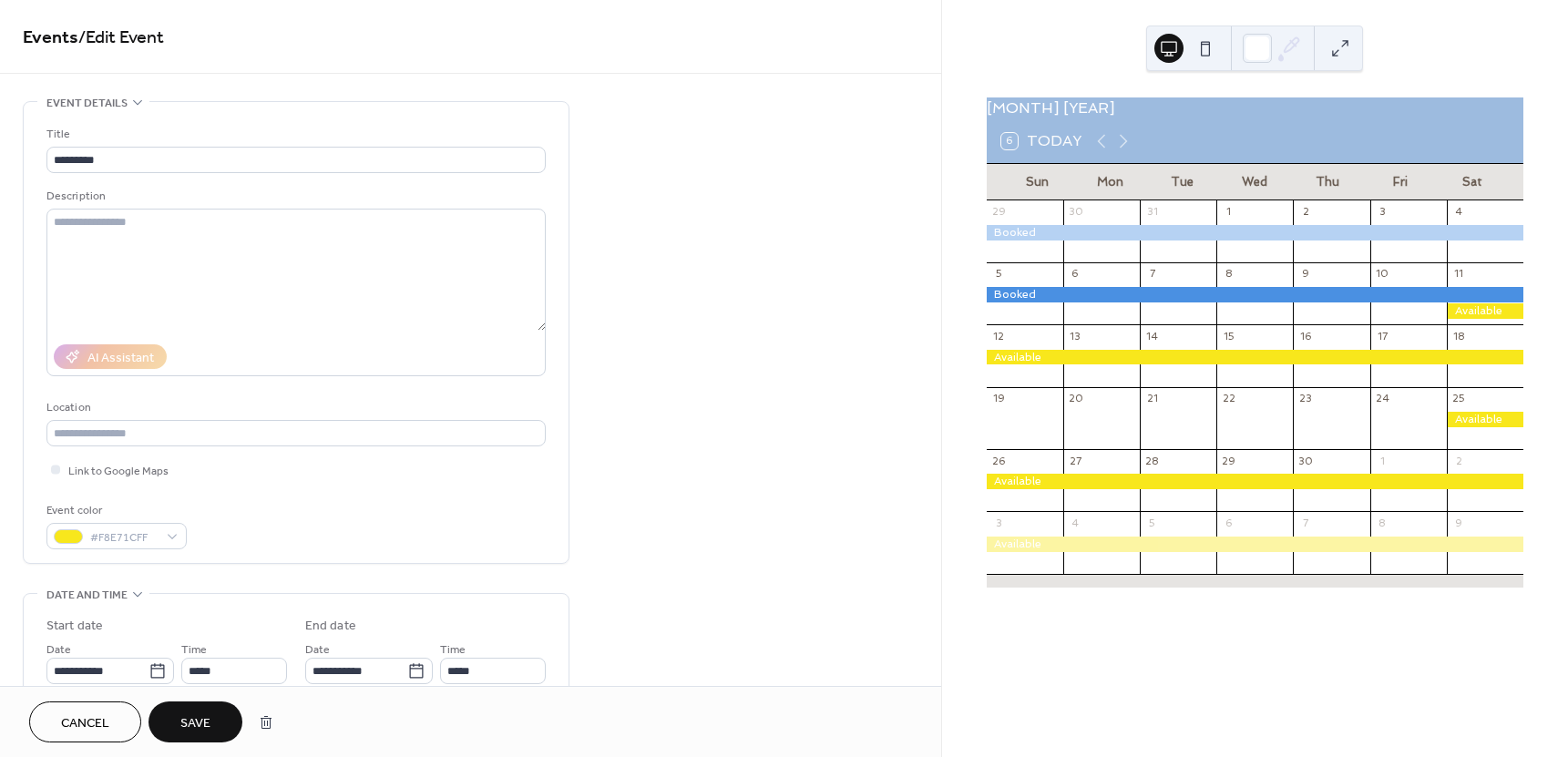 click on "Save" at bounding box center (195, 721) 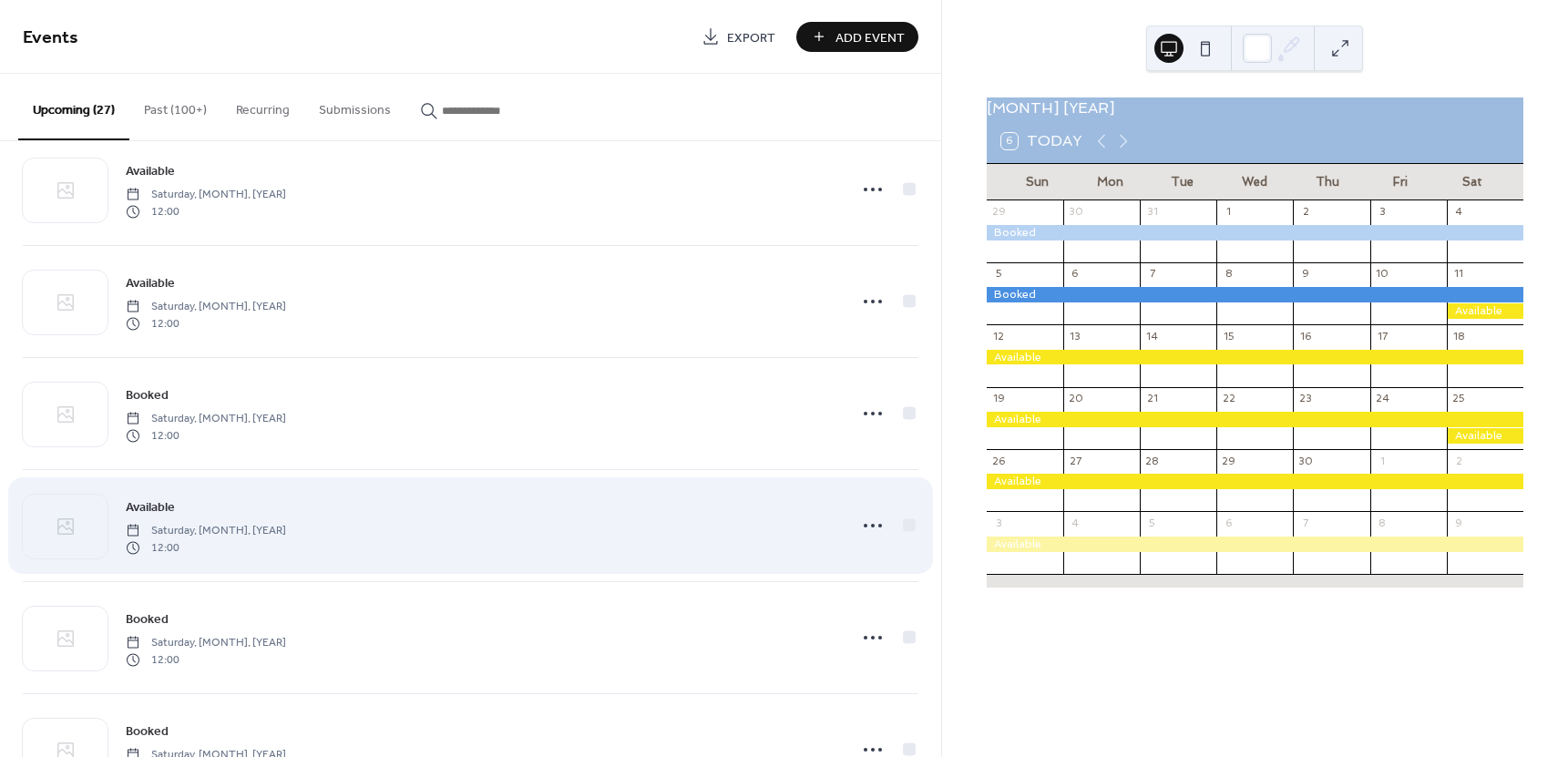 scroll, scrollTop: 1610, scrollLeft: 0, axis: vertical 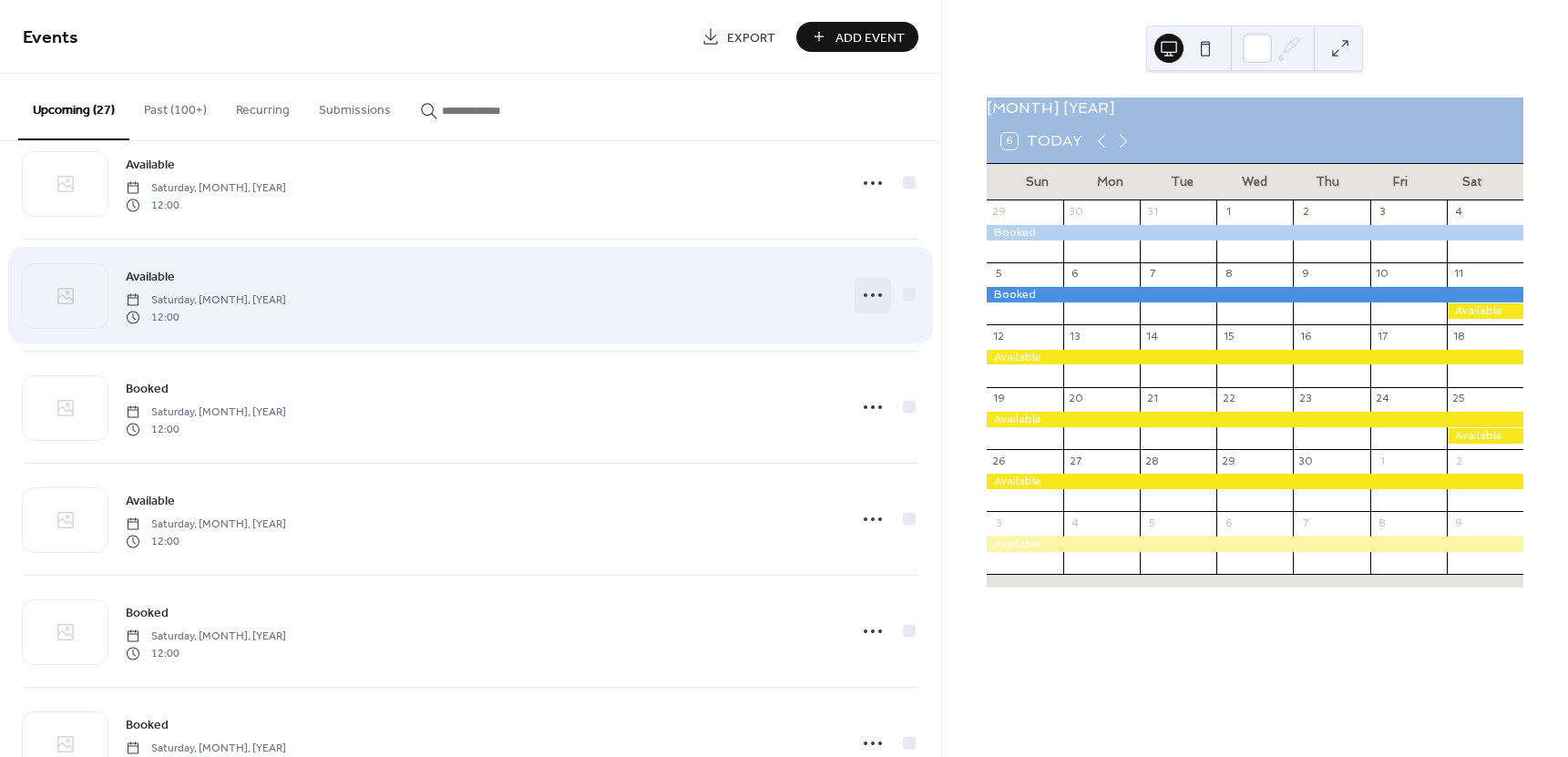 click 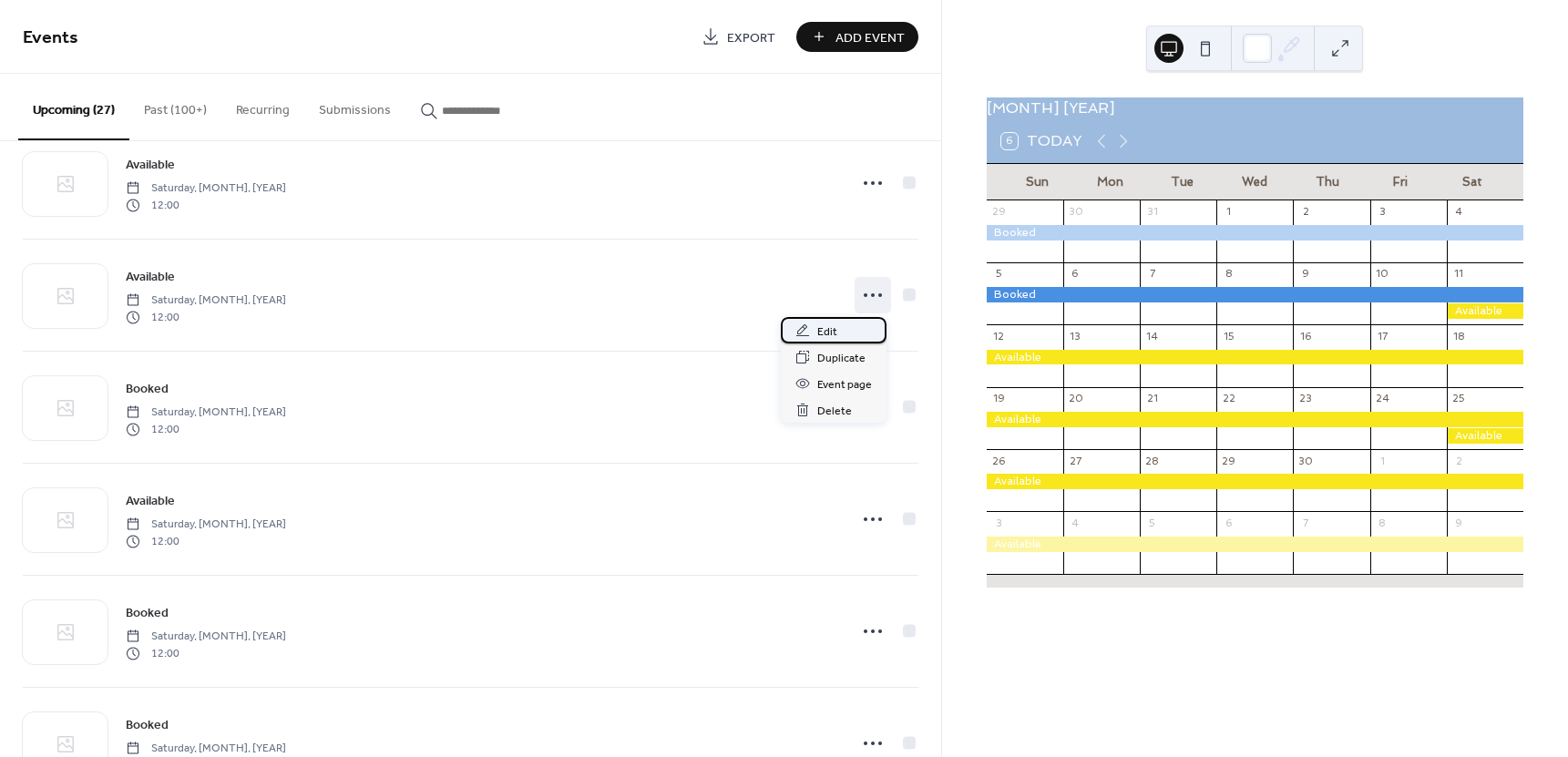 click on "Edit" at bounding box center (827, 332) 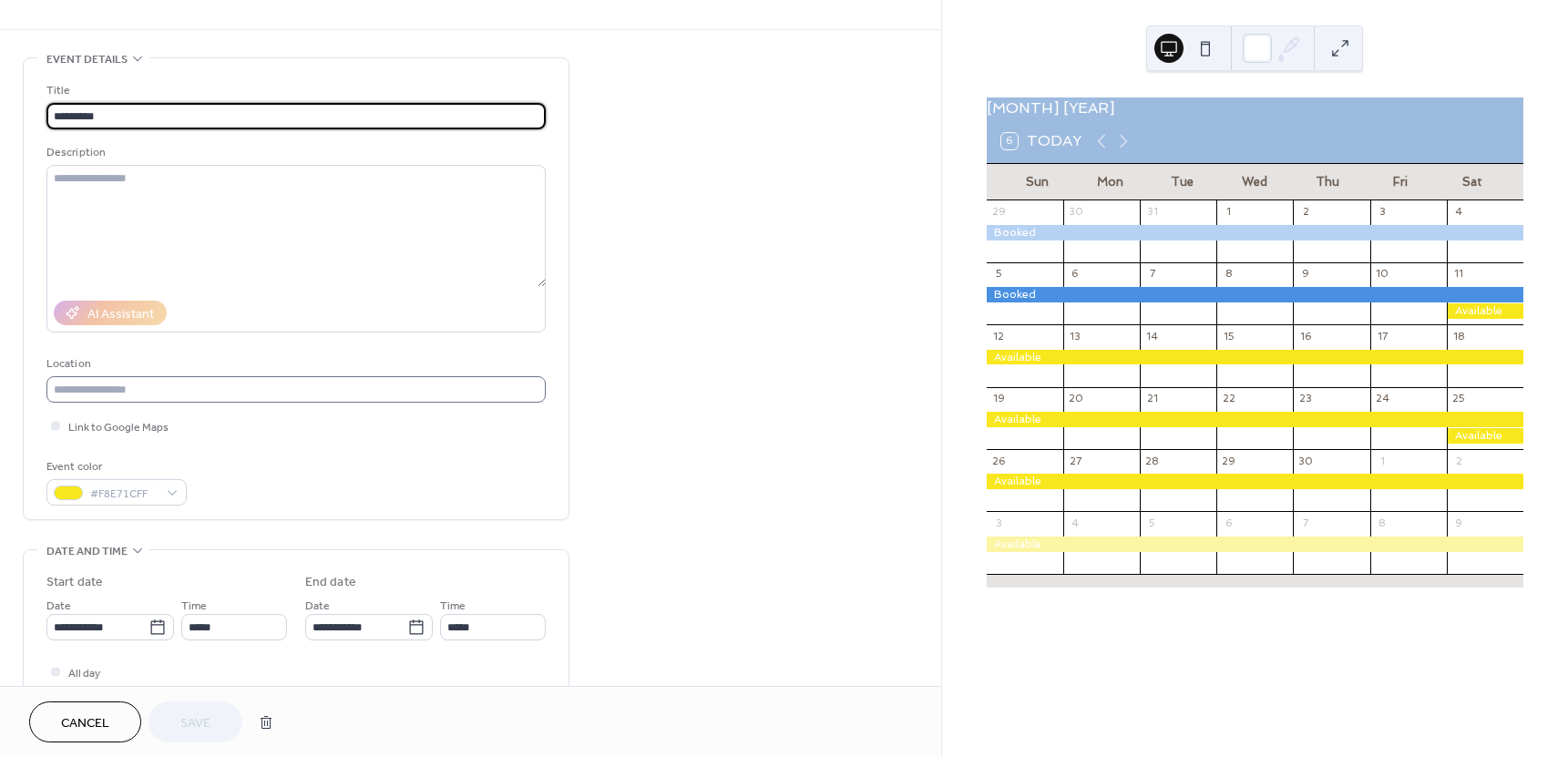 scroll, scrollTop: 91, scrollLeft: 0, axis: vertical 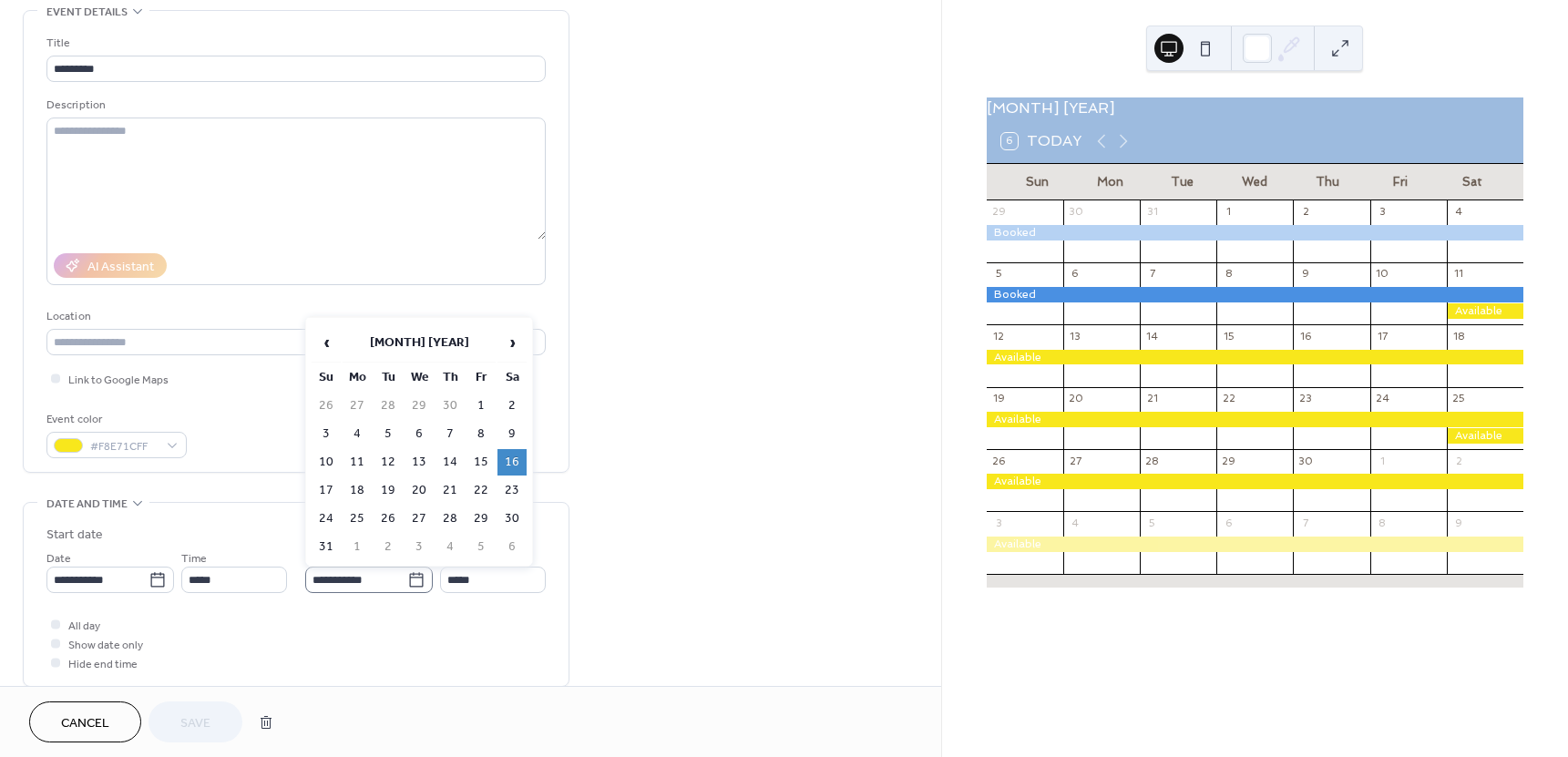 click 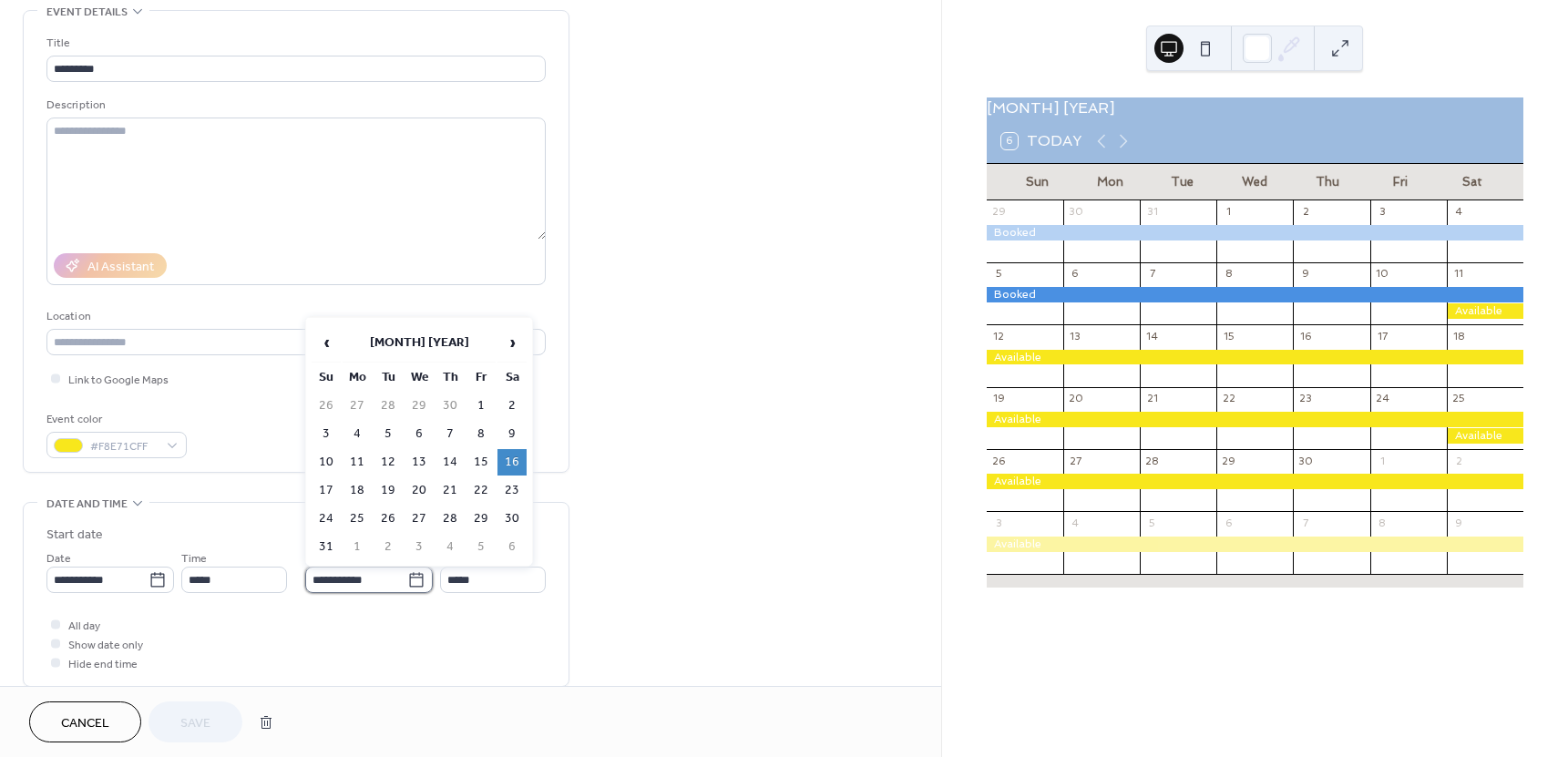click on "**********" at bounding box center (356, 579) 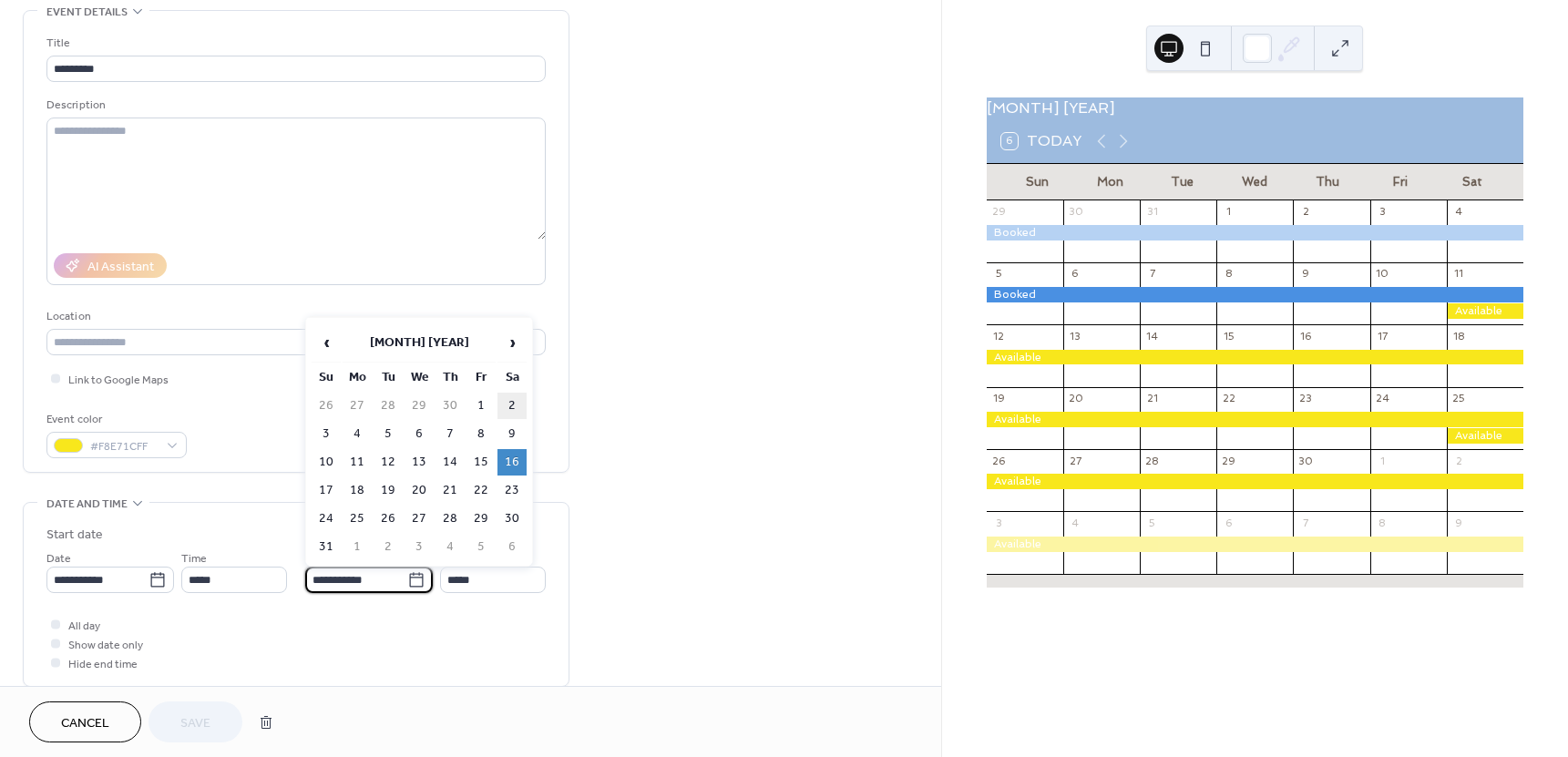 click on "2" at bounding box center (512, 405) 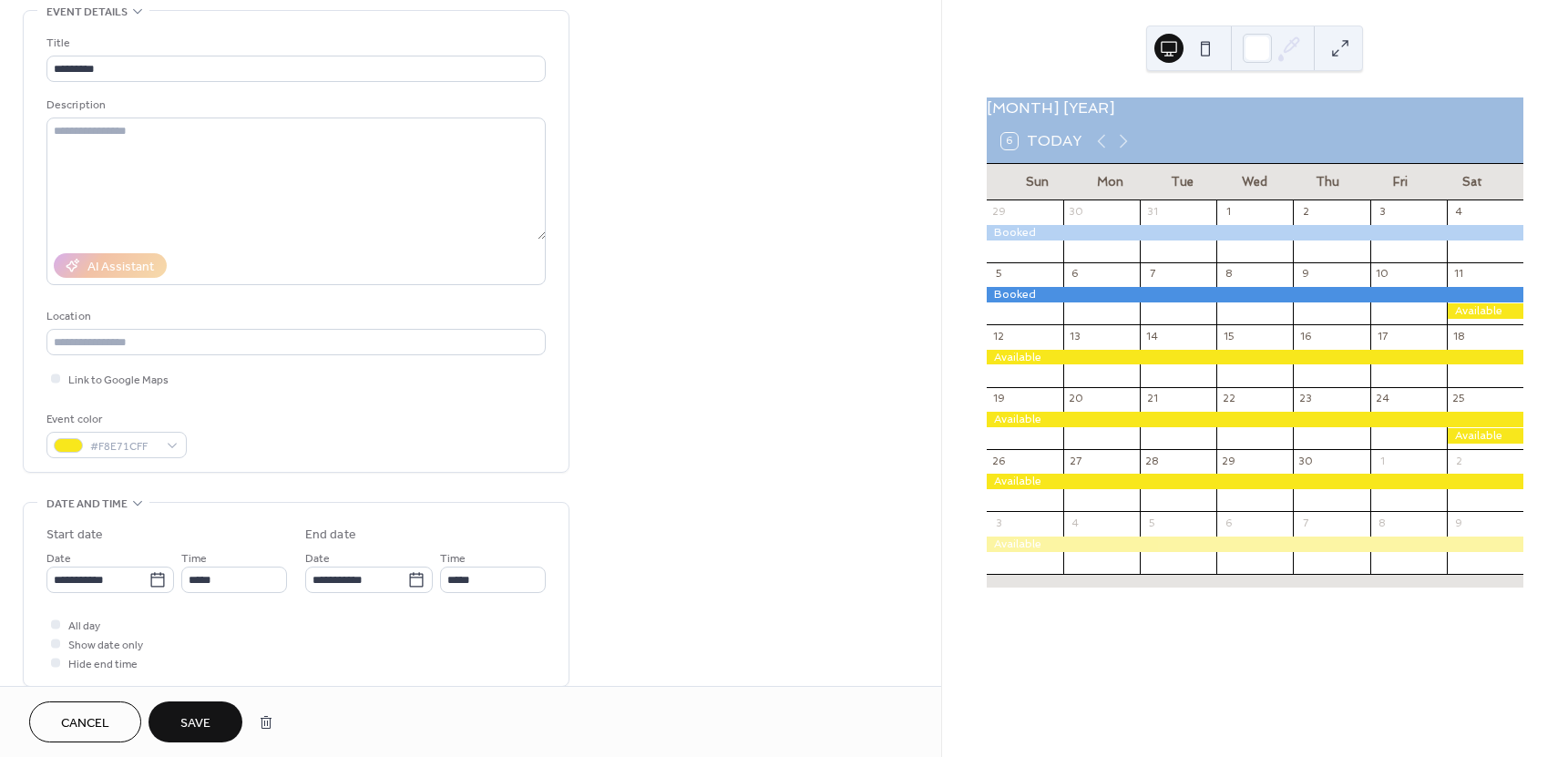 click on "Title ********* Description AI Assistant Location Link to Google Maps Event color #F8E71CFF" at bounding box center [296, 246] 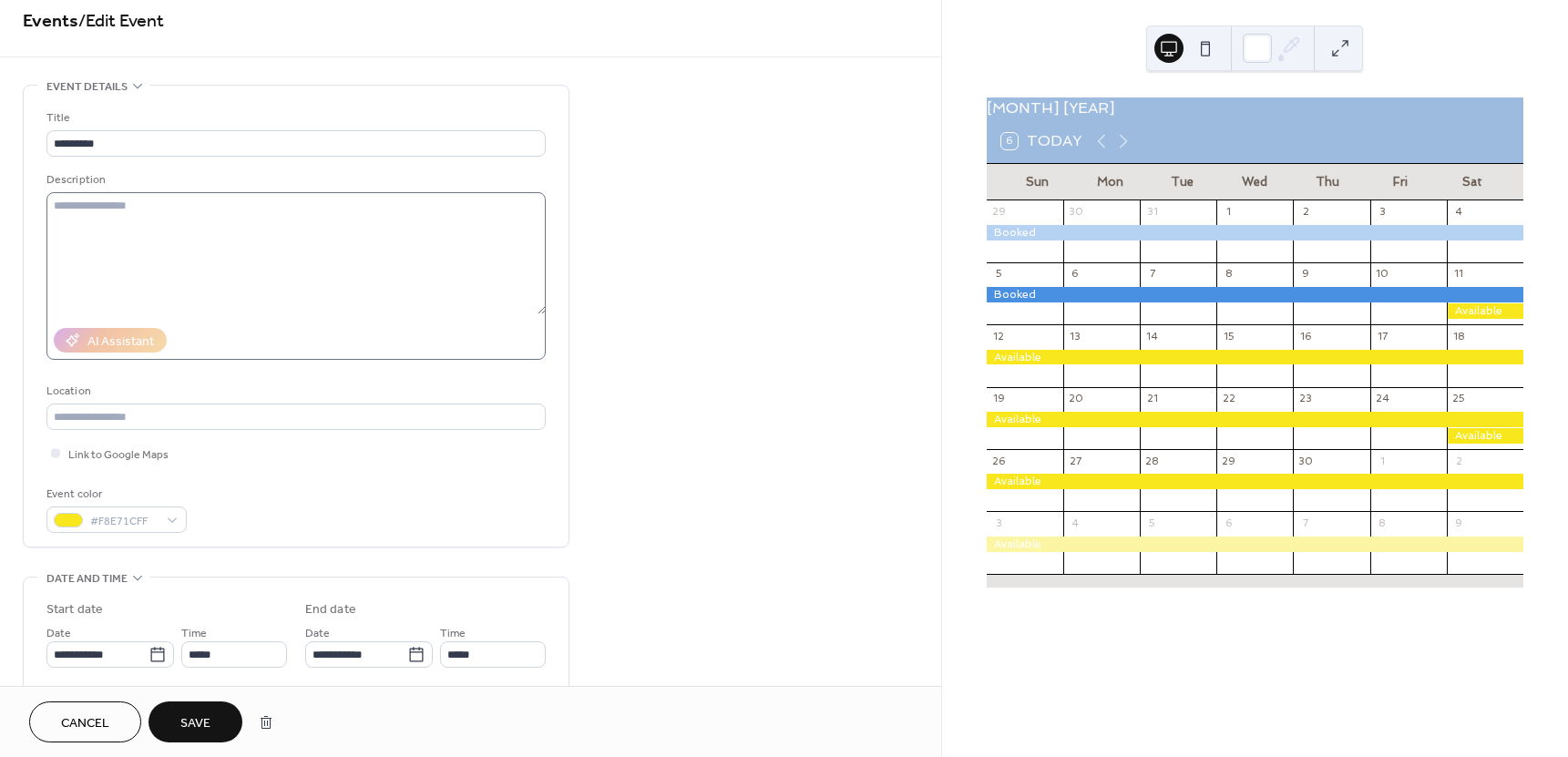 scroll, scrollTop: 0, scrollLeft: 0, axis: both 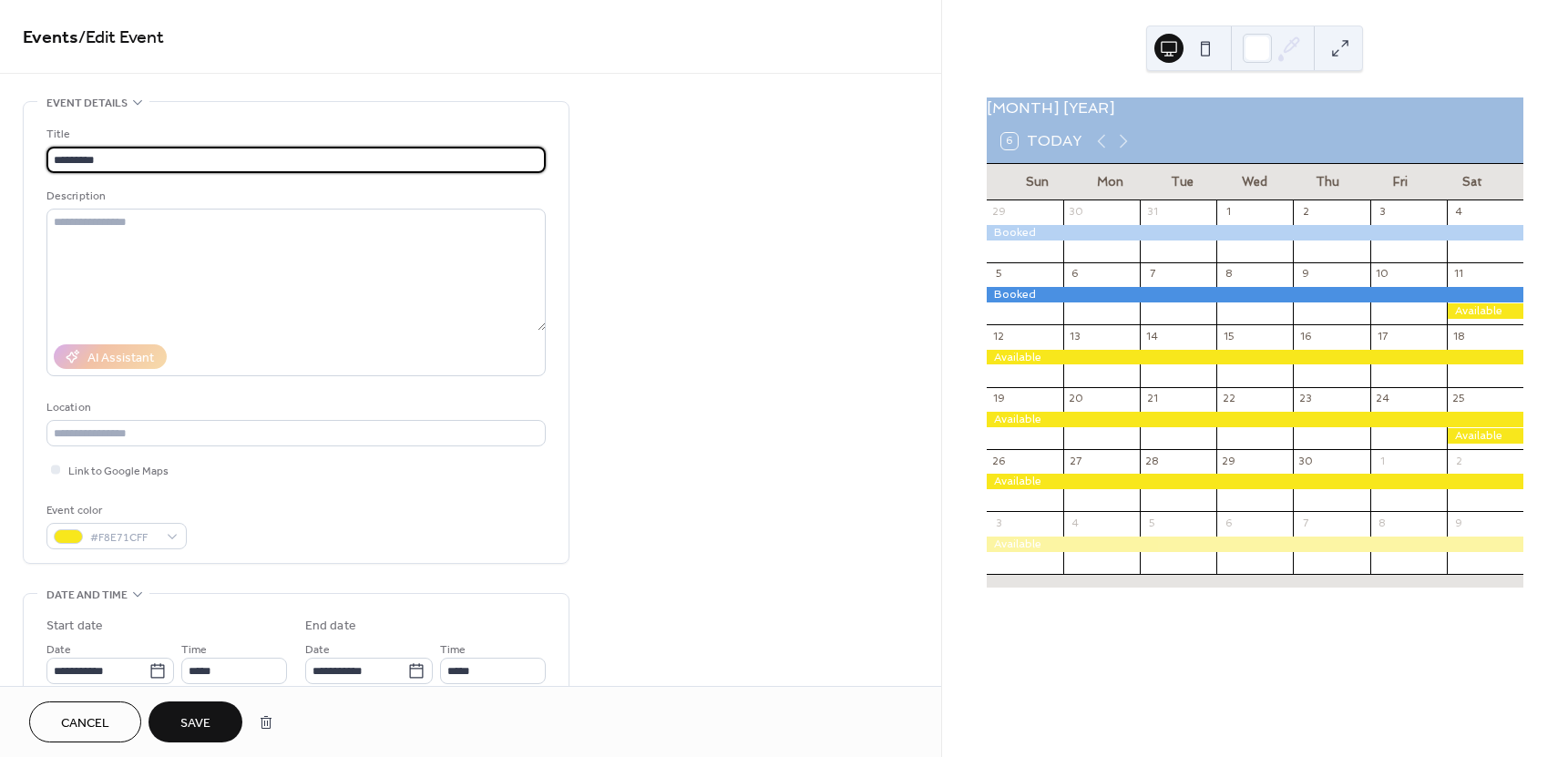 click on "*********" at bounding box center [296, 159] 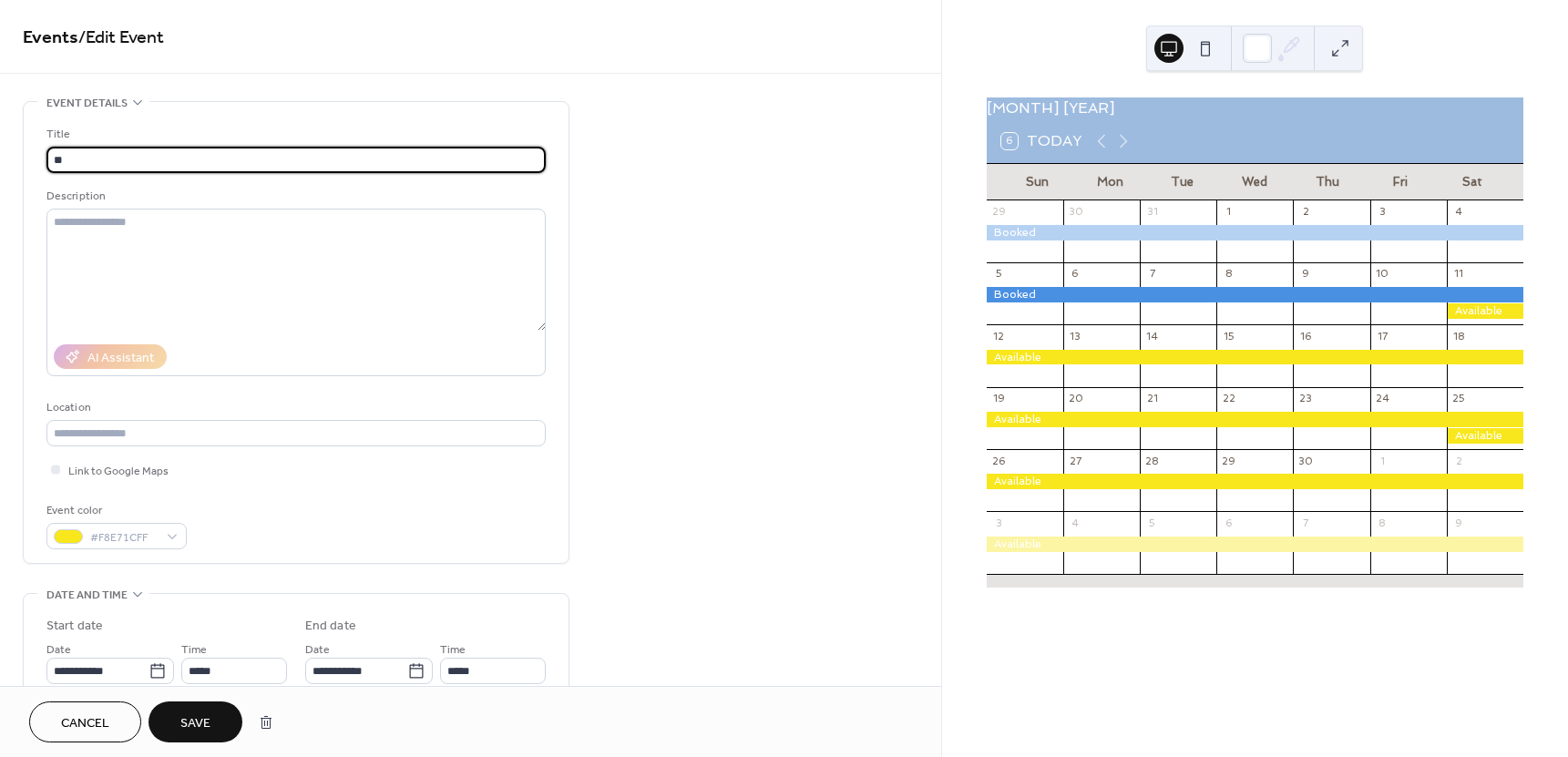 type on "*" 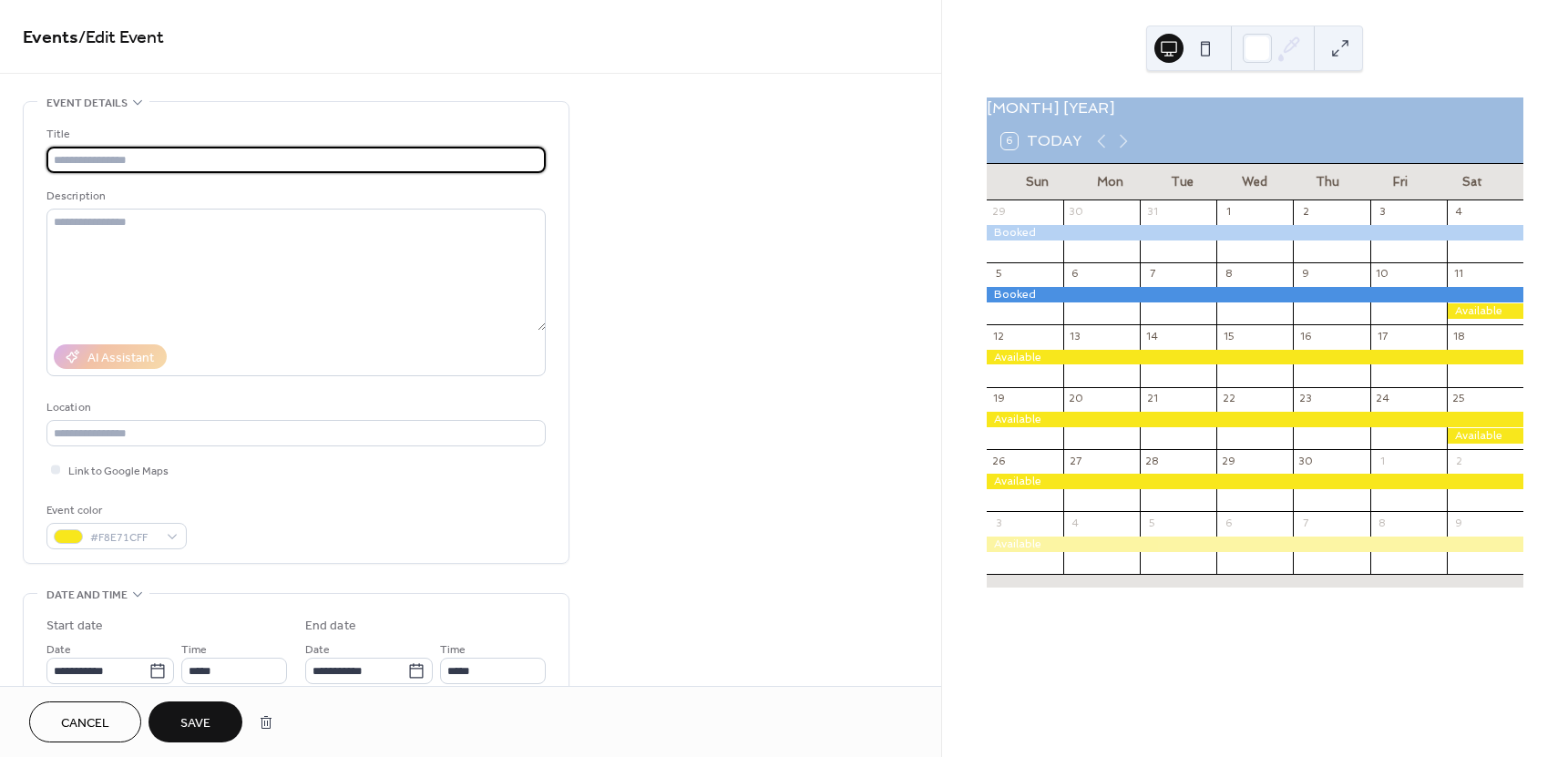 click at bounding box center (296, 159) 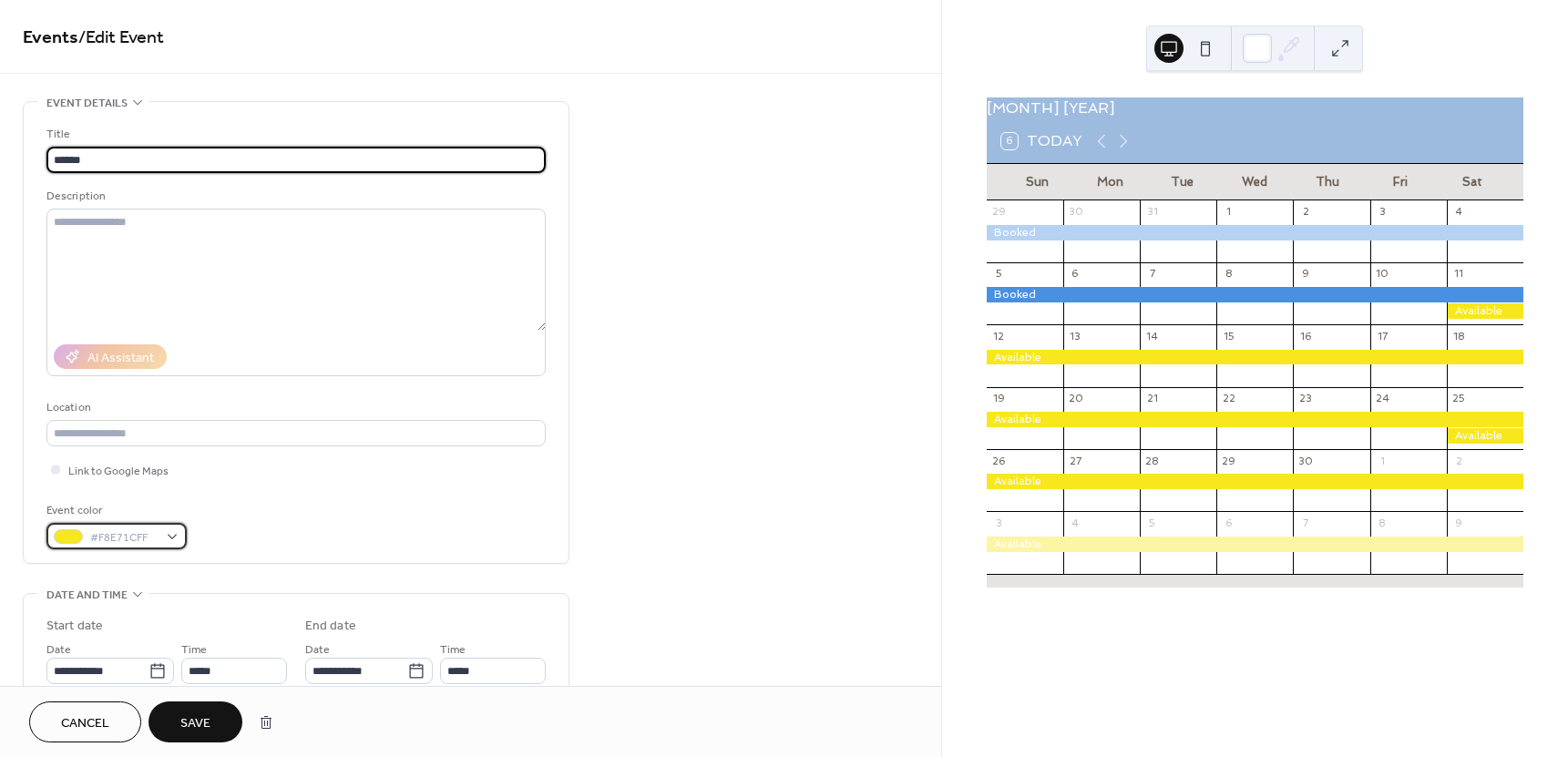 click on "#F8E71CFF" at bounding box center (117, 536) 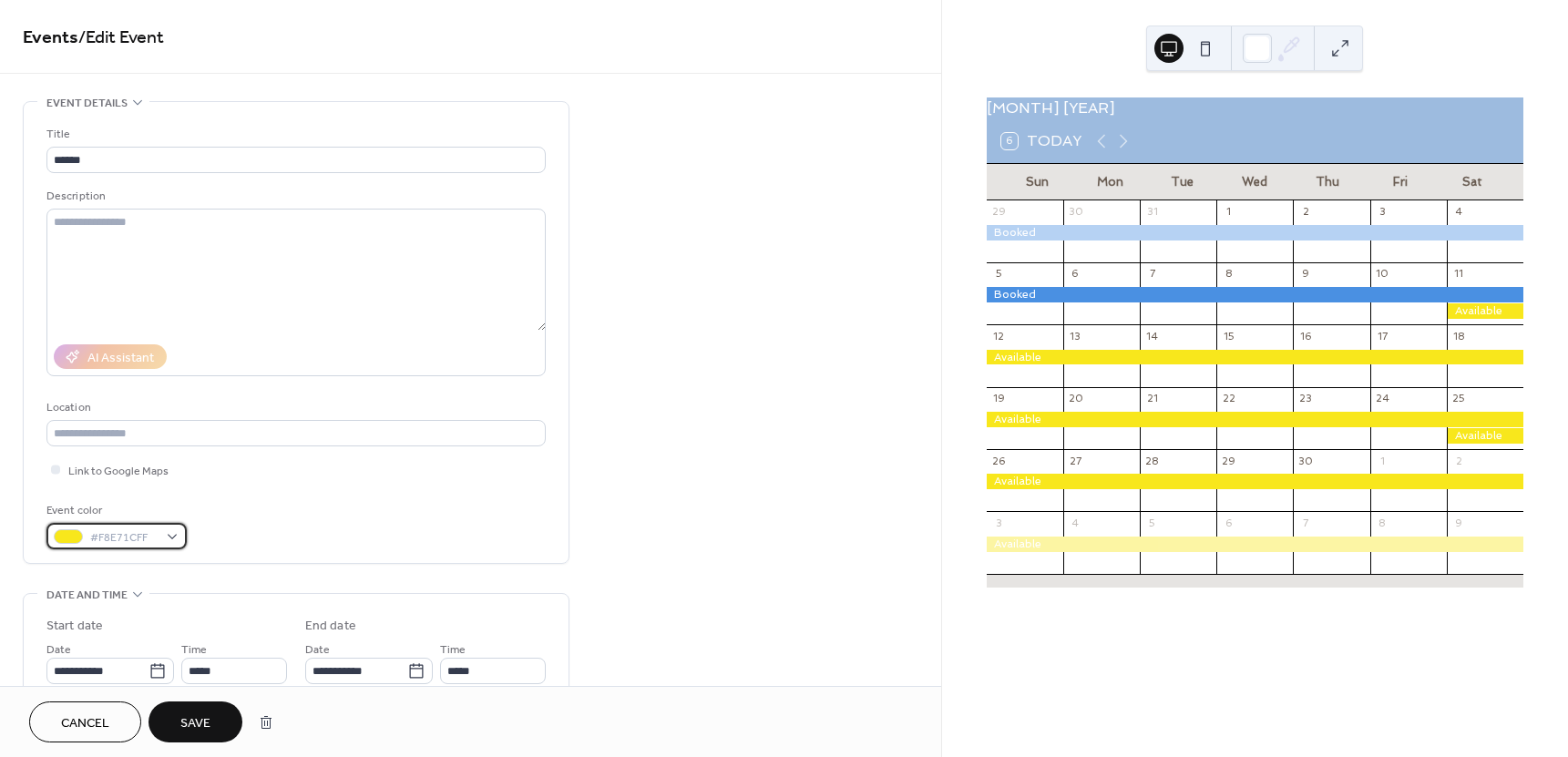 click on "#F8E71CFF" at bounding box center [117, 536] 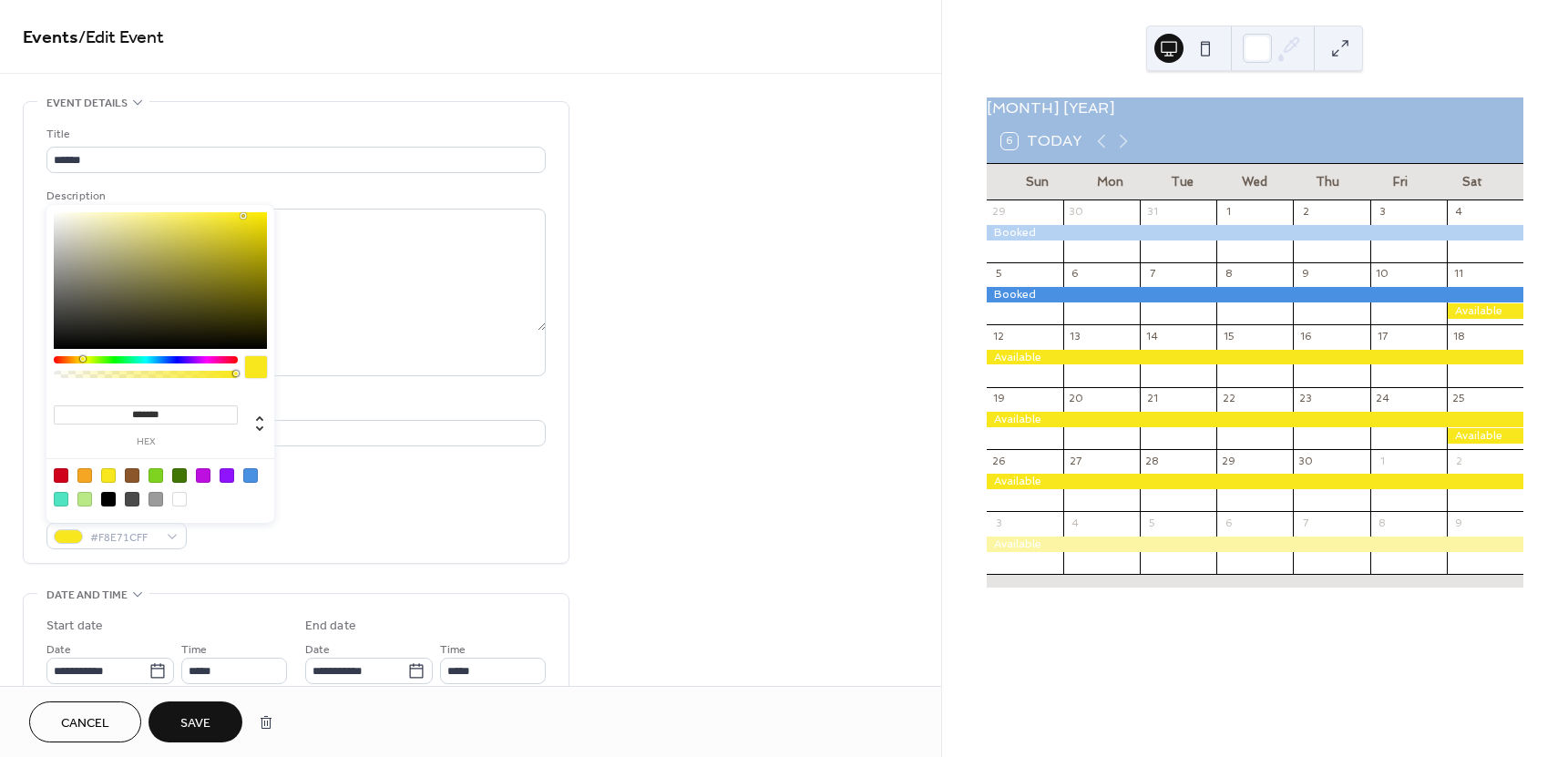 click at bounding box center [251, 476] 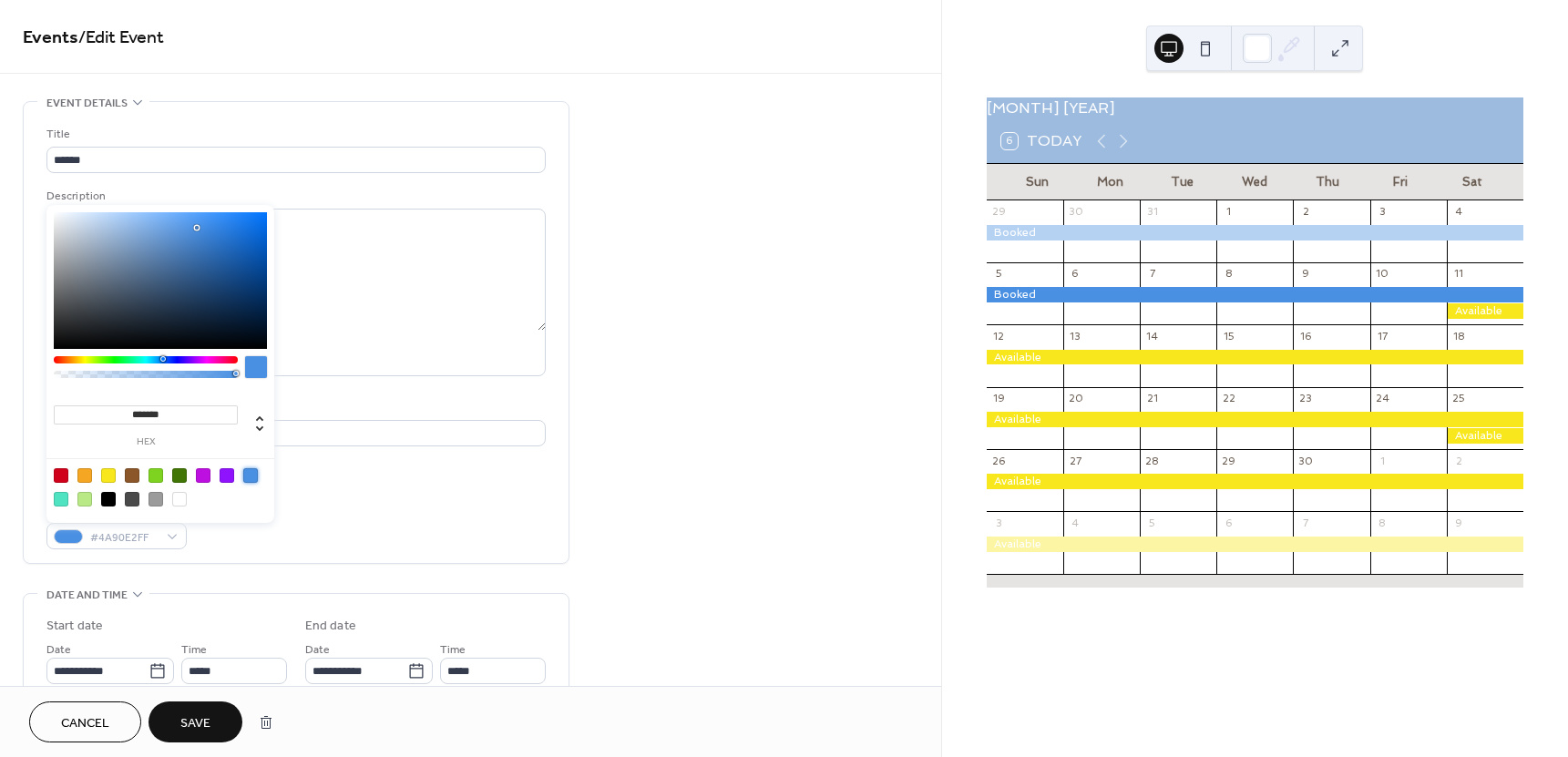 click on "Save" at bounding box center (195, 723) 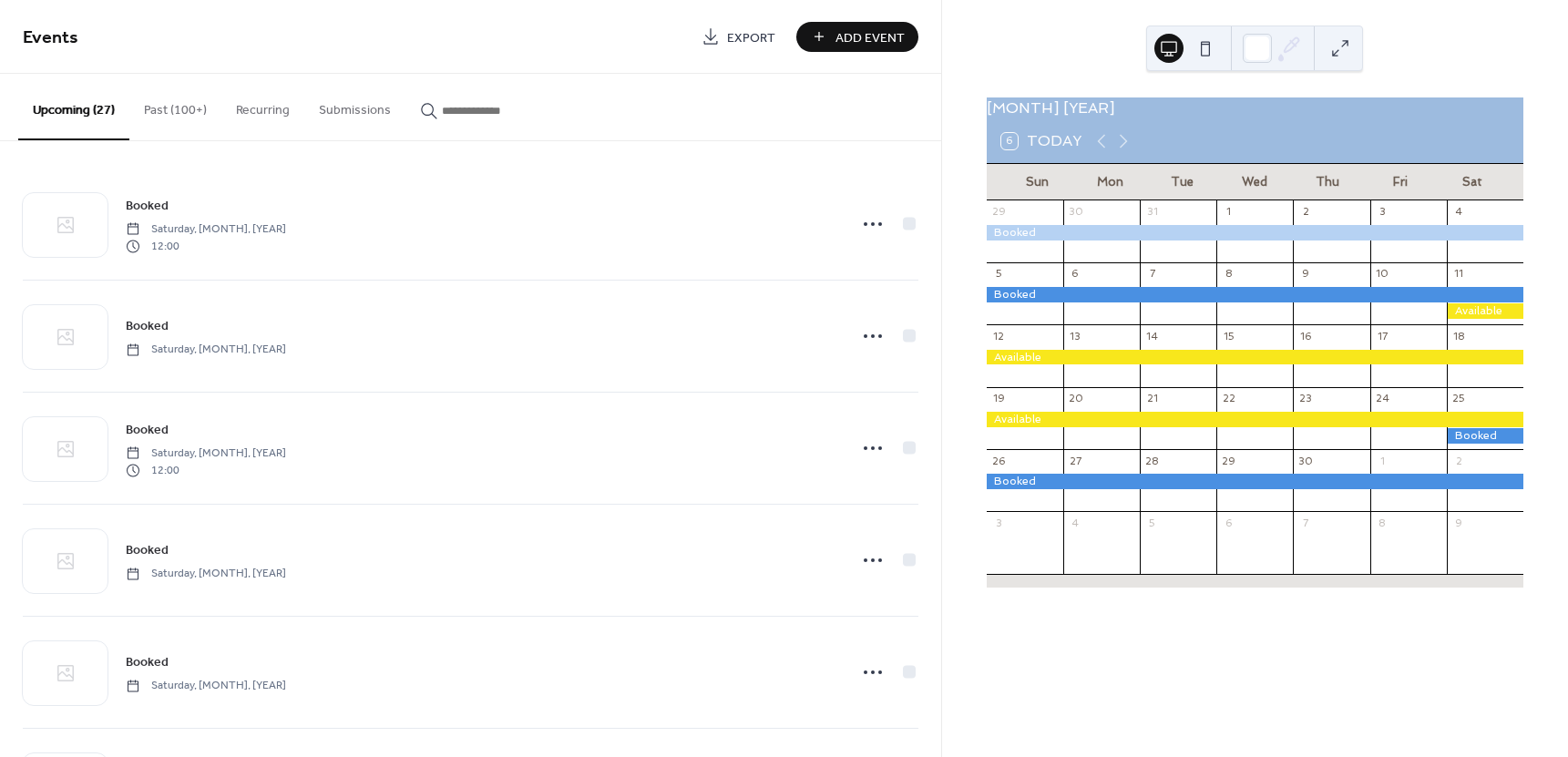 click on "Add Event" at bounding box center [870, 37] 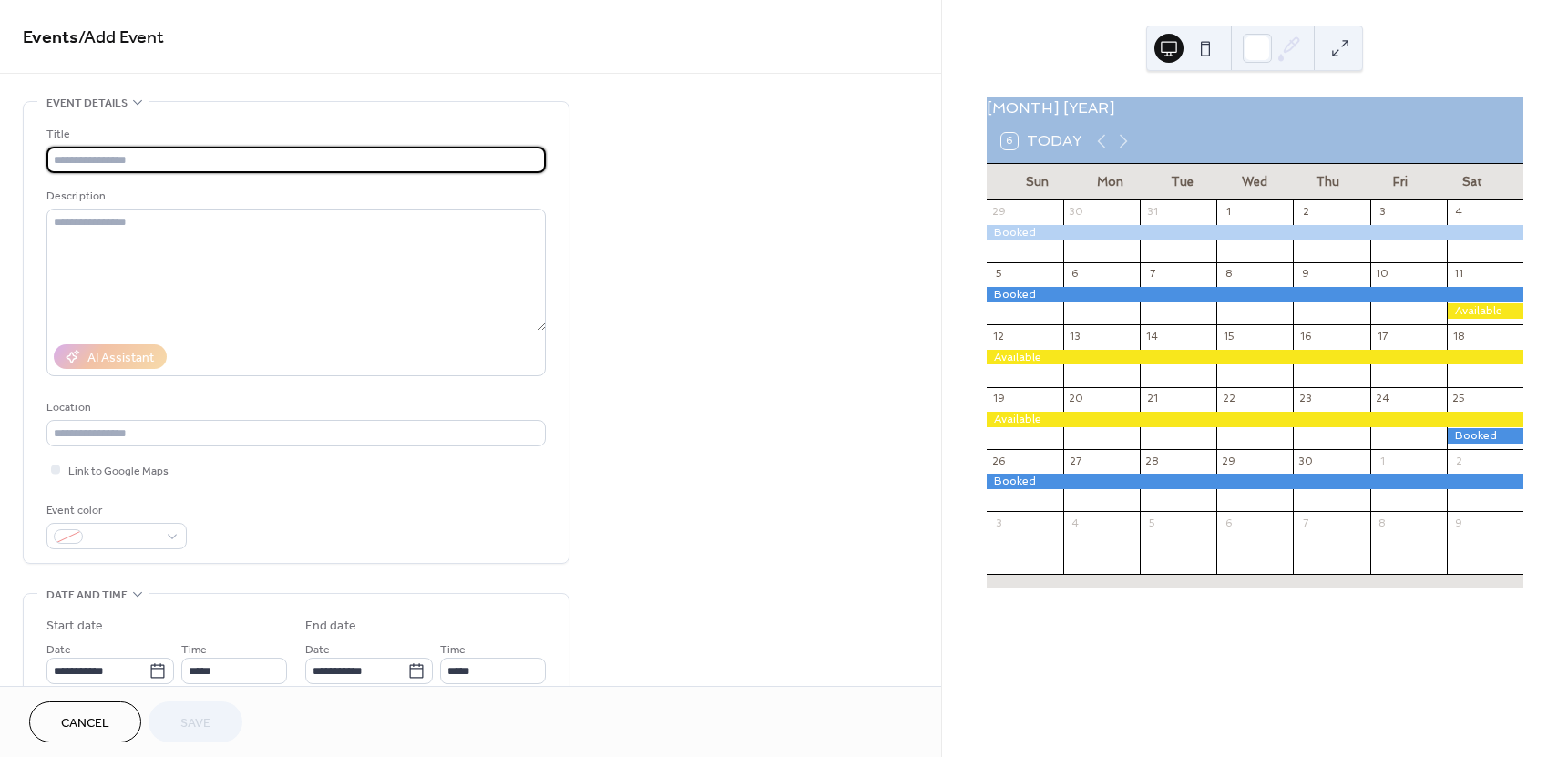 click at bounding box center (296, 159) 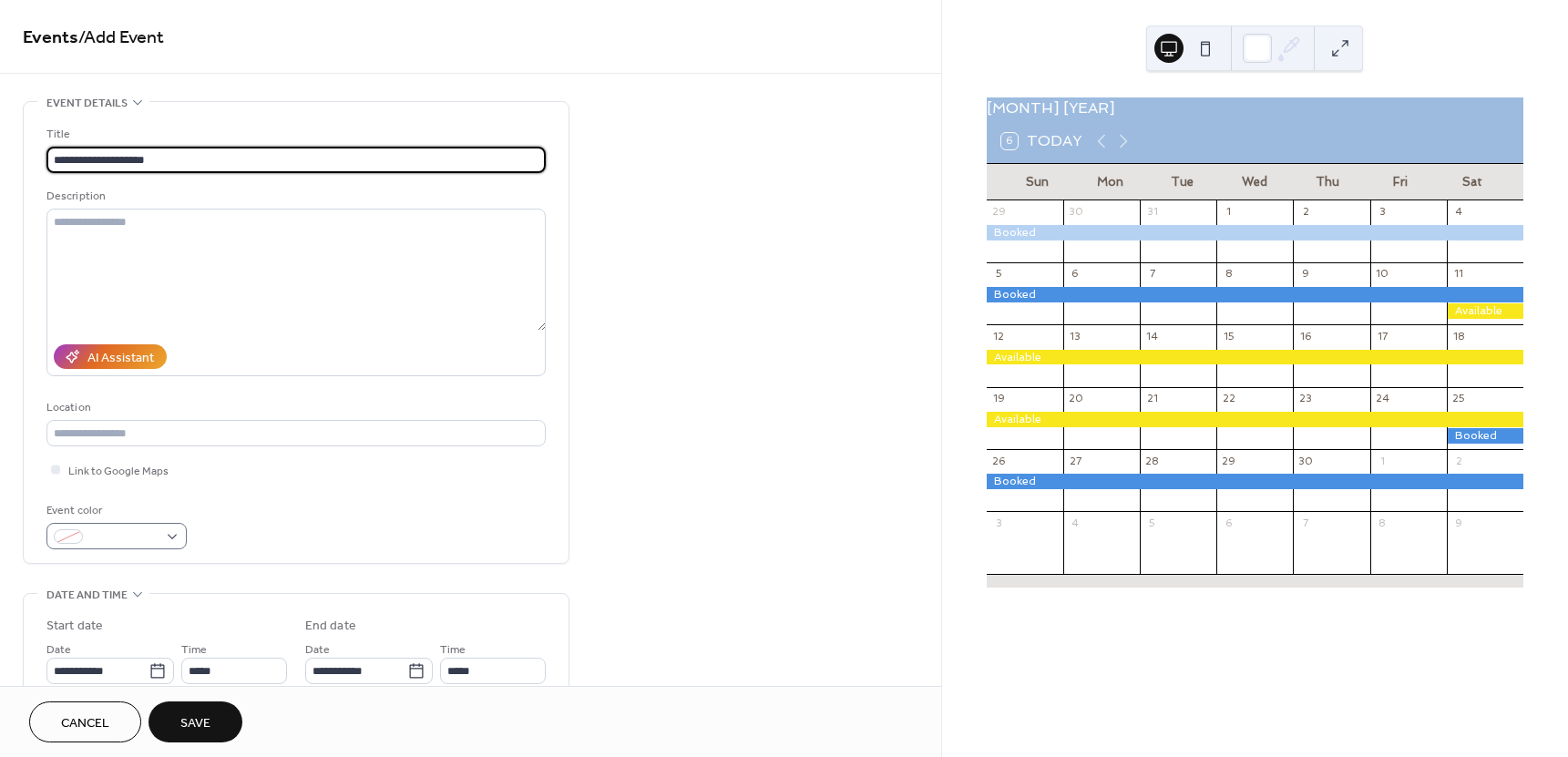 type on "**********" 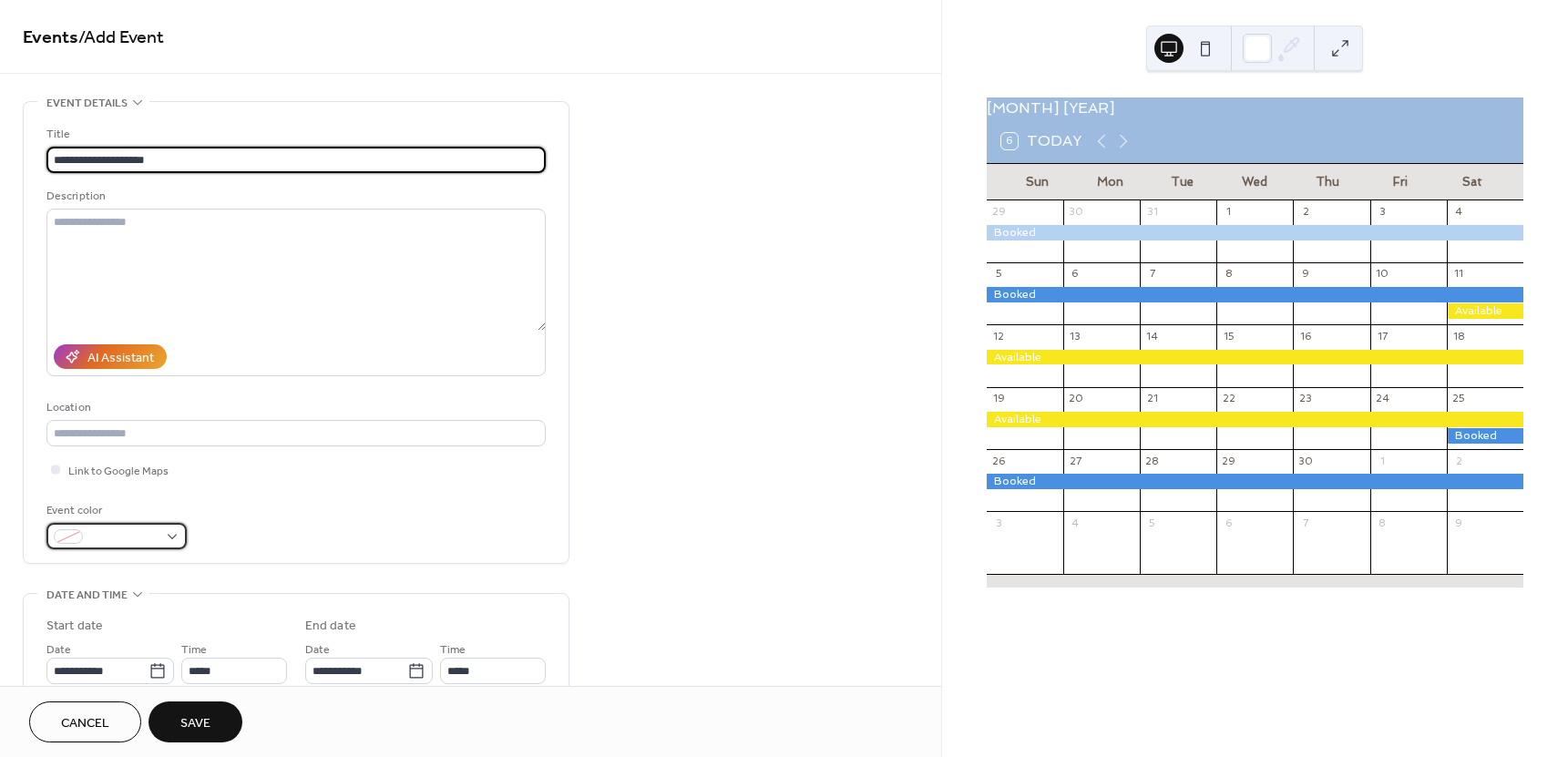 click at bounding box center [117, 536] 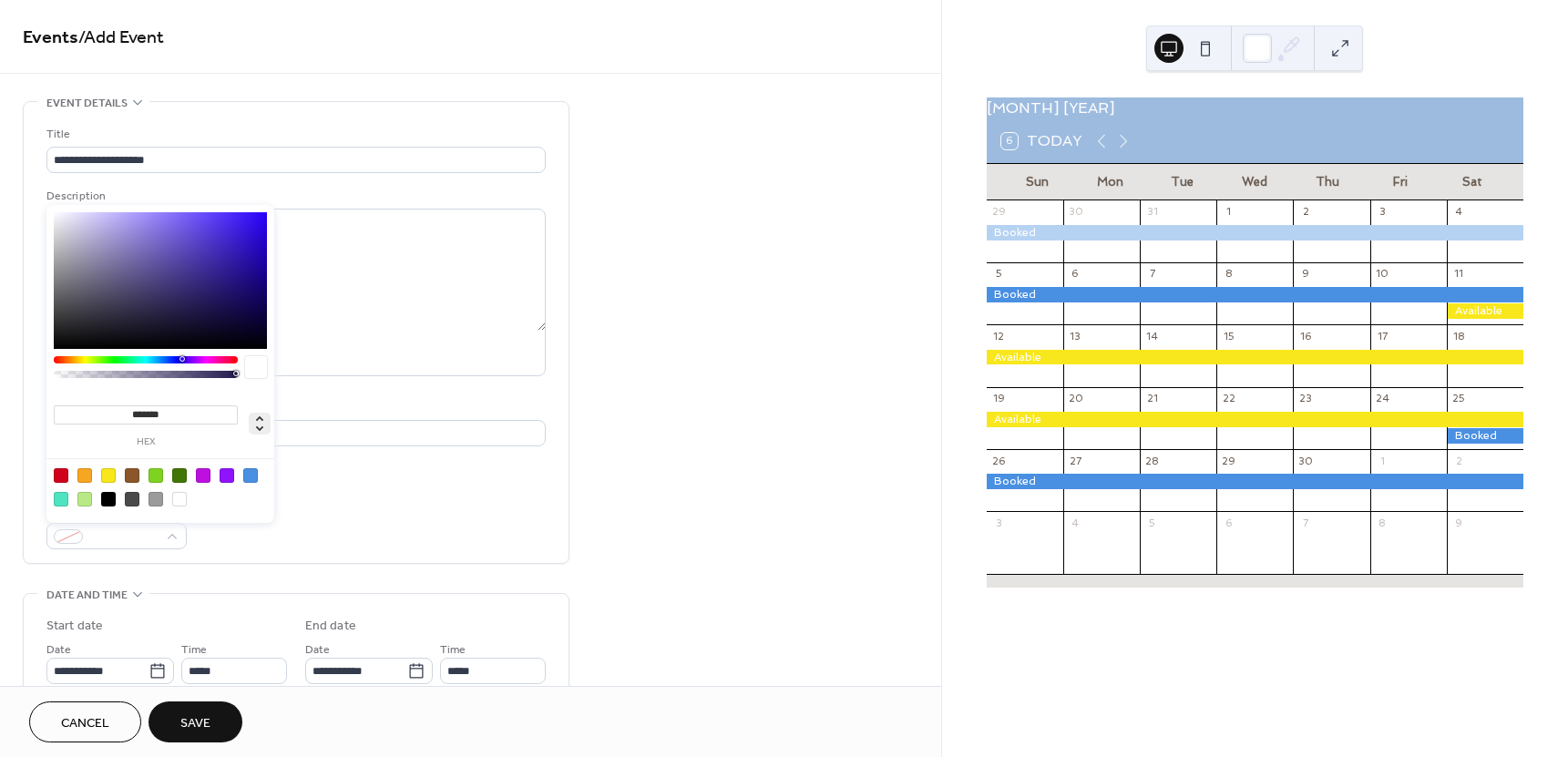 click 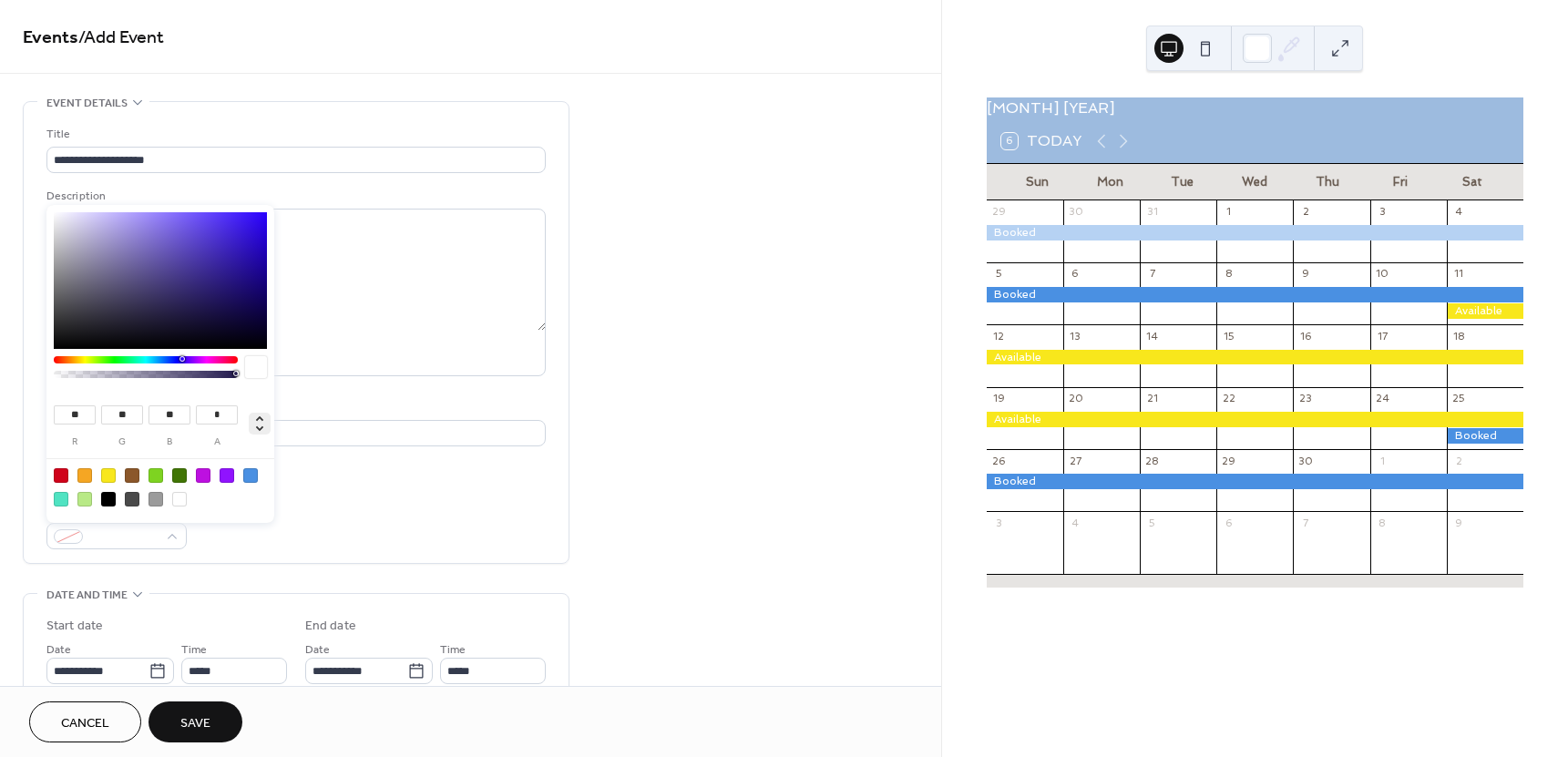 click 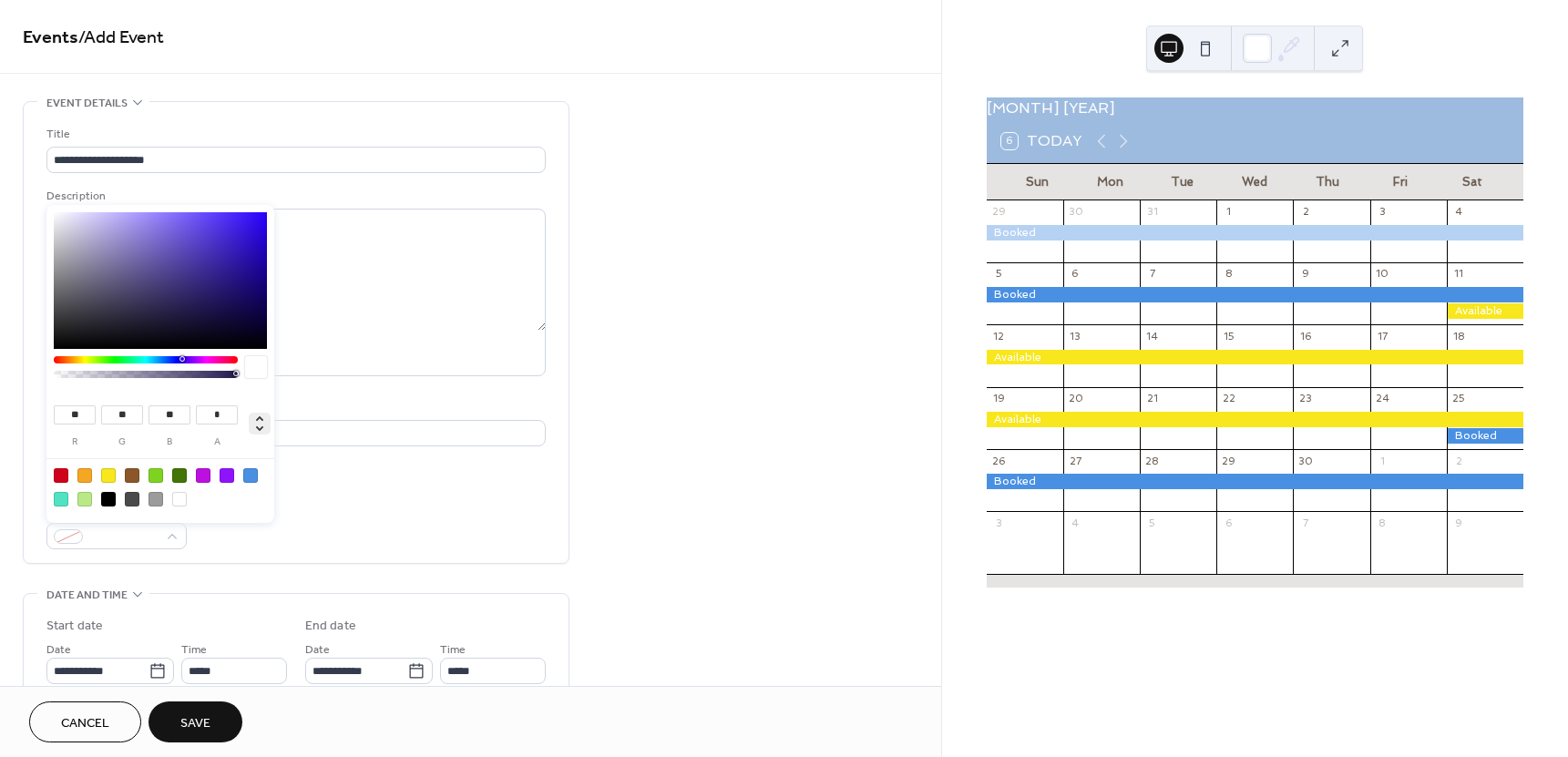 type on "***" 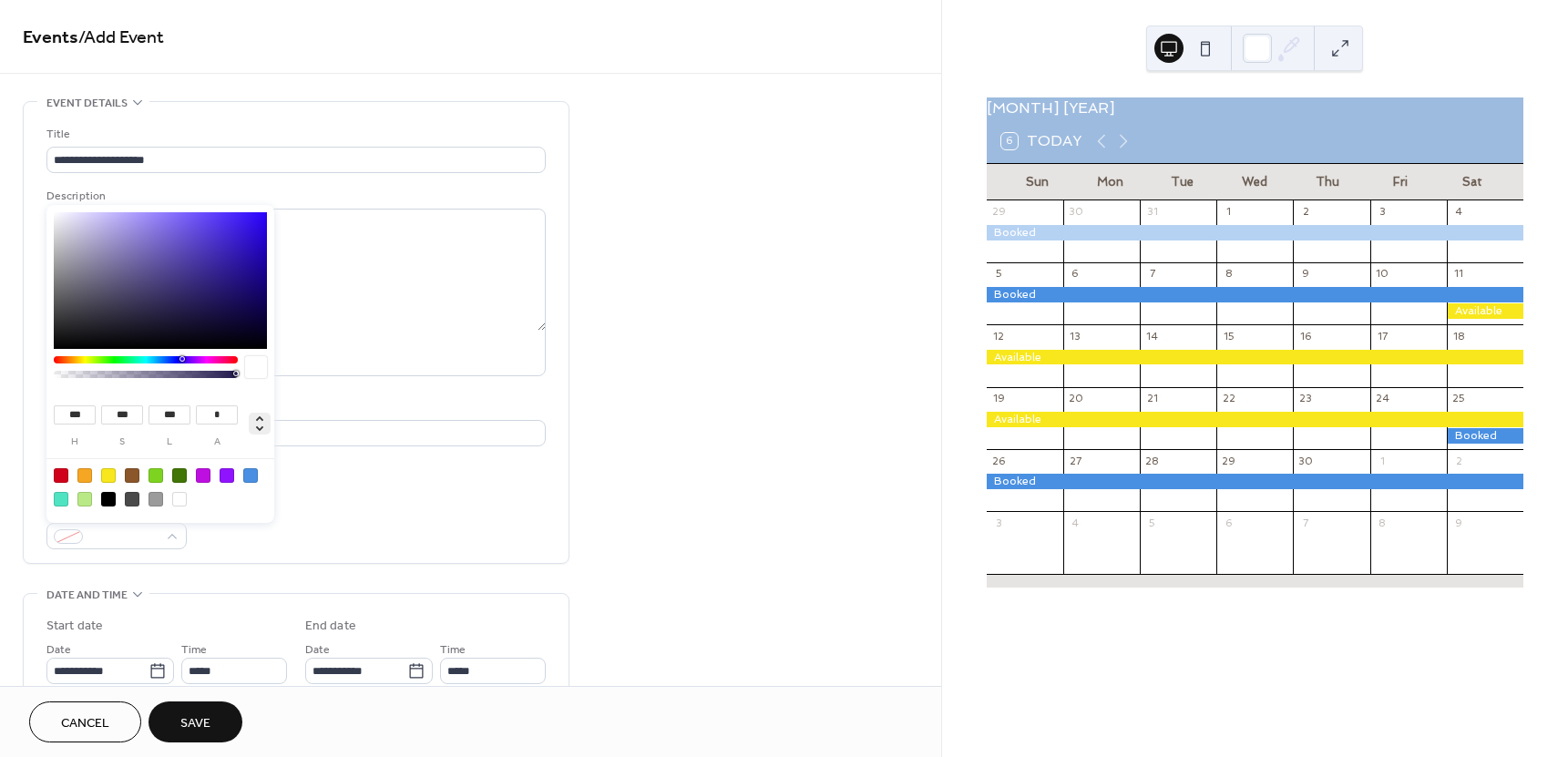 click 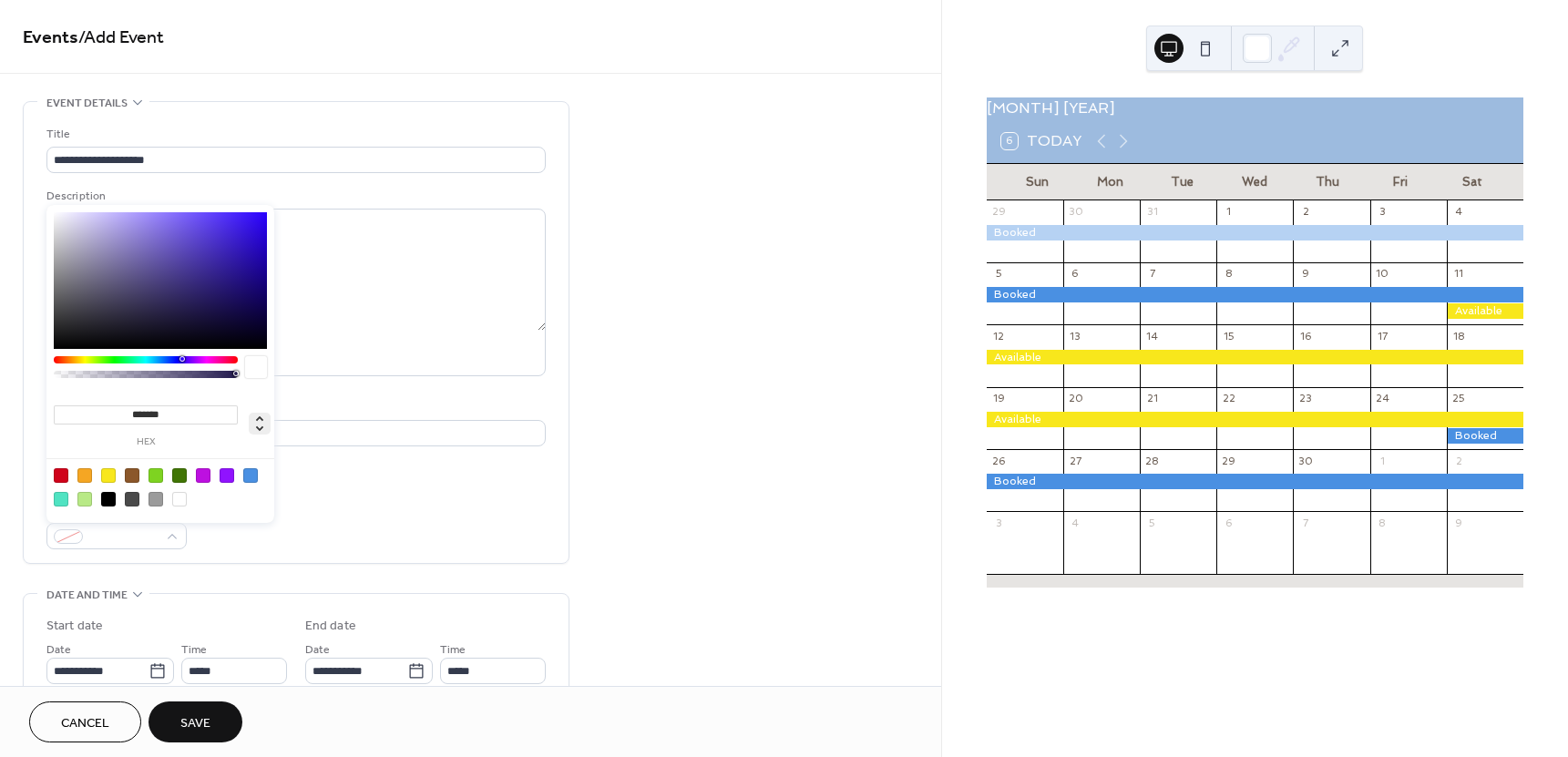 click 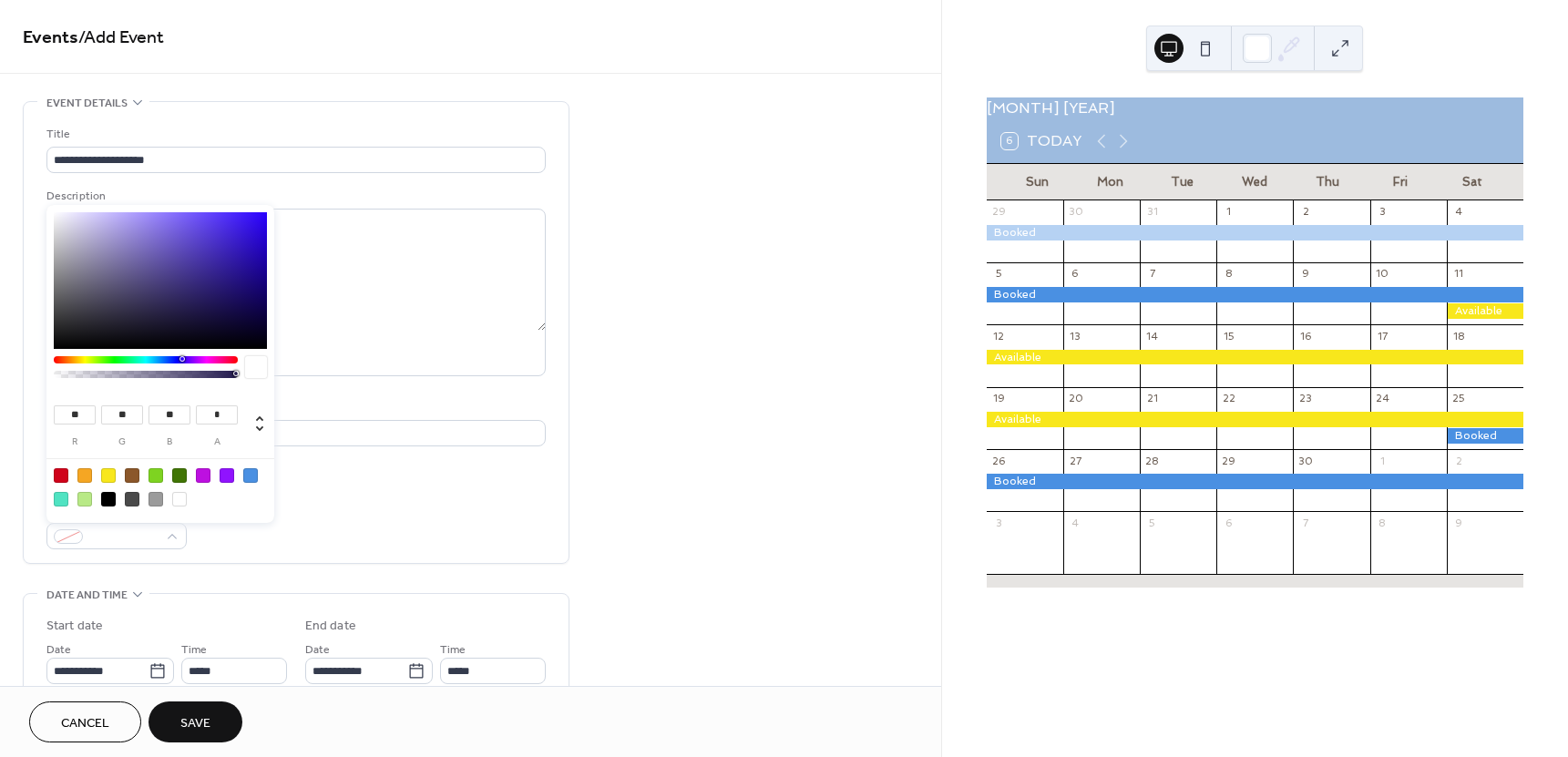 type on "**" 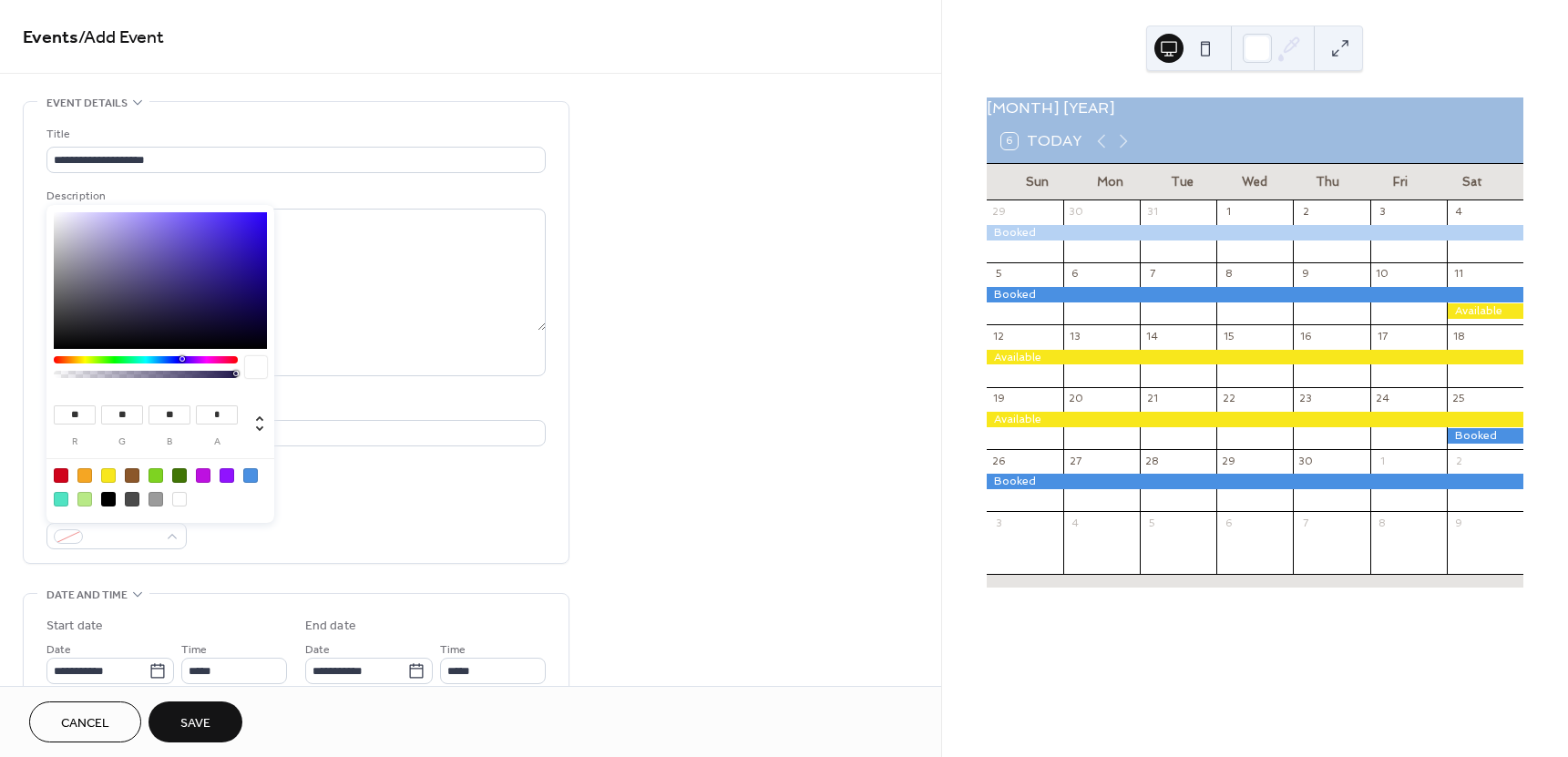 type on "**" 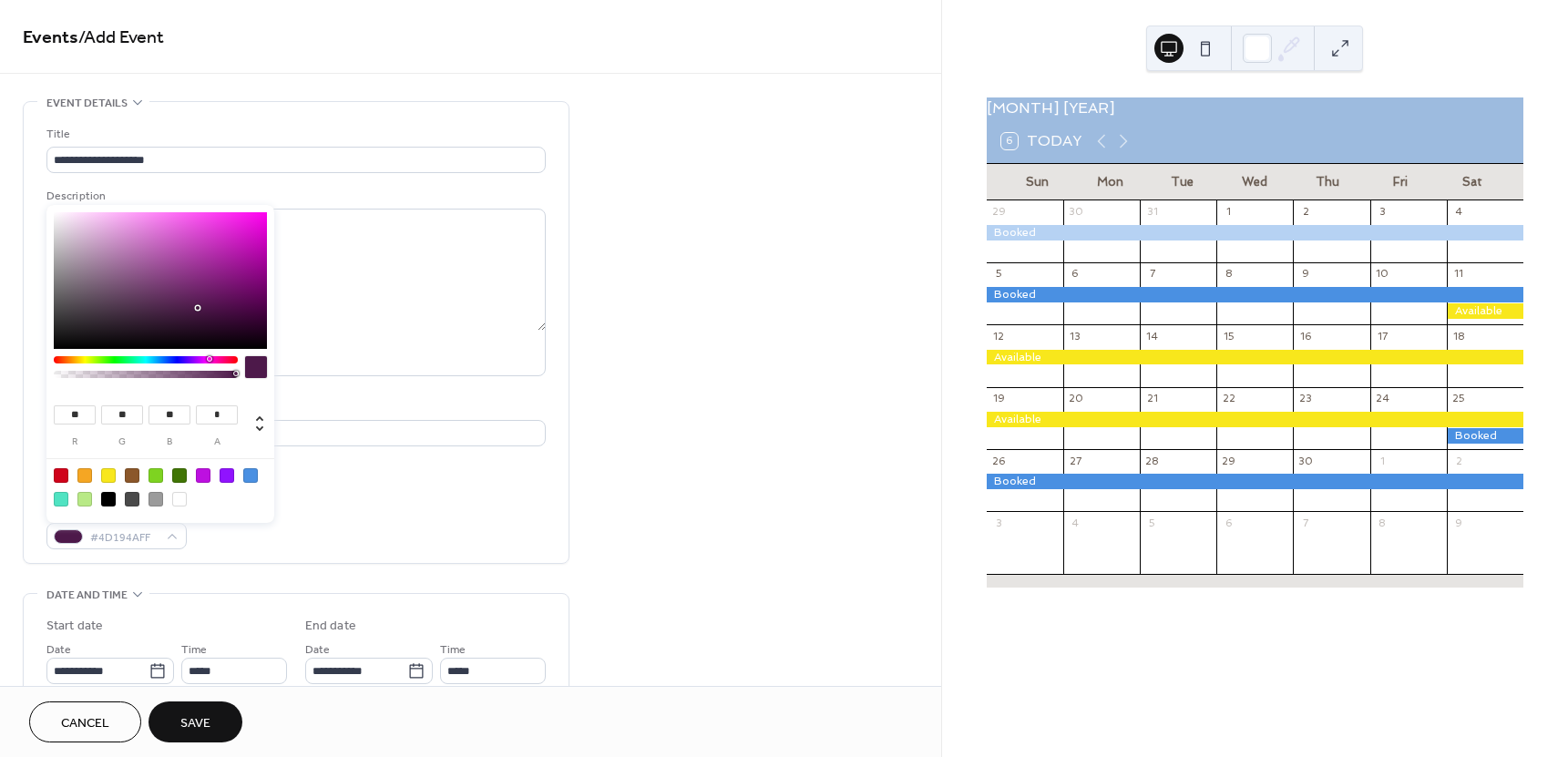 type on "**" 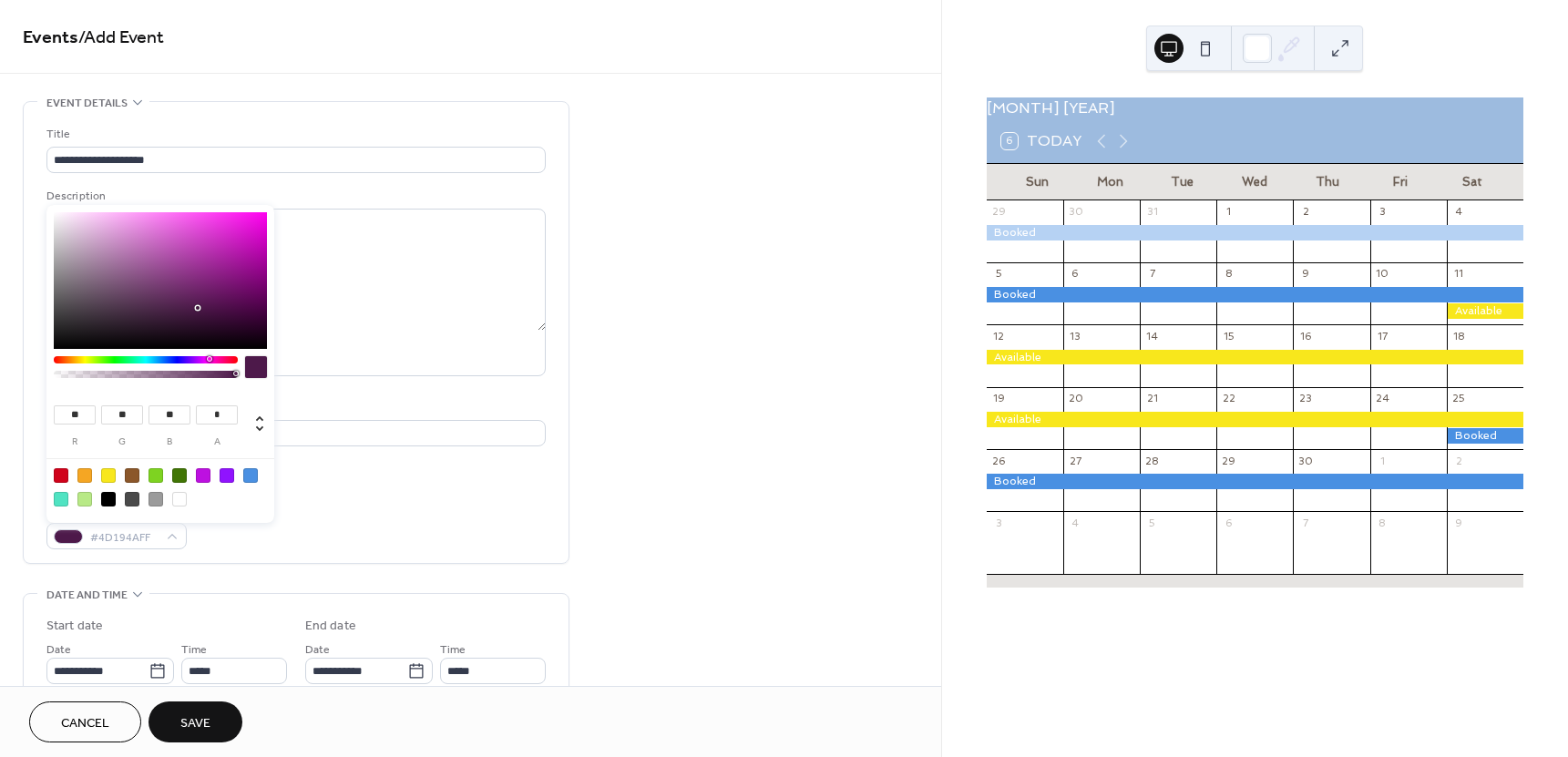 type on "**" 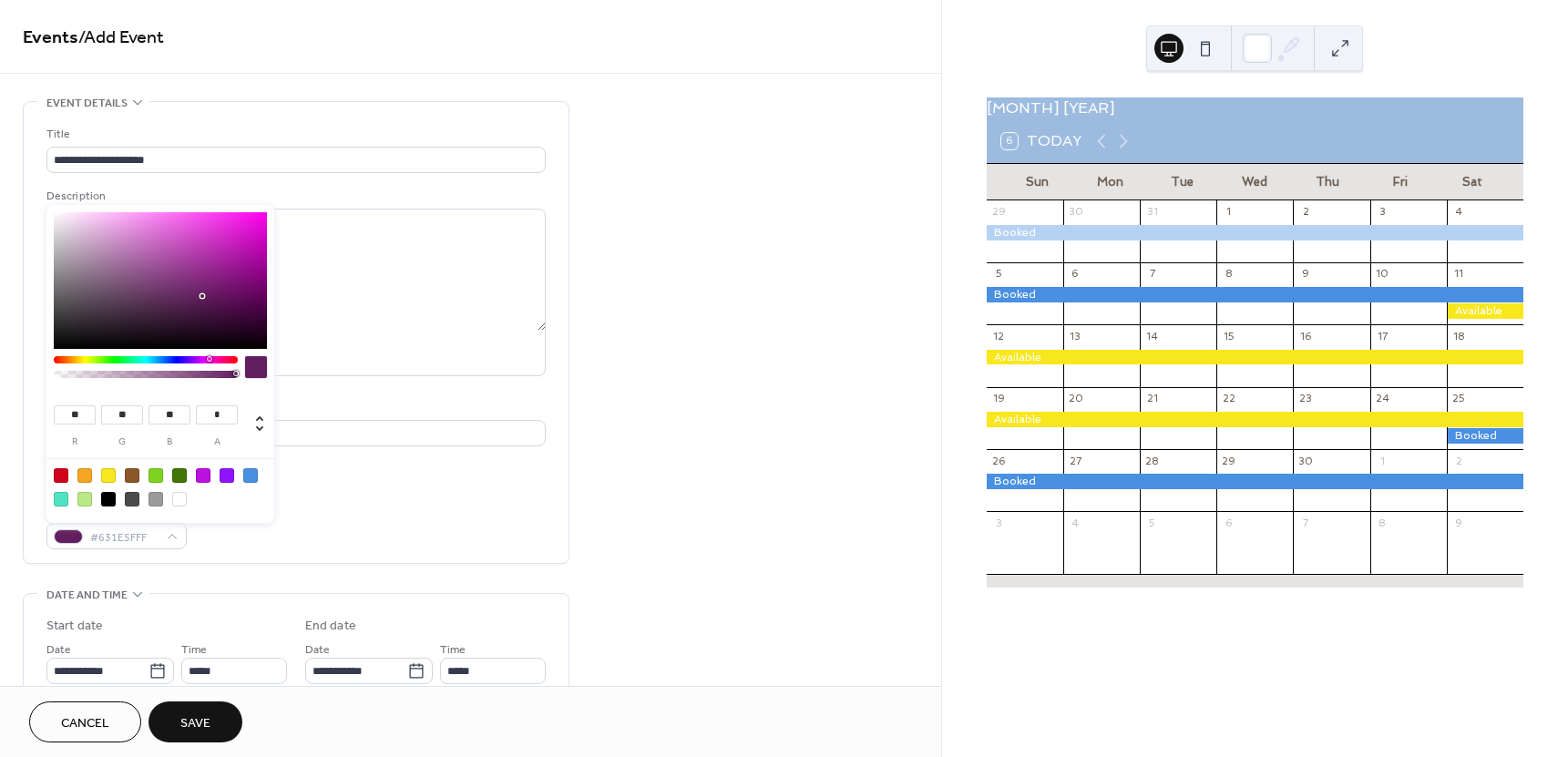 type on "***" 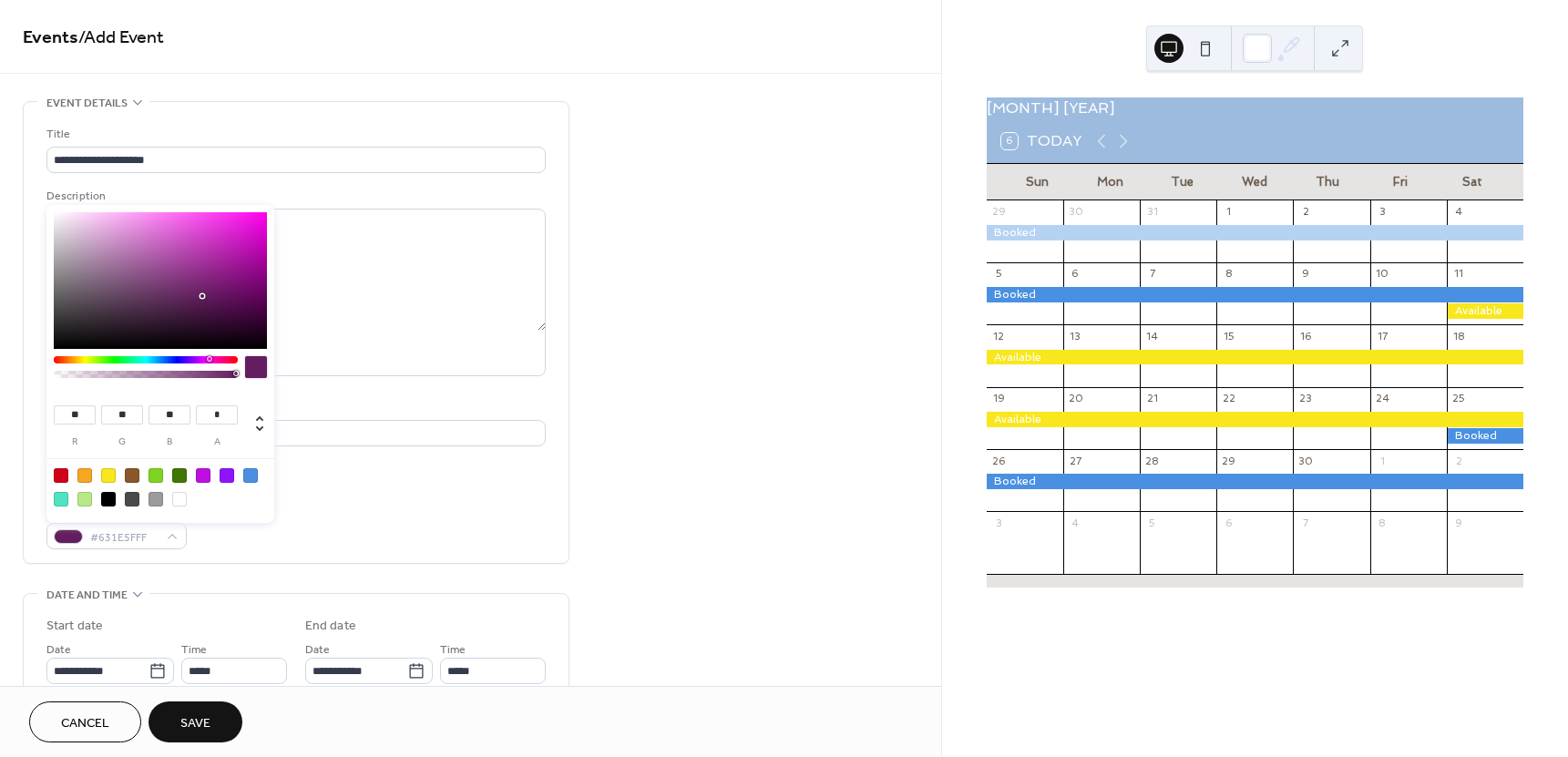 type on "**" 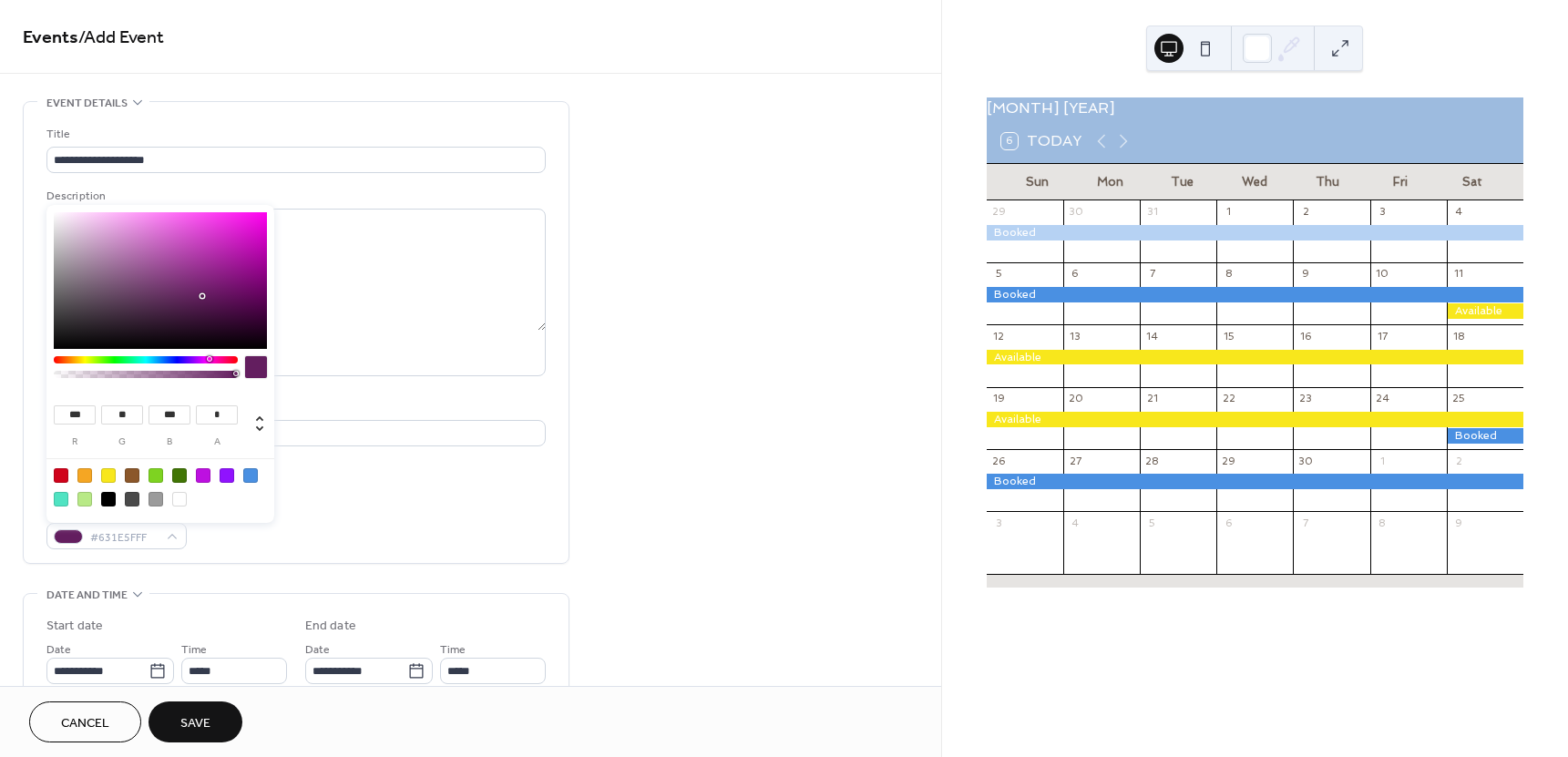 type on "***" 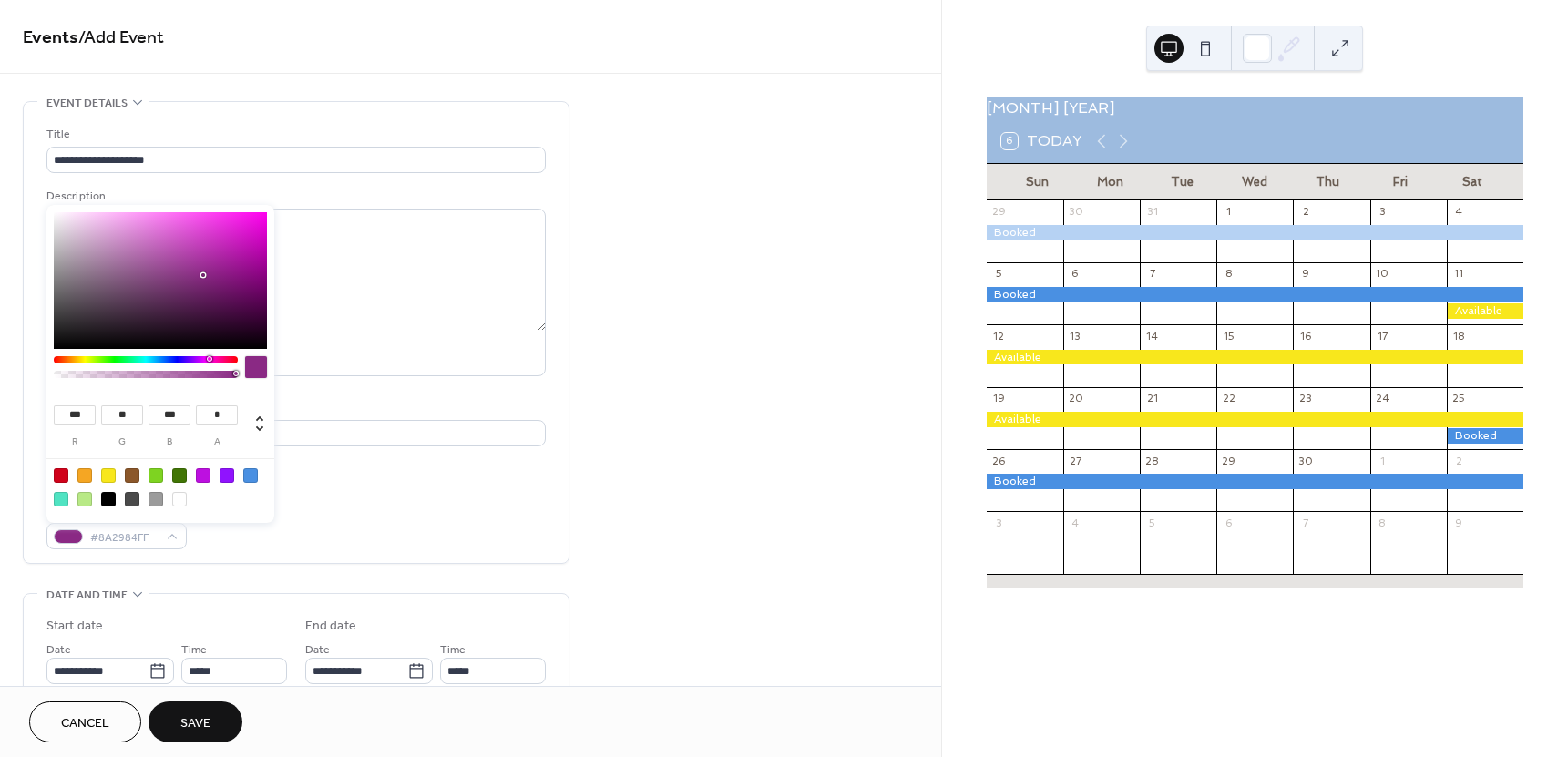 type on "***" 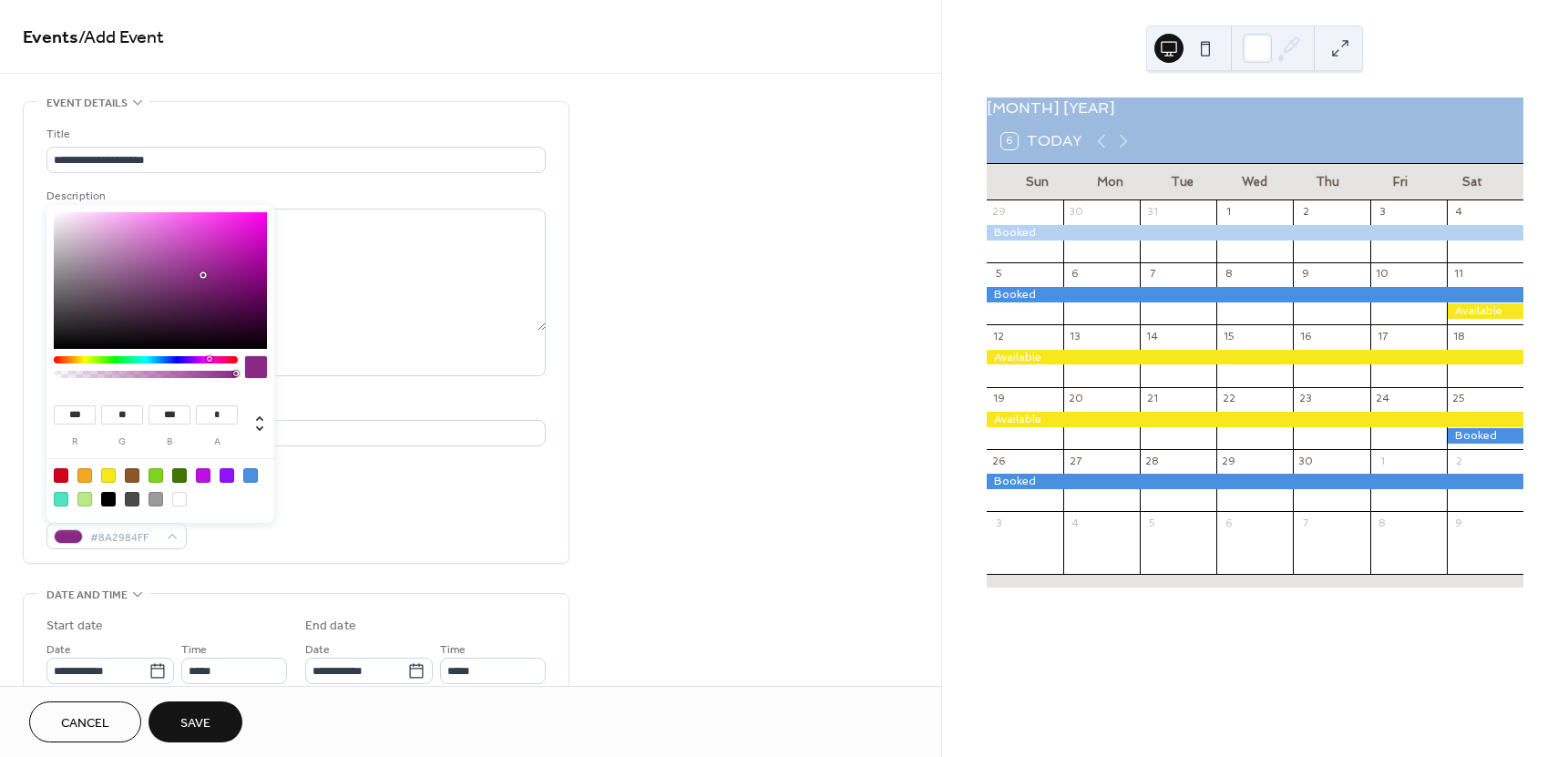 type on "**" 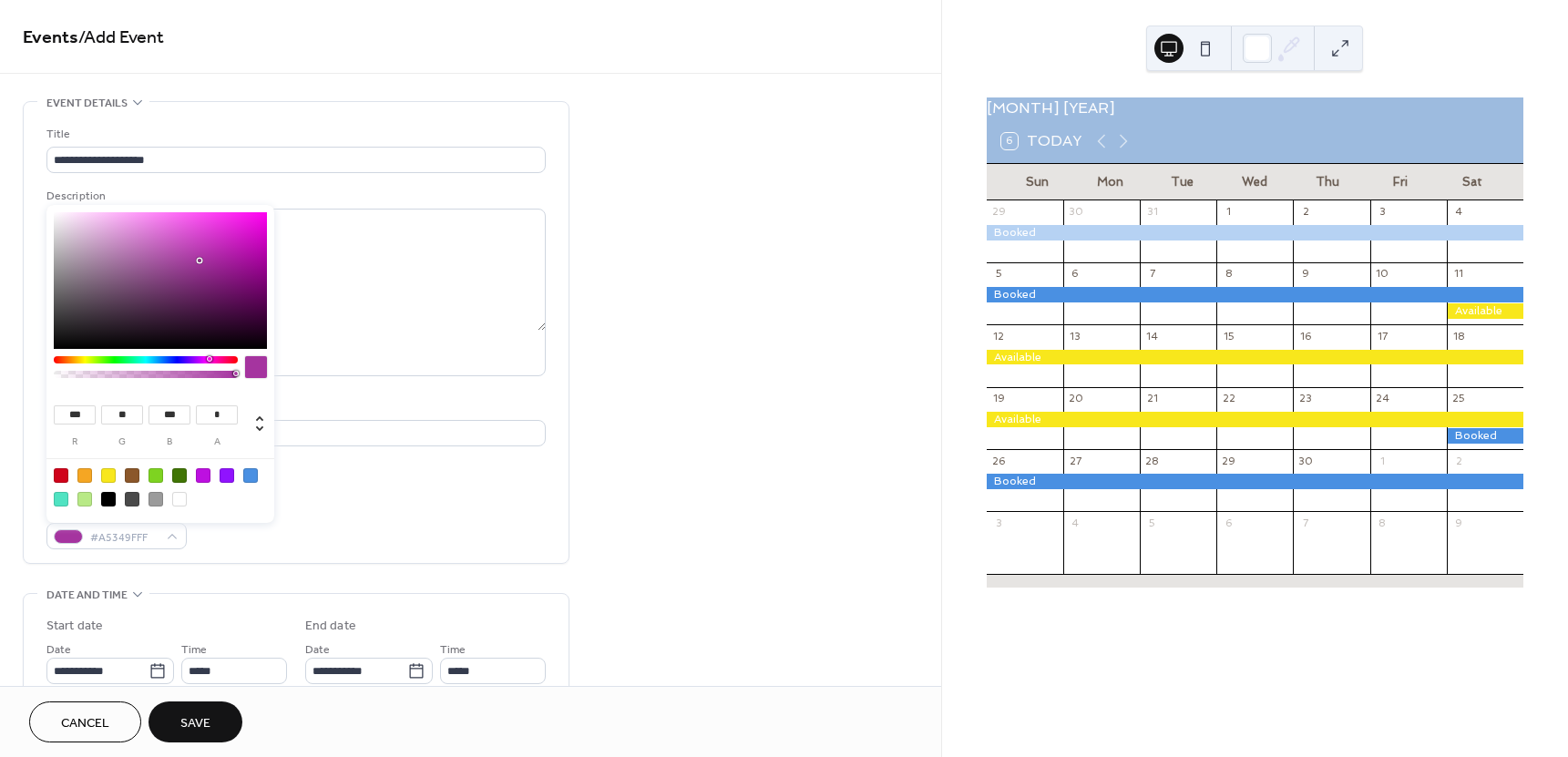 type on "***" 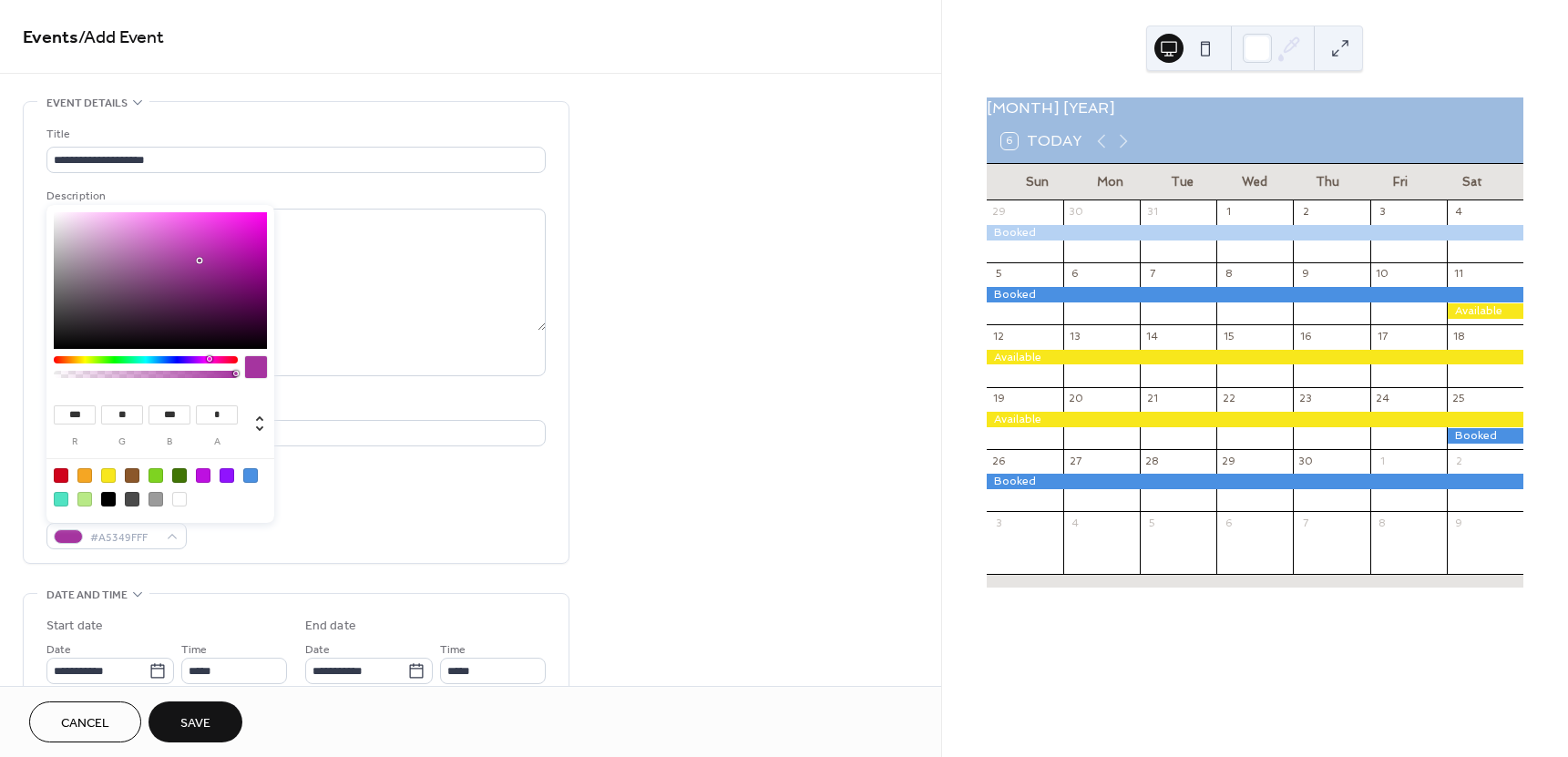 type on "**" 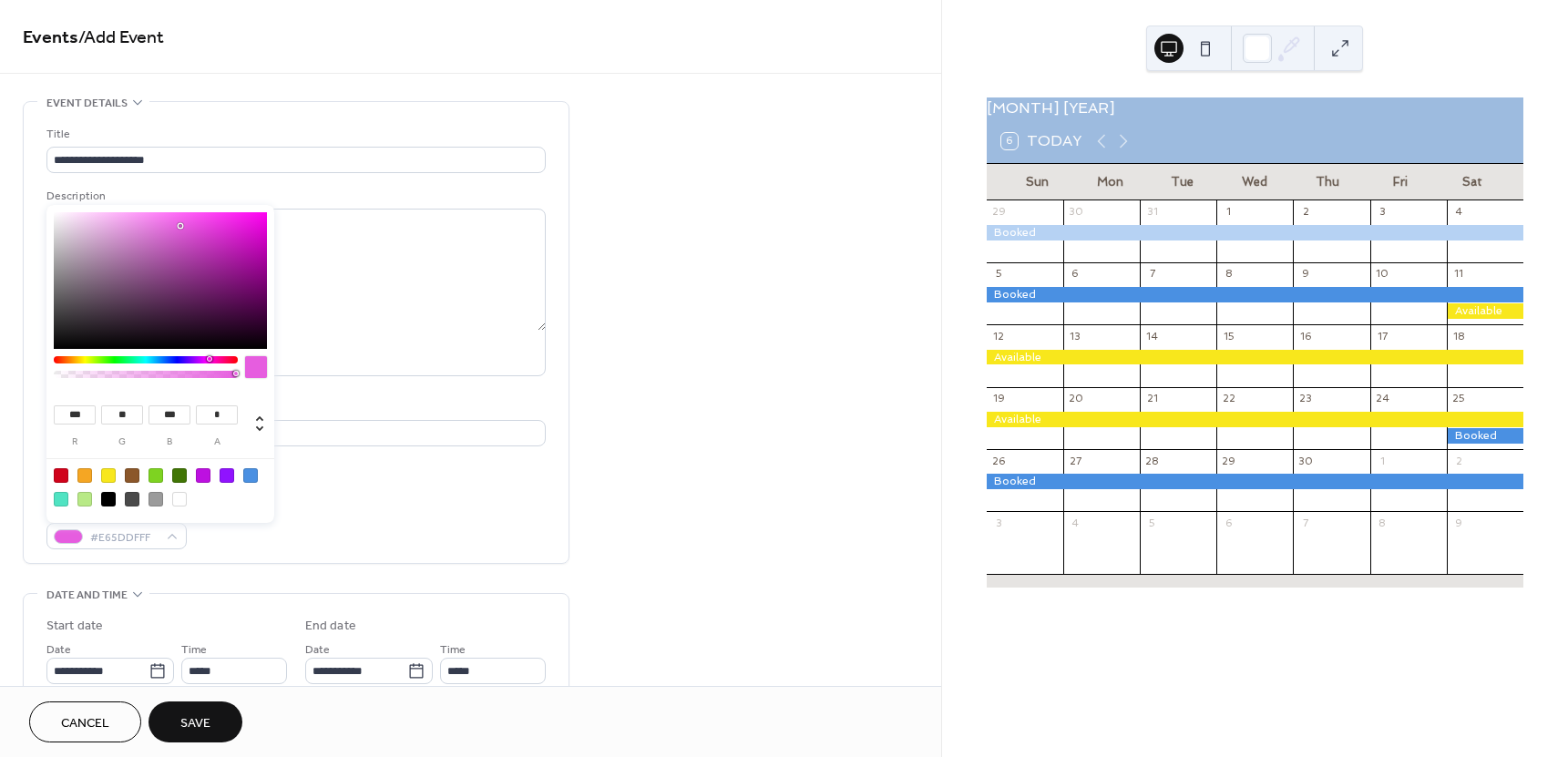 type on "***" 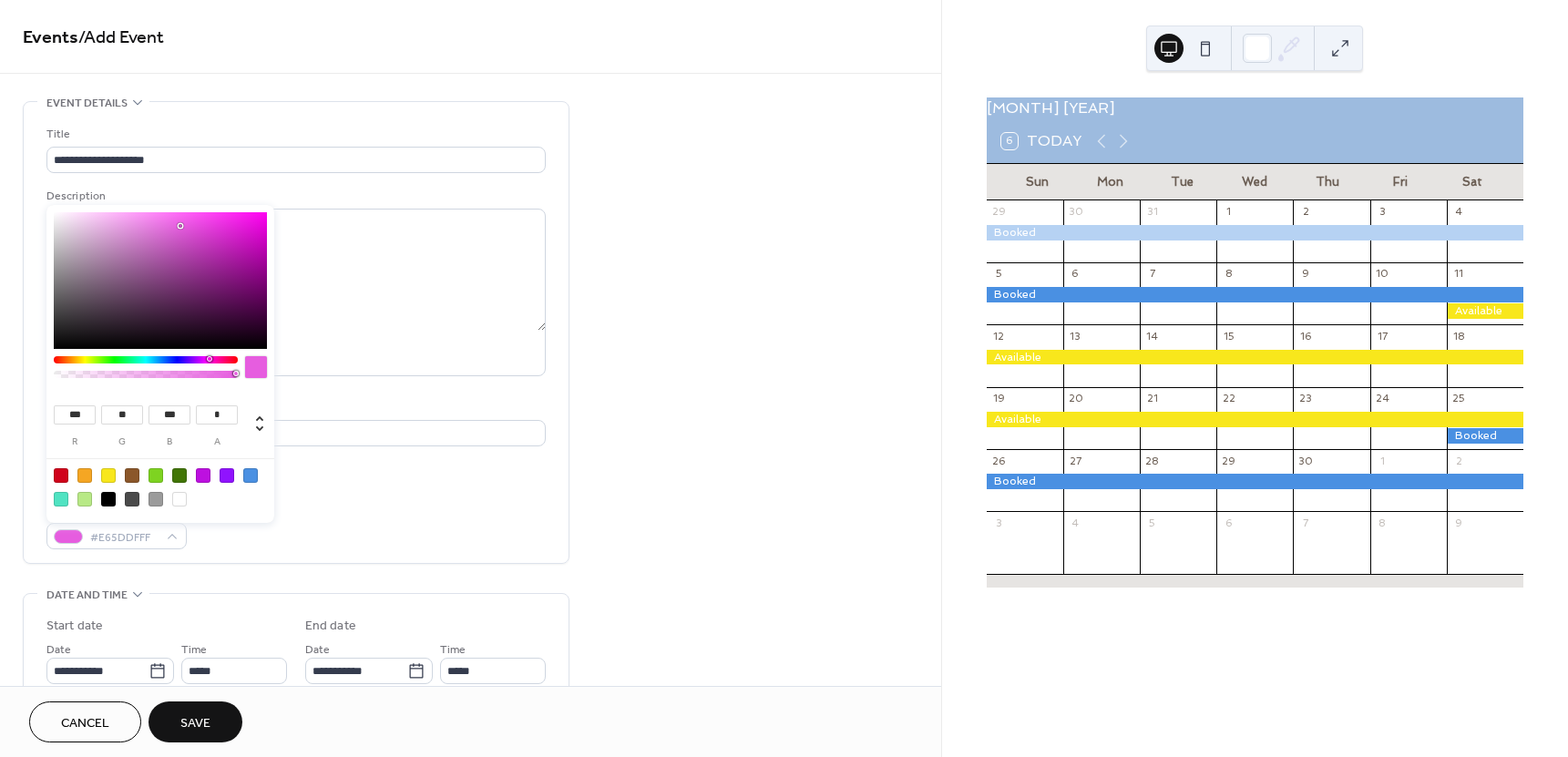 type on "**" 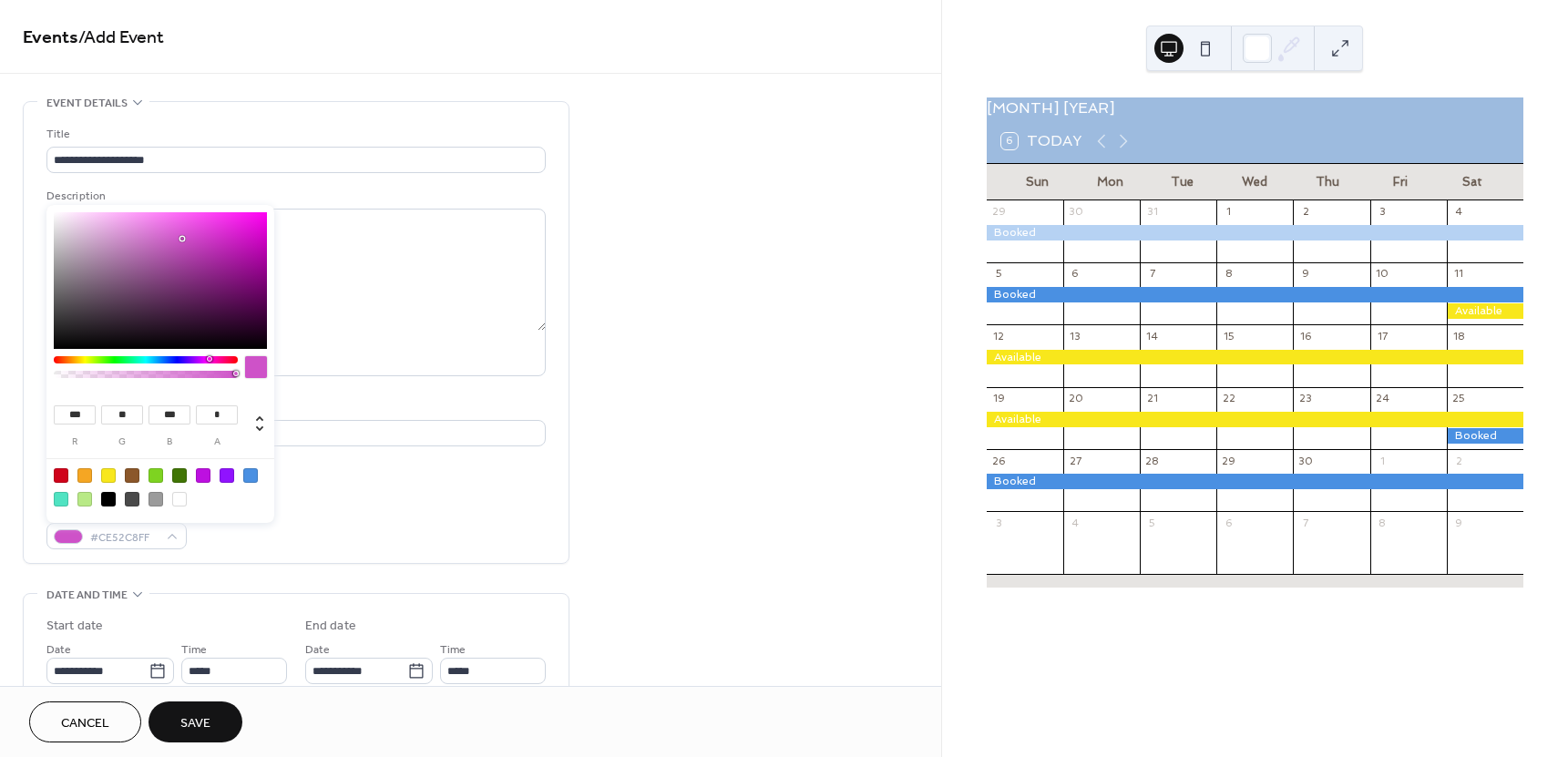 type on "***" 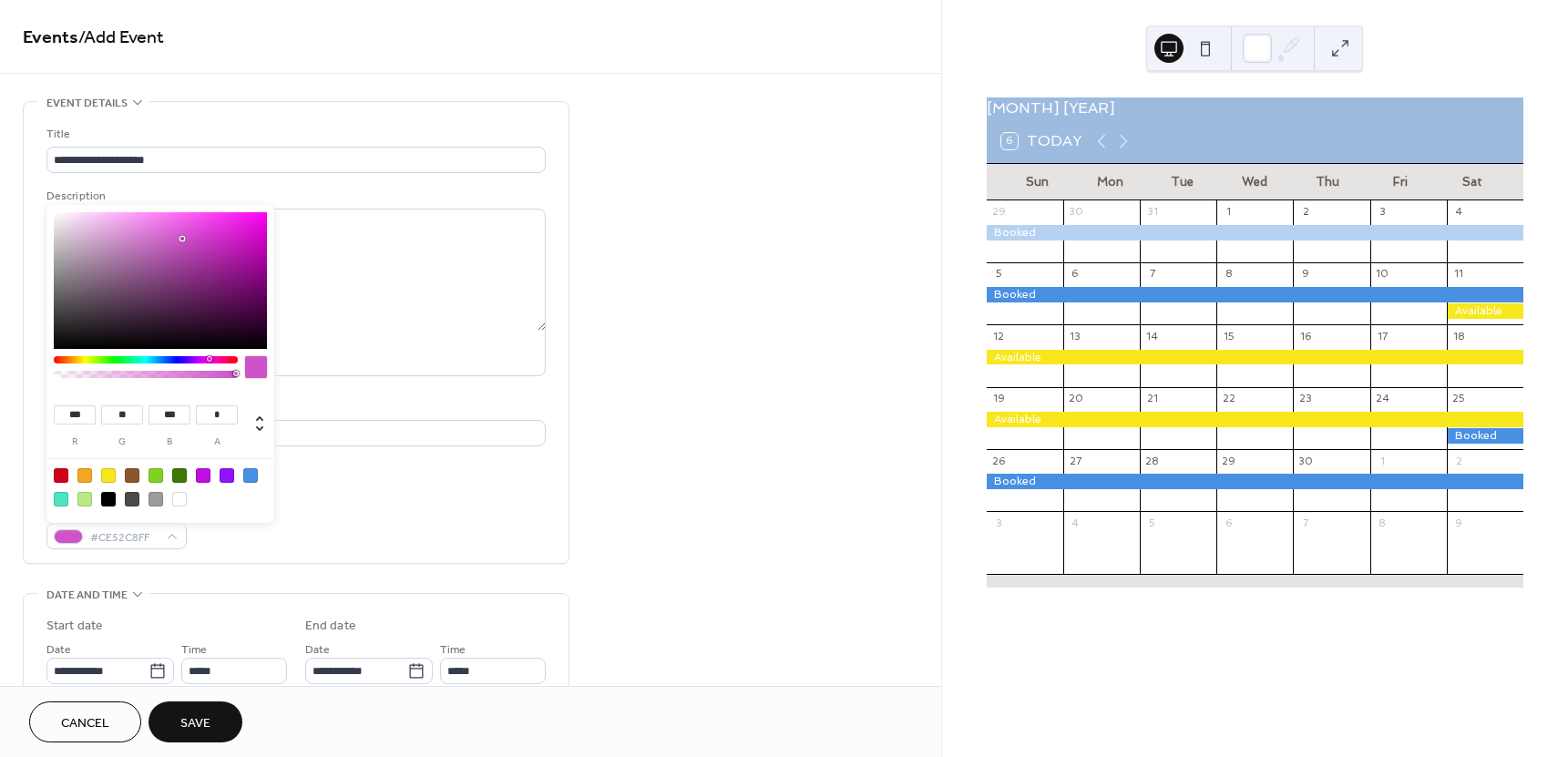 type on "**" 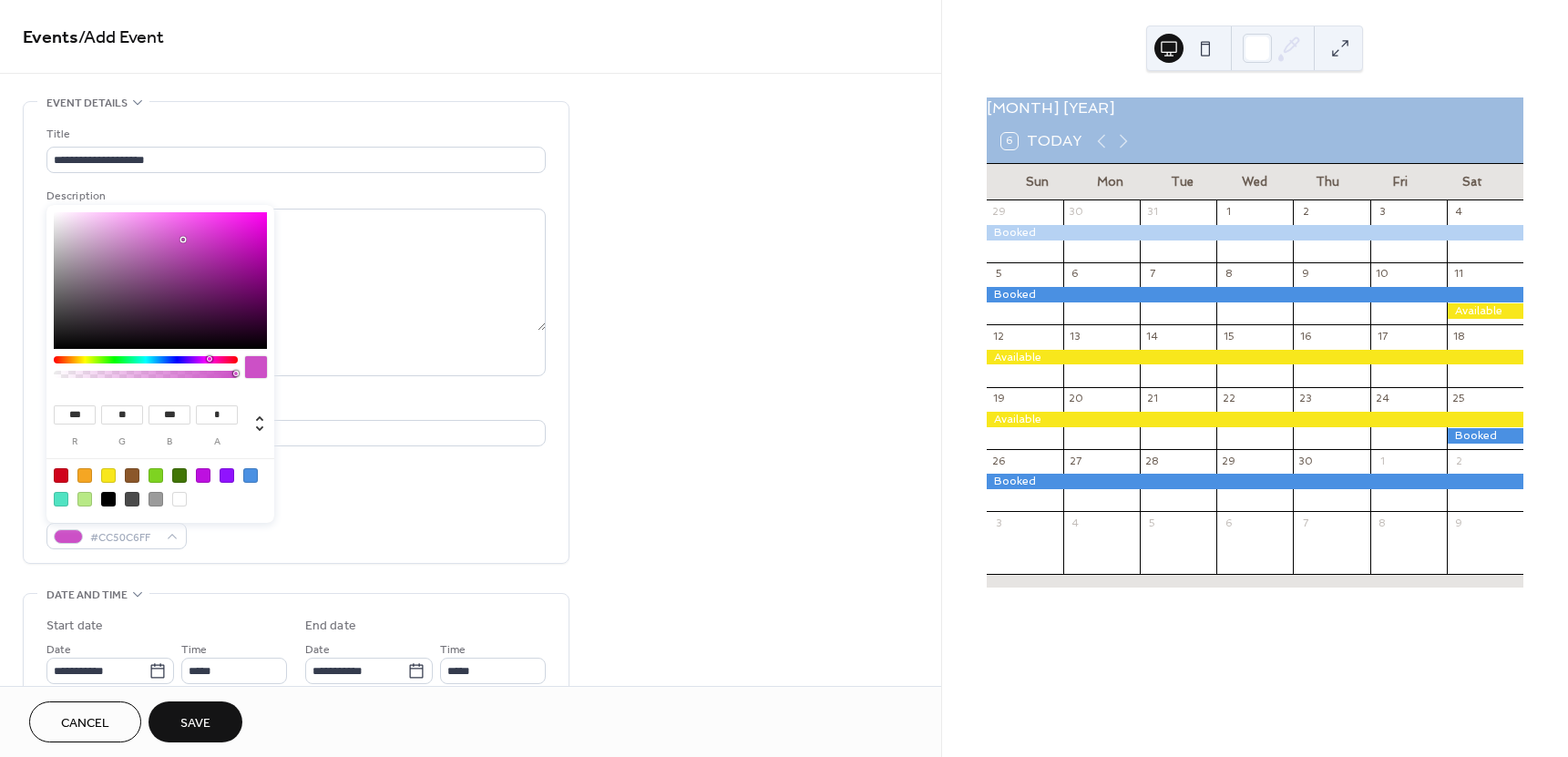 drag, startPoint x: 199, startPoint y: 306, endPoint x: 183, endPoint y: 240, distance: 67.911707 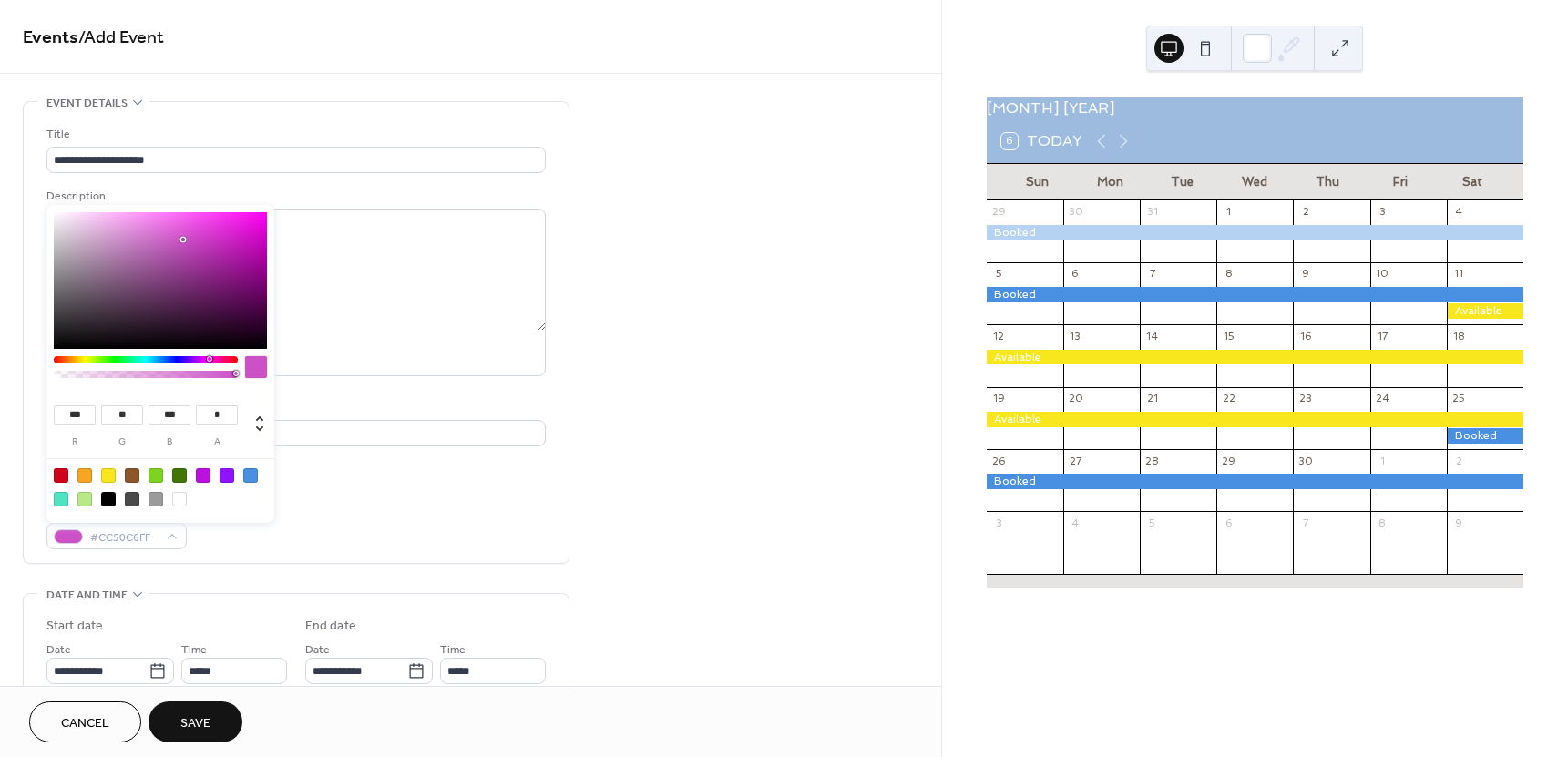 click at bounding box center (183, 240) 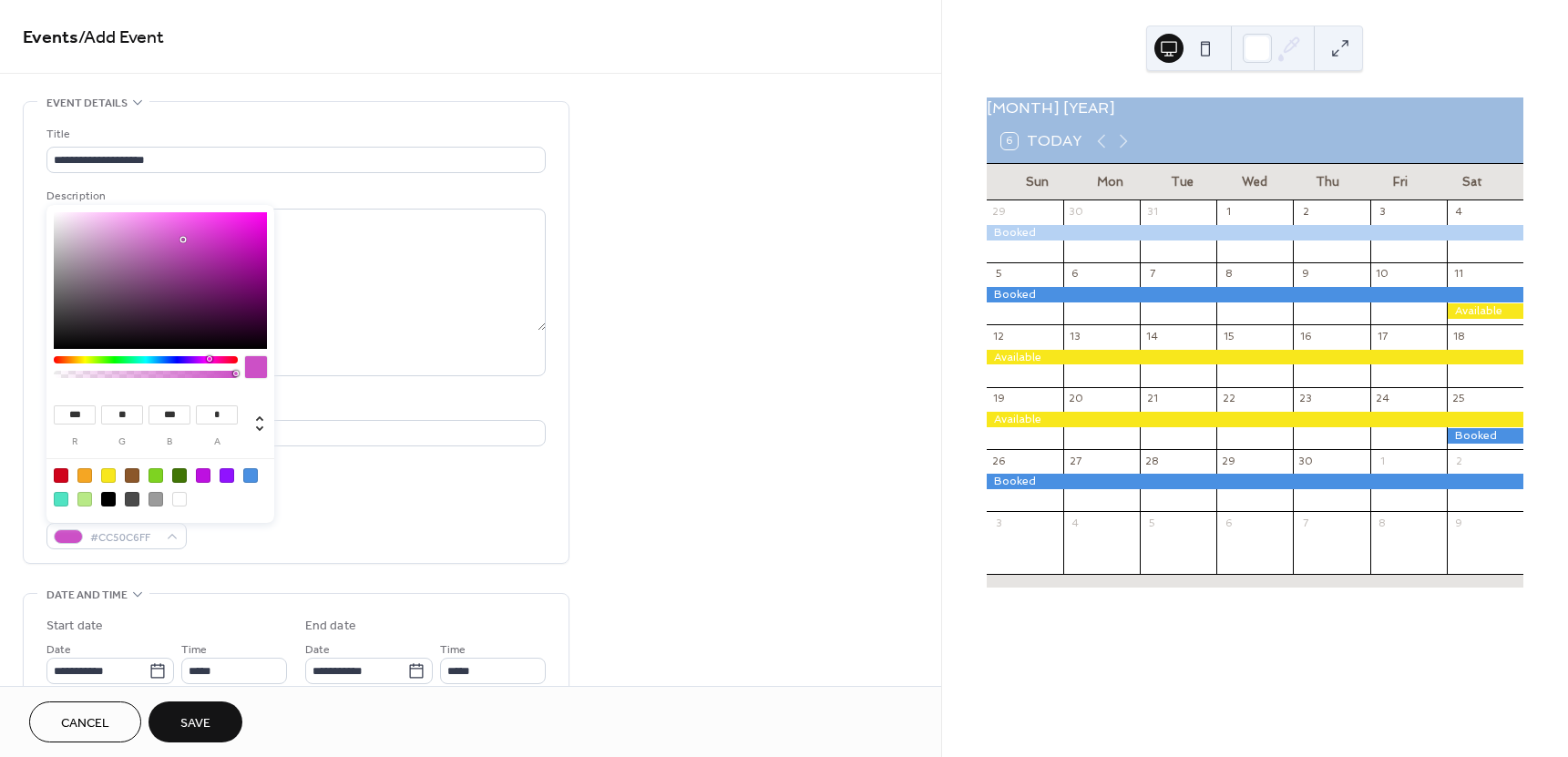 click on "Save" at bounding box center (195, 723) 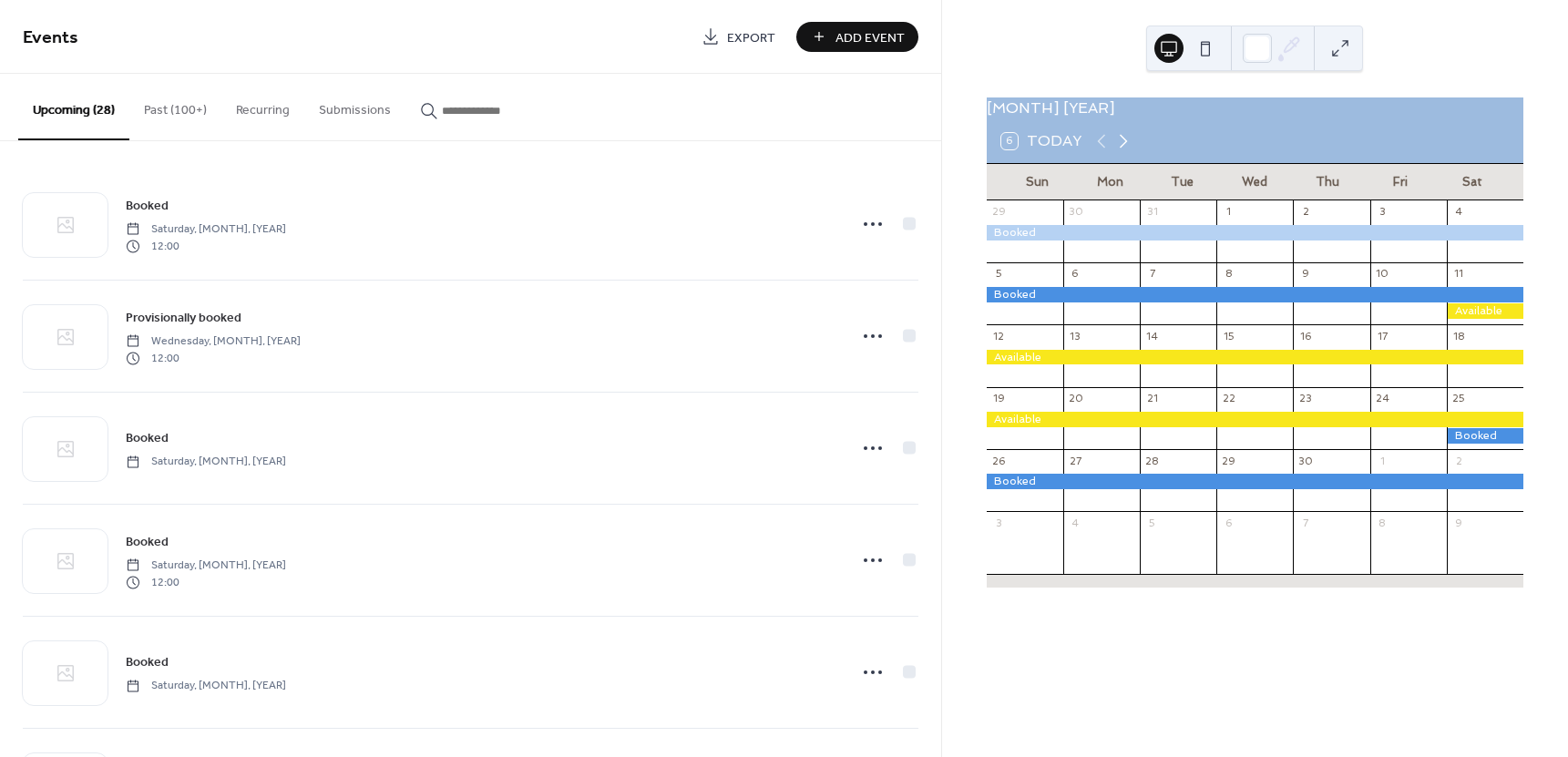 click 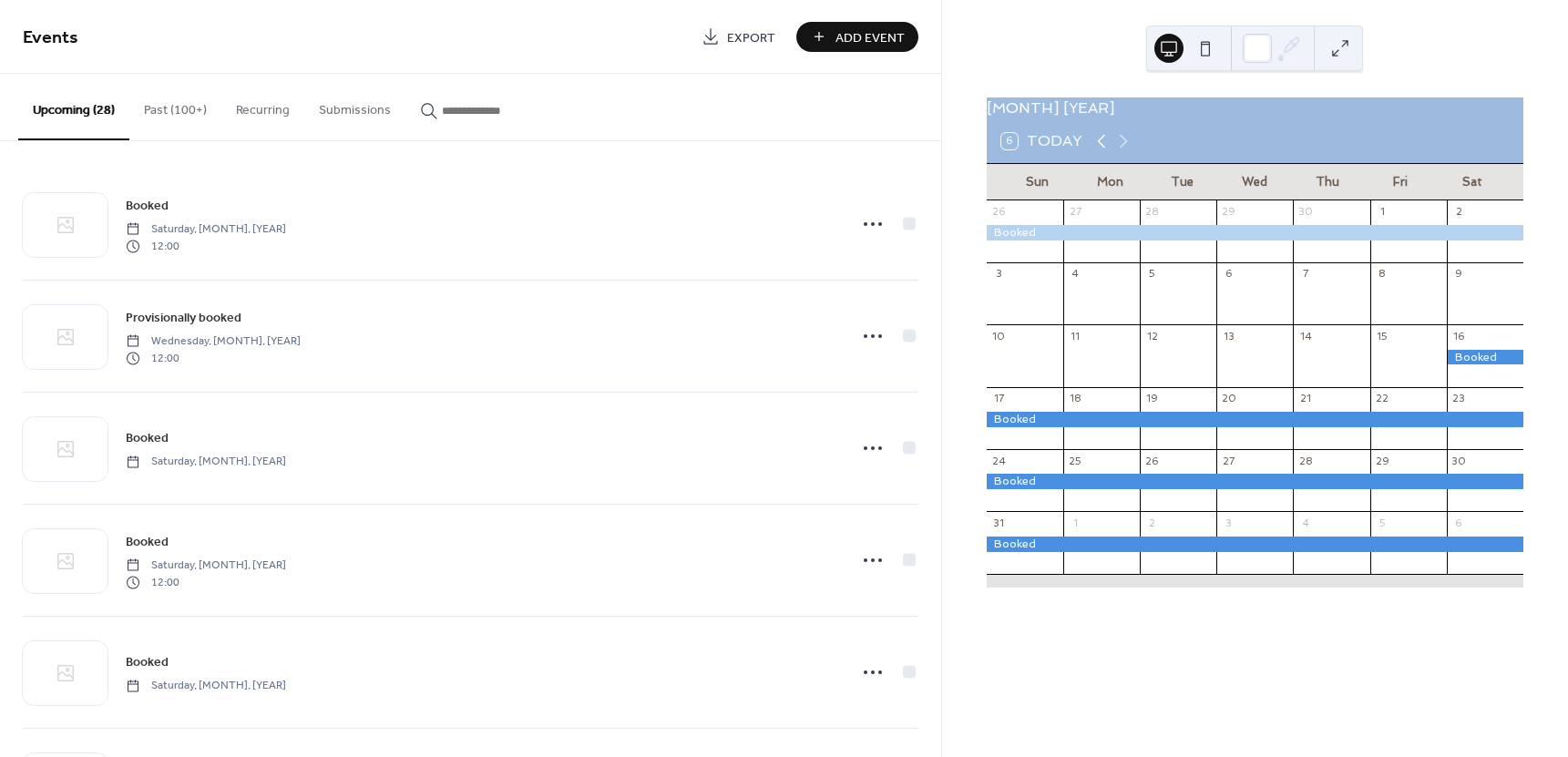 click 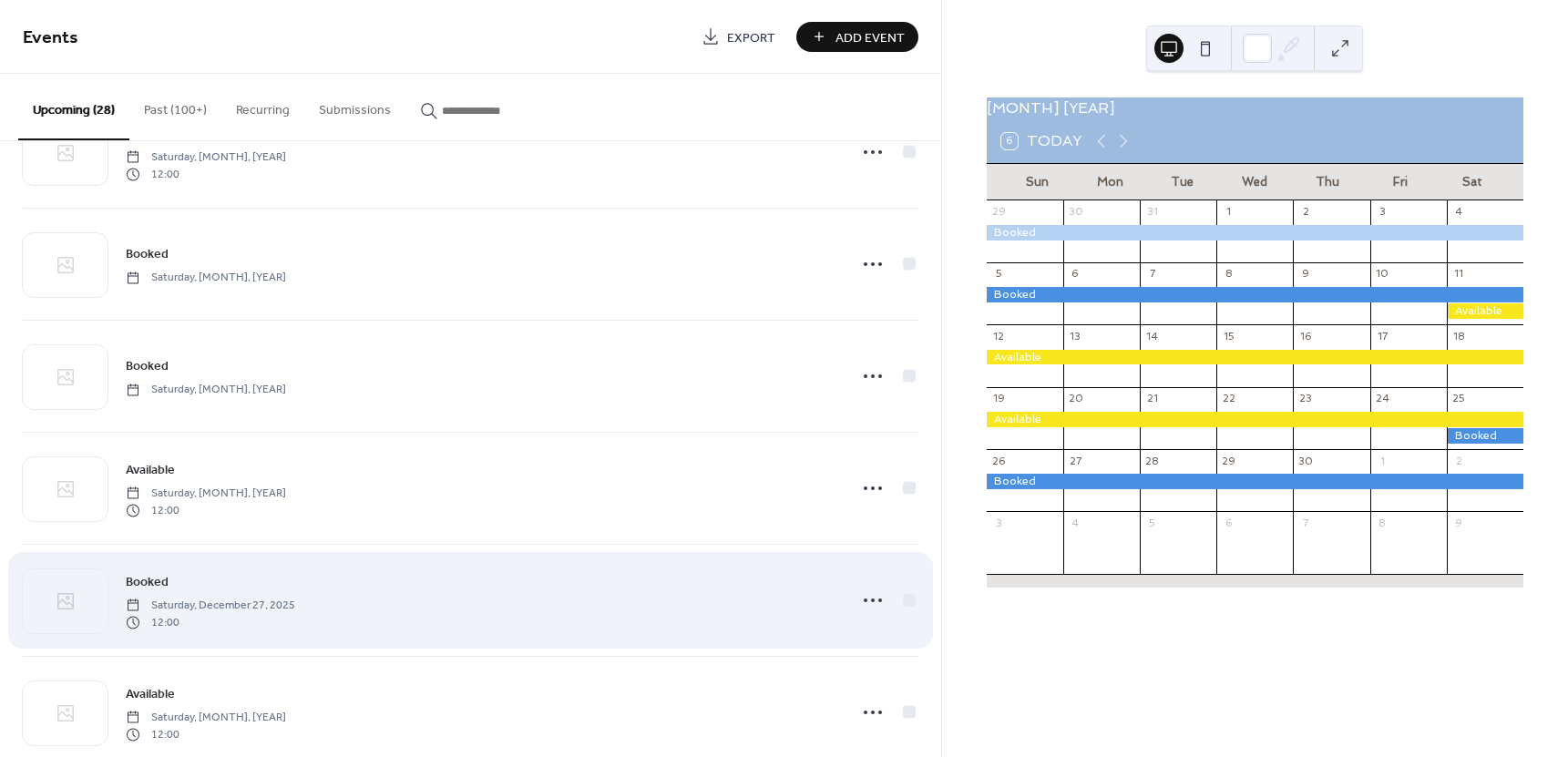 scroll, scrollTop: 972, scrollLeft: 0, axis: vertical 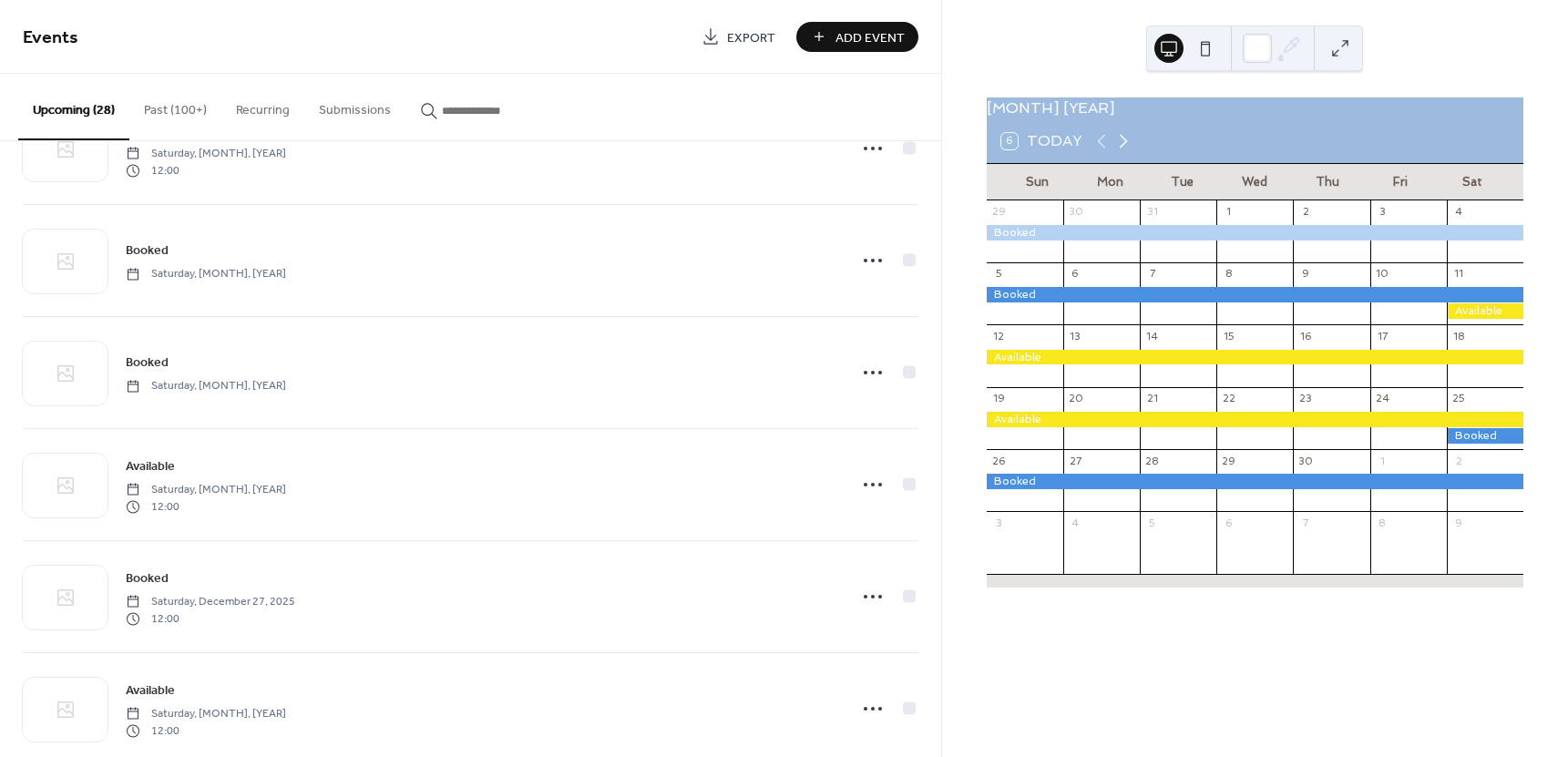 click 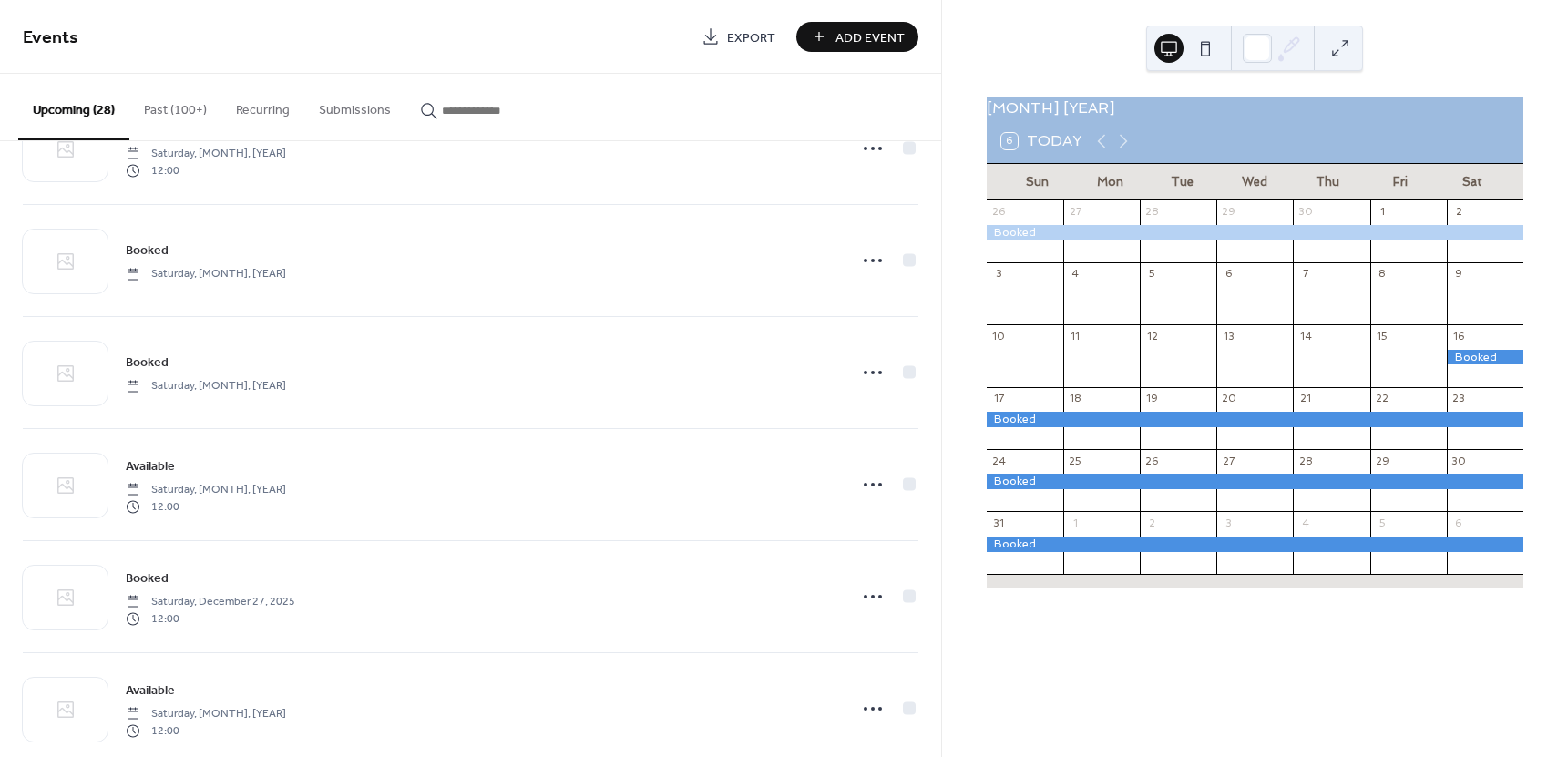 click on "Add Event" at bounding box center [870, 37] 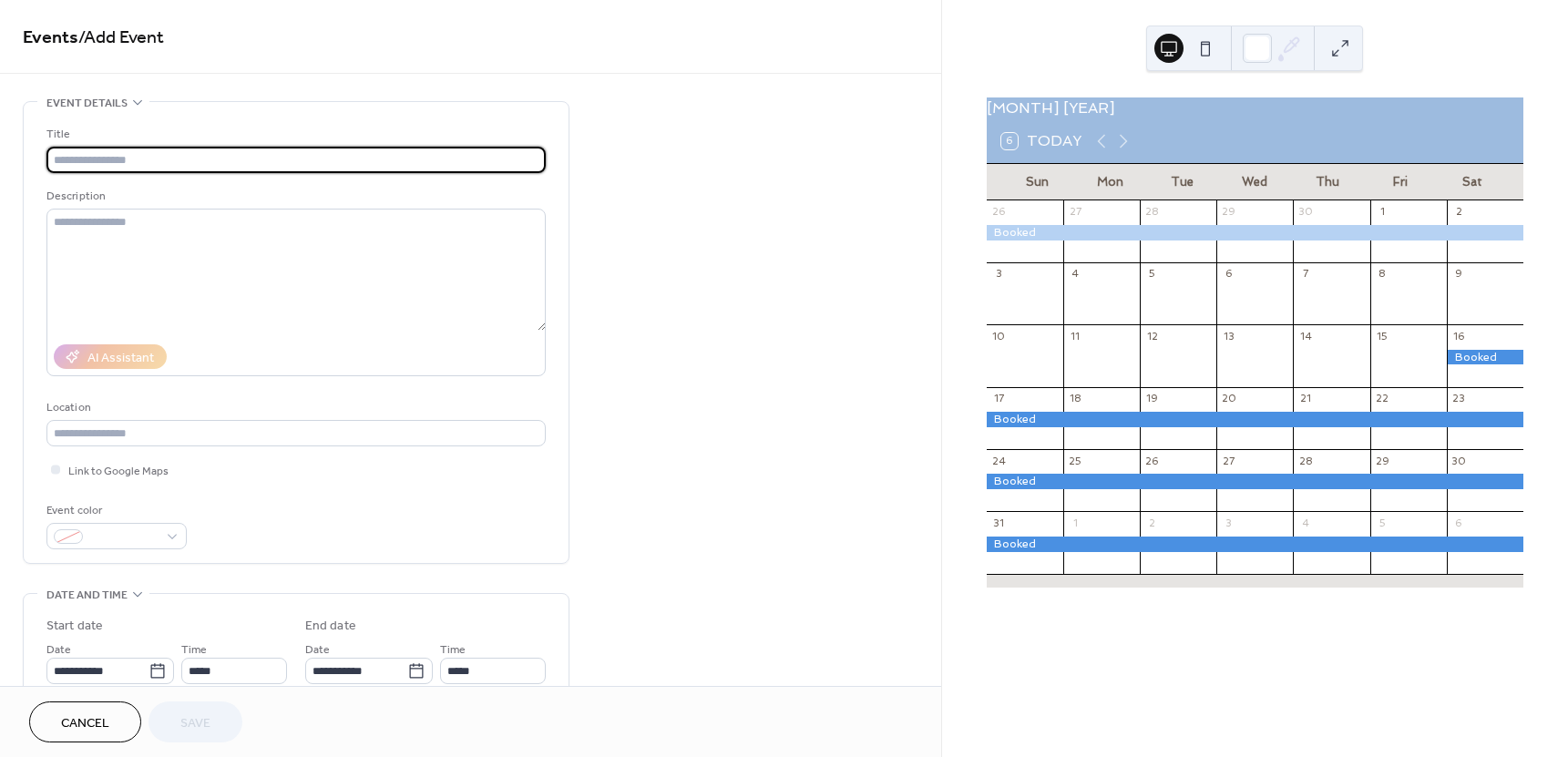 click at bounding box center [296, 159] 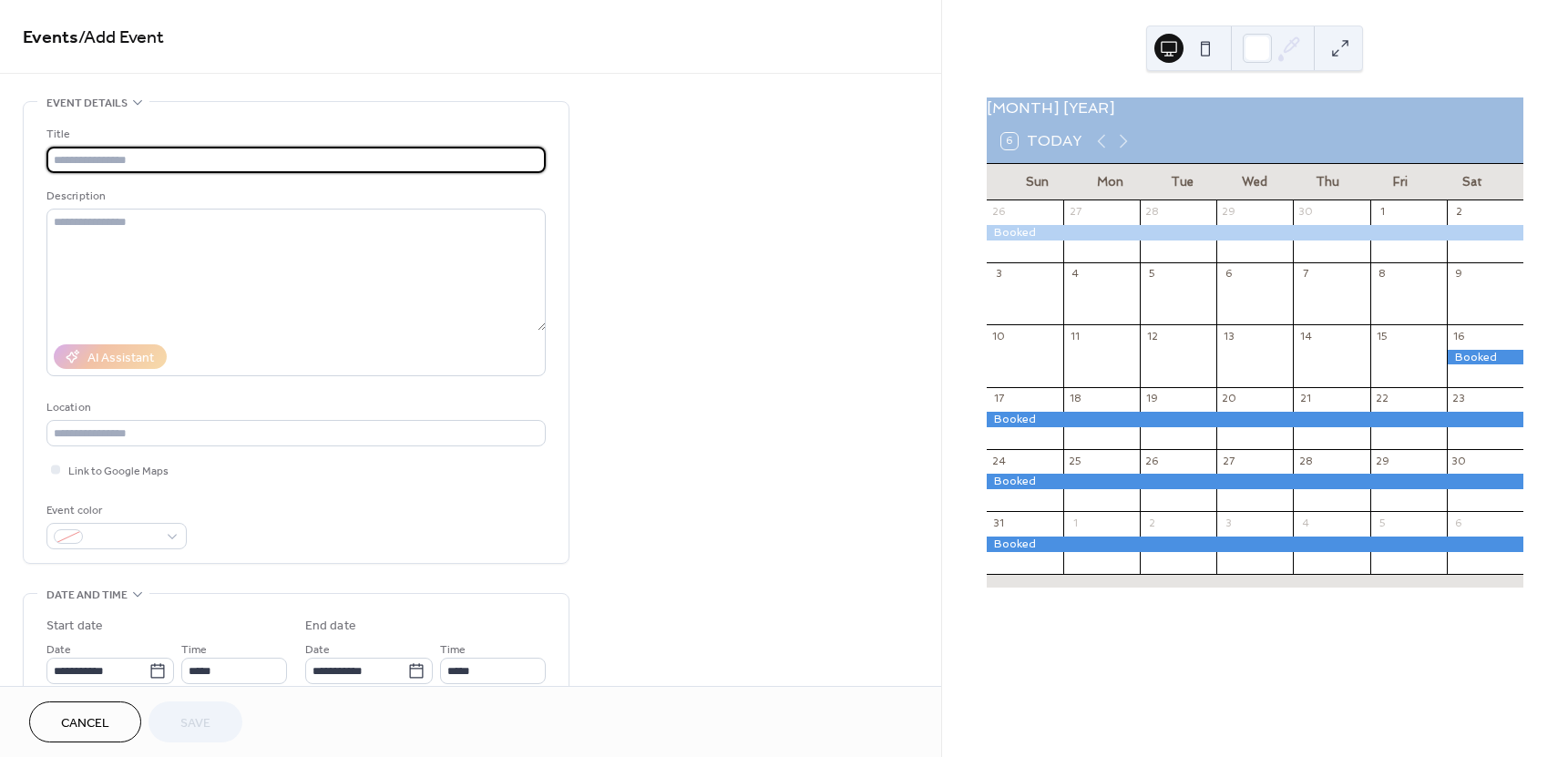 type on "**********" 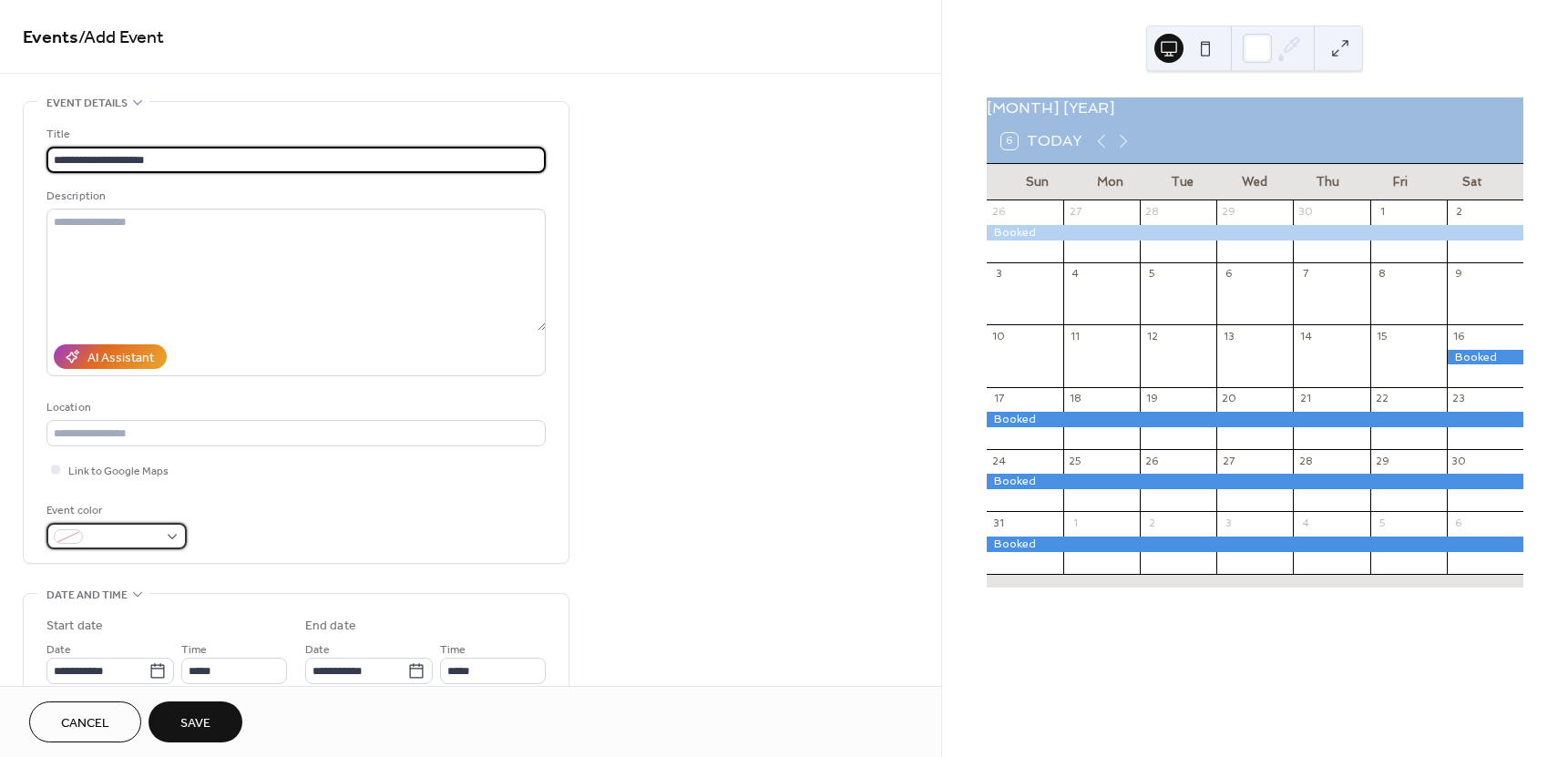 click at bounding box center [117, 536] 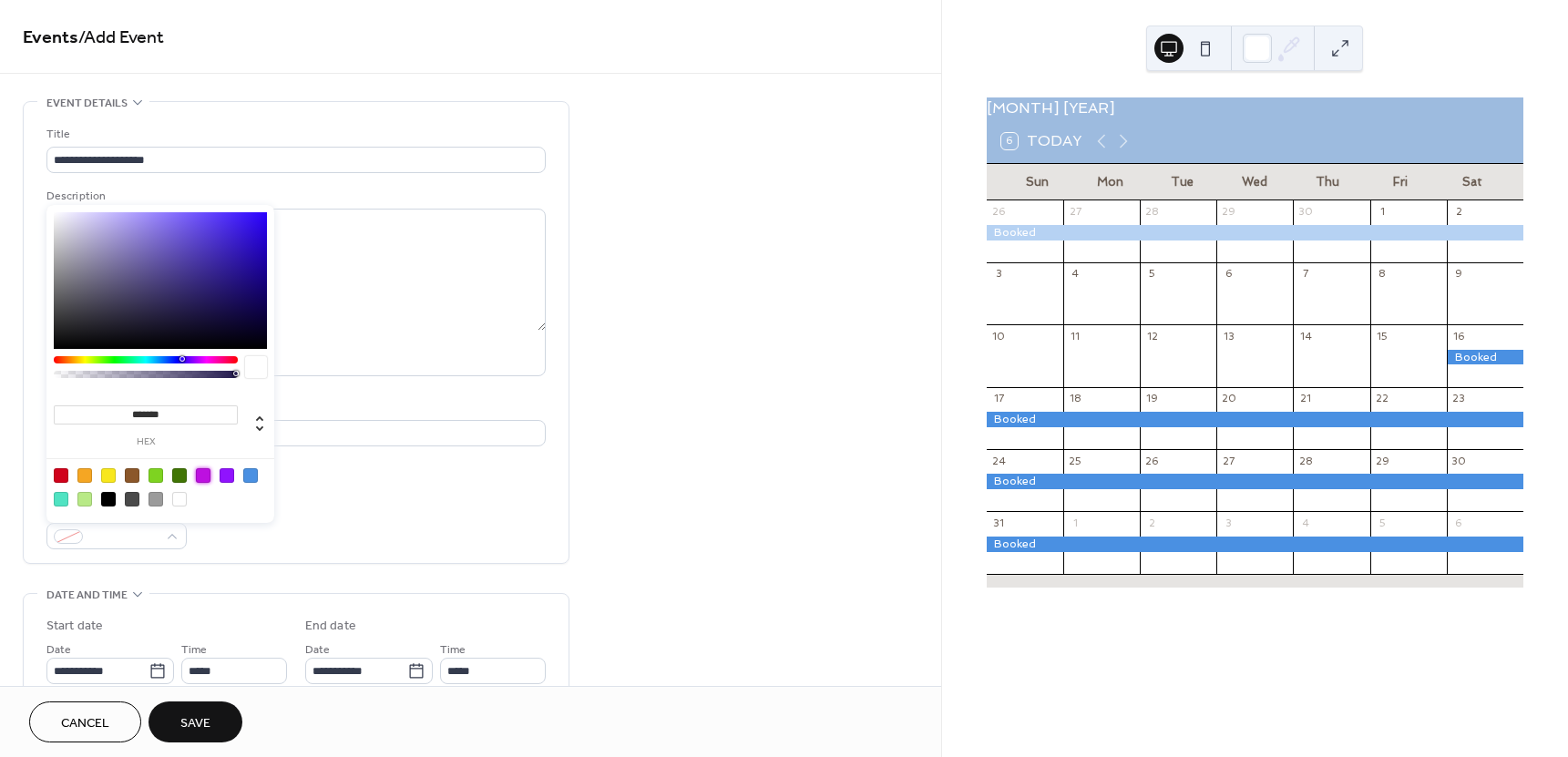 click at bounding box center (203, 476) 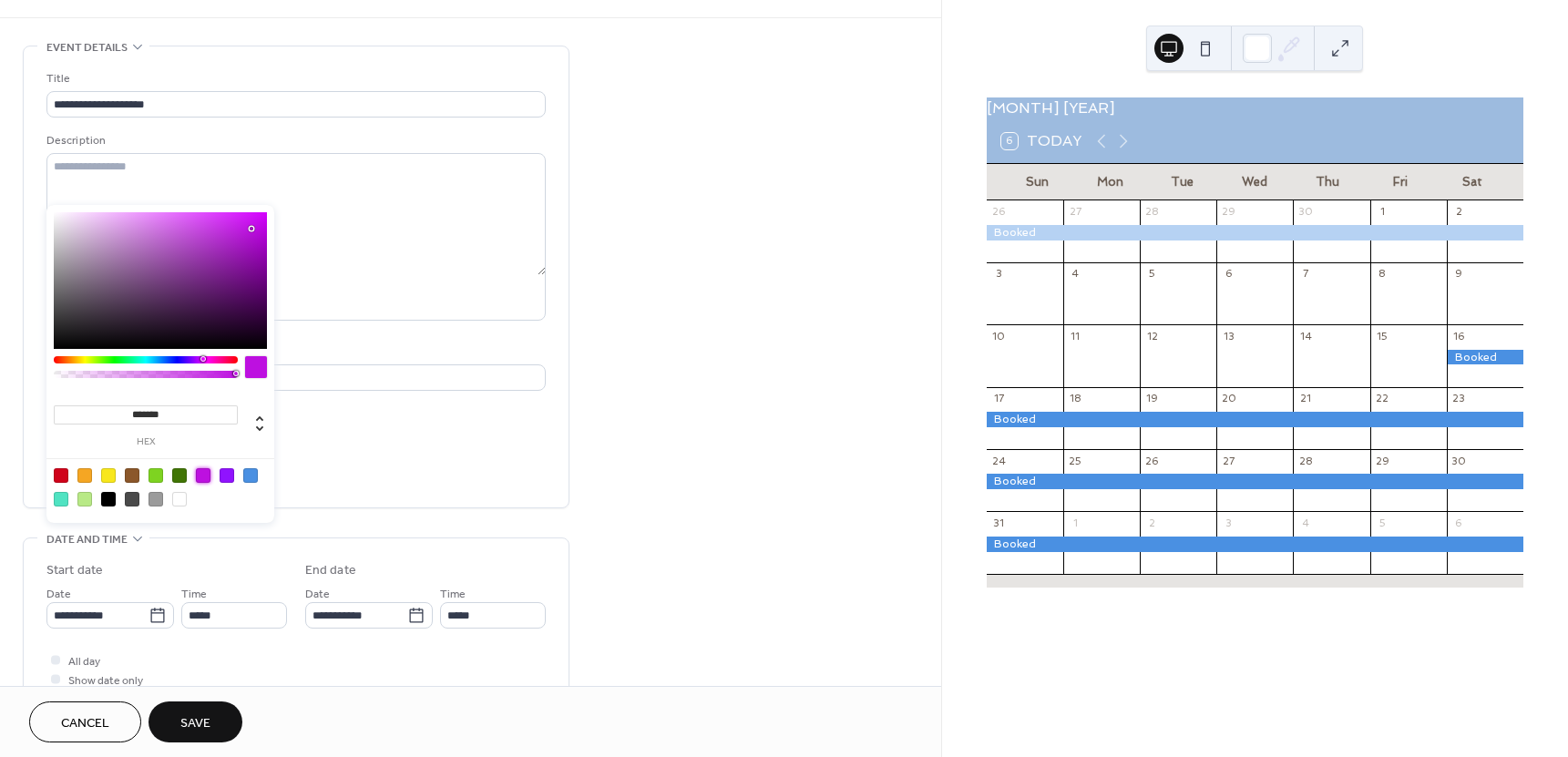 scroll, scrollTop: 0, scrollLeft: 0, axis: both 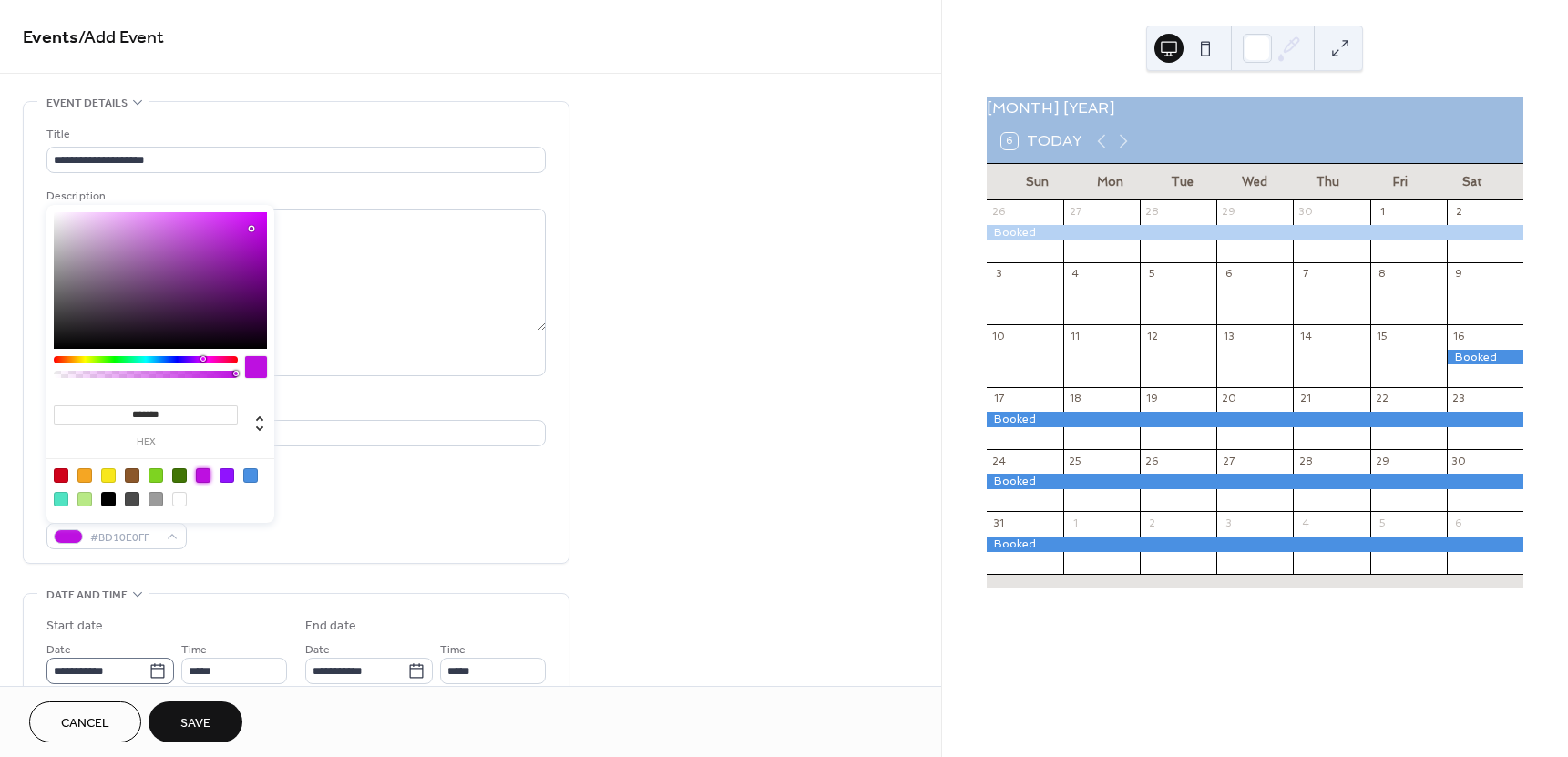 click 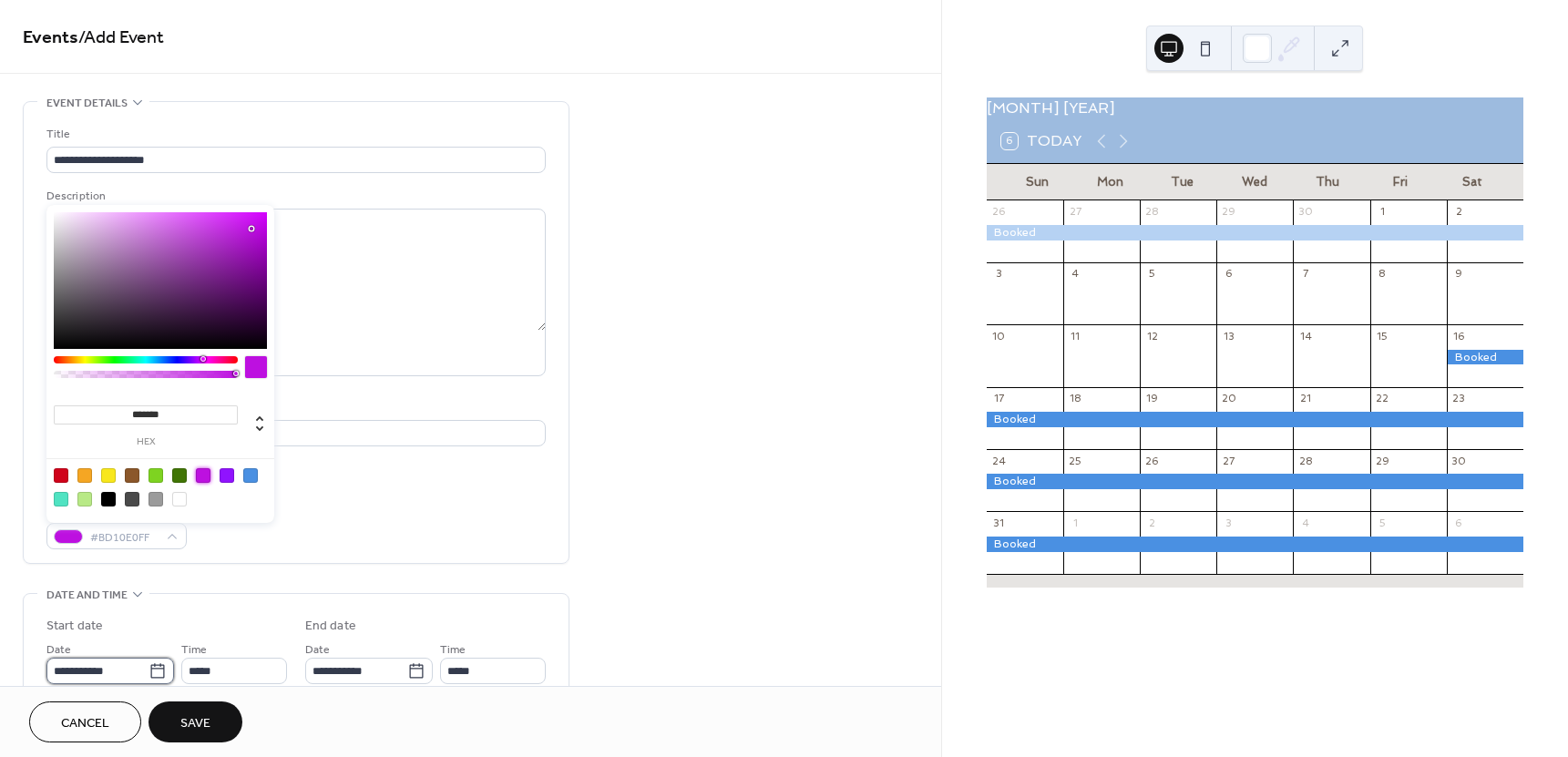click on "**********" at bounding box center (97, 670) 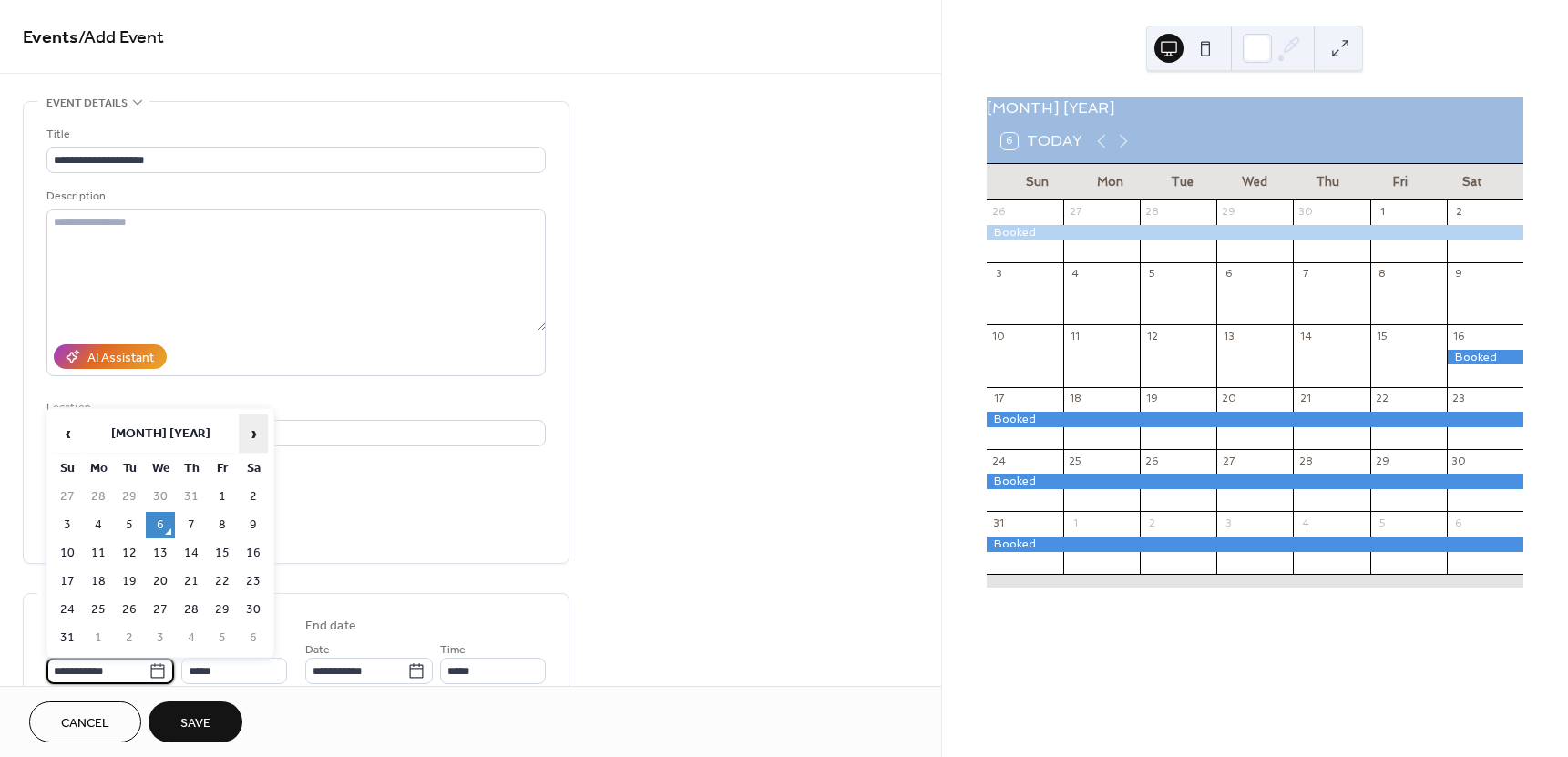 click on "›" at bounding box center [253, 434] 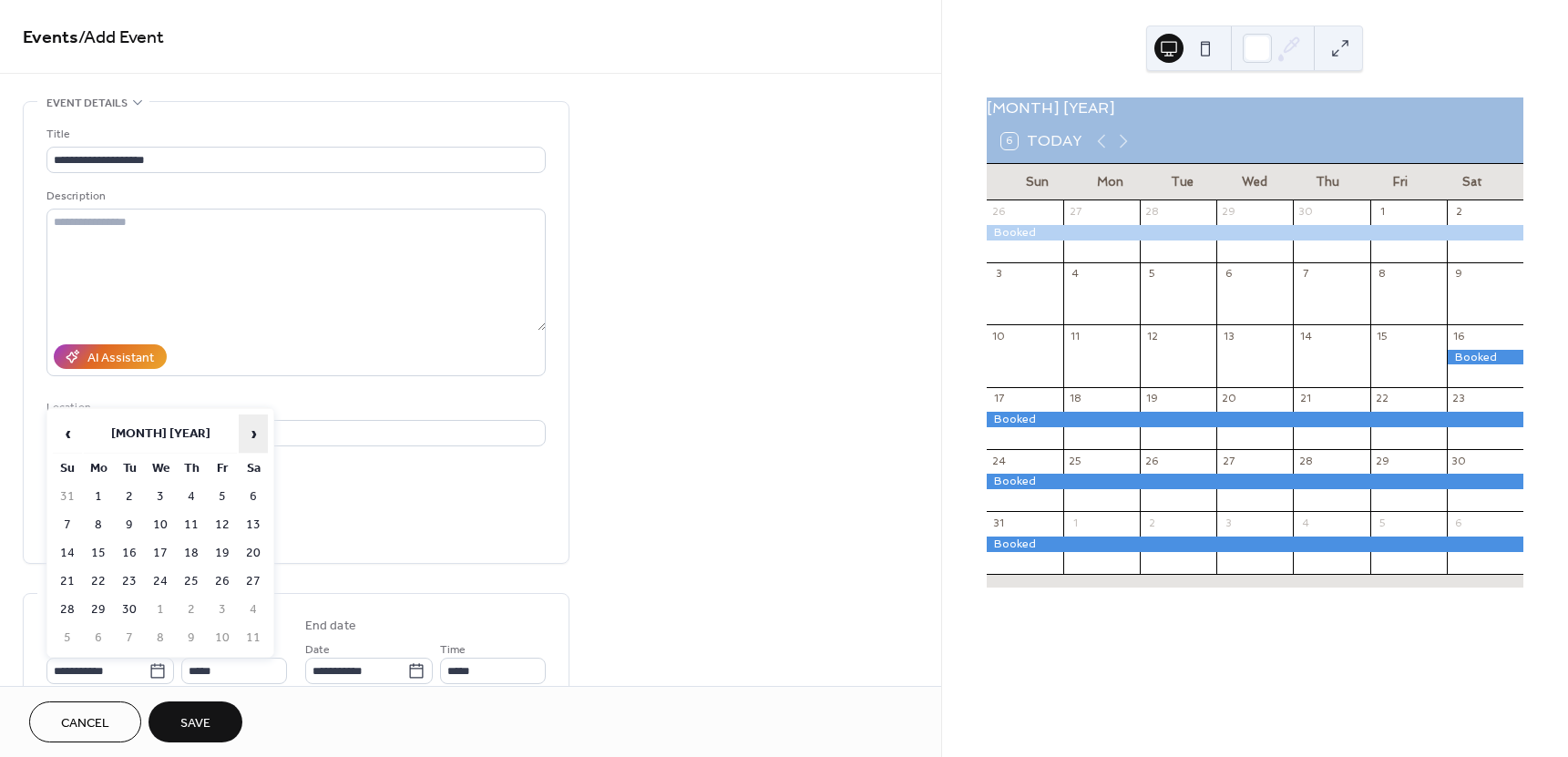 click on "›" at bounding box center (253, 434) 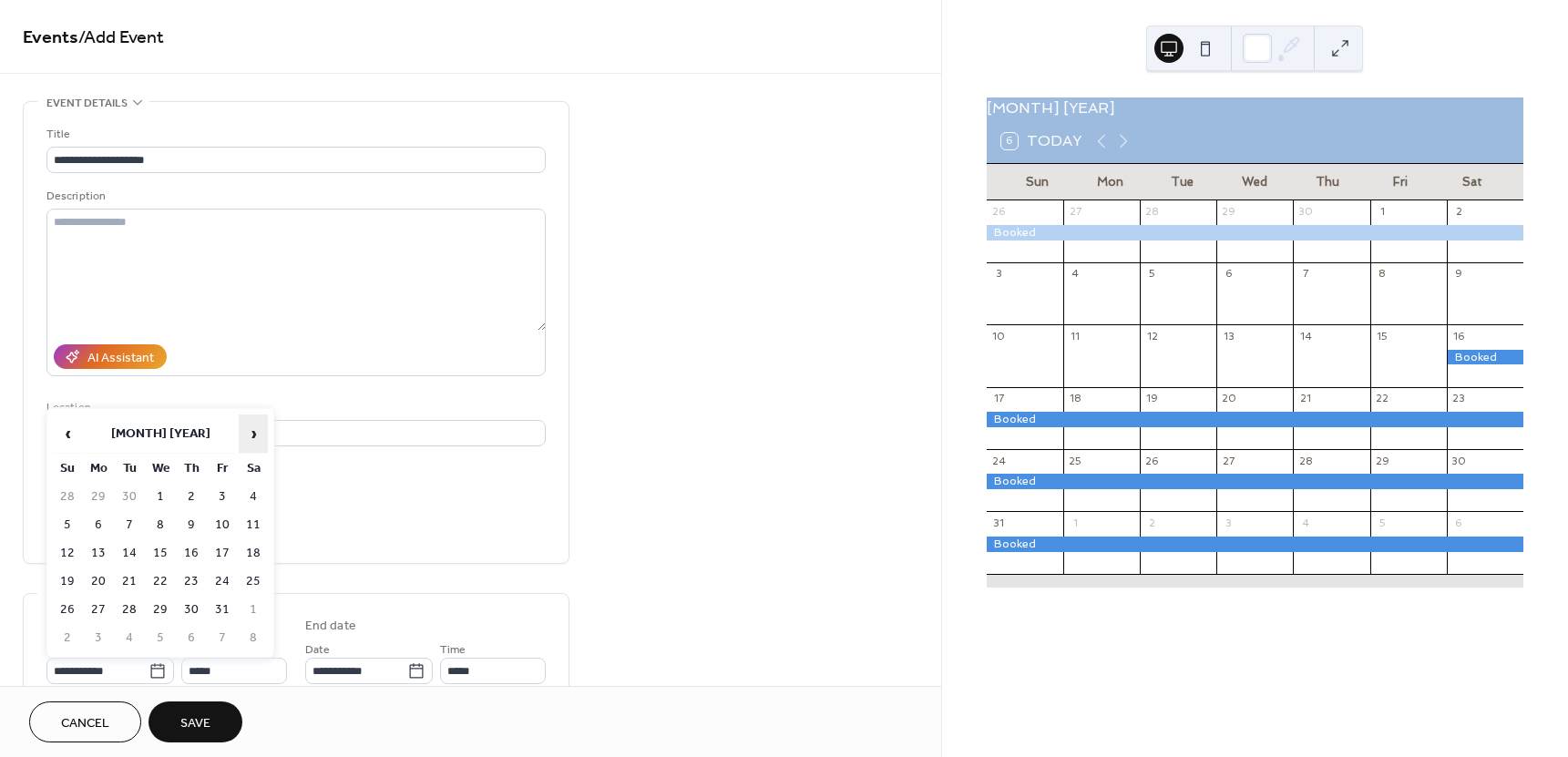click on "›" at bounding box center [253, 434] 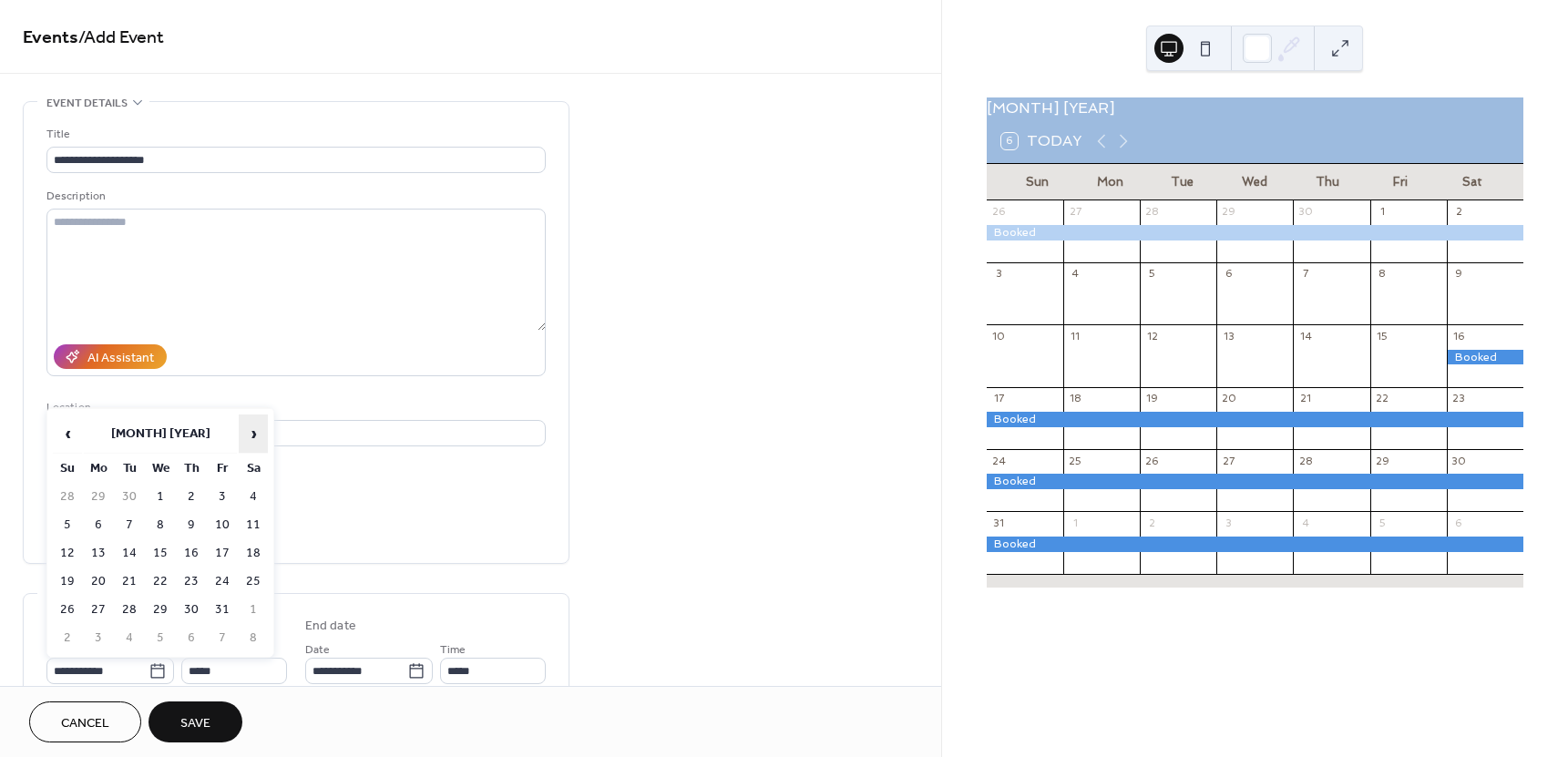 click on "›" at bounding box center (253, 434) 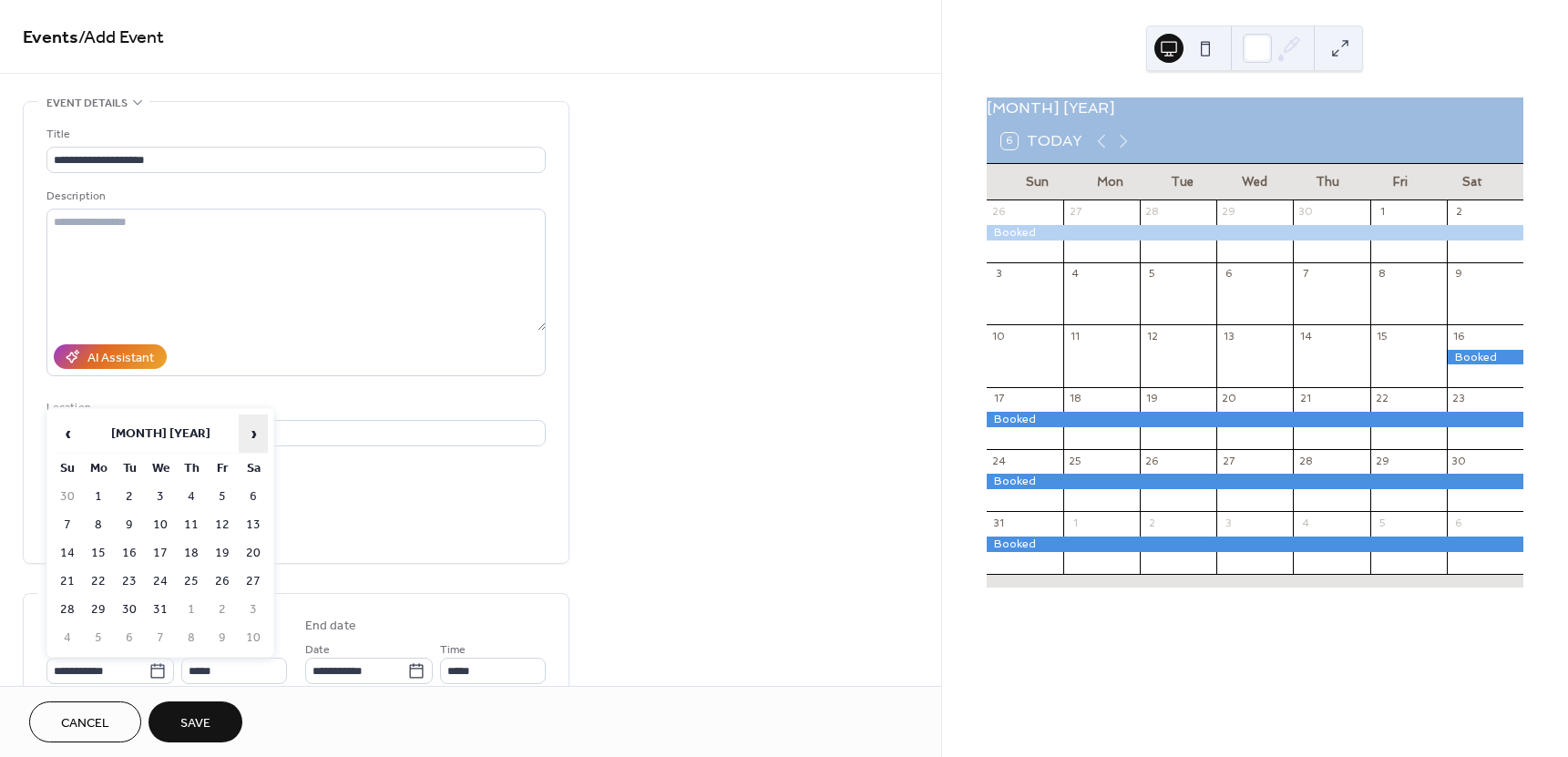 click on "›" at bounding box center (253, 434) 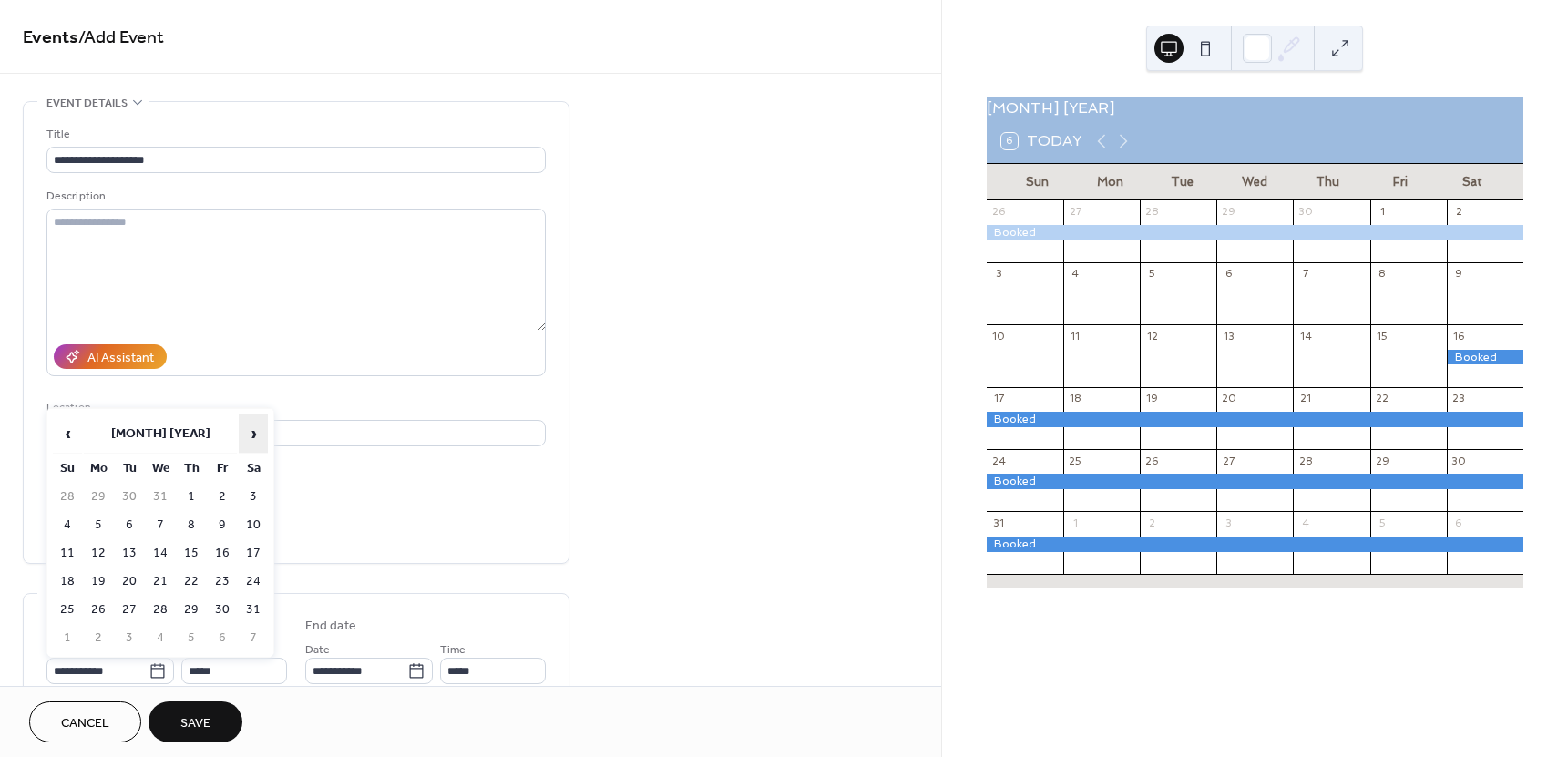 click on "›" at bounding box center (253, 434) 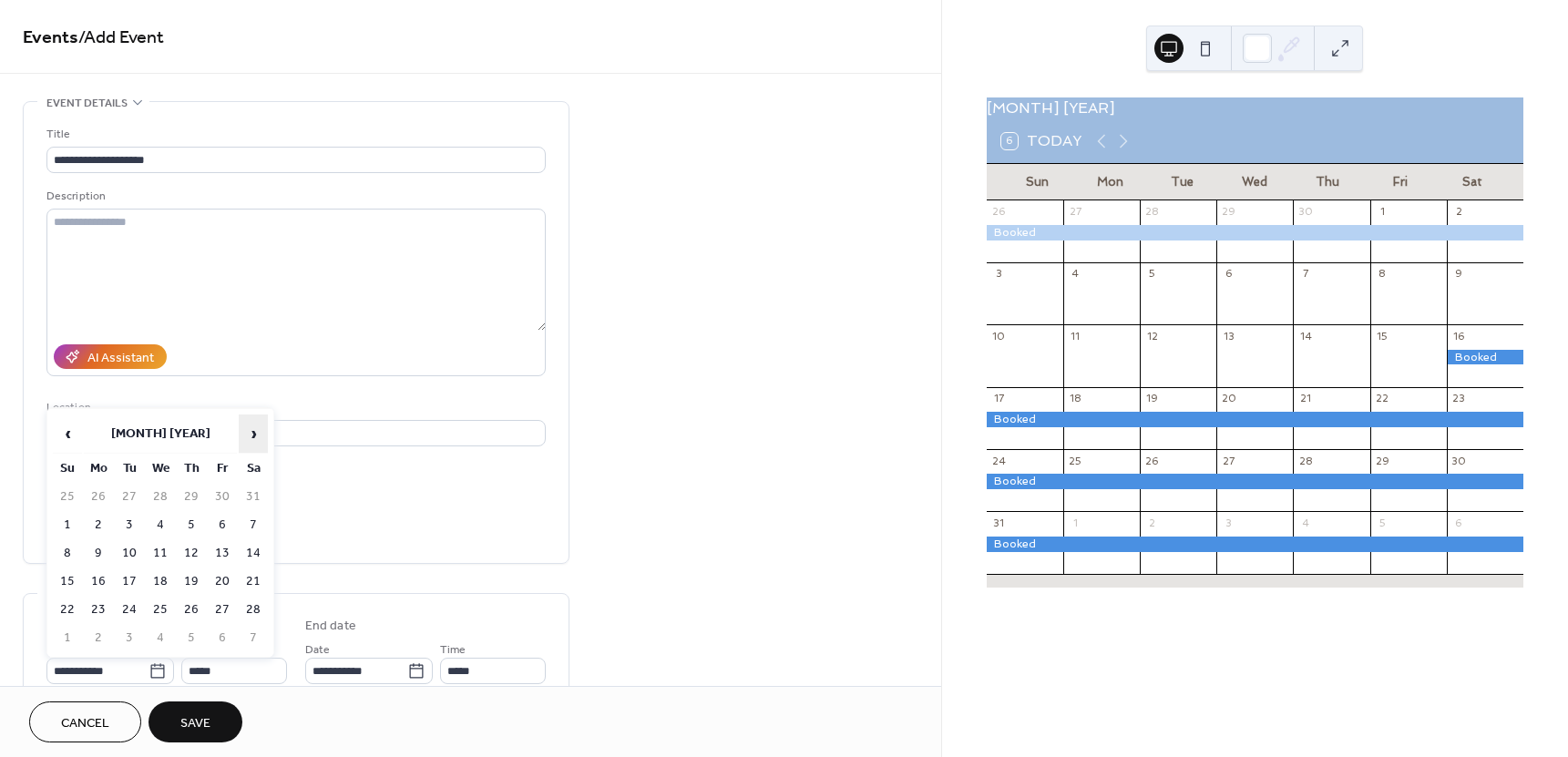 click on "›" at bounding box center [253, 434] 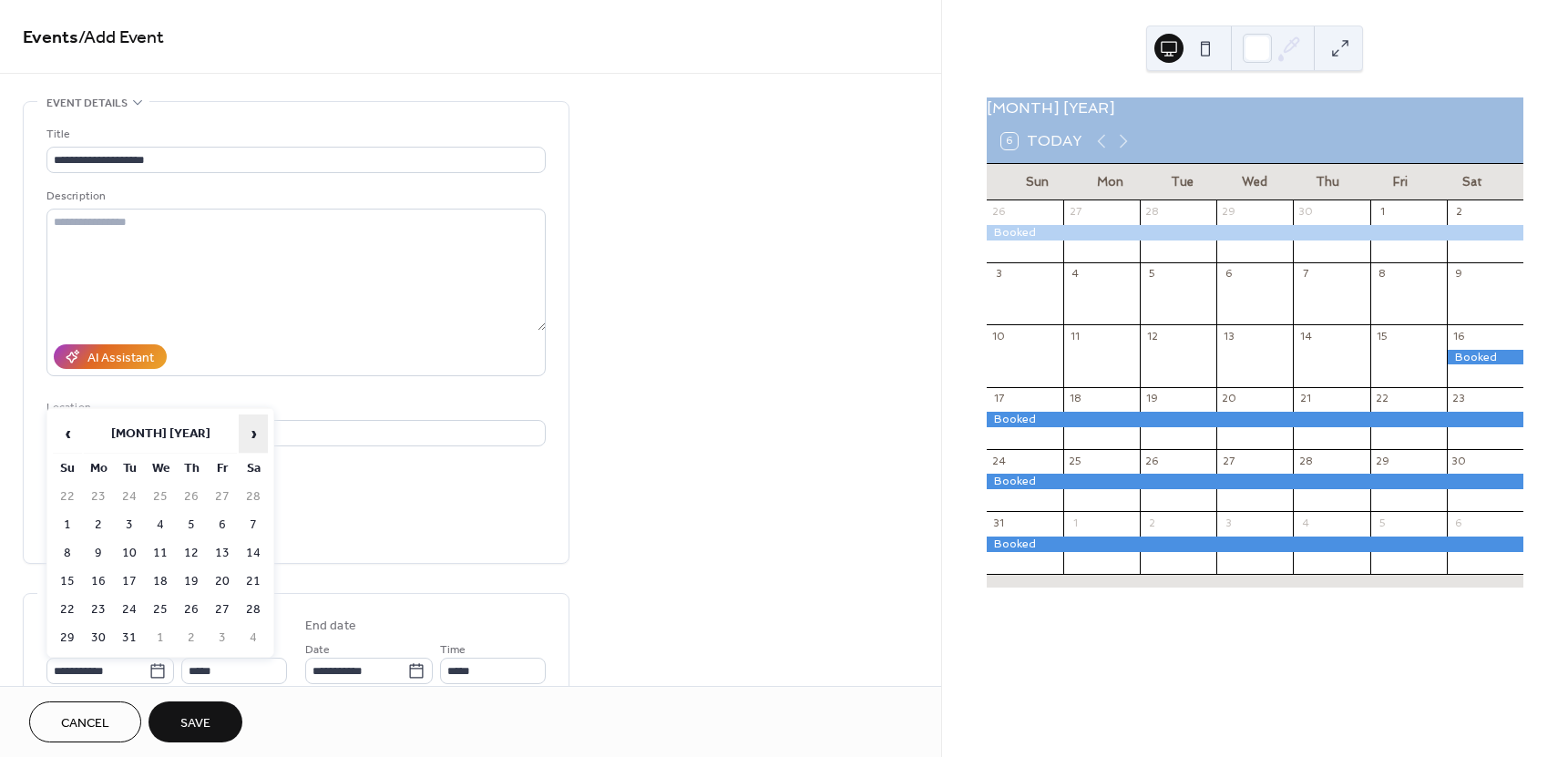 click on "›" at bounding box center [253, 434] 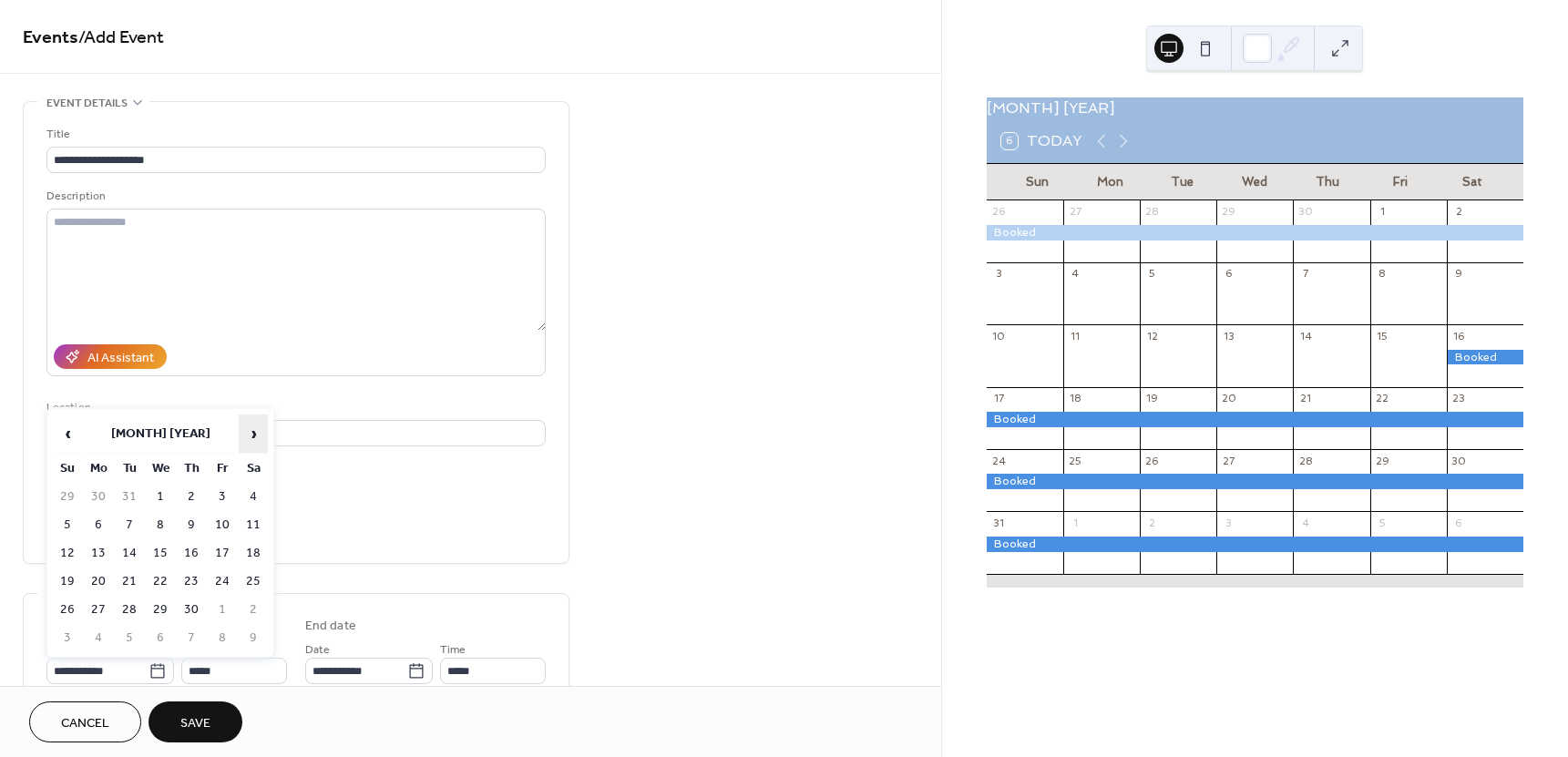 click on "›" at bounding box center (253, 434) 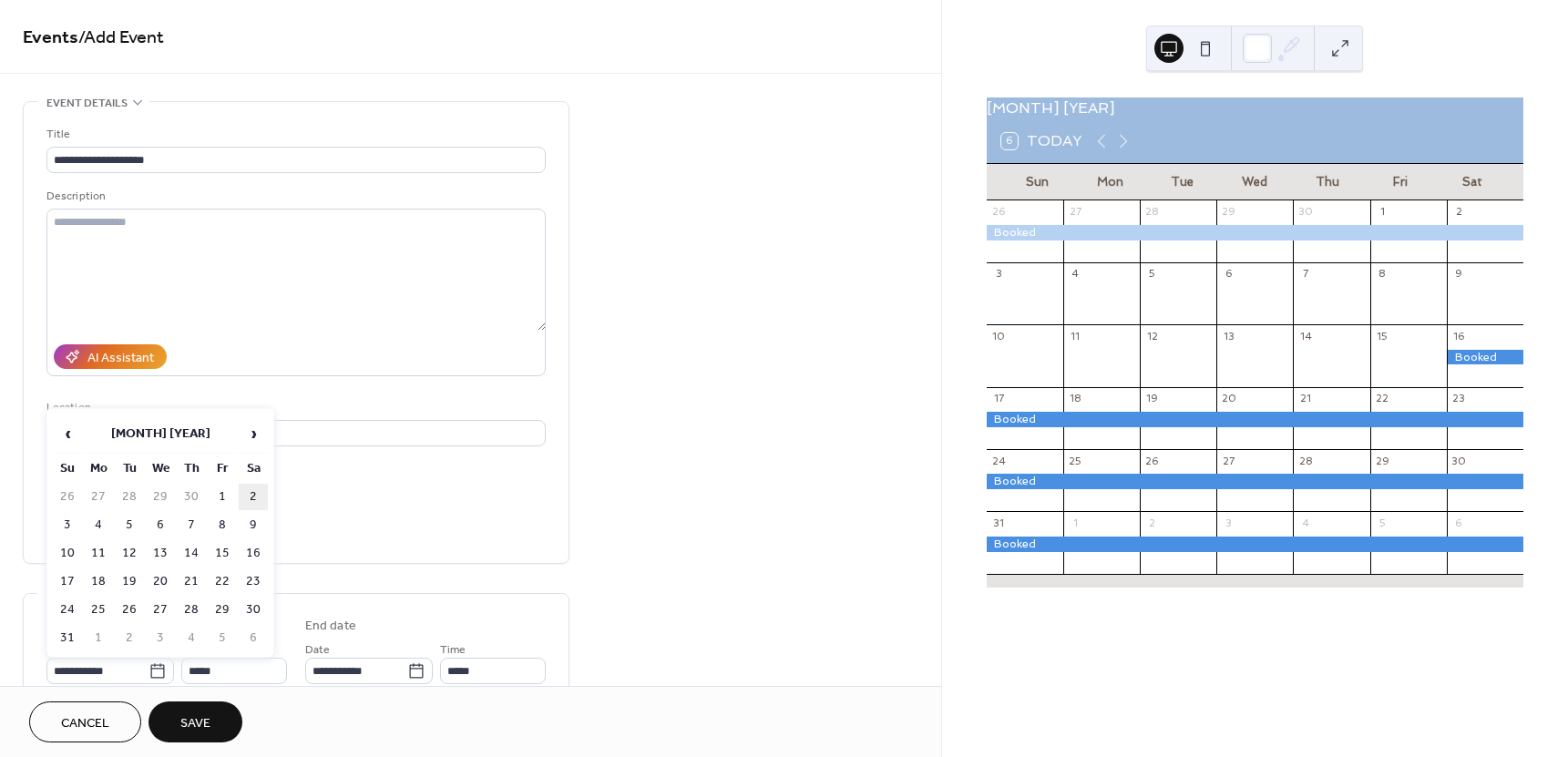 click on "2" at bounding box center [253, 496] 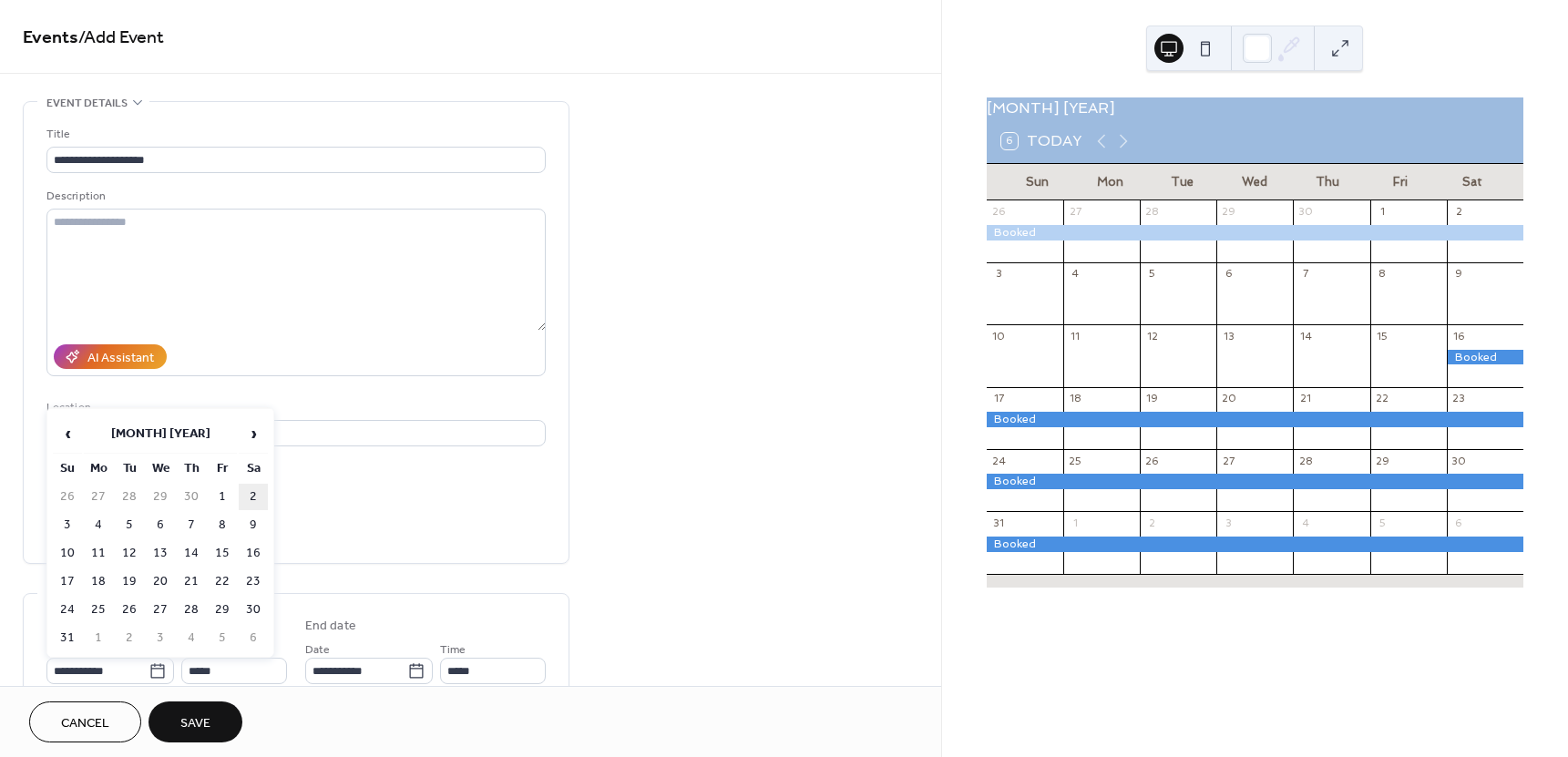 type on "**********" 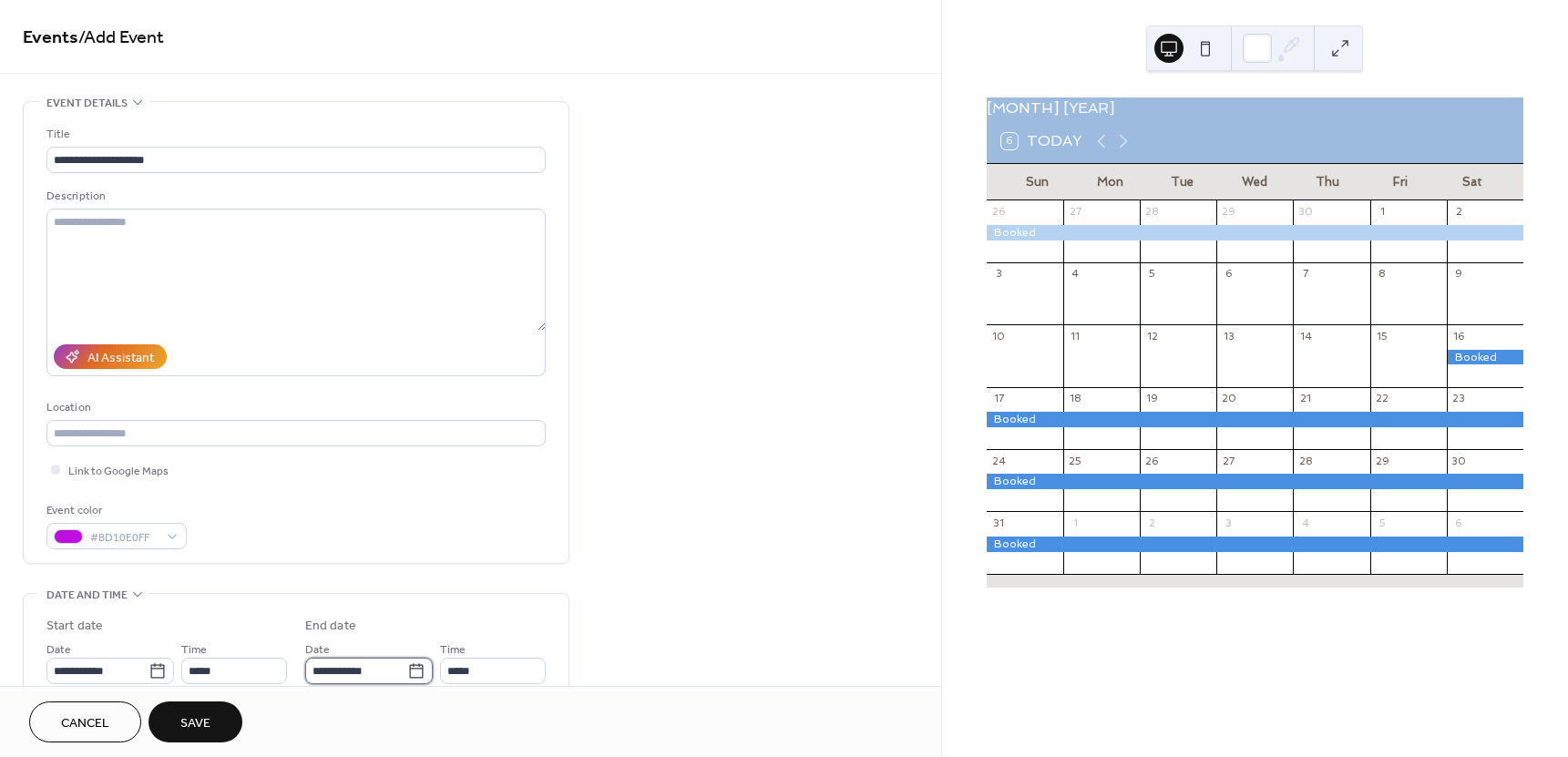 click on "**********" at bounding box center [356, 670] 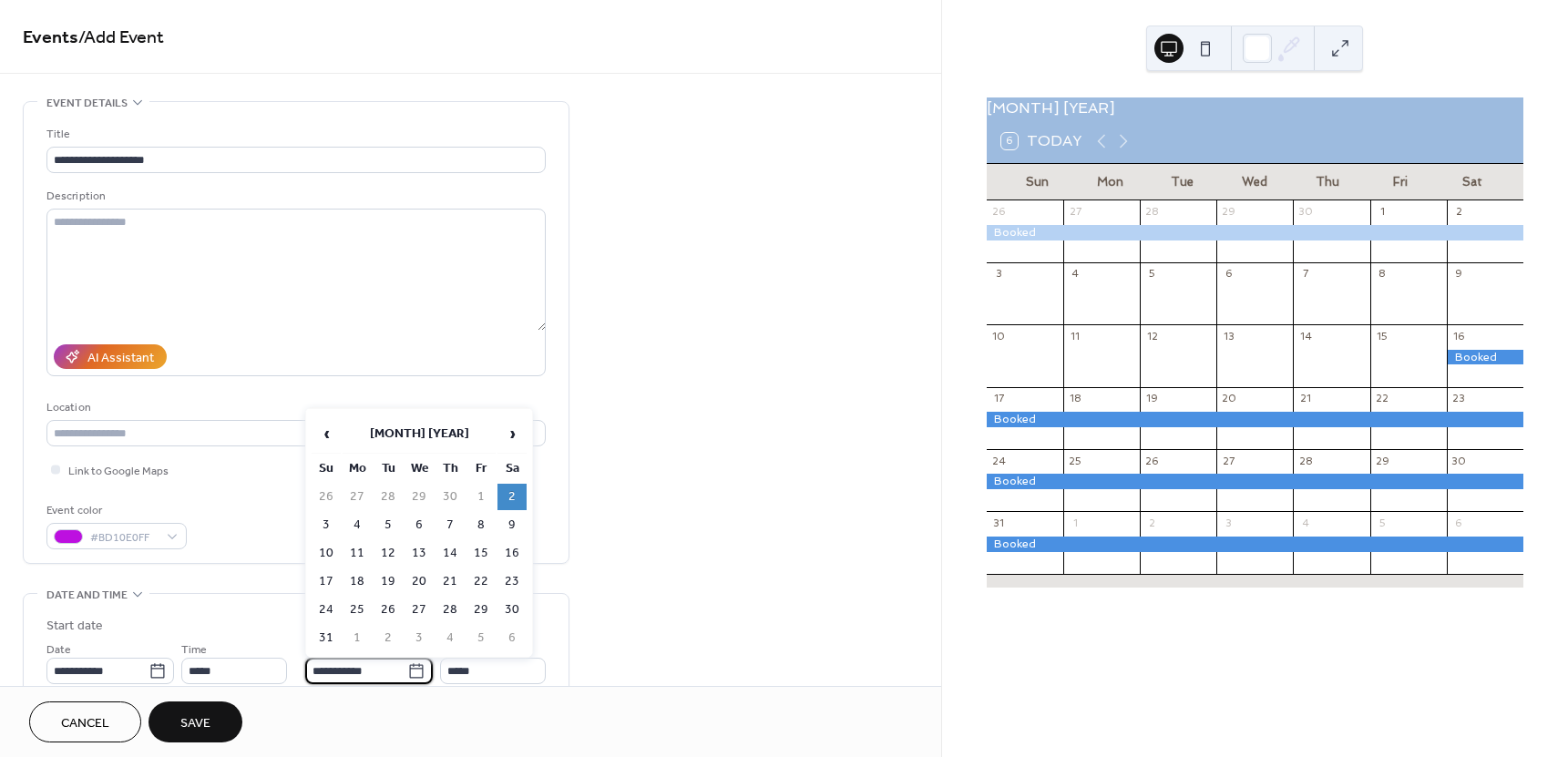 click on "**********" at bounding box center [356, 670] 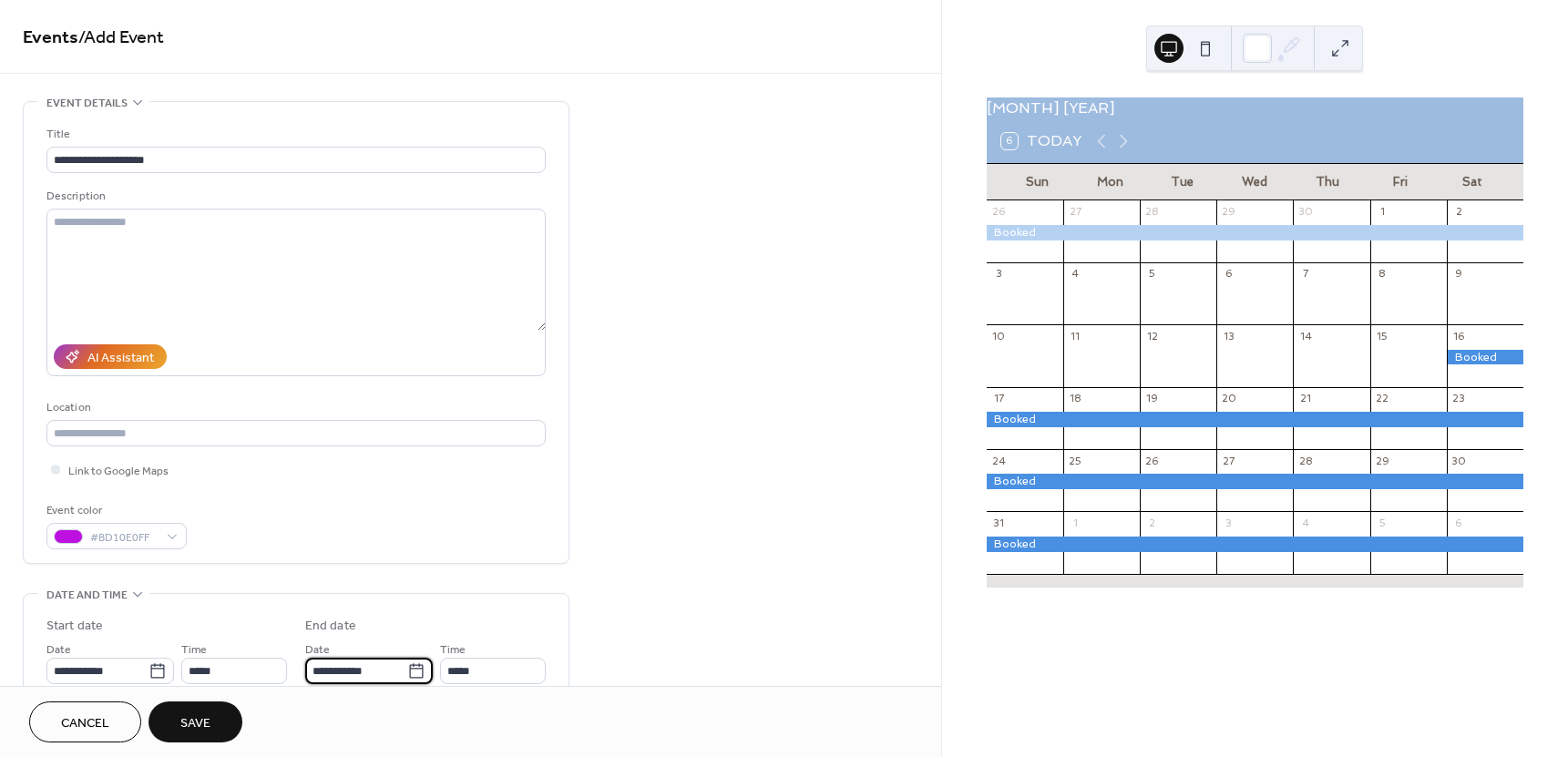 click on "**********" at bounding box center [356, 670] 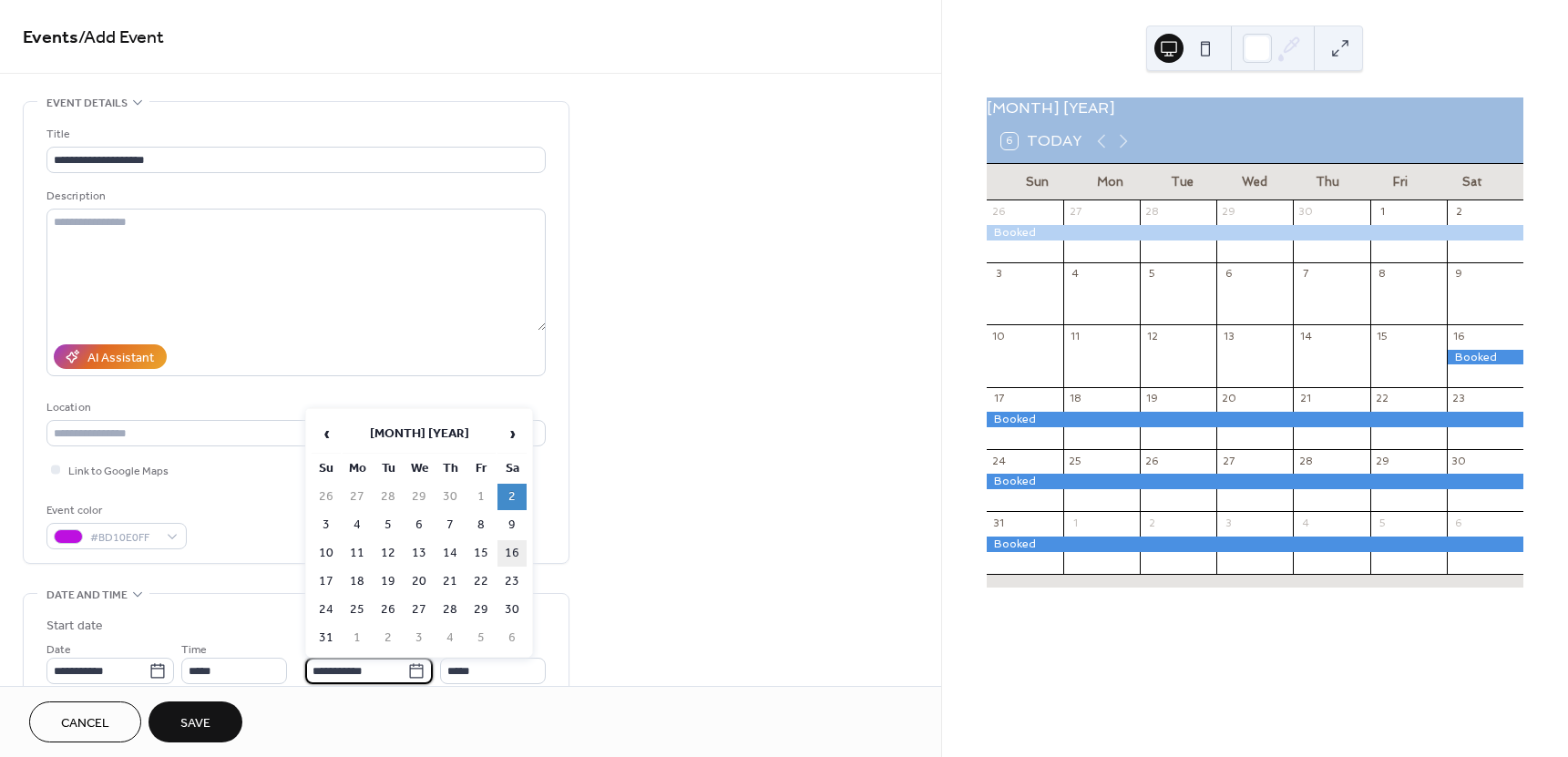 click on "16" at bounding box center (512, 553) 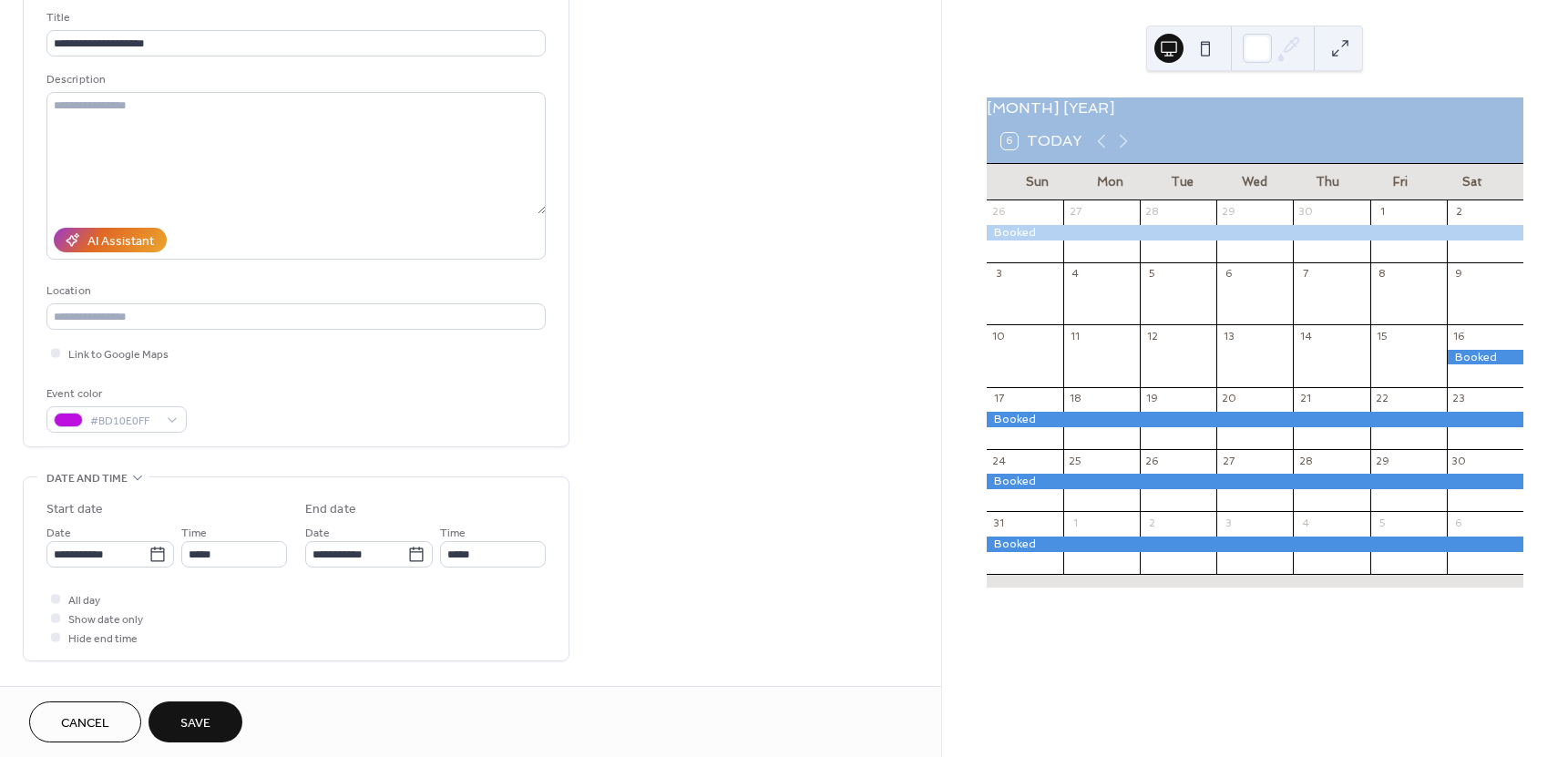 scroll, scrollTop: 121, scrollLeft: 0, axis: vertical 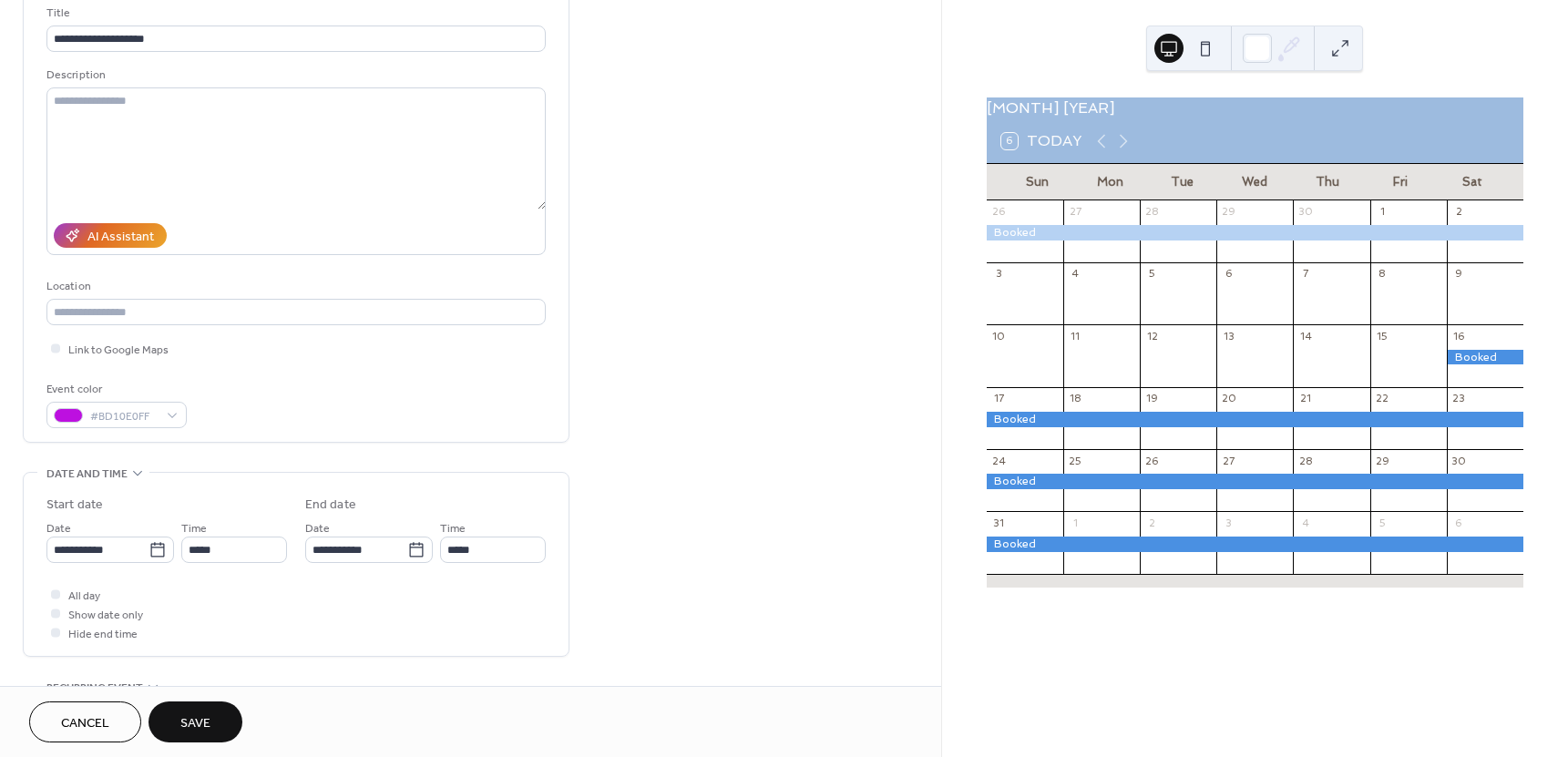 click on "Save" at bounding box center [195, 723] 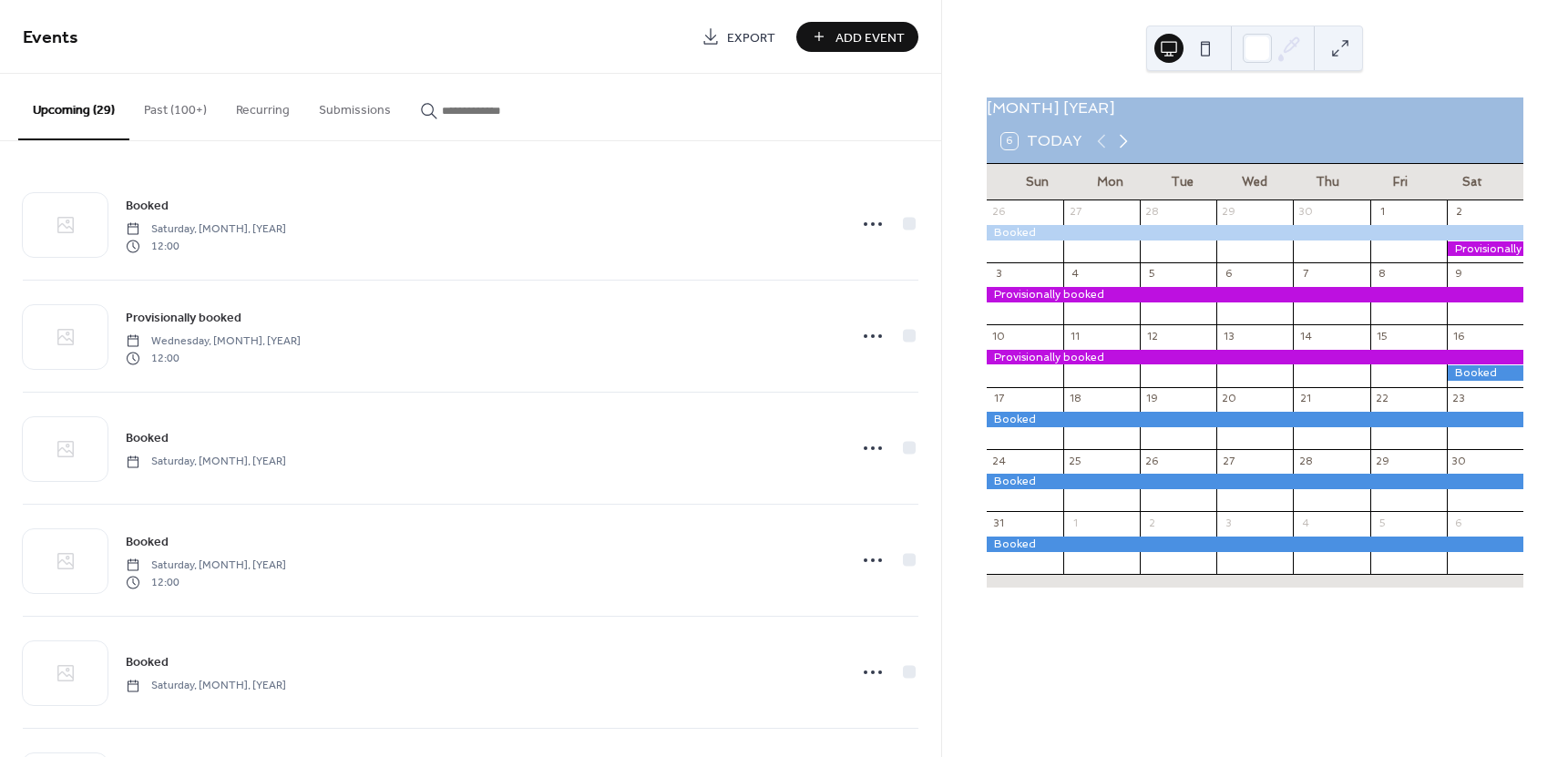 click 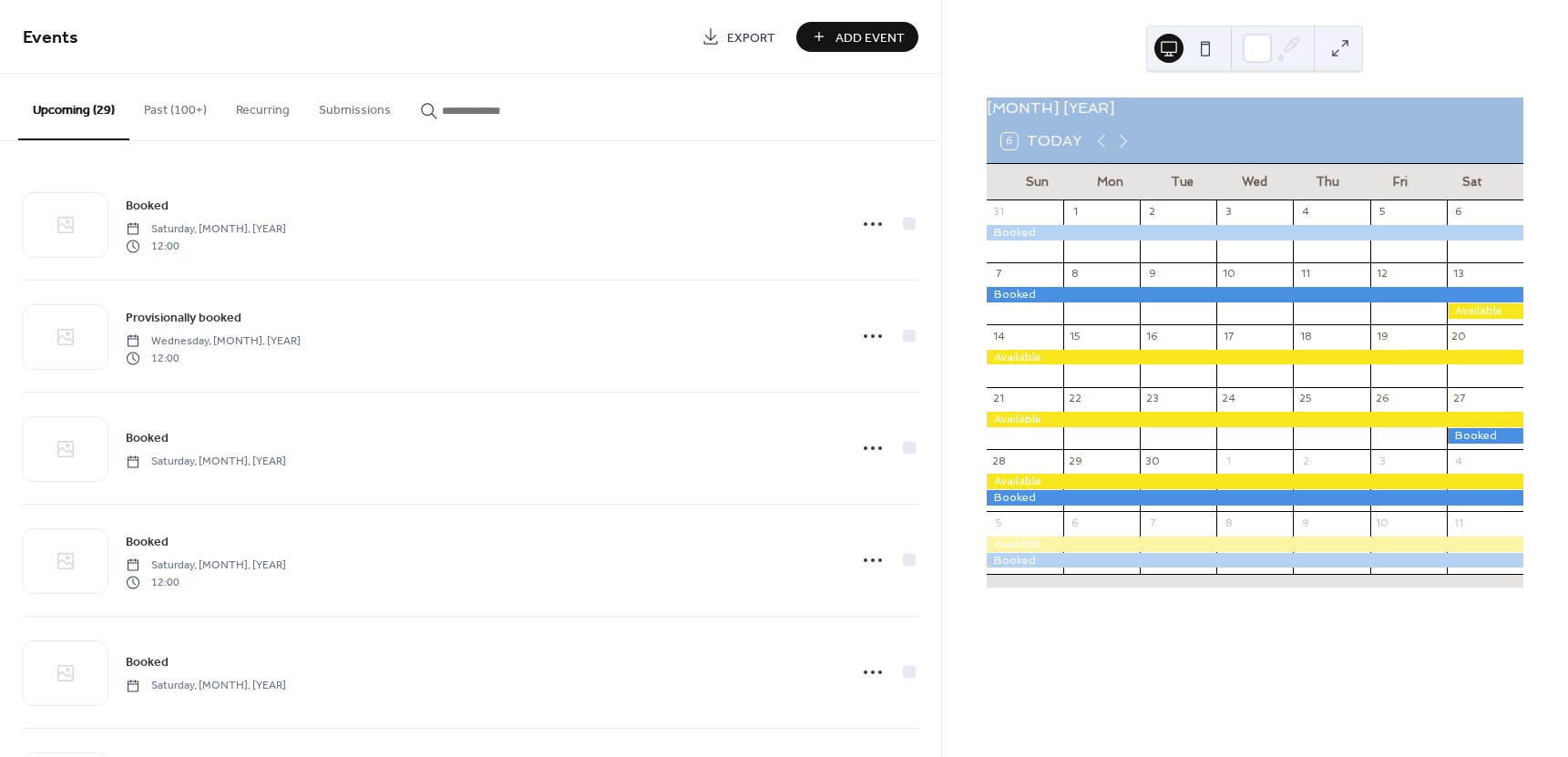 click at bounding box center [1485, 311] 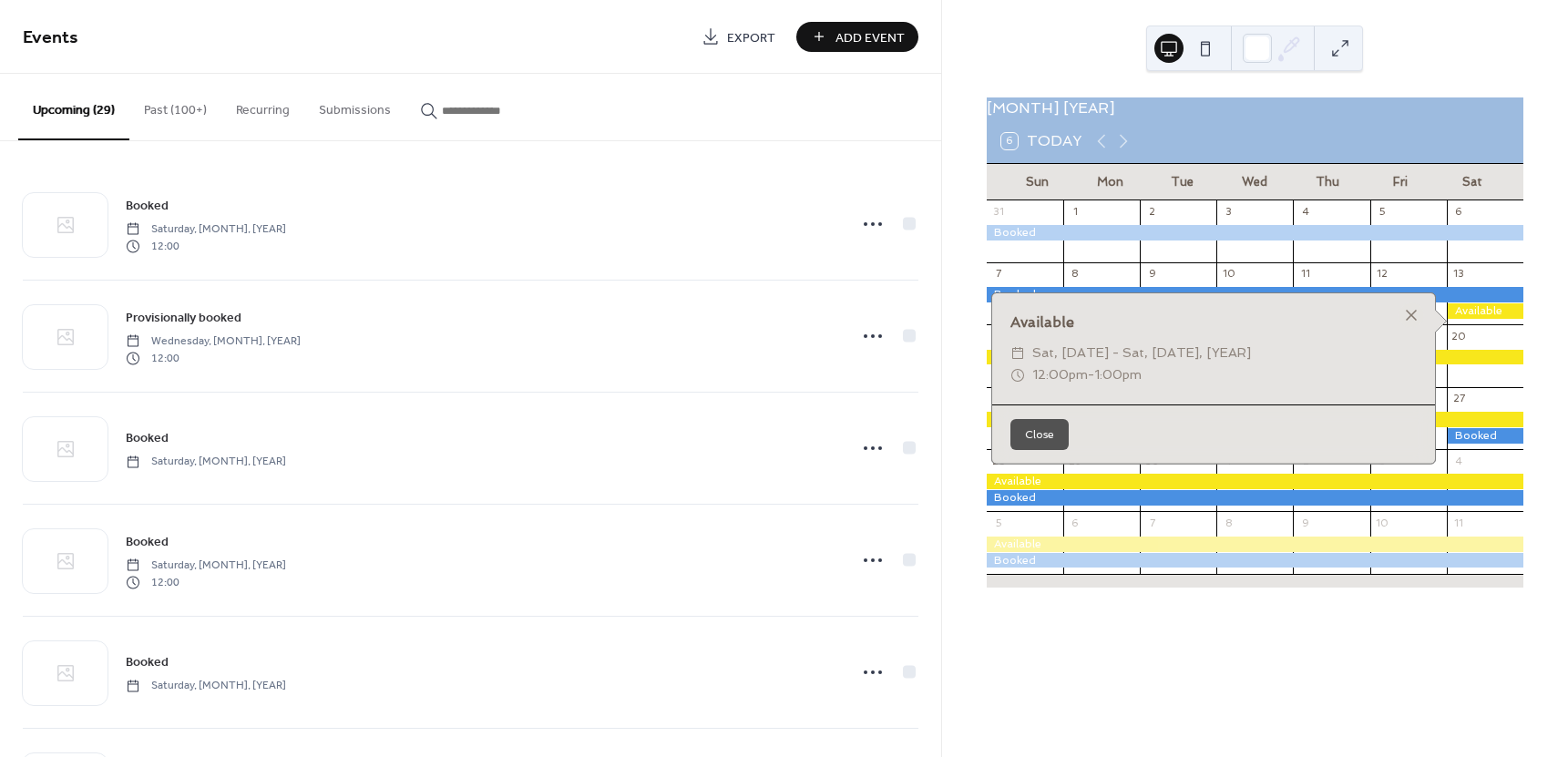 click on "​" at bounding box center [1018, 353] 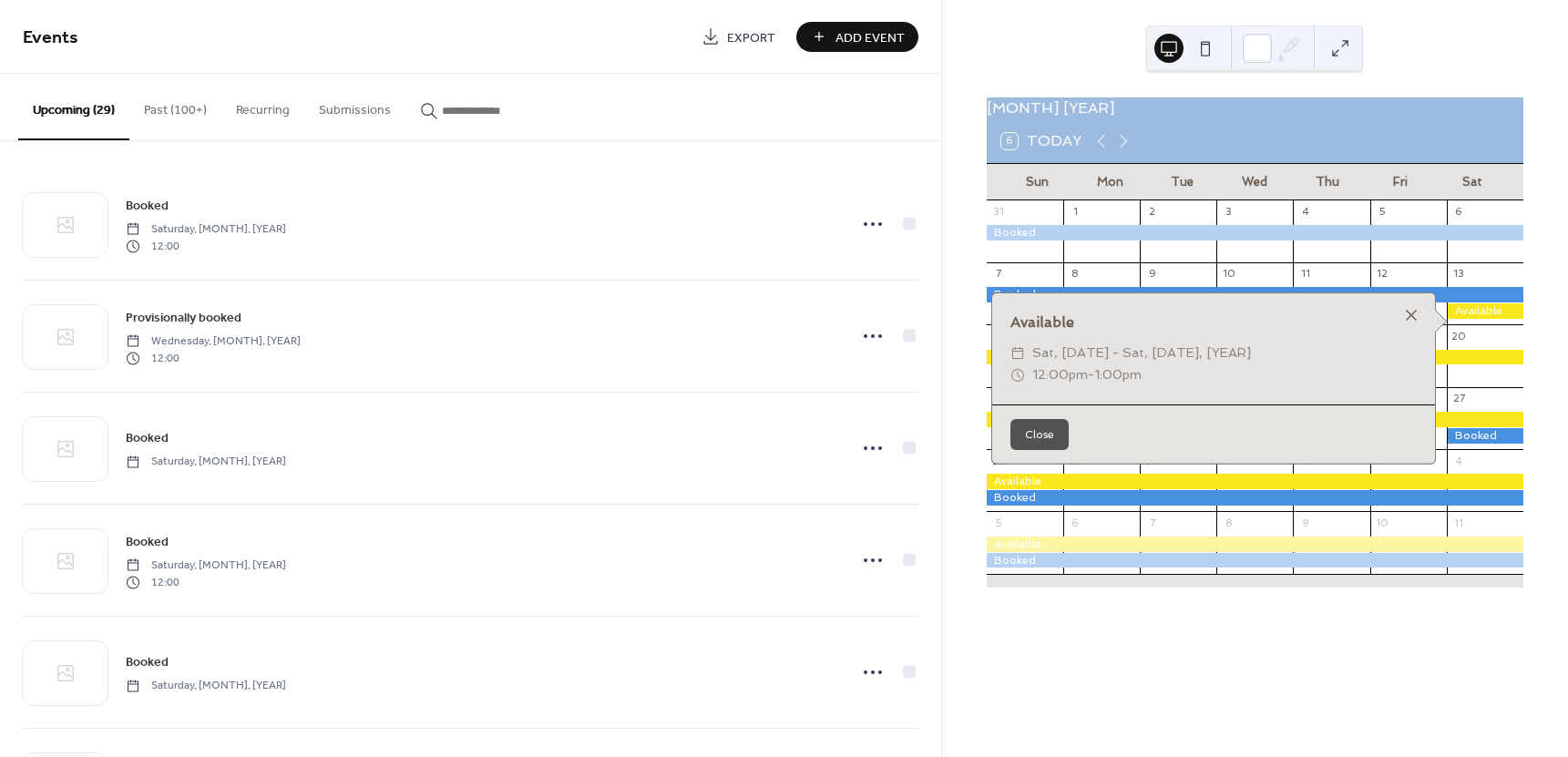 click at bounding box center [1411, 315] 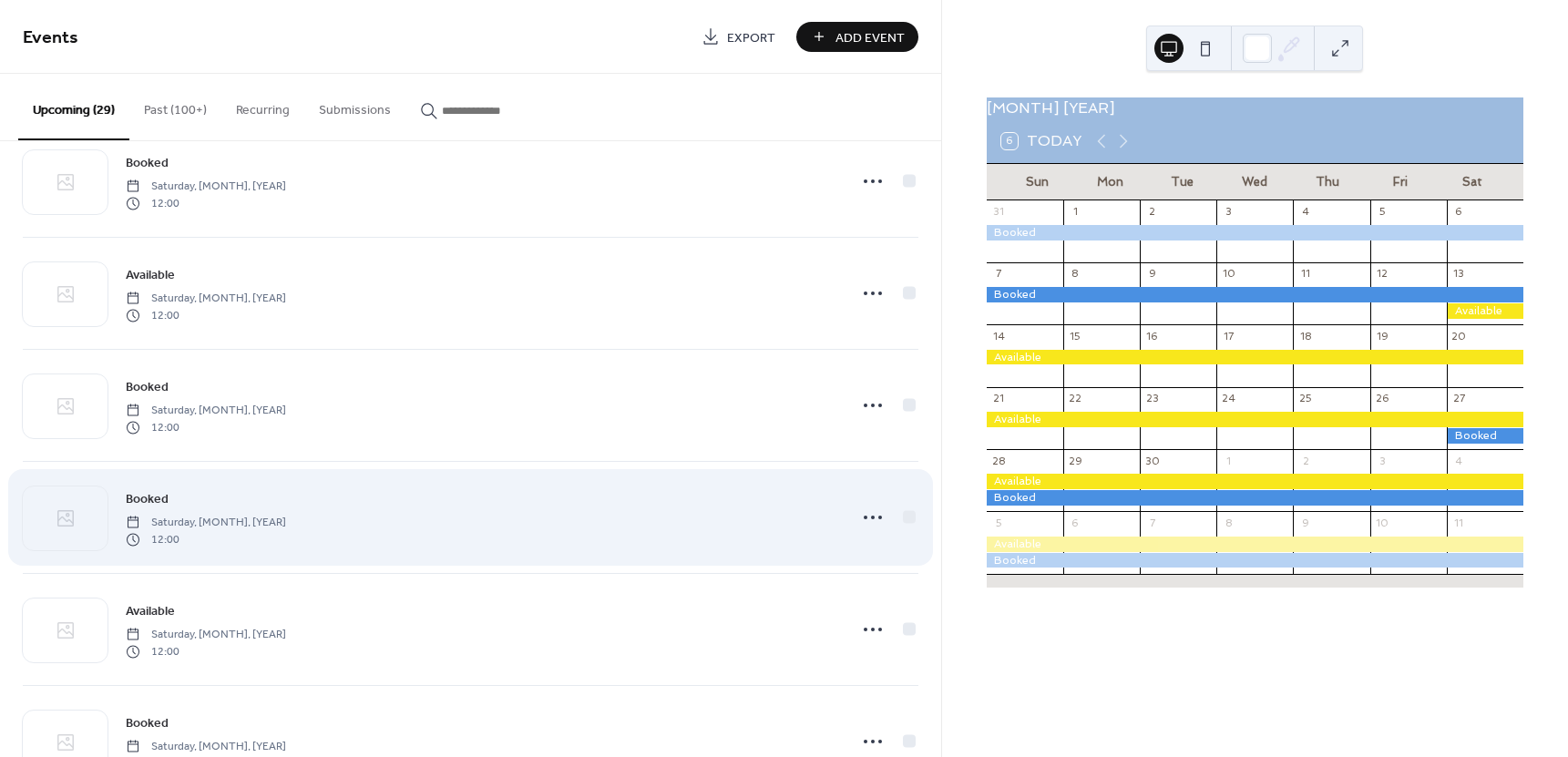 scroll, scrollTop: 2095, scrollLeft: 0, axis: vertical 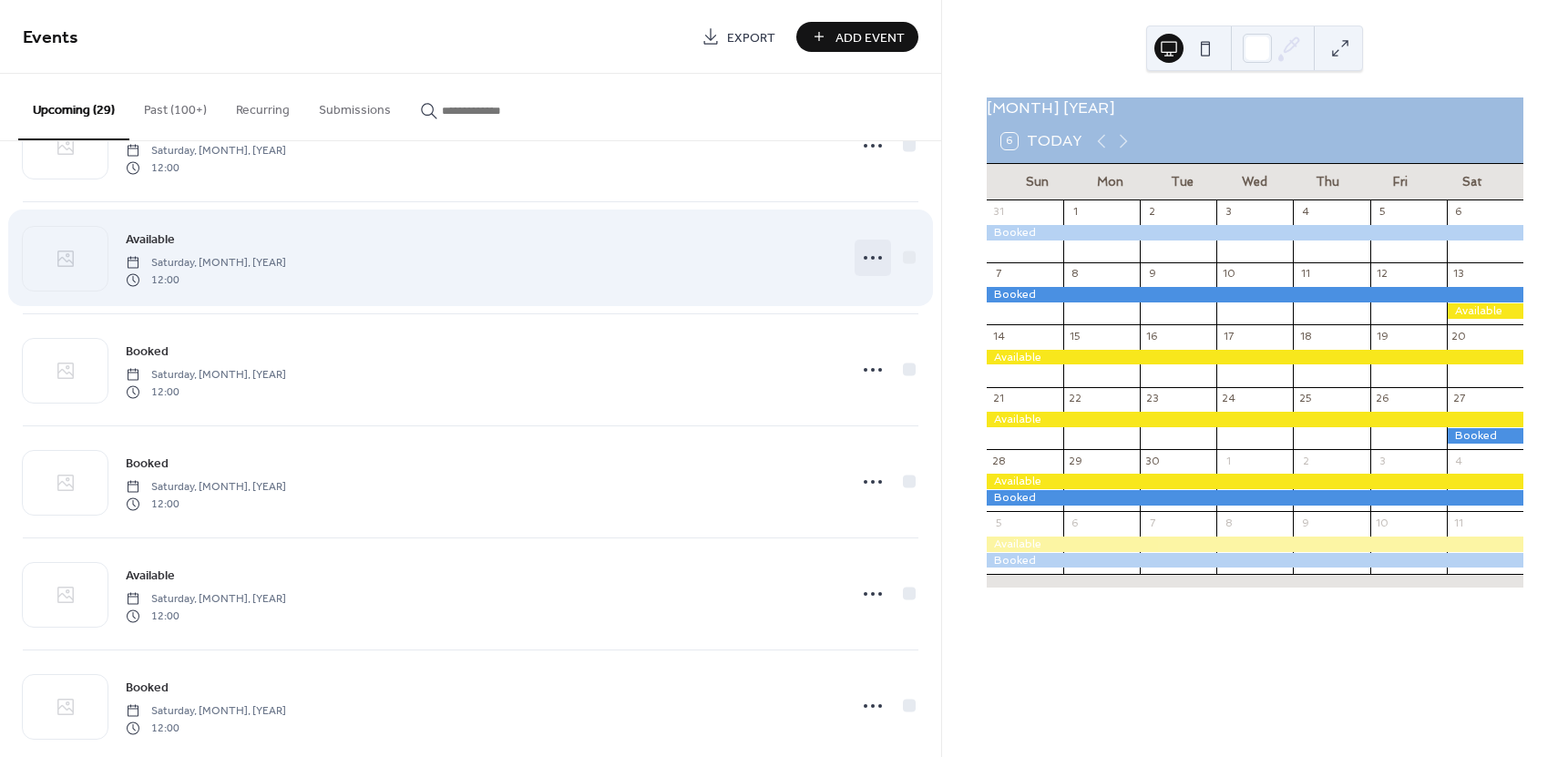 click 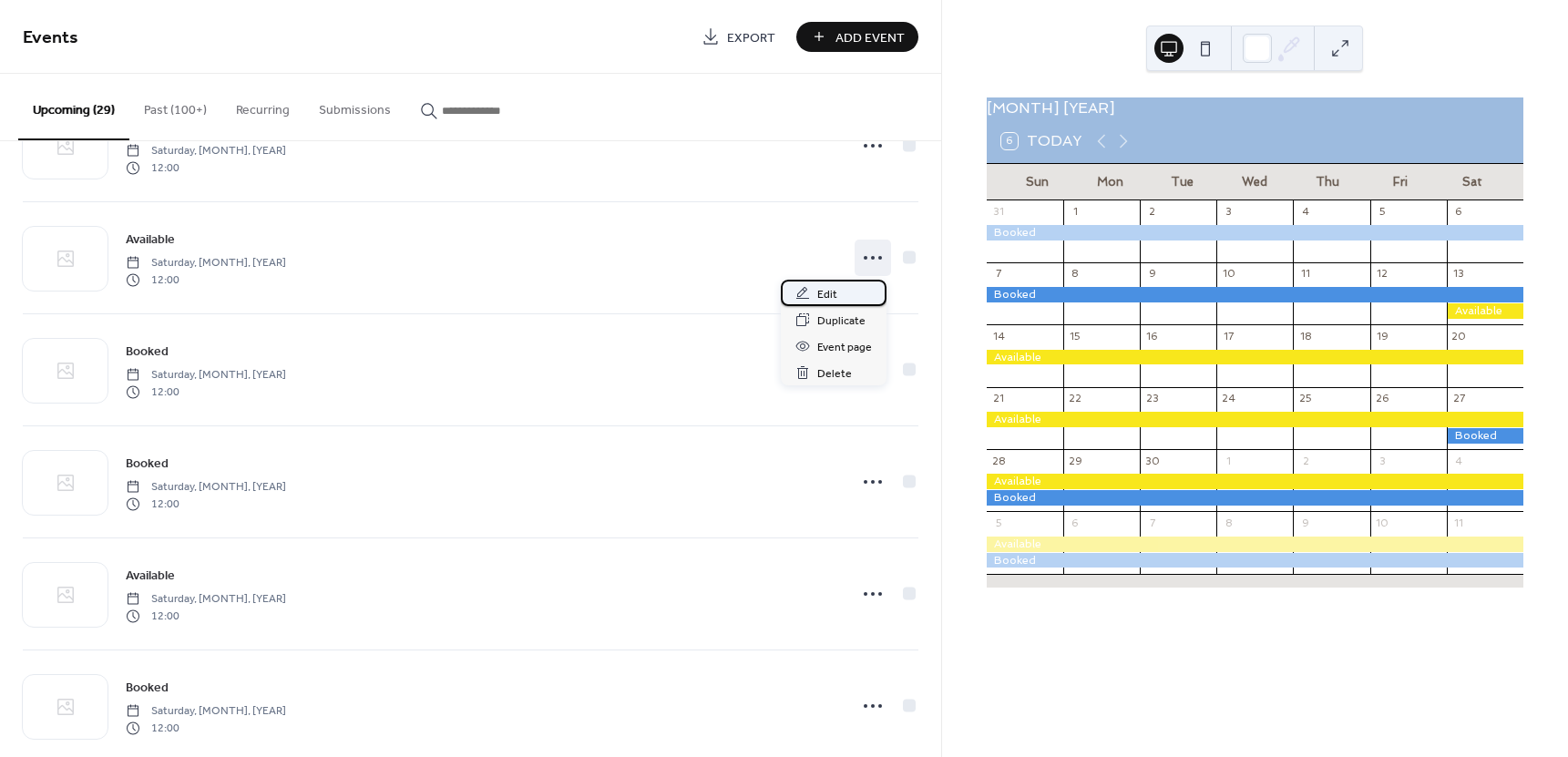 click on "Edit" at bounding box center (827, 294) 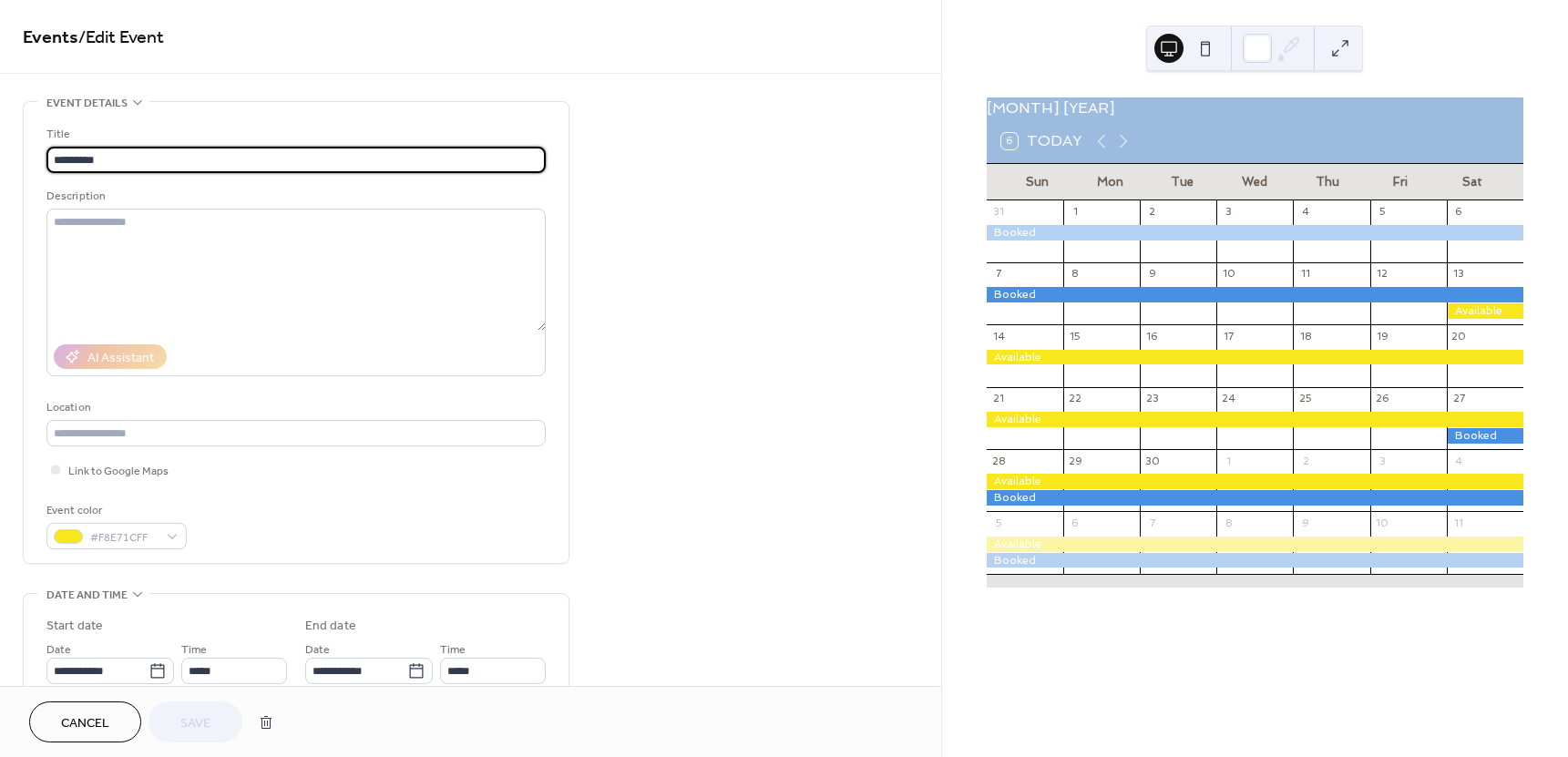 drag, startPoint x: 97, startPoint y: 158, endPoint x: -15, endPoint y: 166, distance: 112.28535 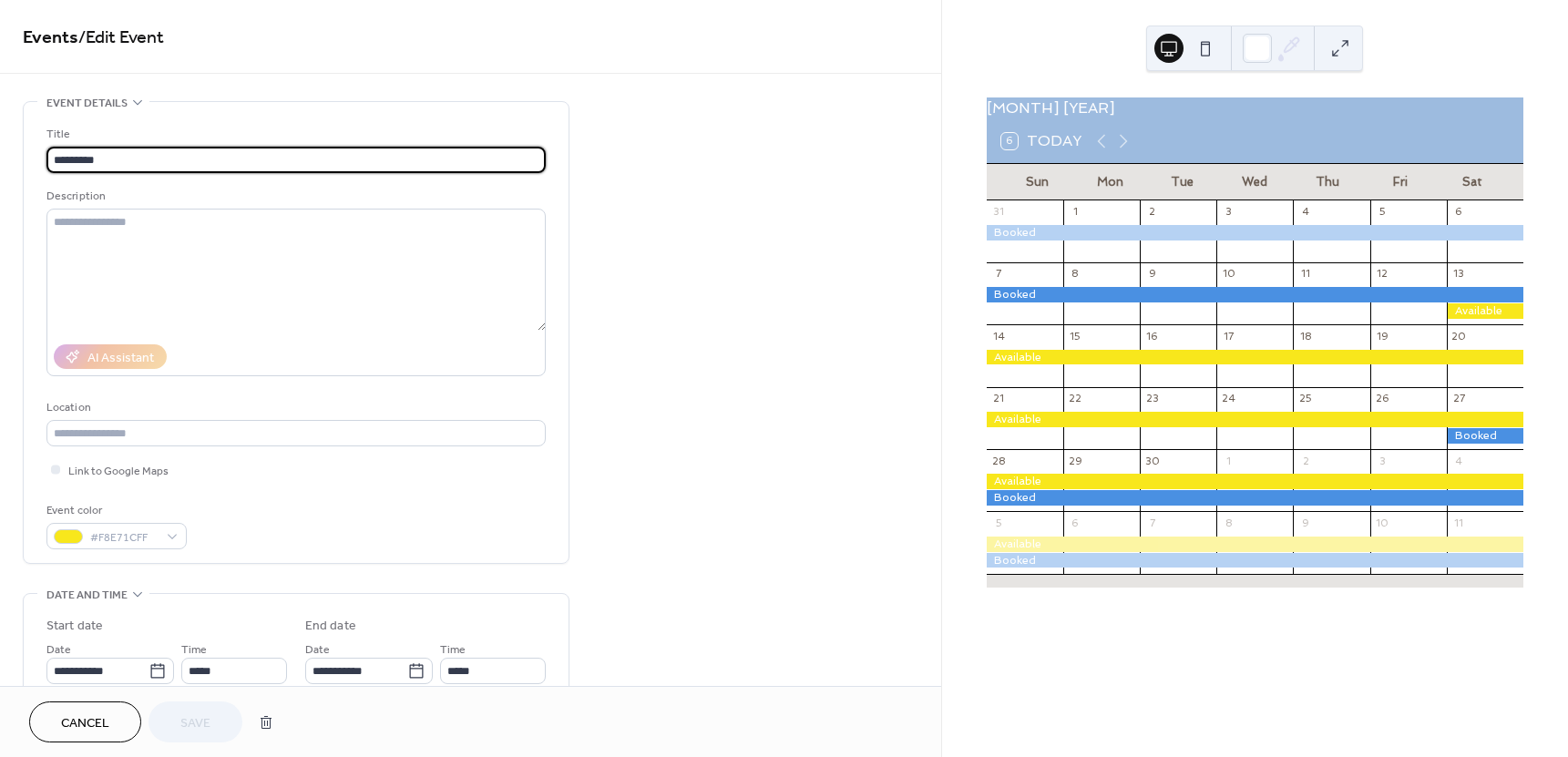 click on "**********" at bounding box center (784, 378) 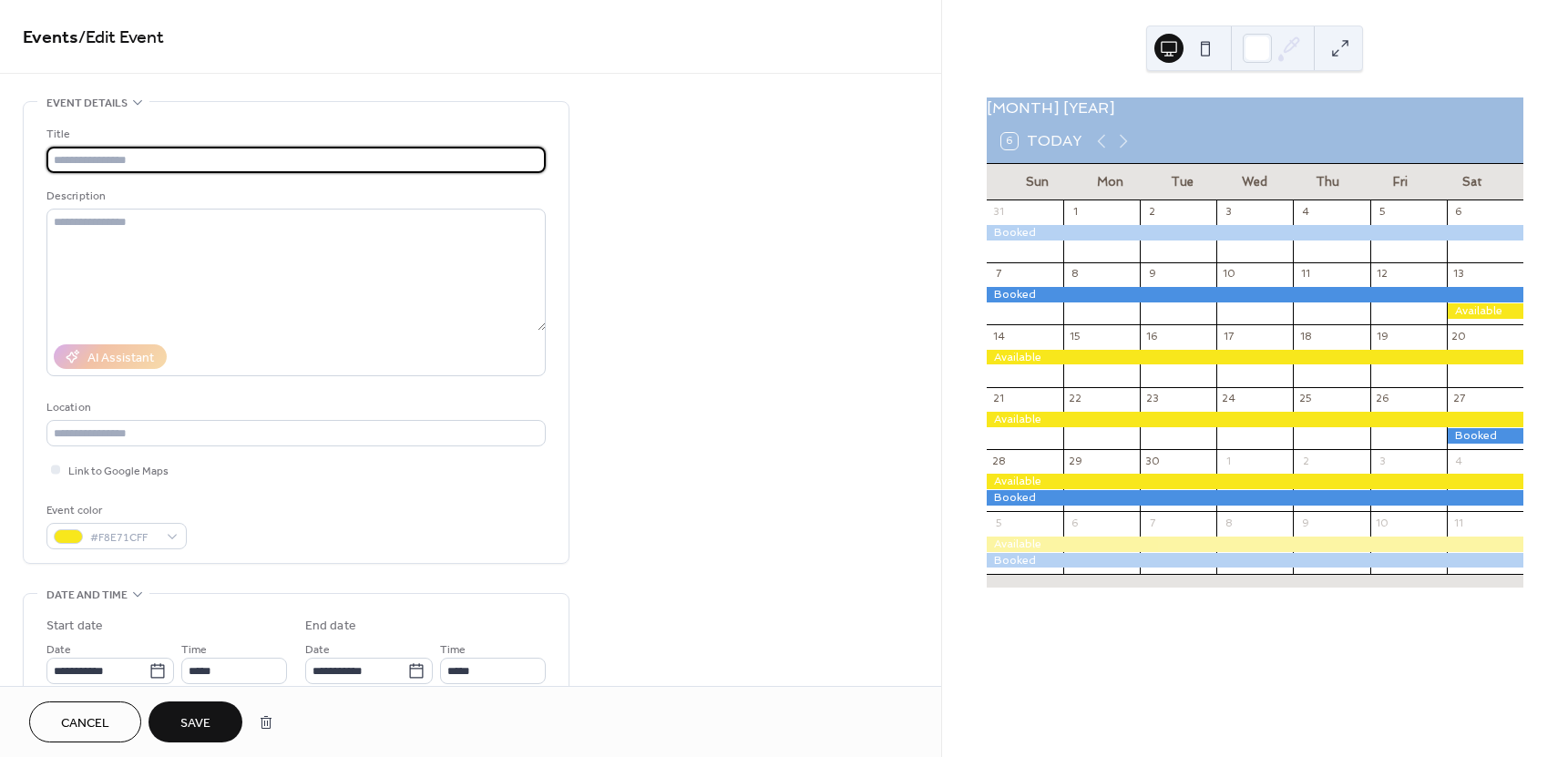 click at bounding box center (296, 159) 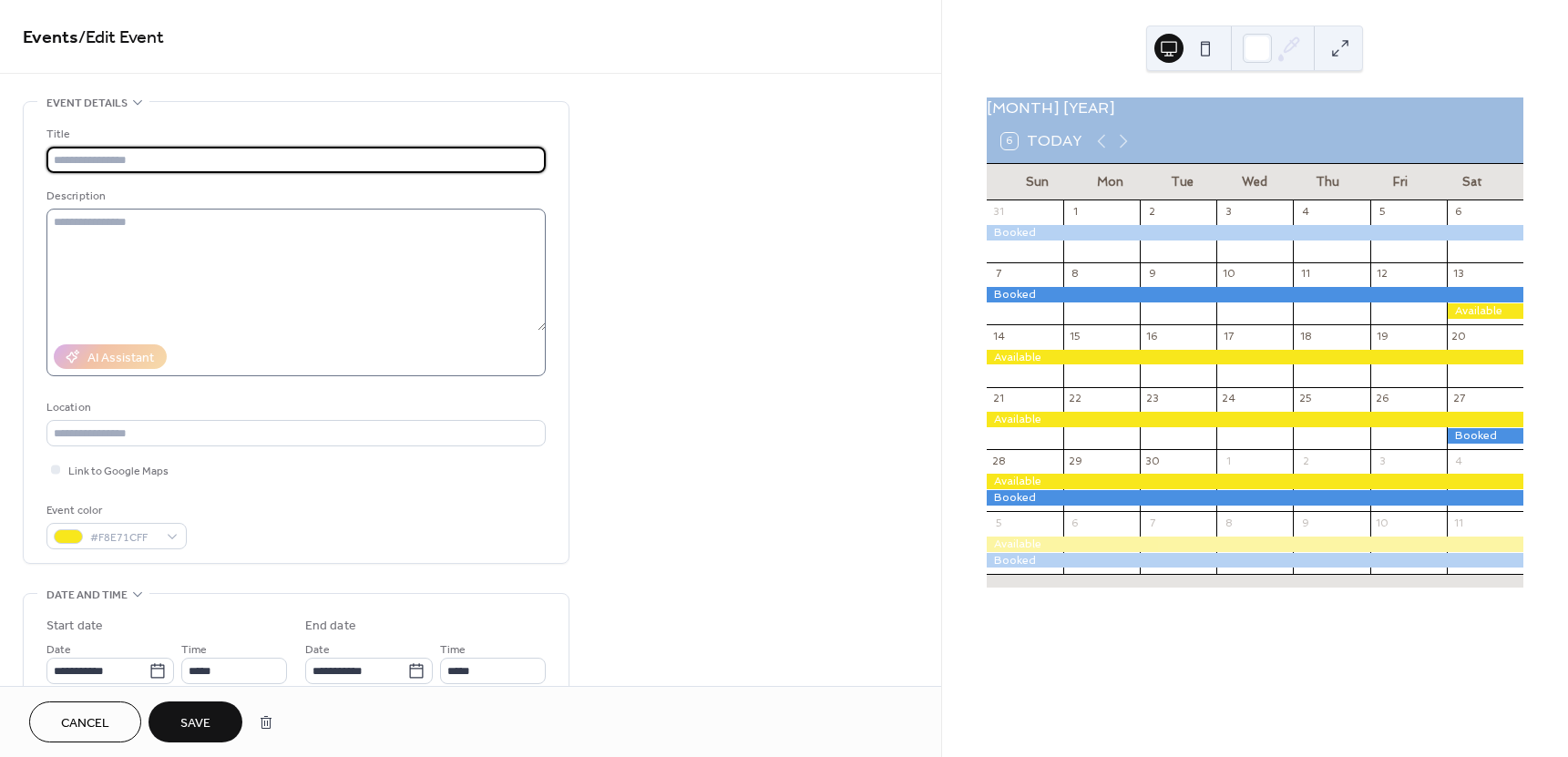 type on "**********" 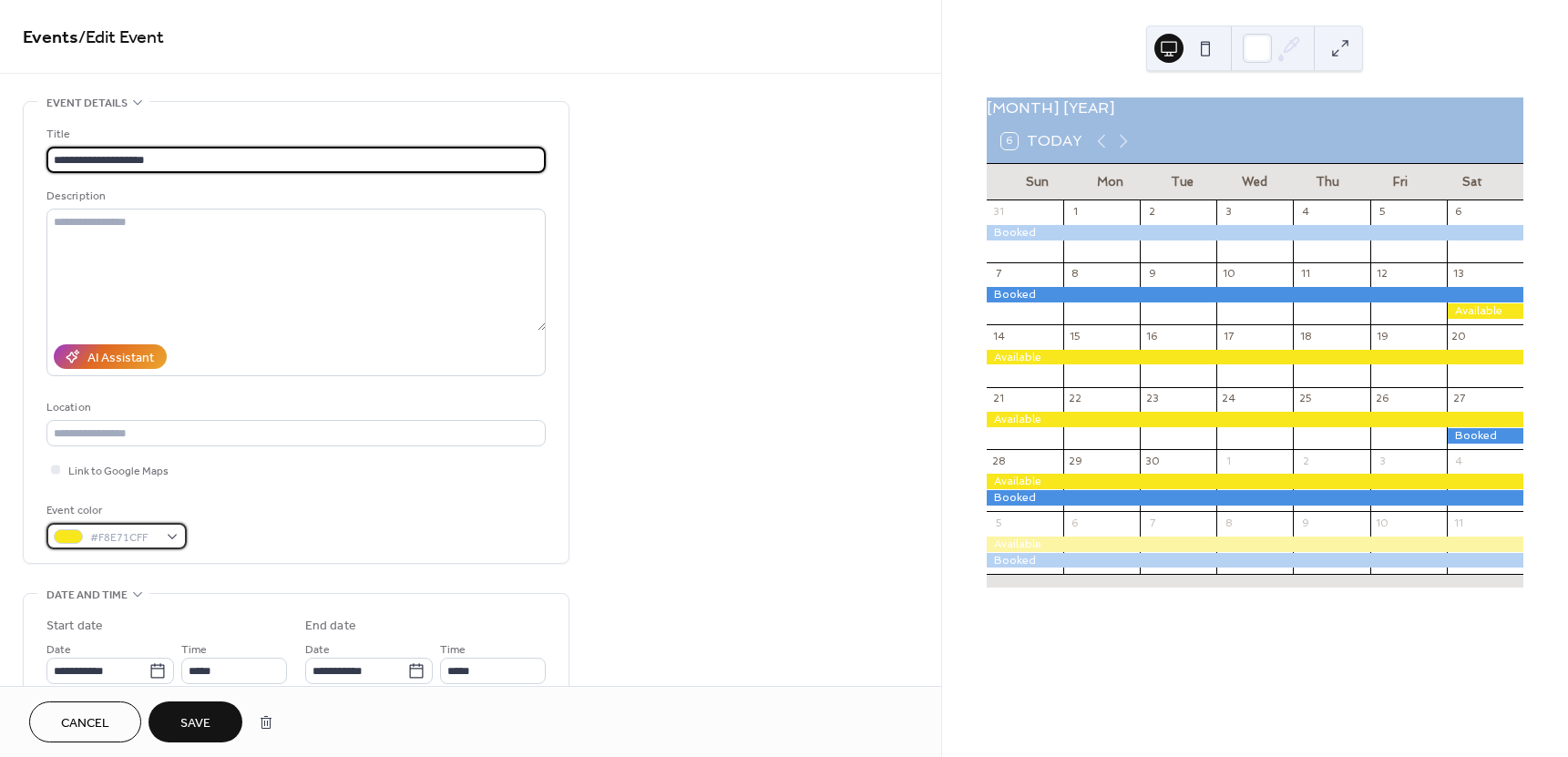 click on "#F8E71CFF" at bounding box center (117, 536) 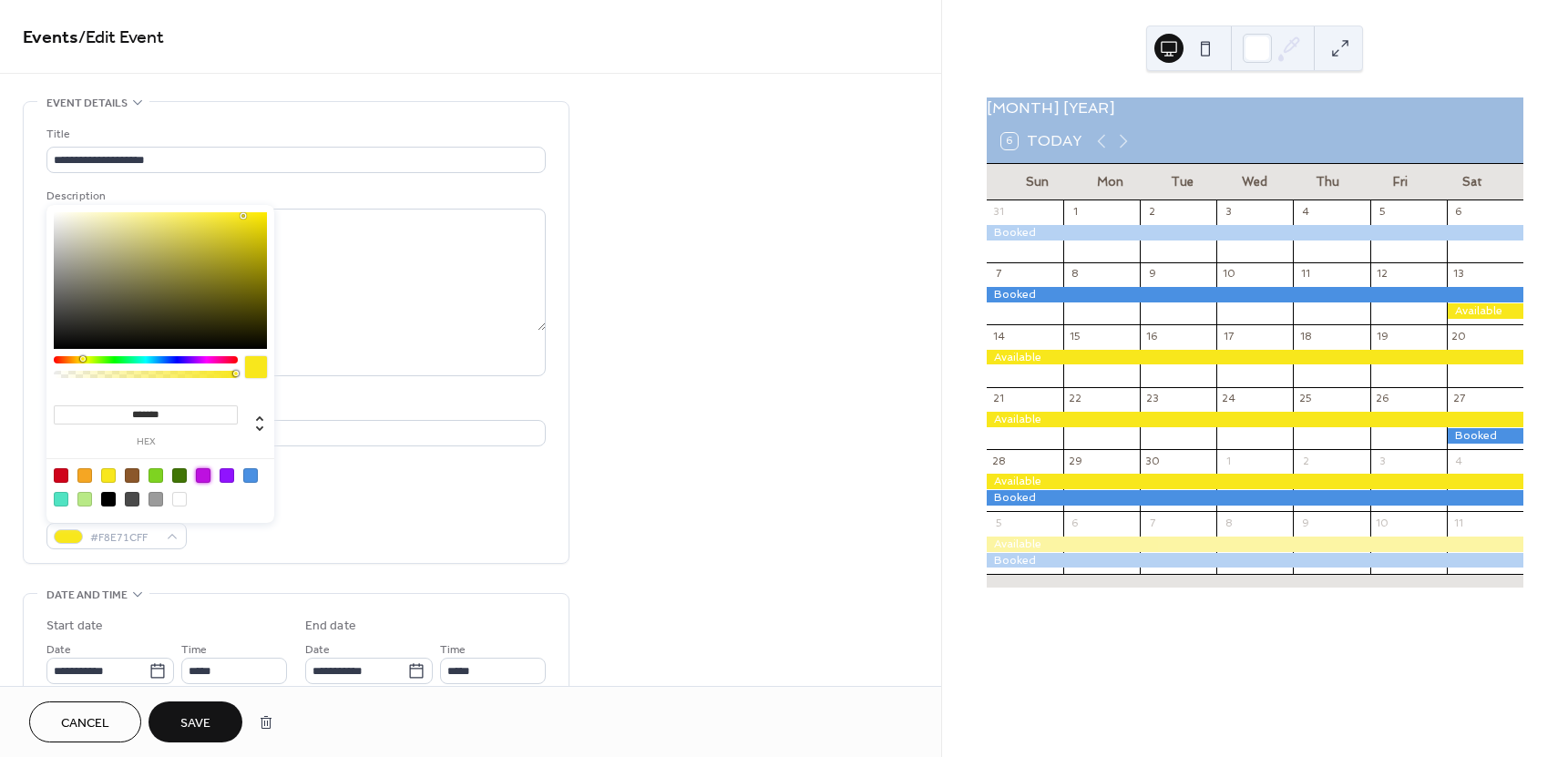 click at bounding box center (203, 476) 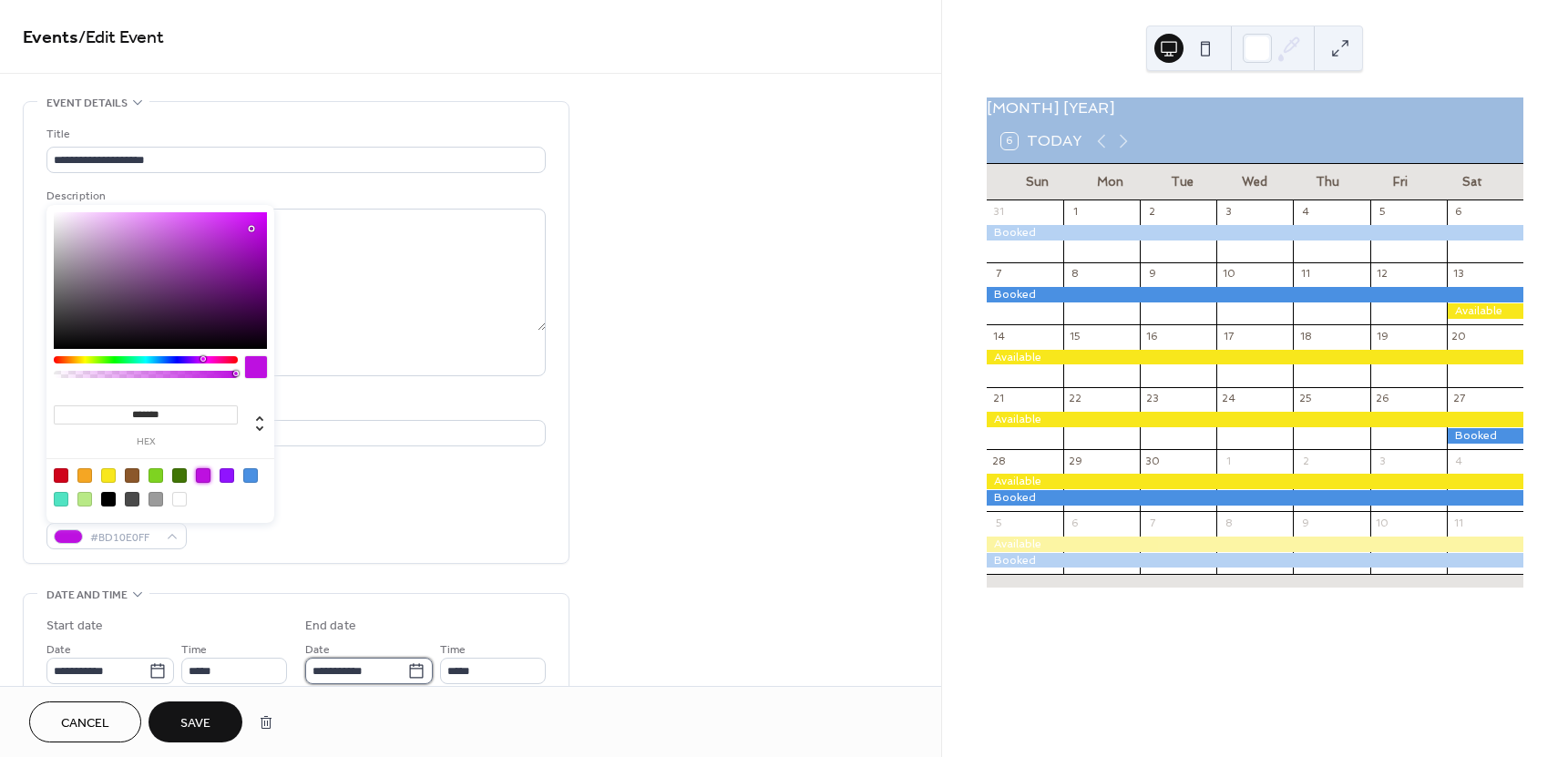 click on "**********" at bounding box center [356, 670] 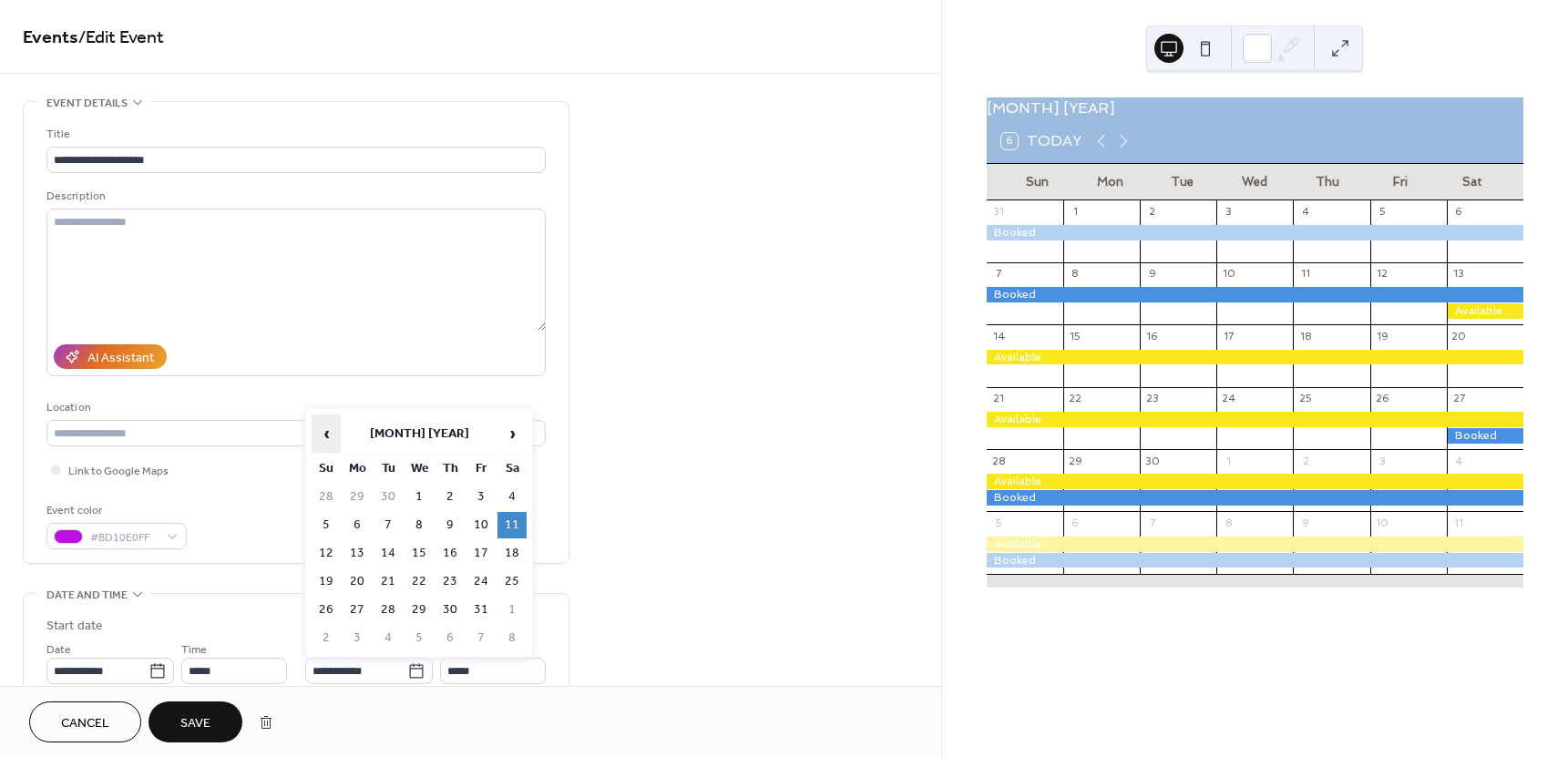 click on "‹" at bounding box center (326, 434) 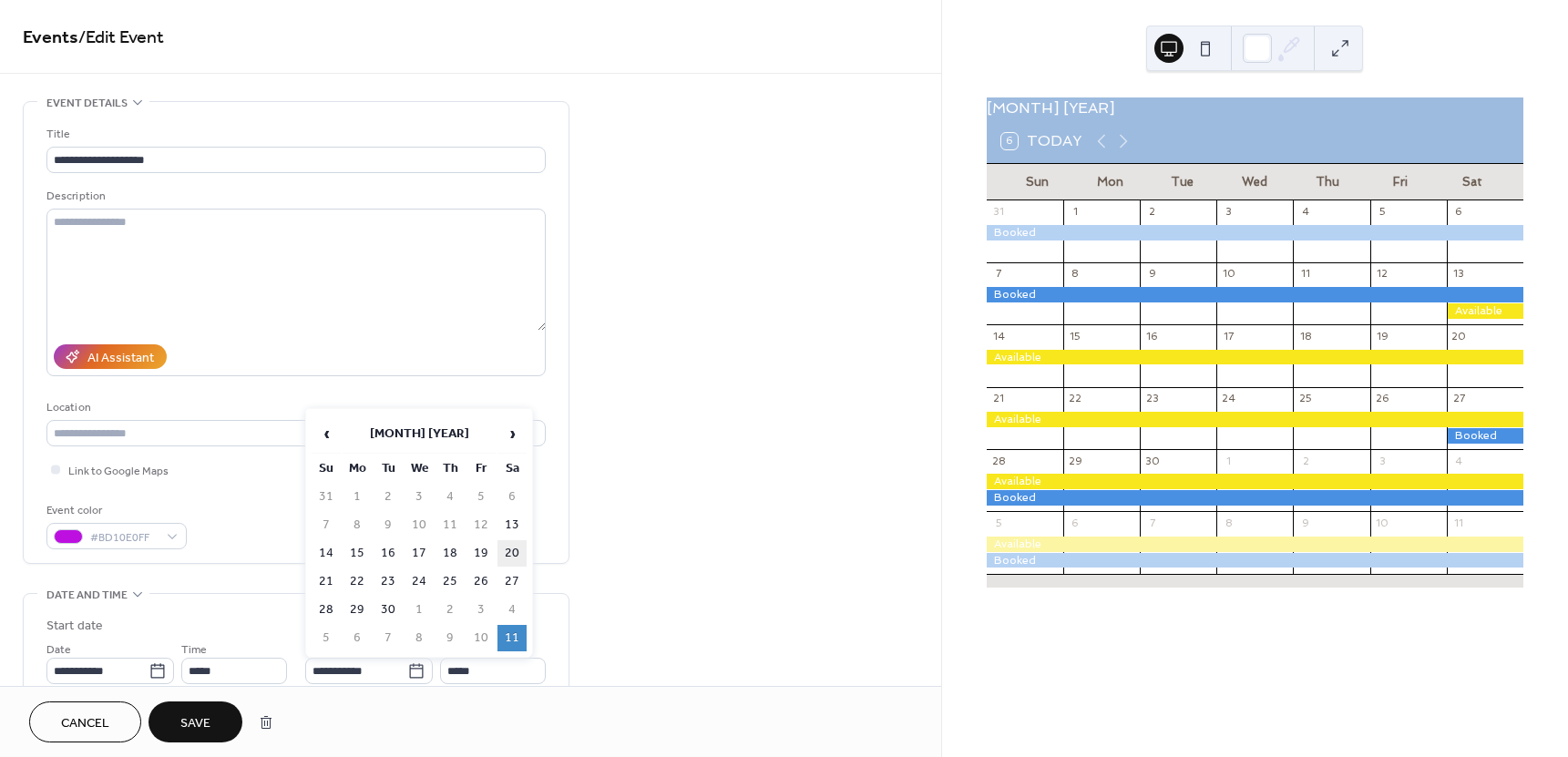 click on "20" at bounding box center (512, 553) 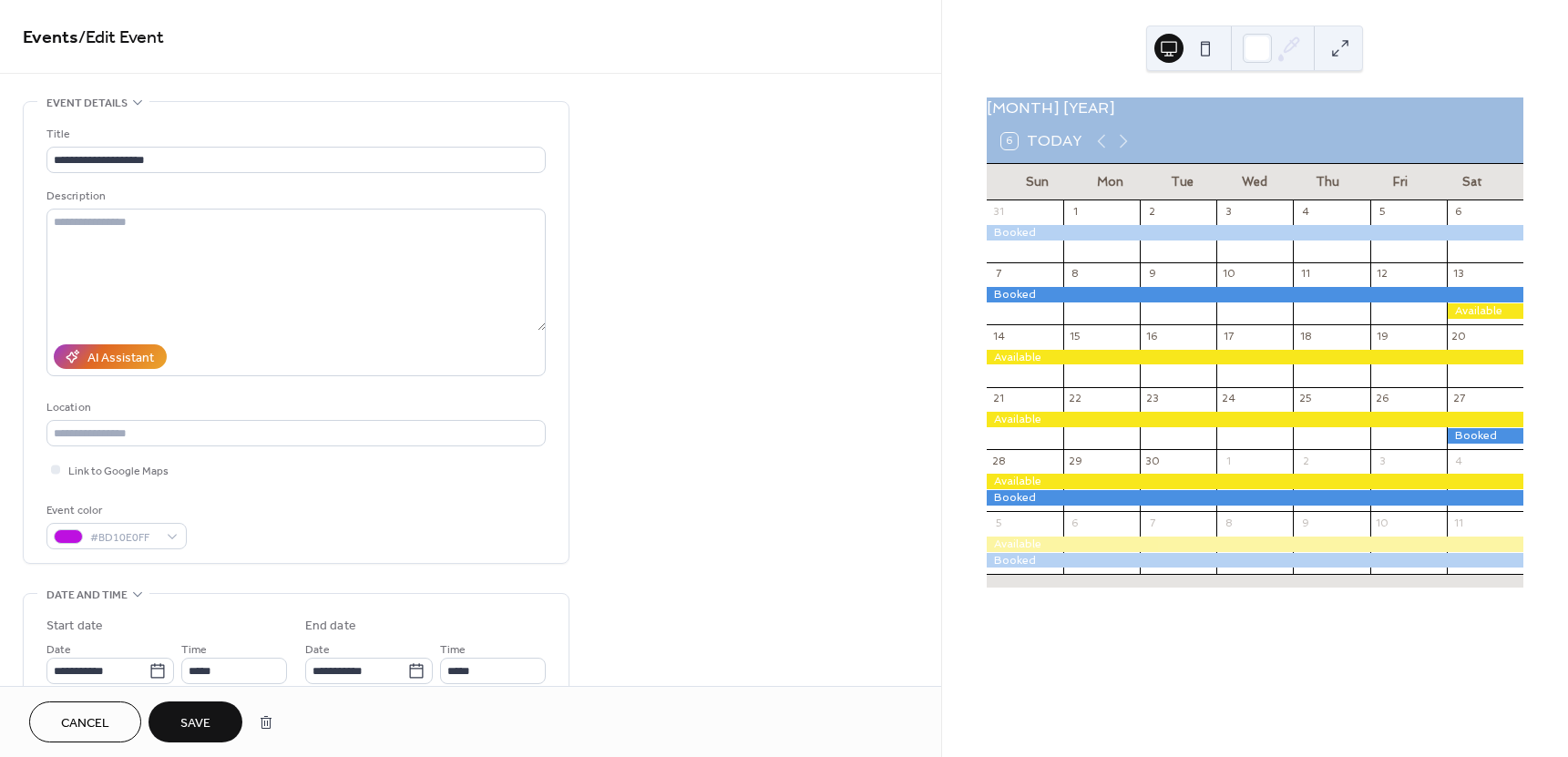 click on "Save" at bounding box center [195, 723] 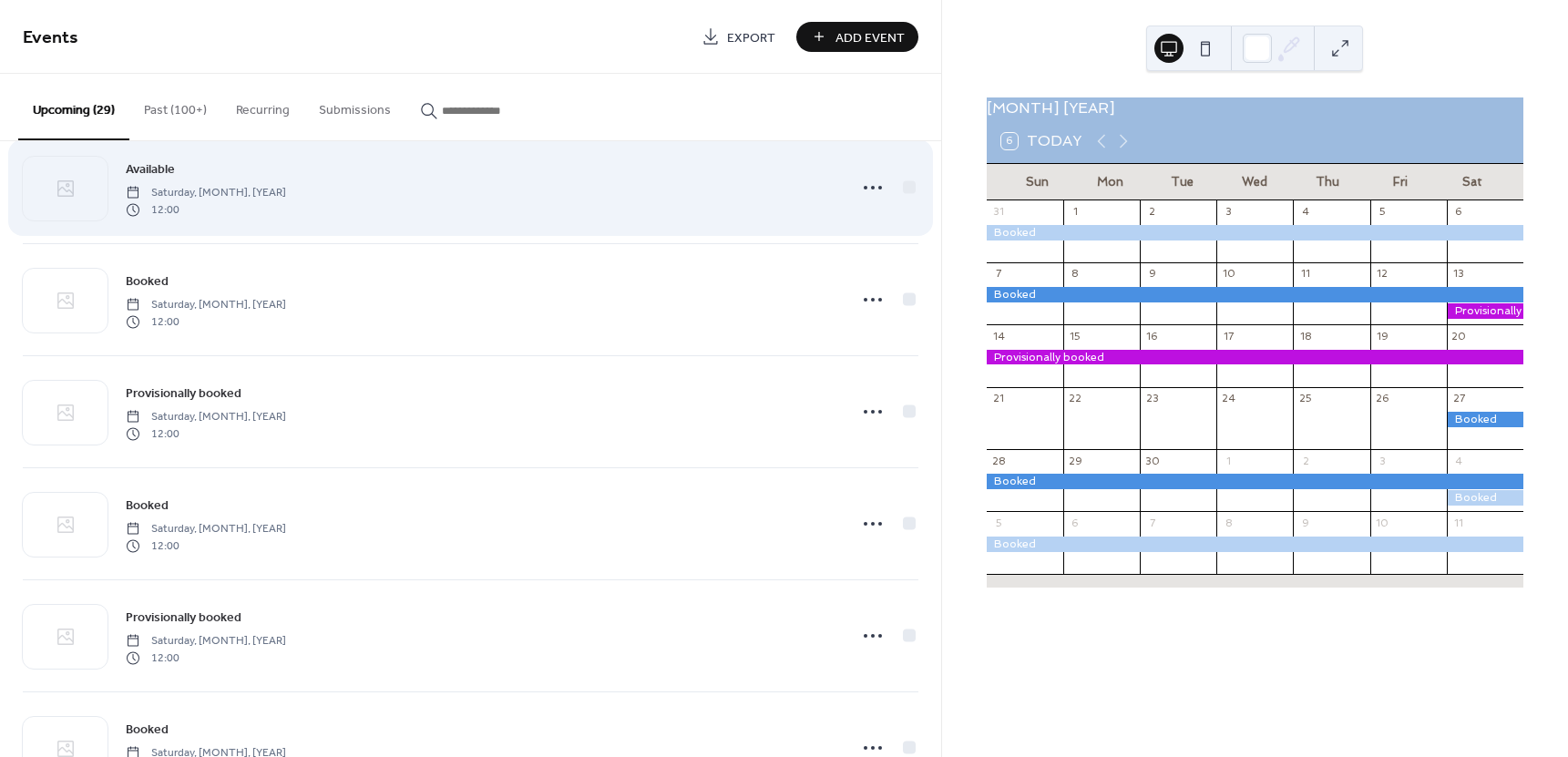 scroll, scrollTop: 1701, scrollLeft: 0, axis: vertical 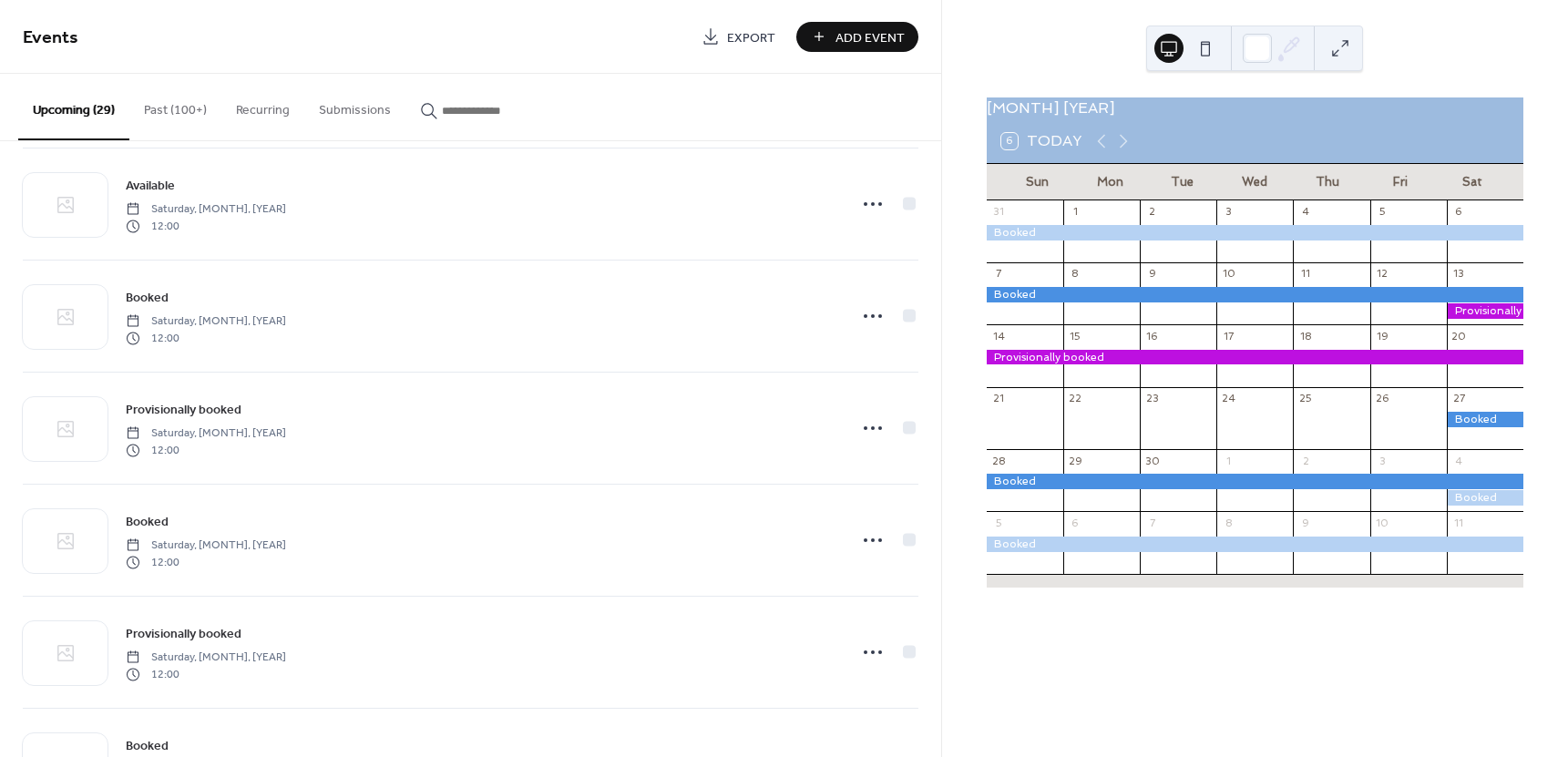 click on "Add Event" at bounding box center [870, 37] 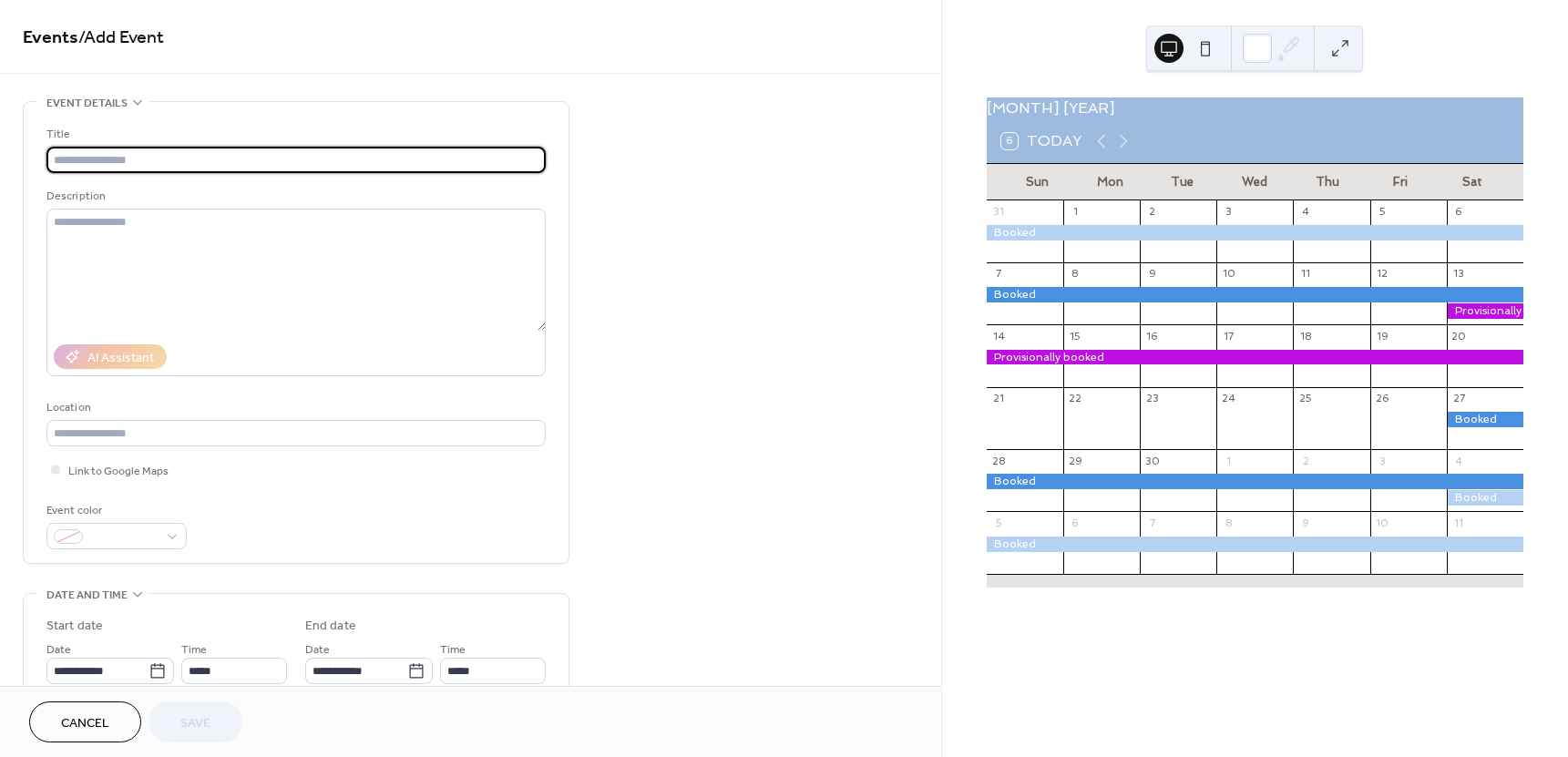 click at bounding box center [296, 159] 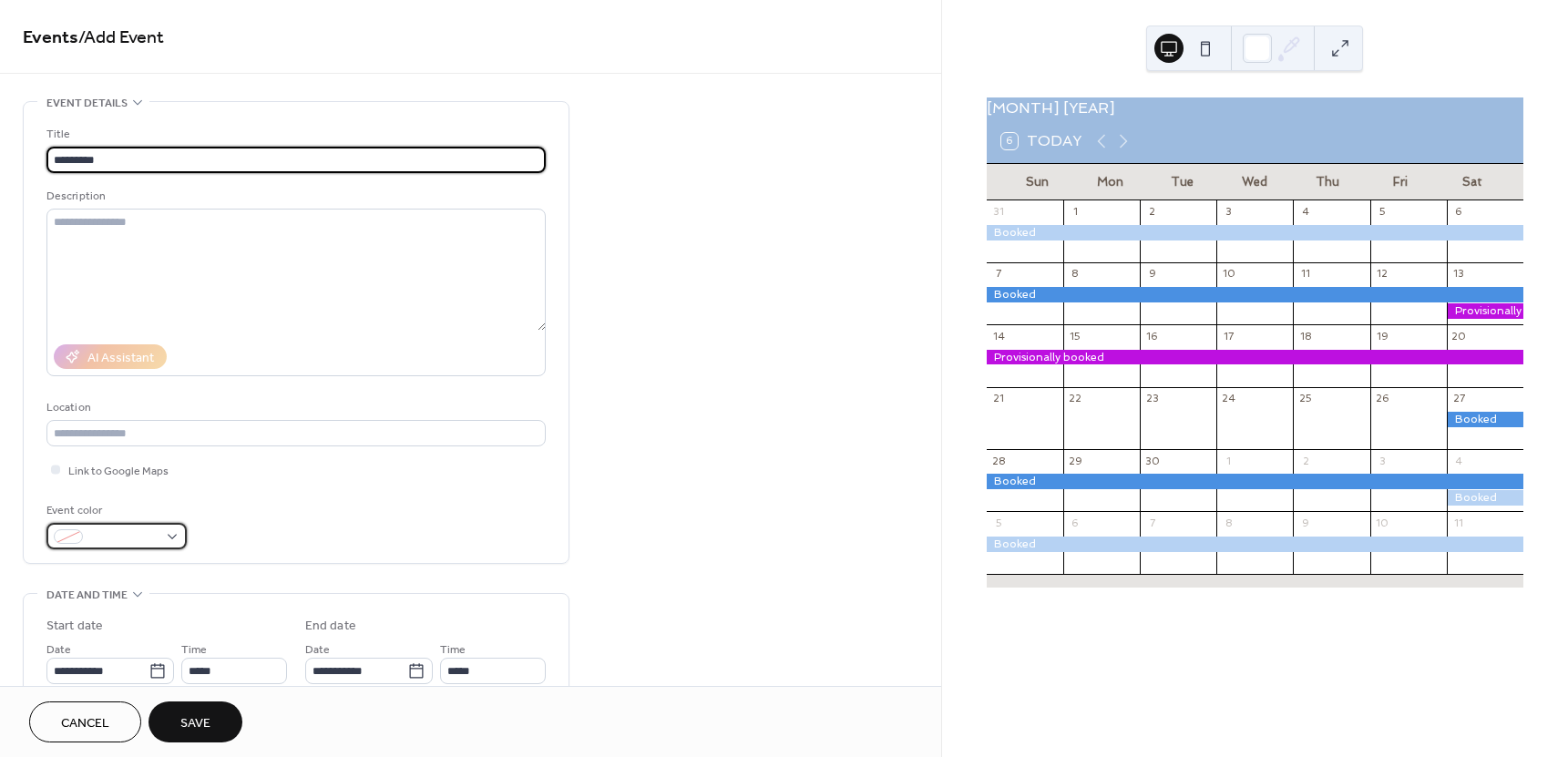 click at bounding box center [117, 536] 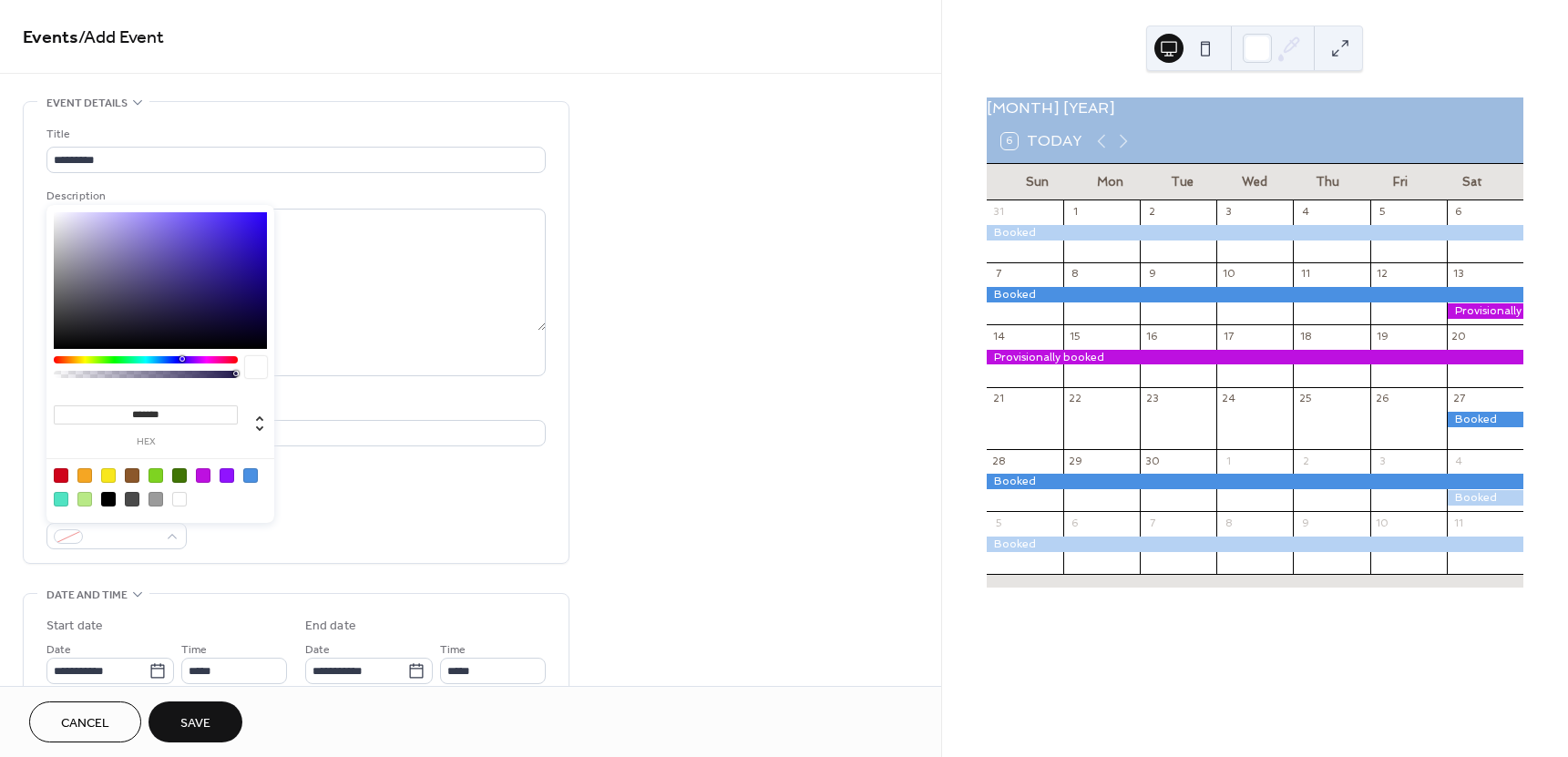 click at bounding box center [108, 476] 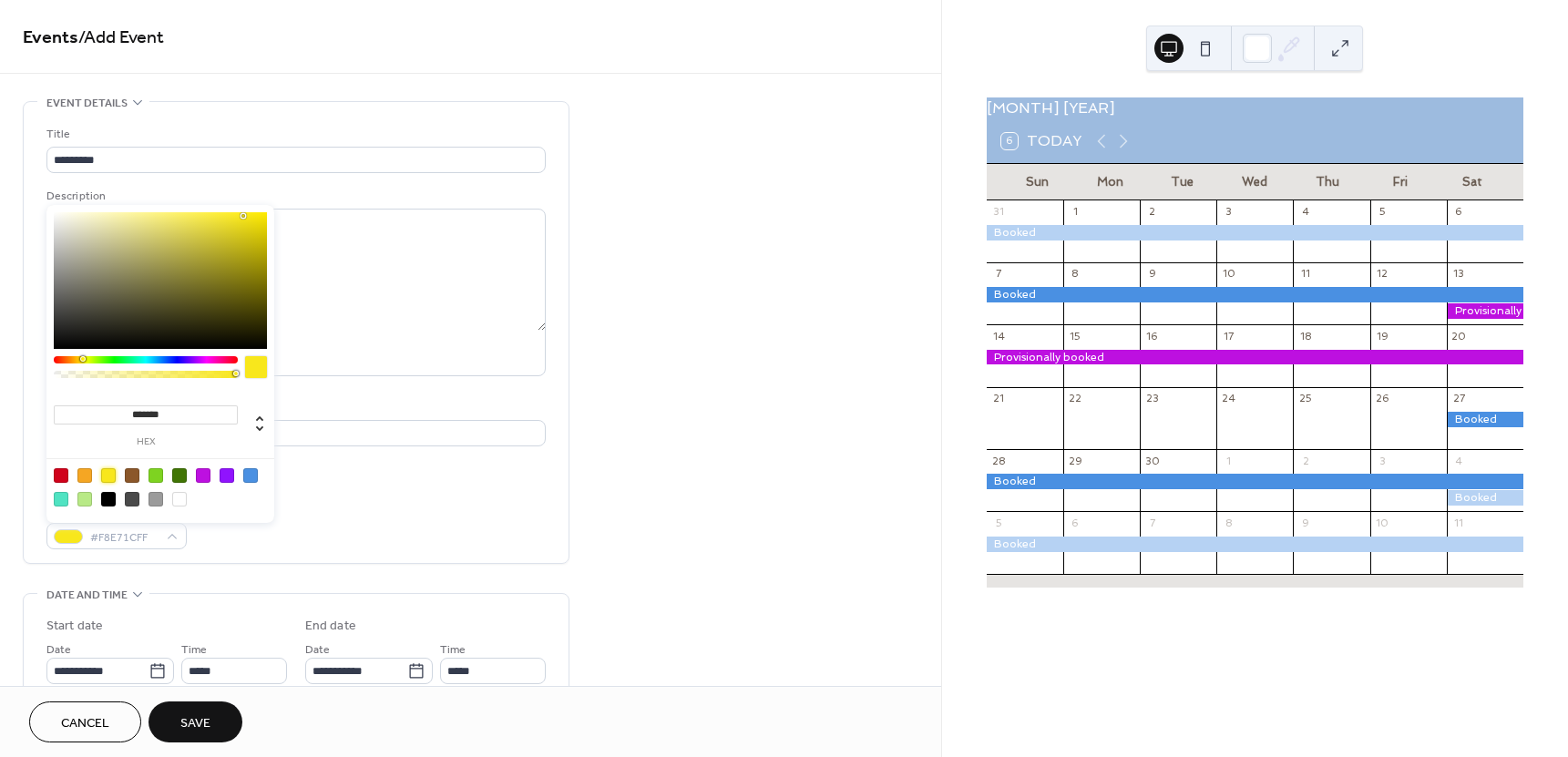 type on "*******" 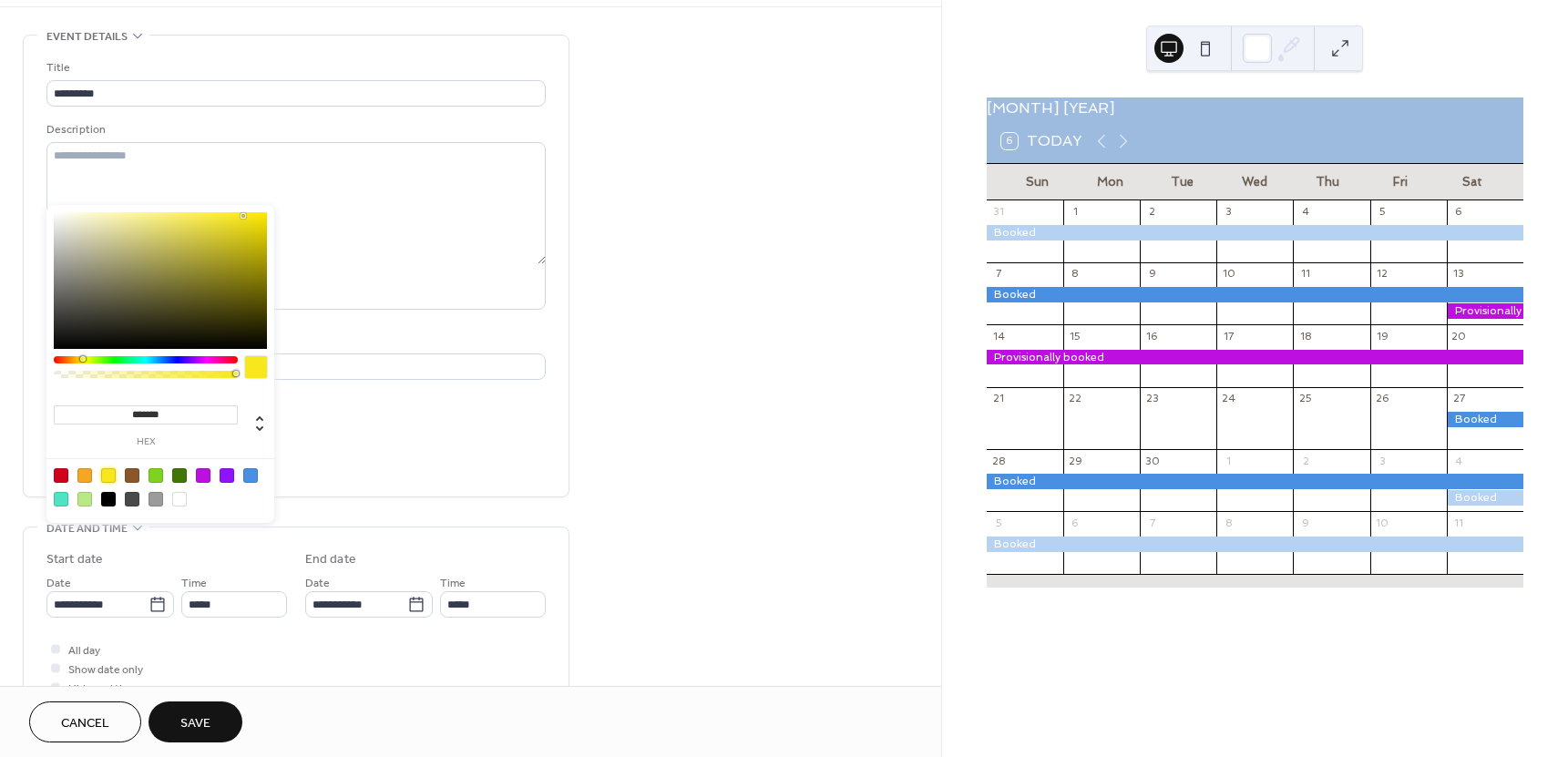 scroll, scrollTop: 61, scrollLeft: 0, axis: vertical 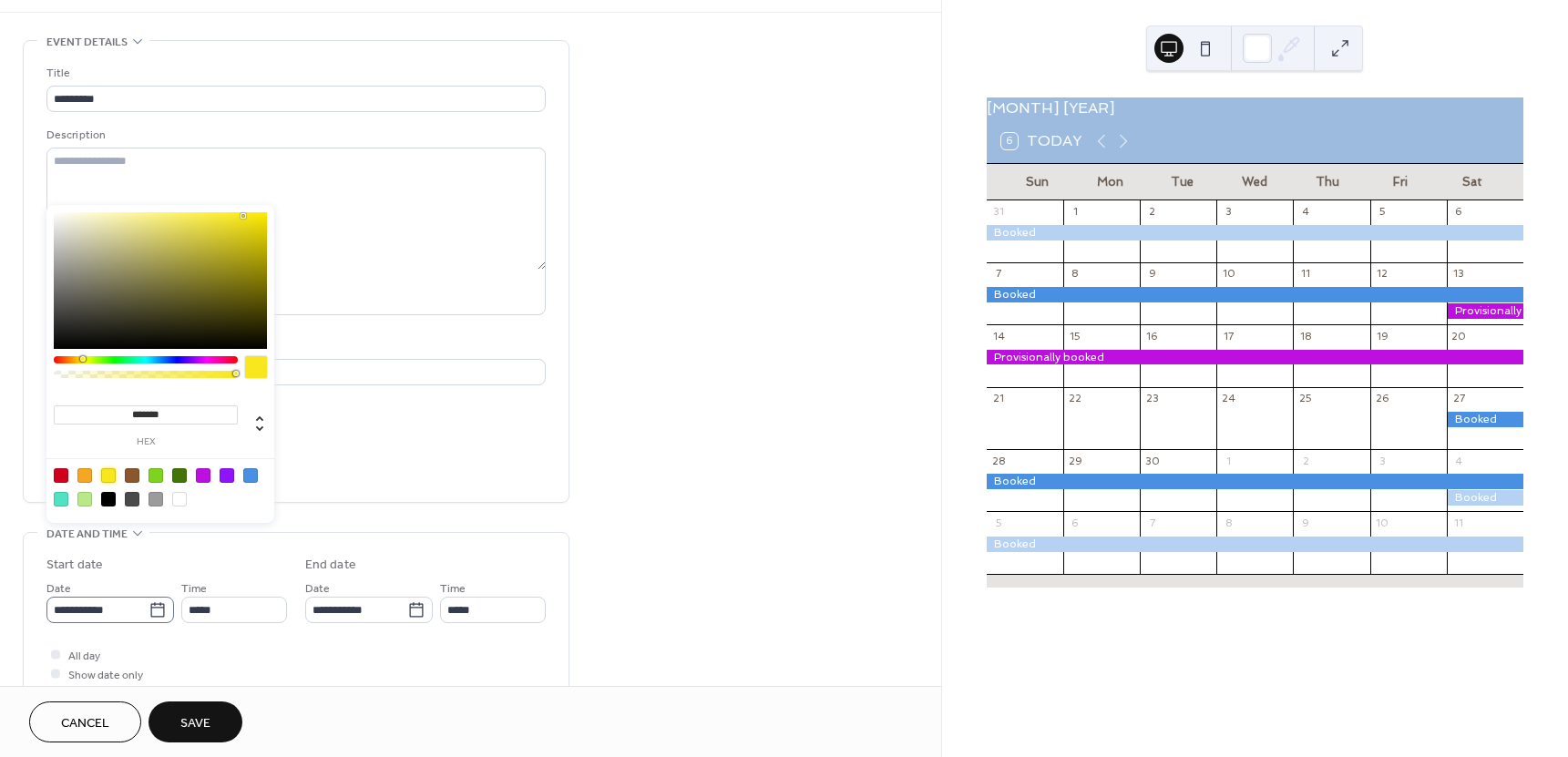 click 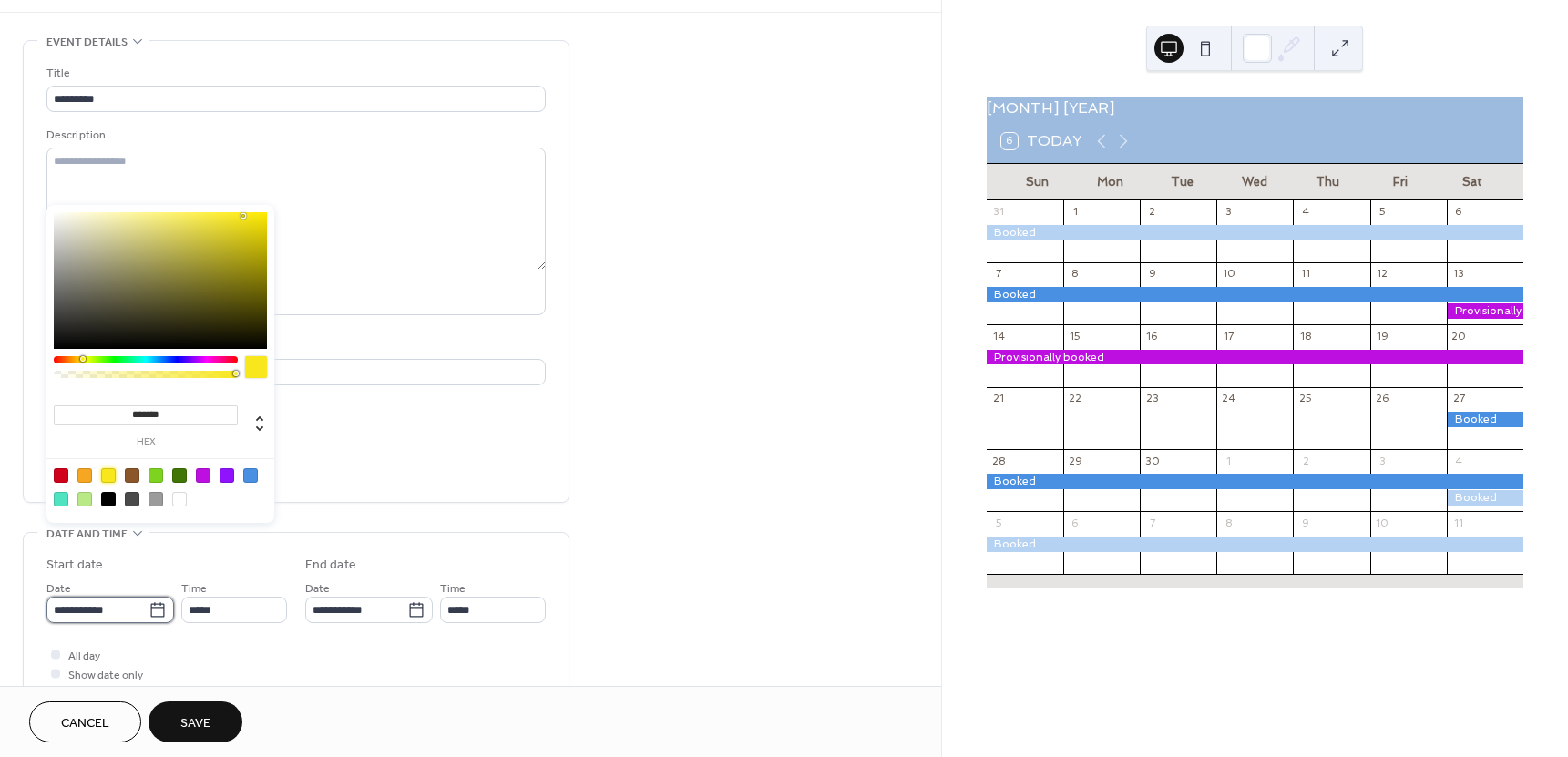 click on "**********" at bounding box center [97, 609] 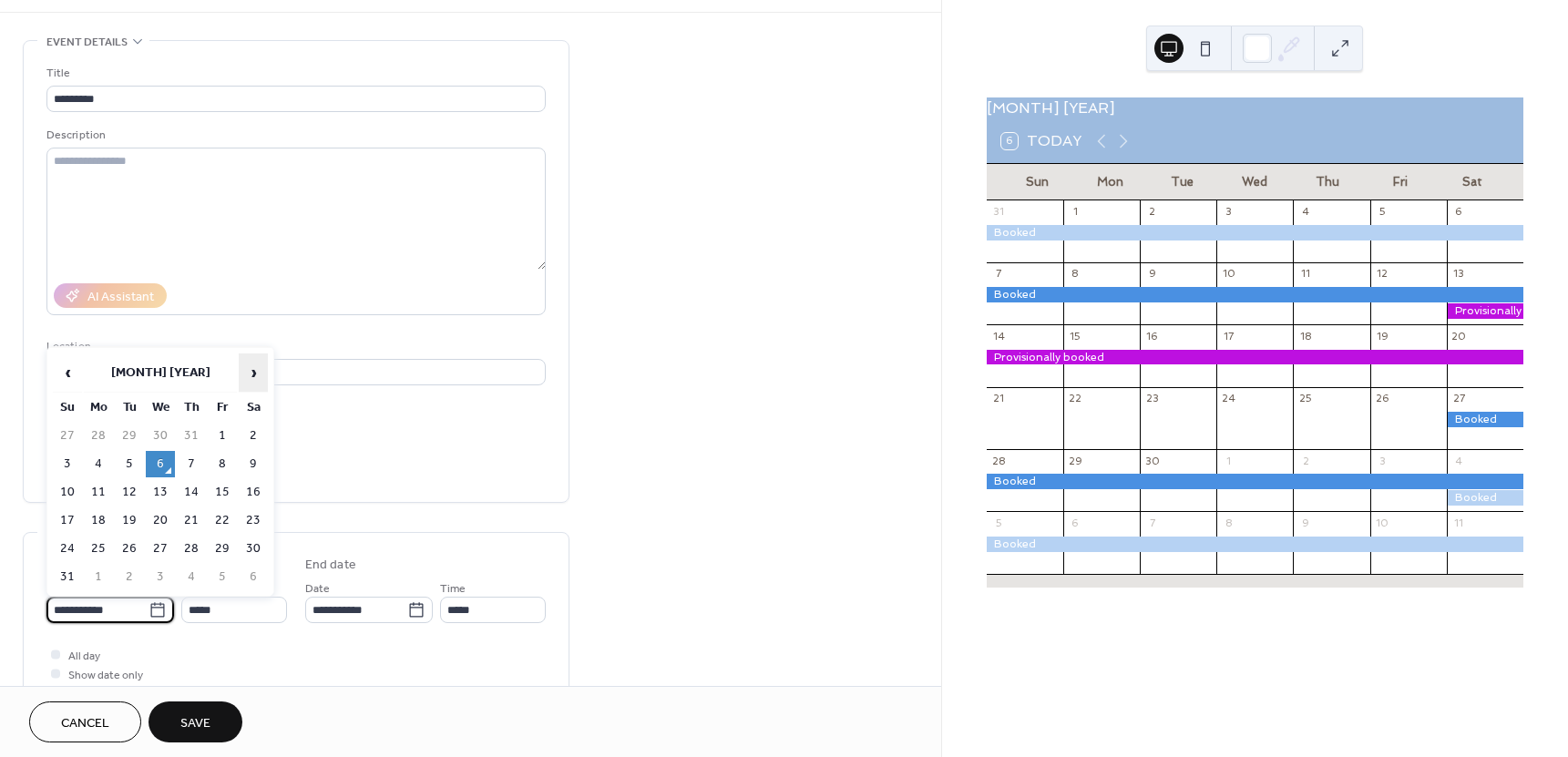 click on "›" at bounding box center (253, 373) 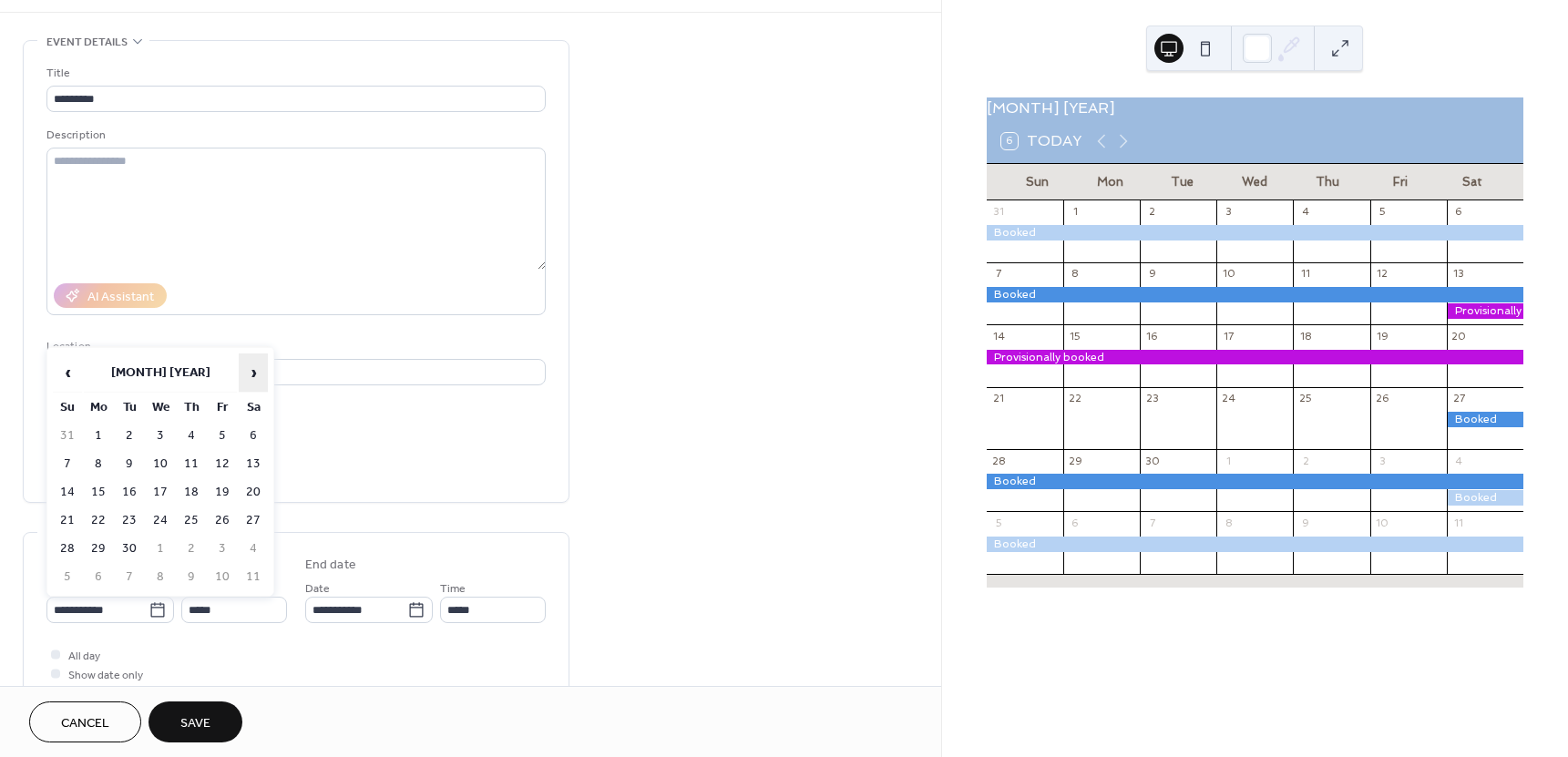 click on "›" at bounding box center [253, 373] 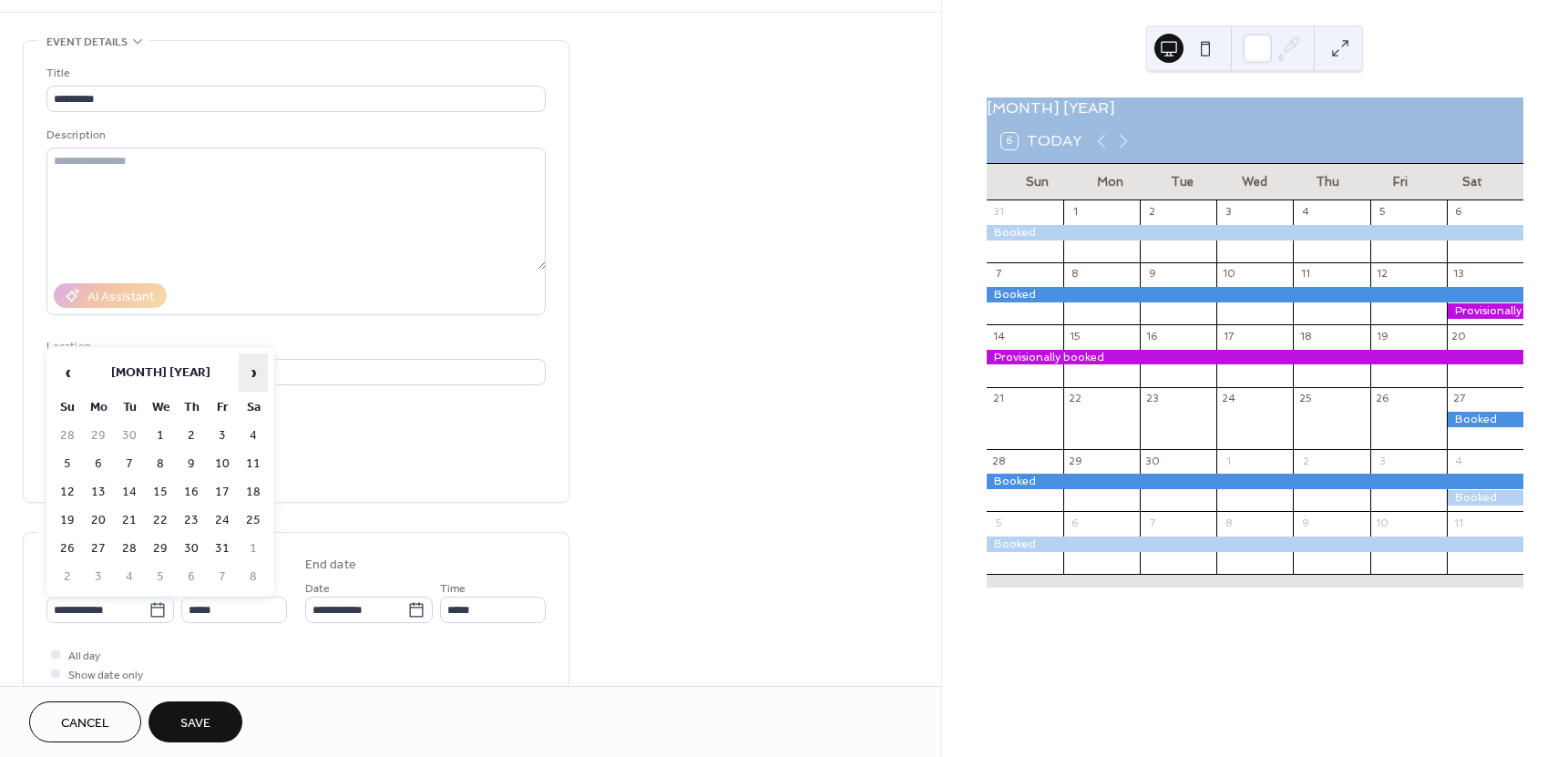 click on "›" at bounding box center (253, 373) 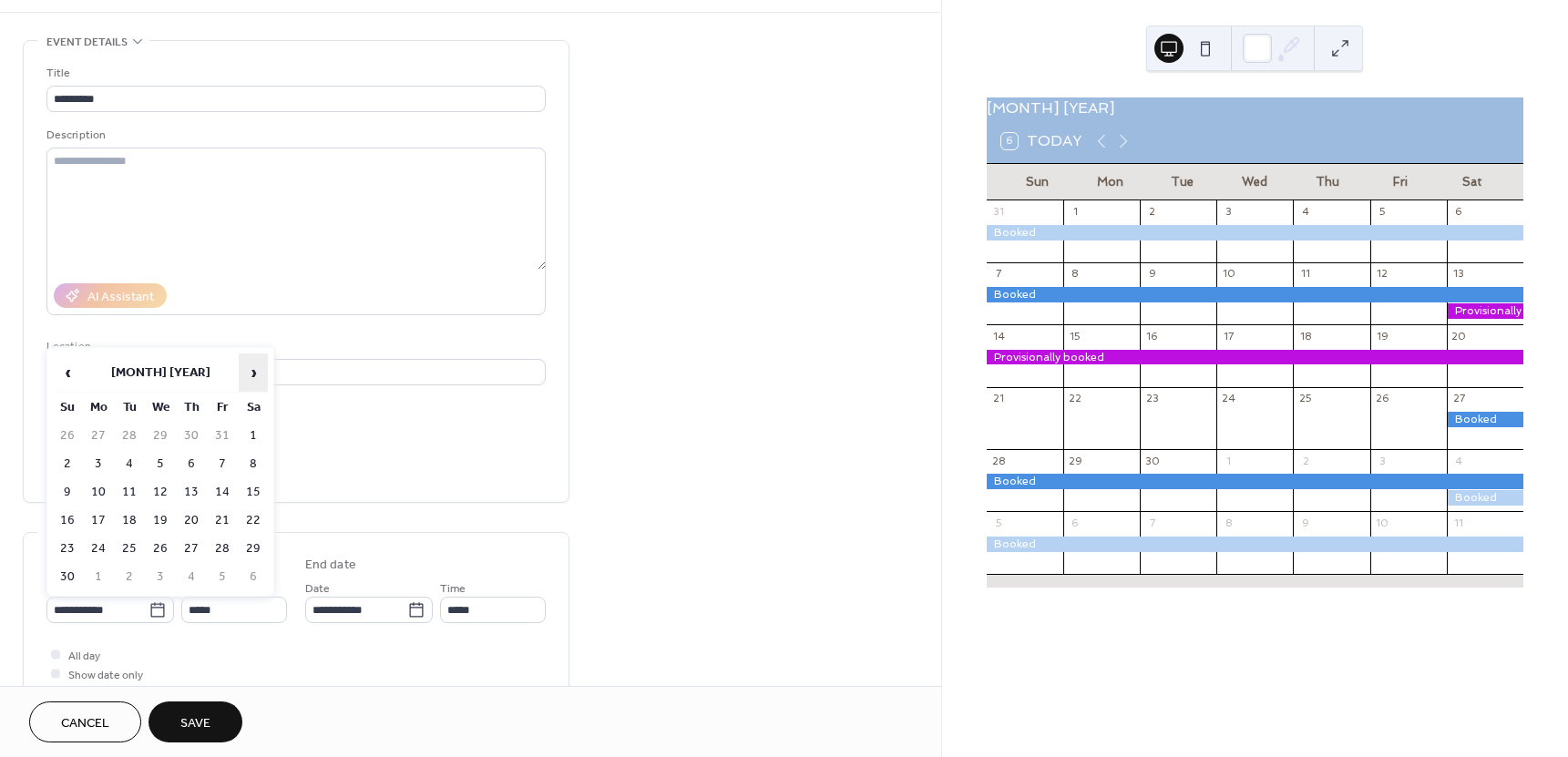 click on "›" at bounding box center [253, 373] 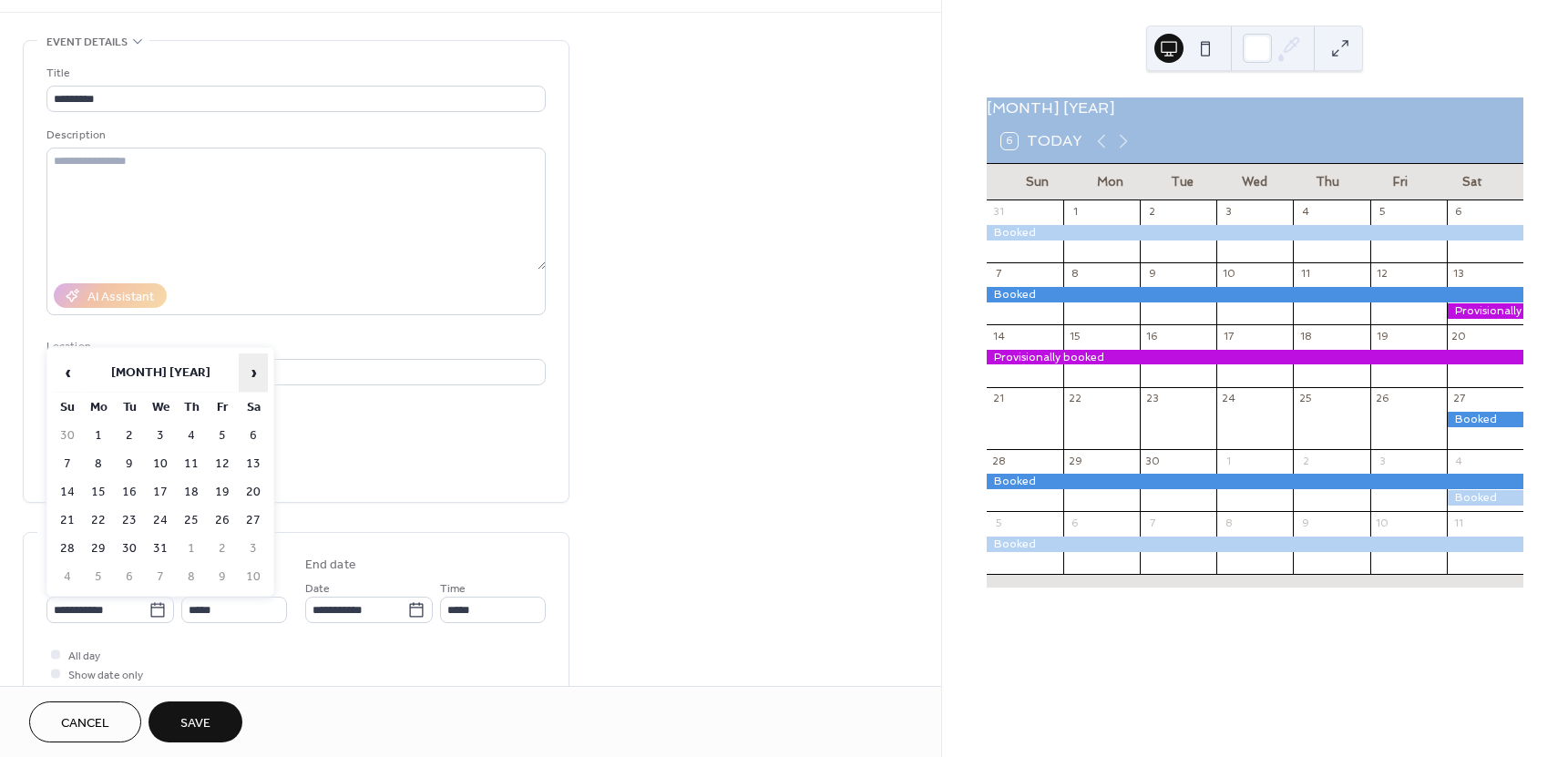 click on "›" at bounding box center [253, 373] 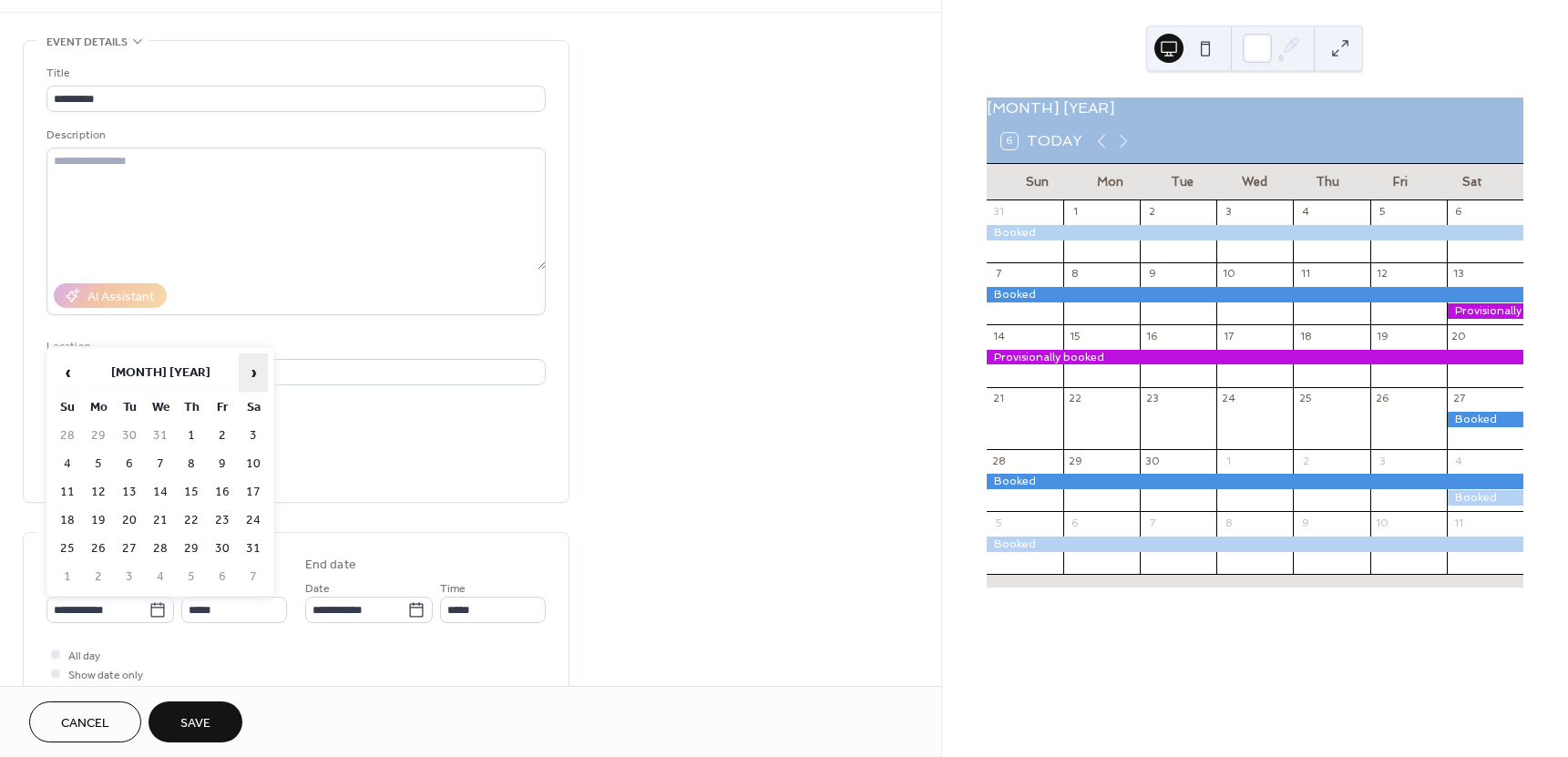 click on "›" at bounding box center [253, 373] 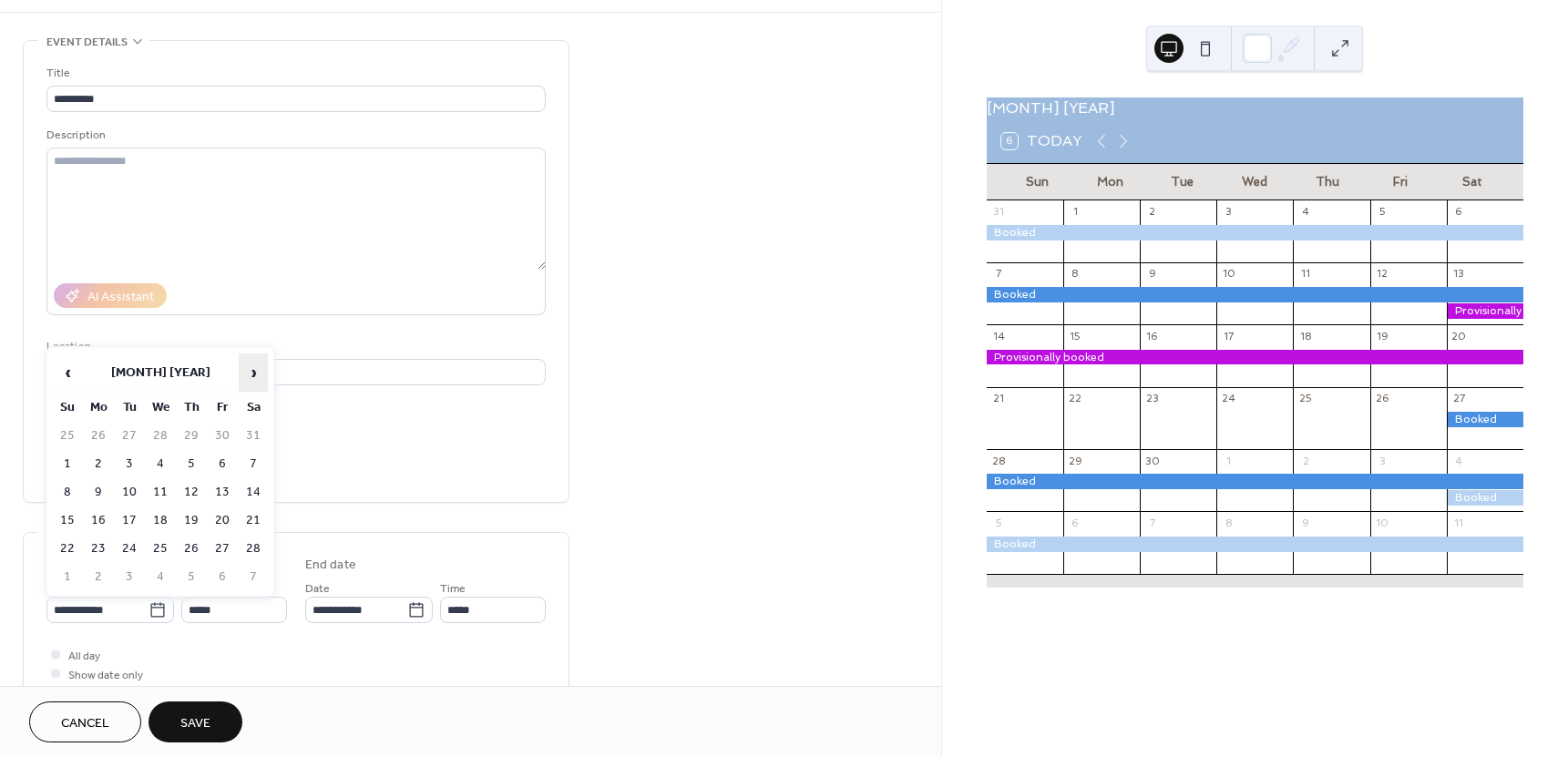 click on "›" at bounding box center (253, 373) 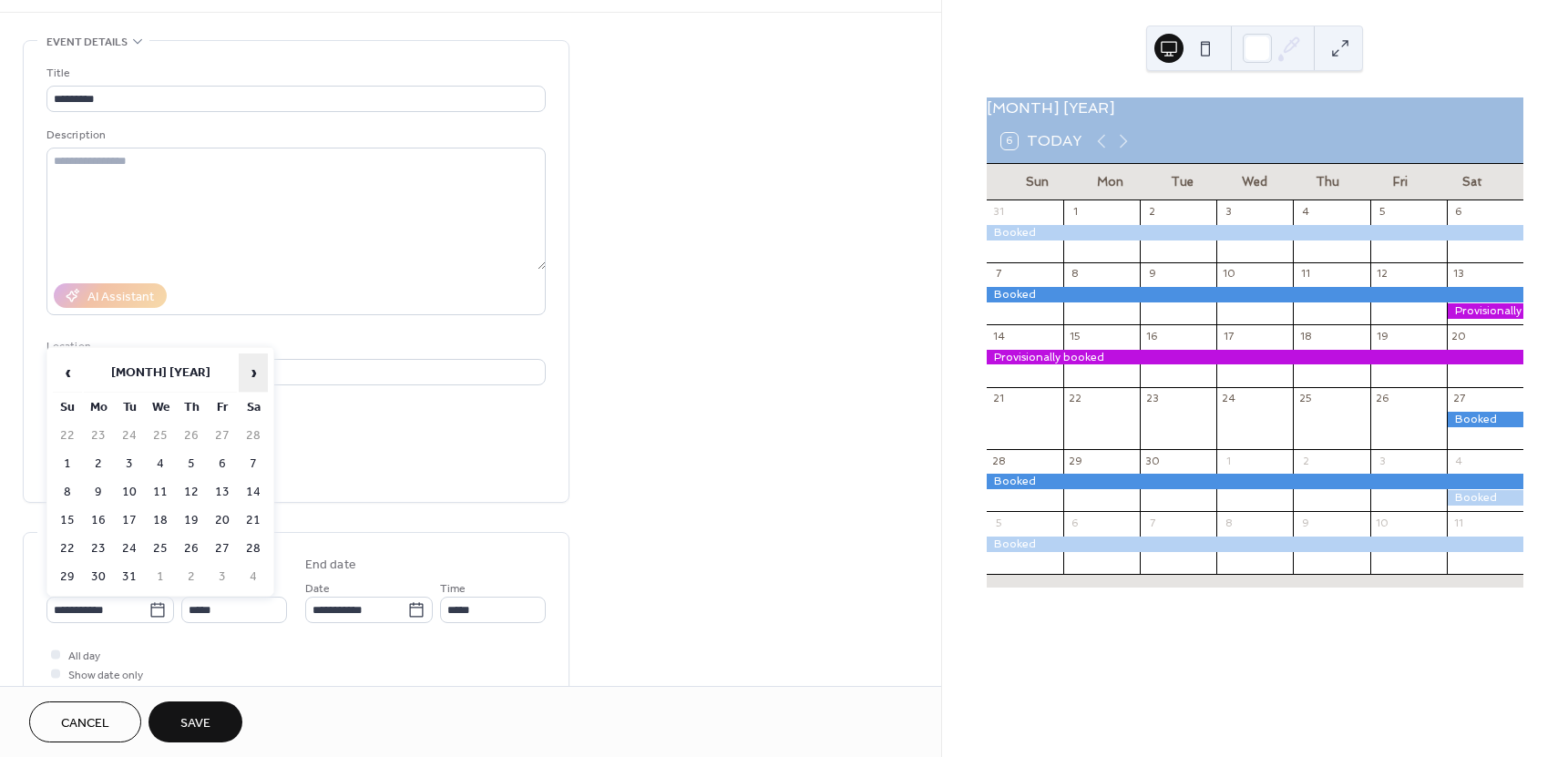click on "›" at bounding box center (253, 373) 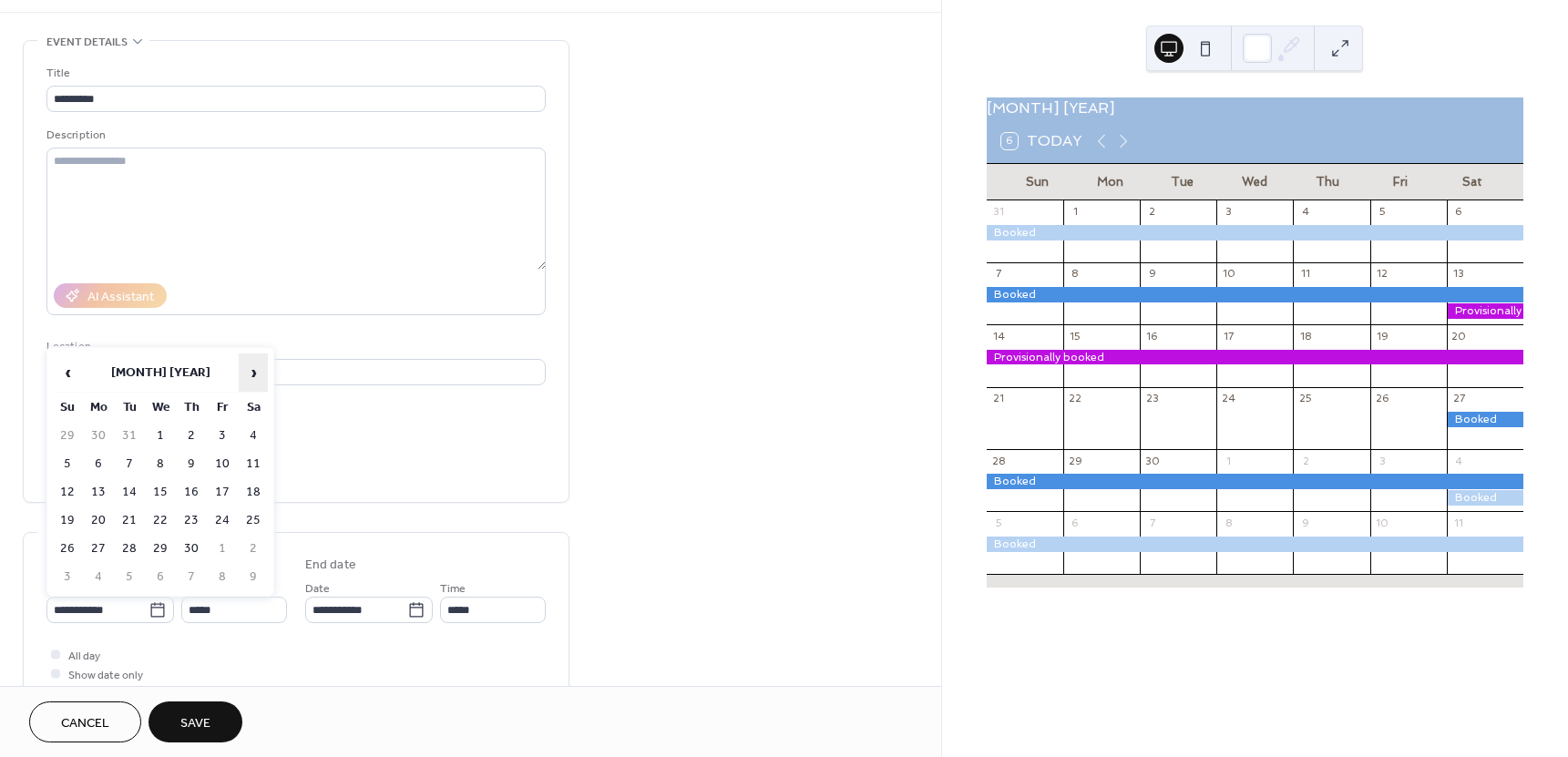 click on "›" at bounding box center [253, 373] 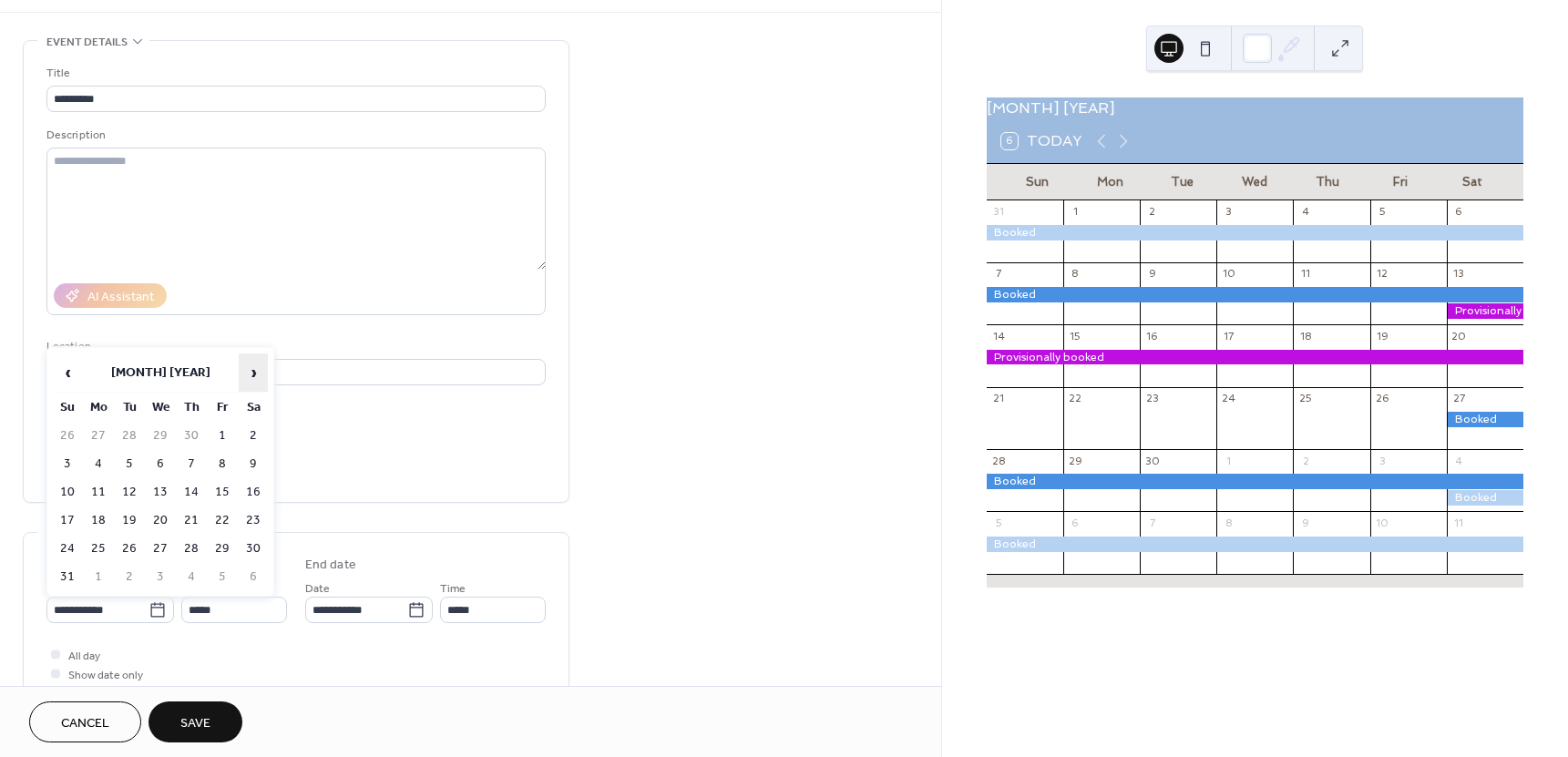 click on "›" at bounding box center [253, 373] 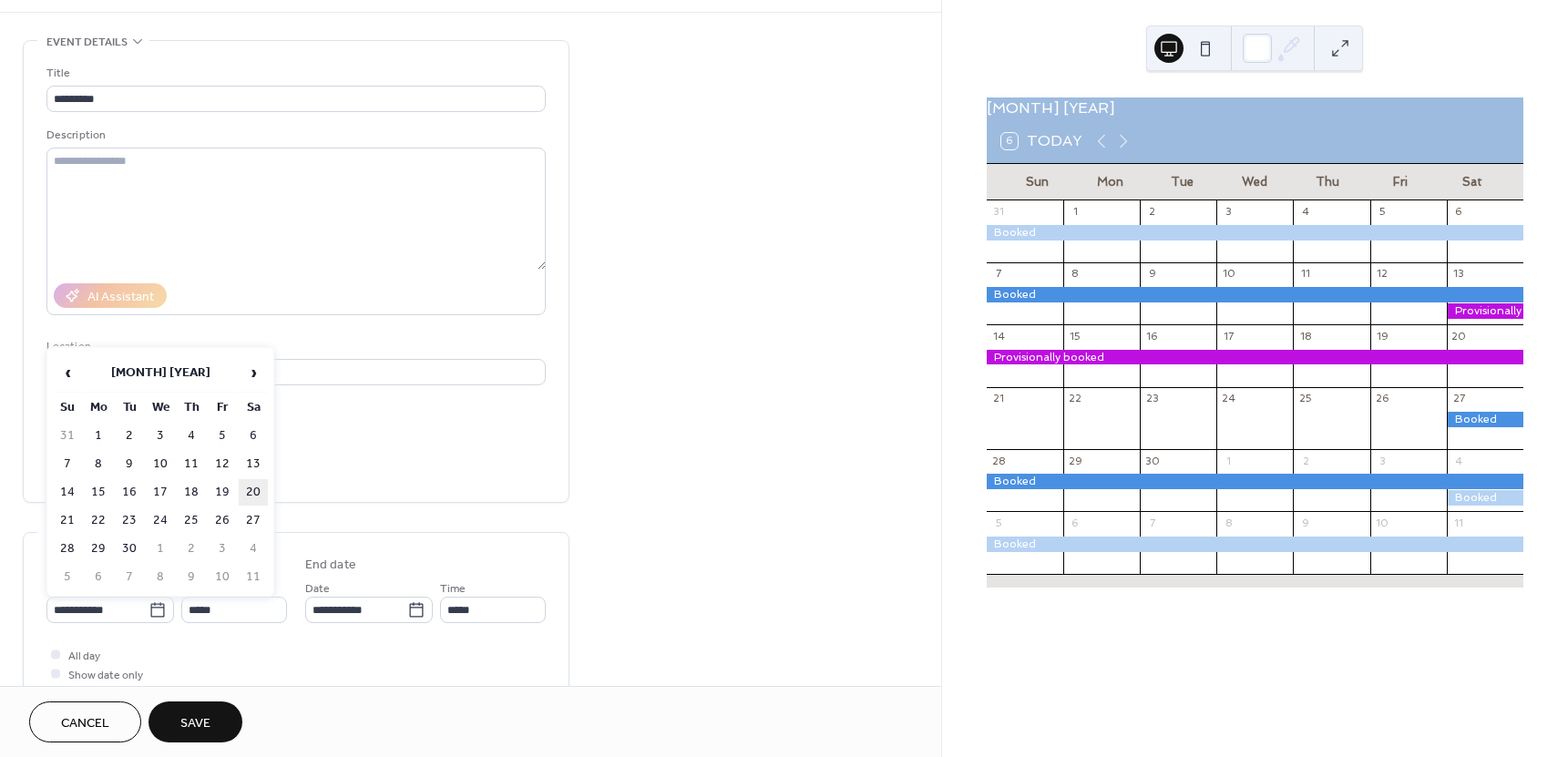 click on "20" at bounding box center (253, 492) 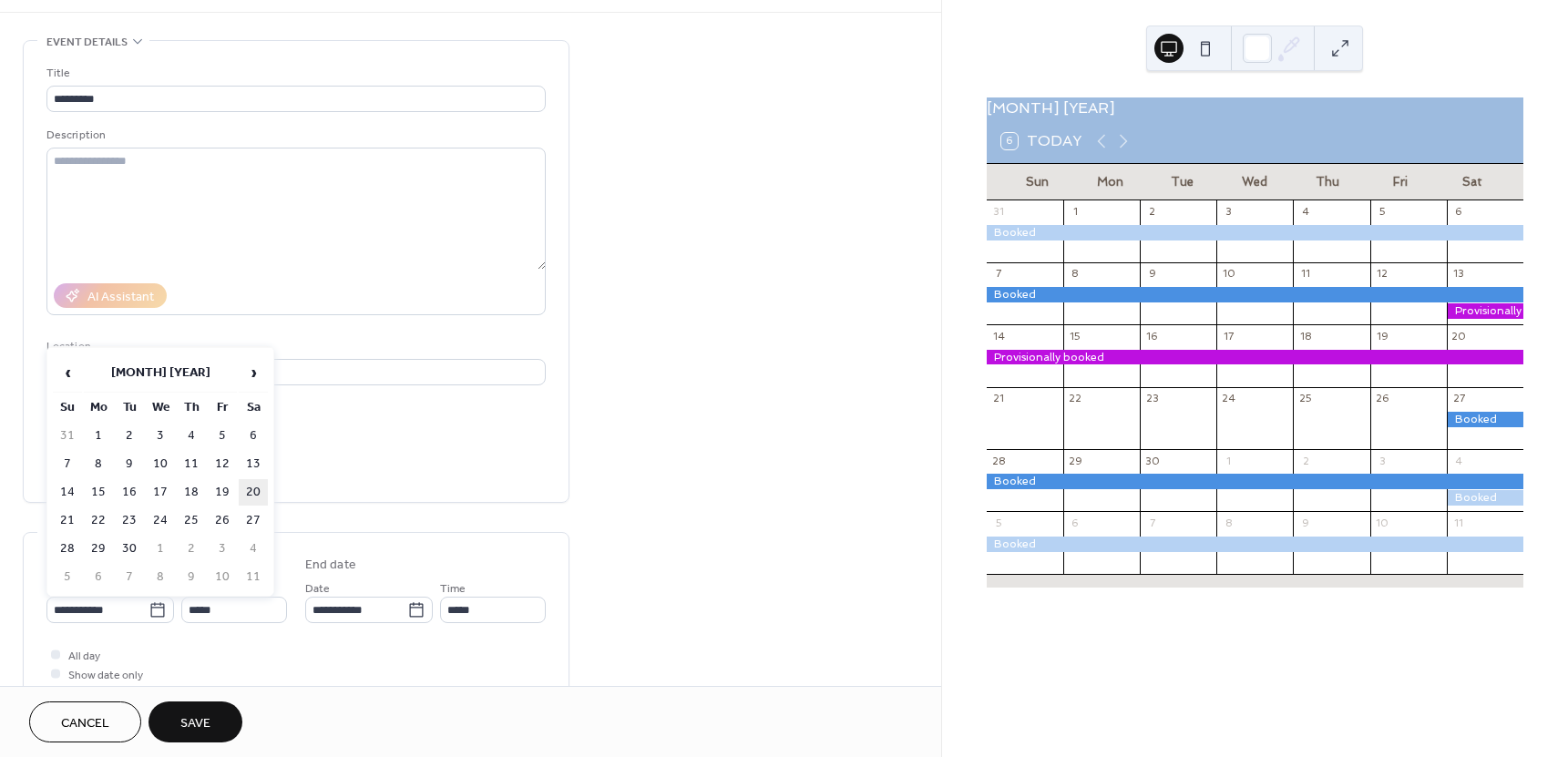 type on "**********" 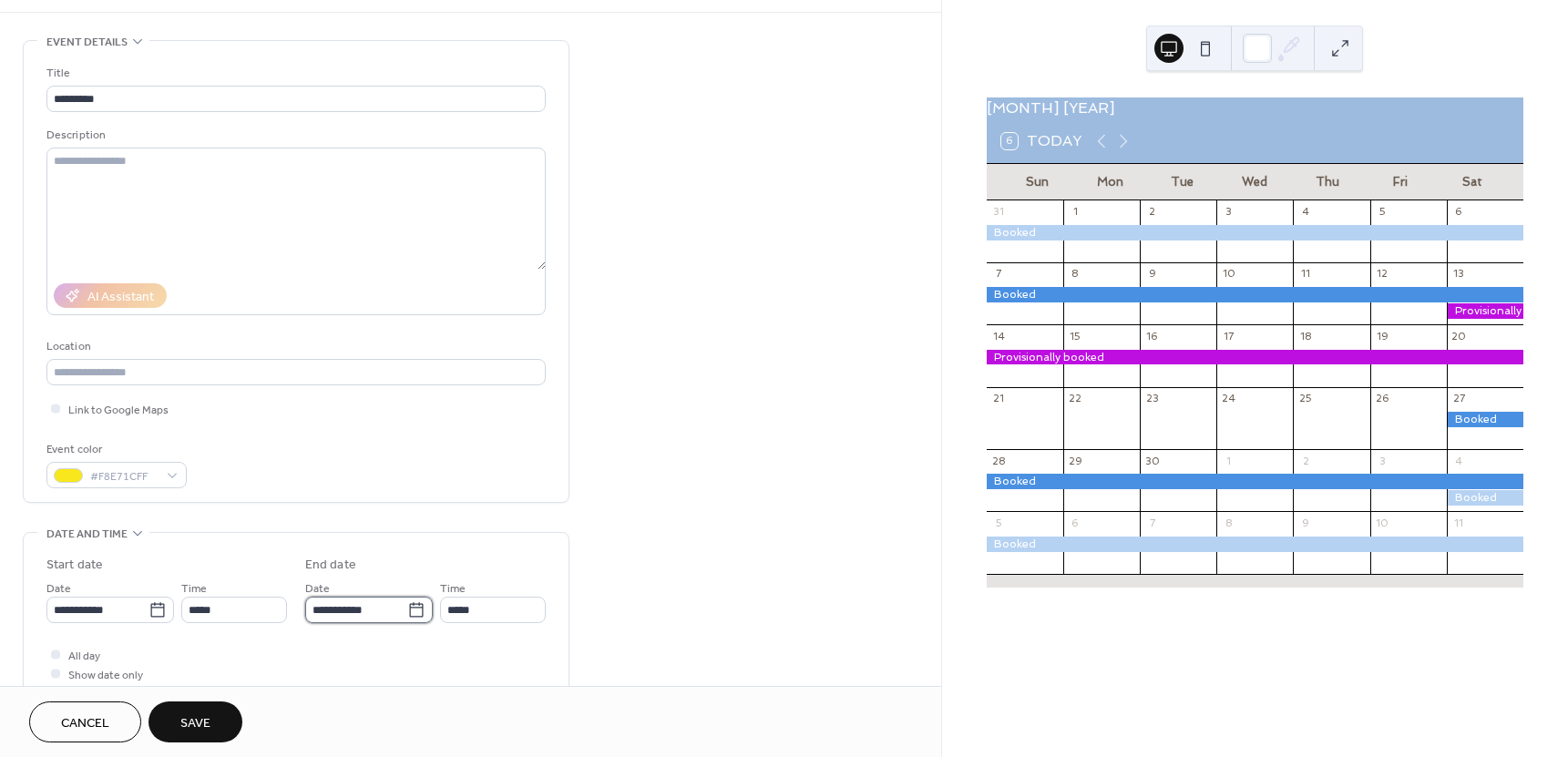 click on "**********" at bounding box center (356, 609) 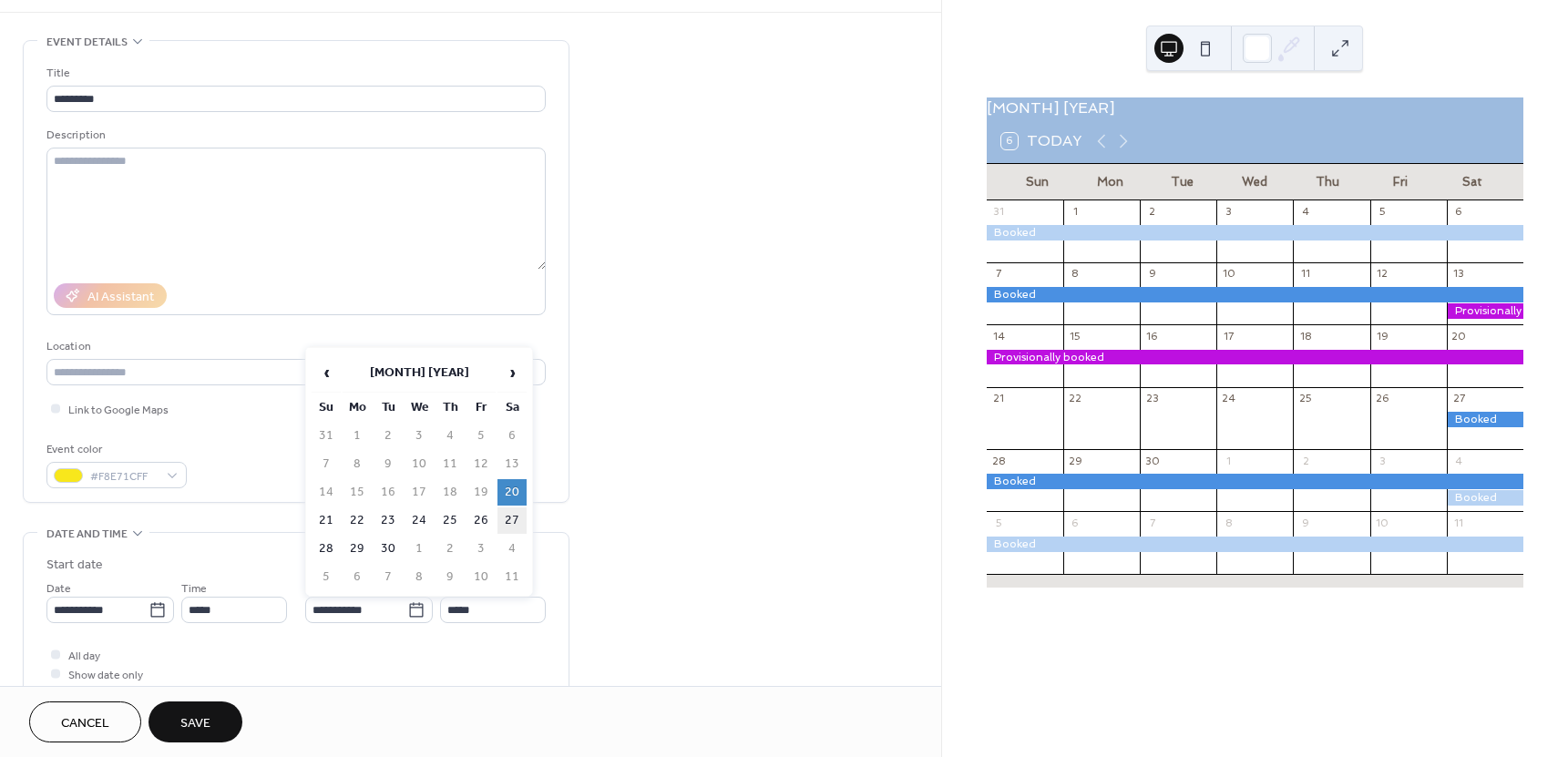 click on "27" at bounding box center (512, 520) 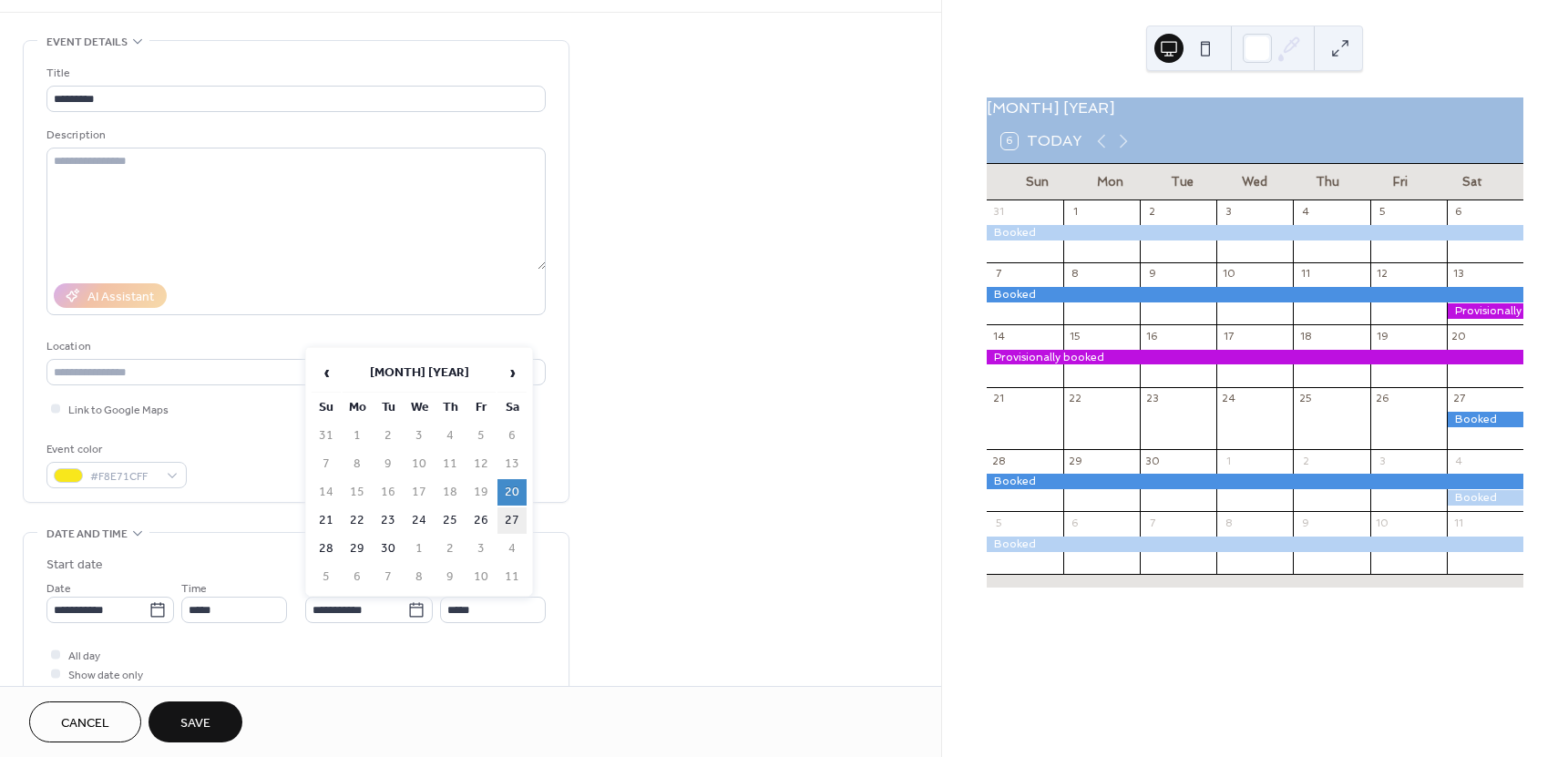 type on "**********" 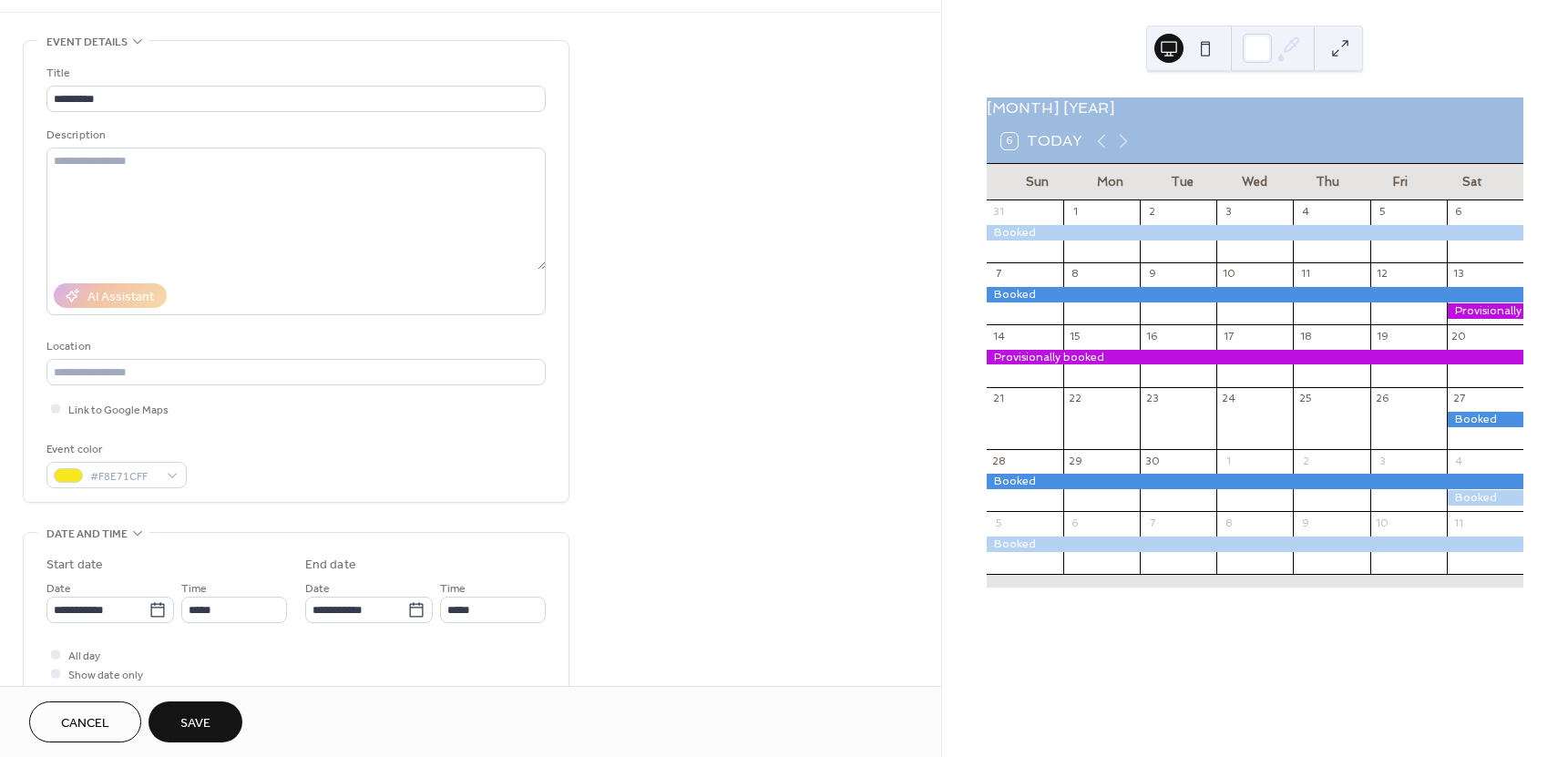 click on "Save" at bounding box center (195, 723) 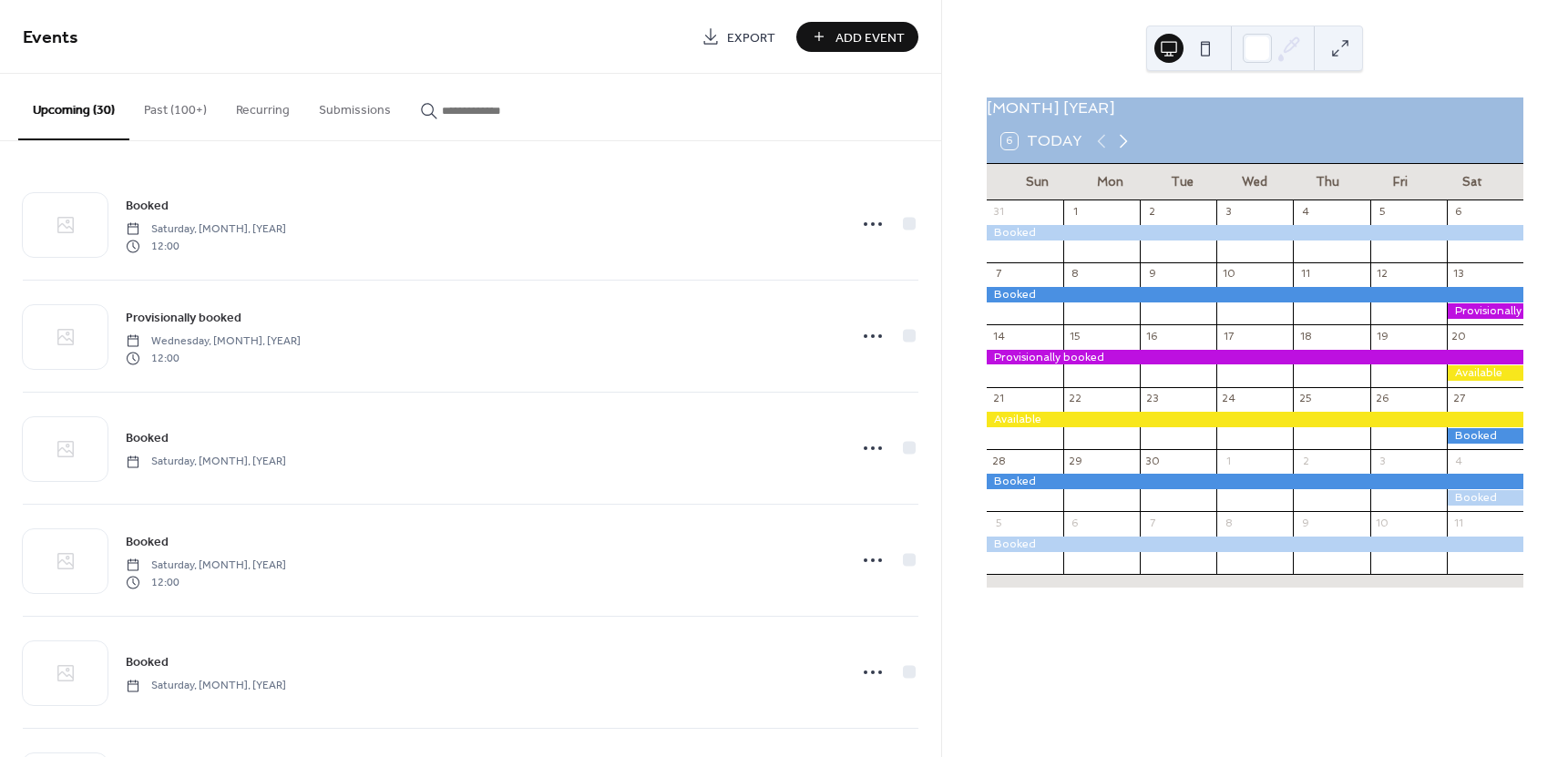 click 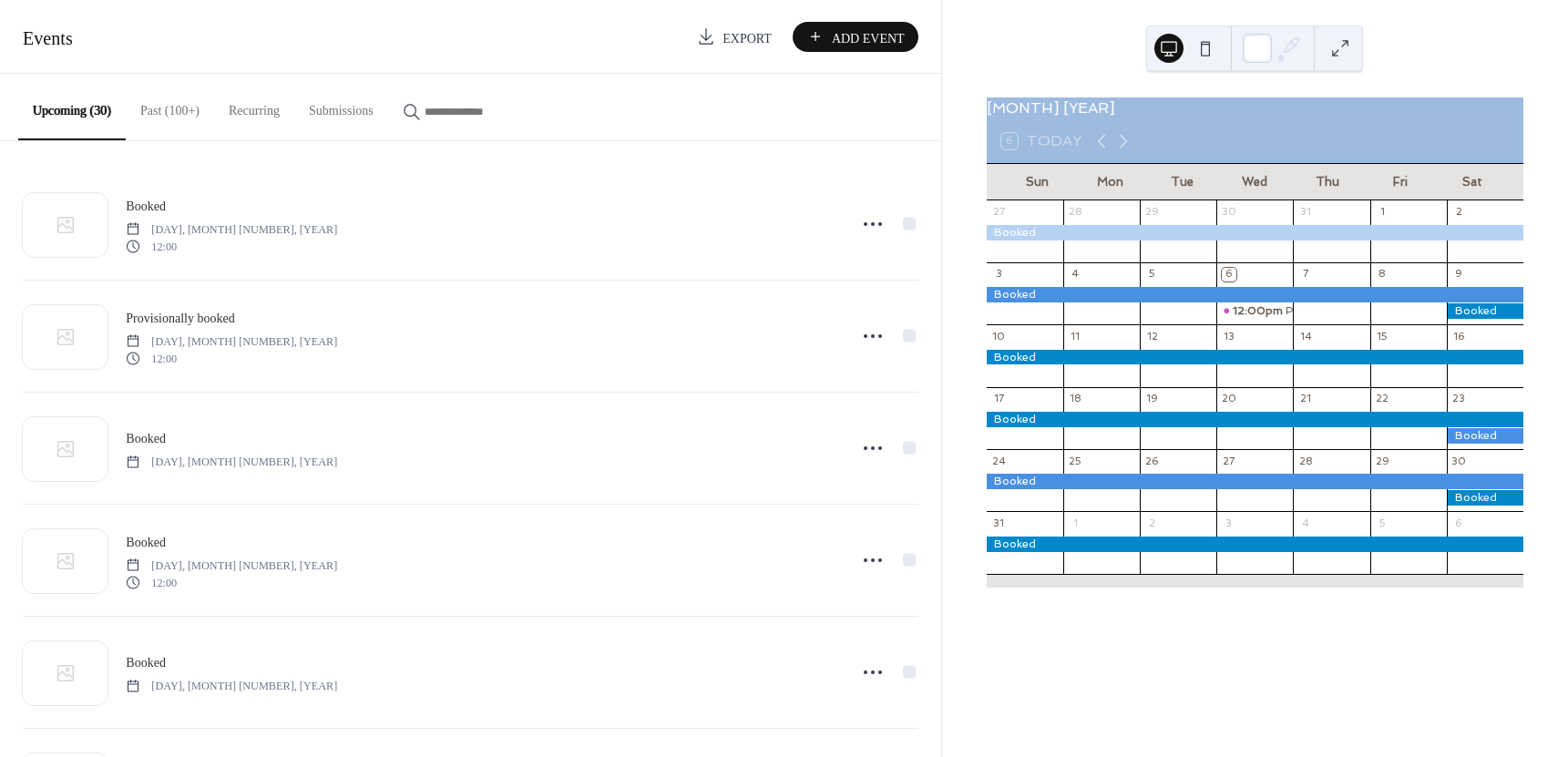 scroll, scrollTop: 0, scrollLeft: 0, axis: both 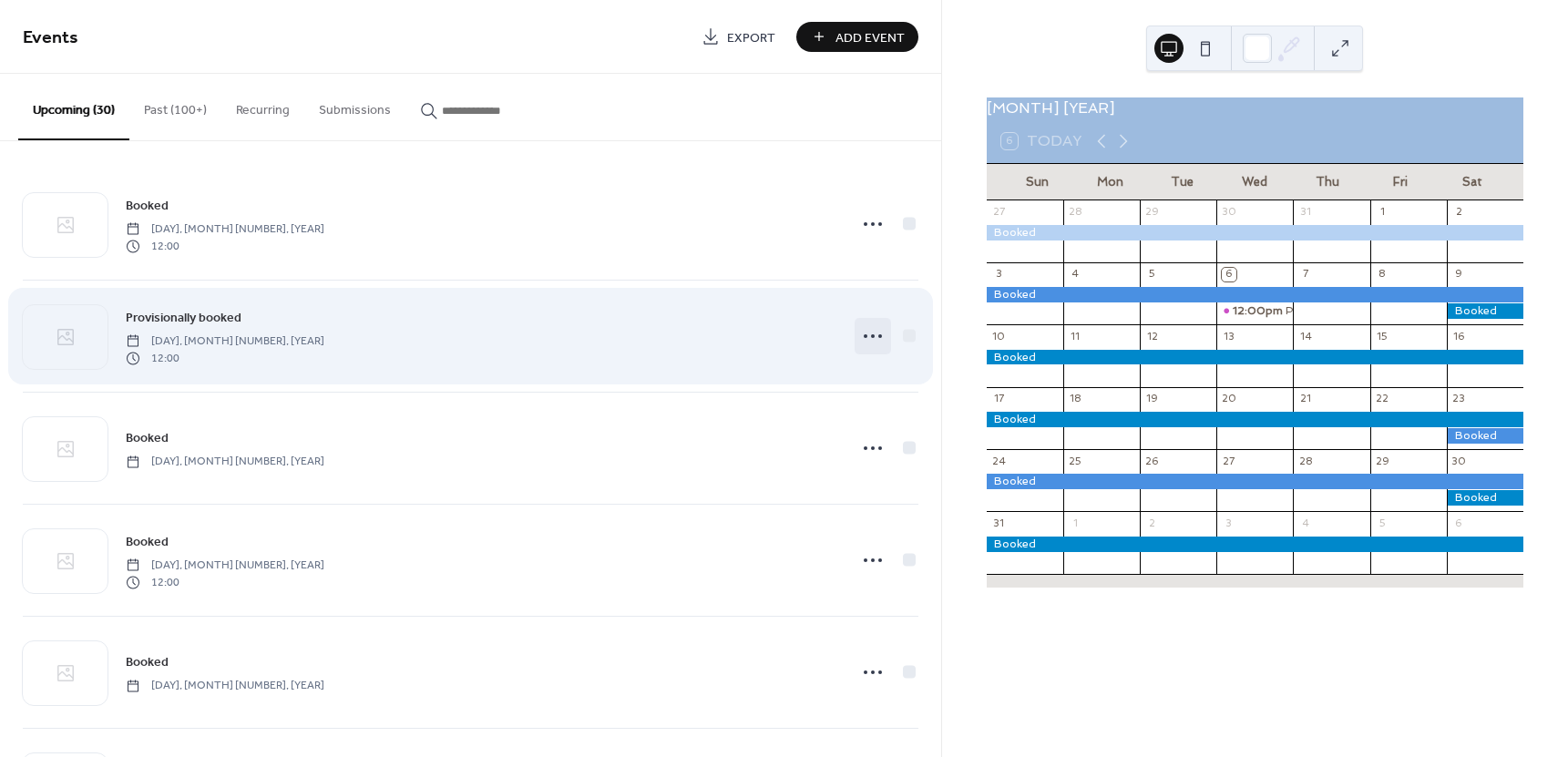 click 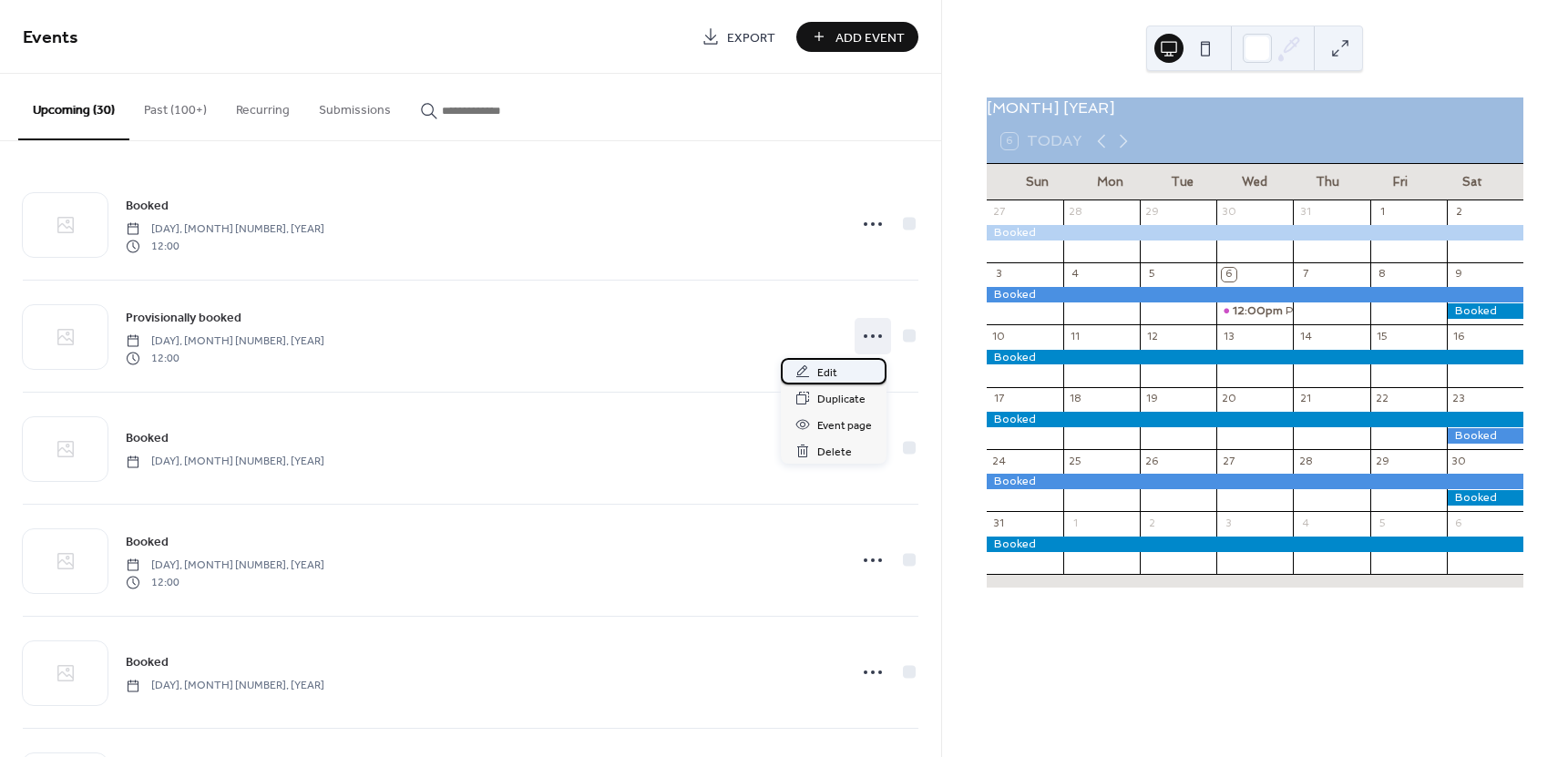 click on "Edit" at bounding box center [834, 371] 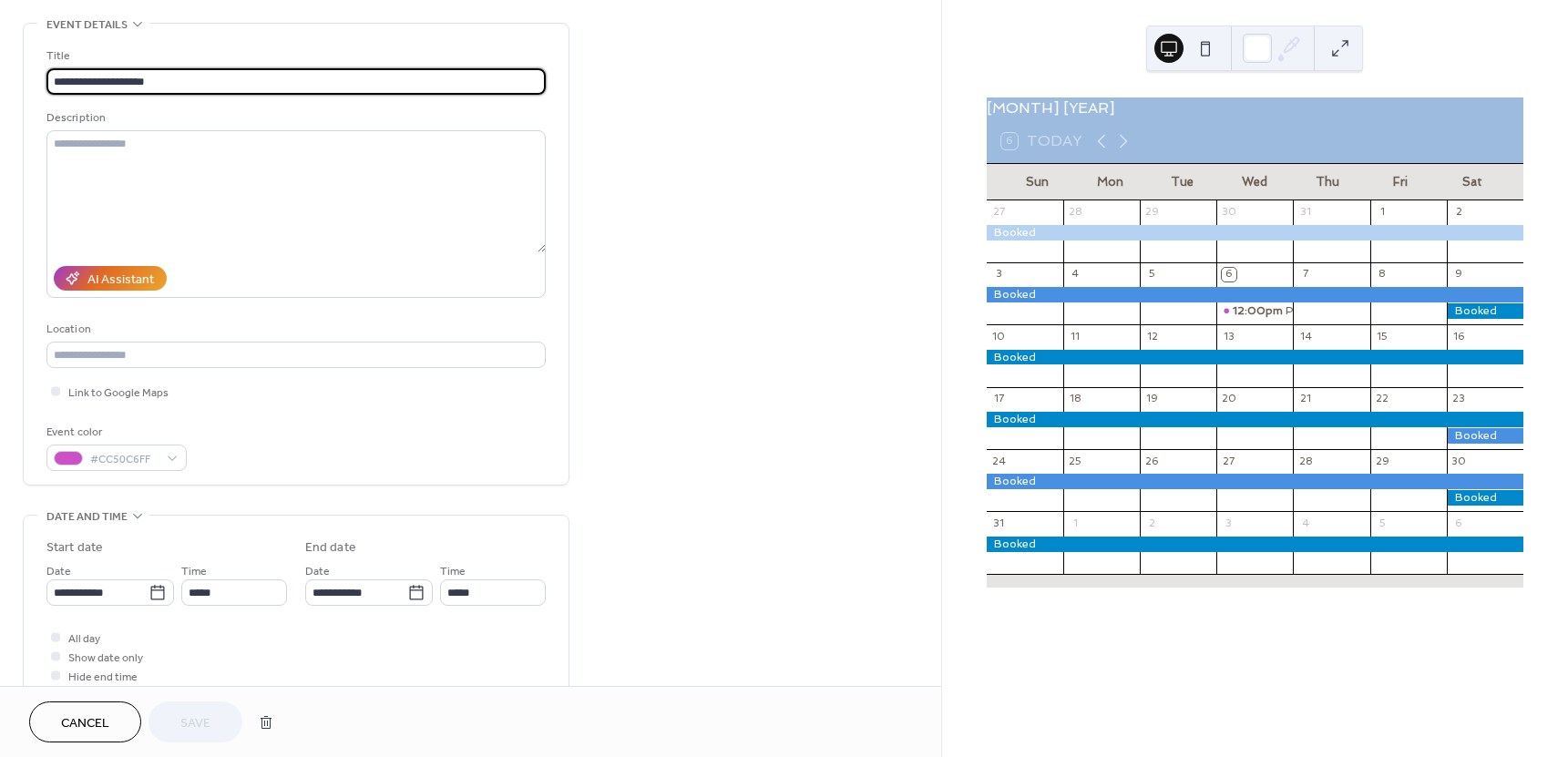 scroll, scrollTop: 121, scrollLeft: 0, axis: vertical 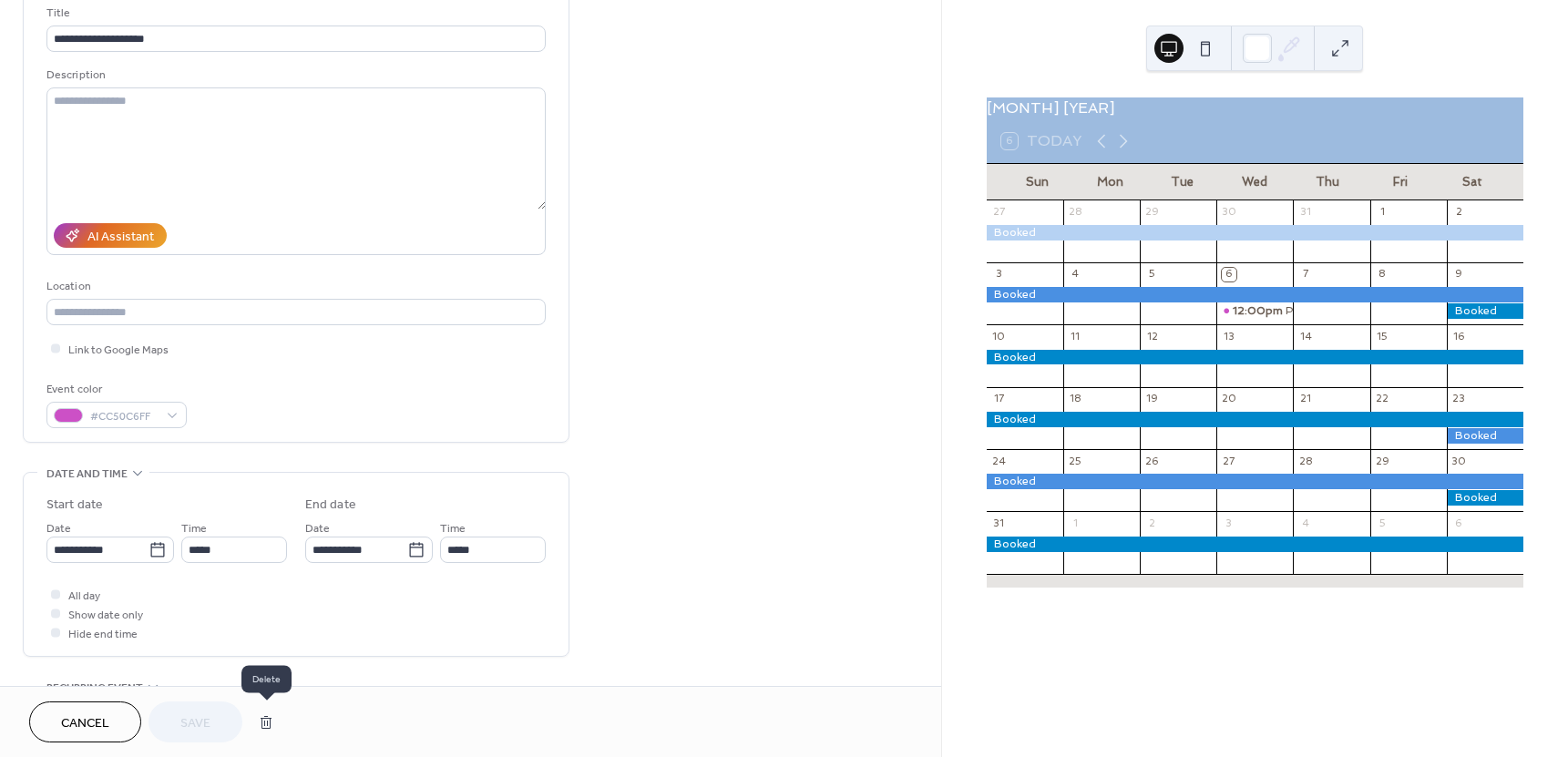 click at bounding box center [266, 722] 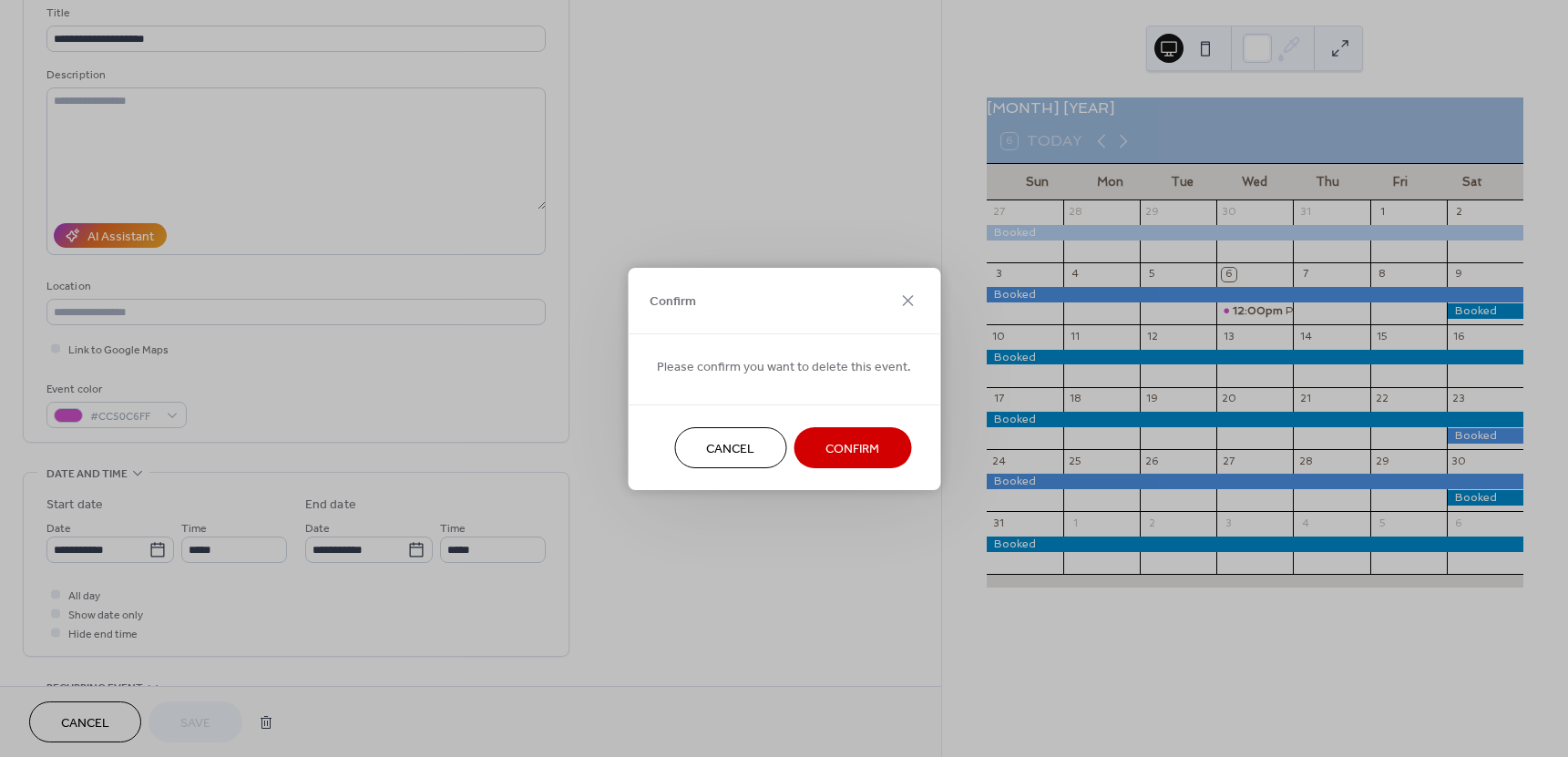 click on "Confirm" at bounding box center [852, 448] 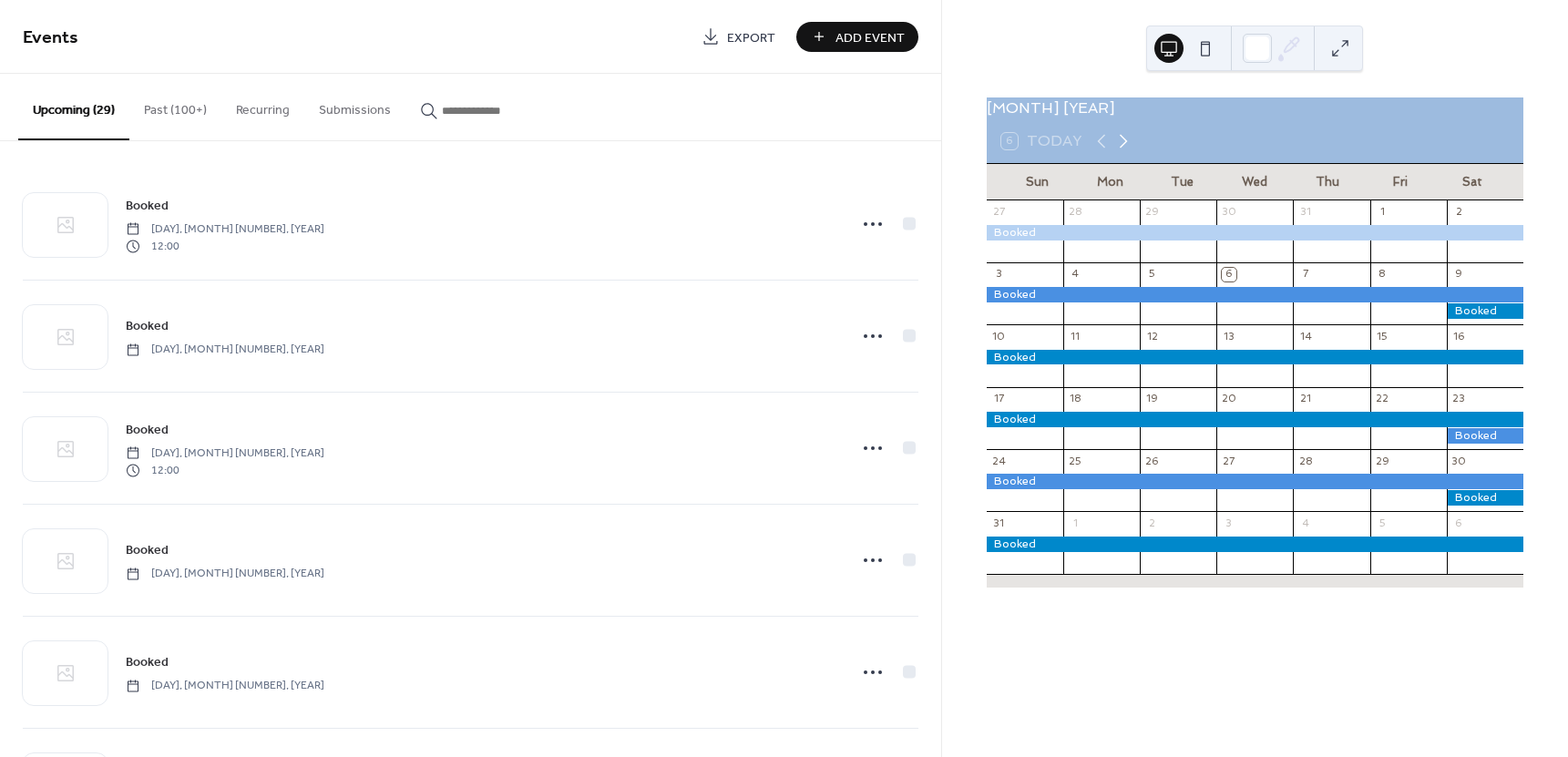 click 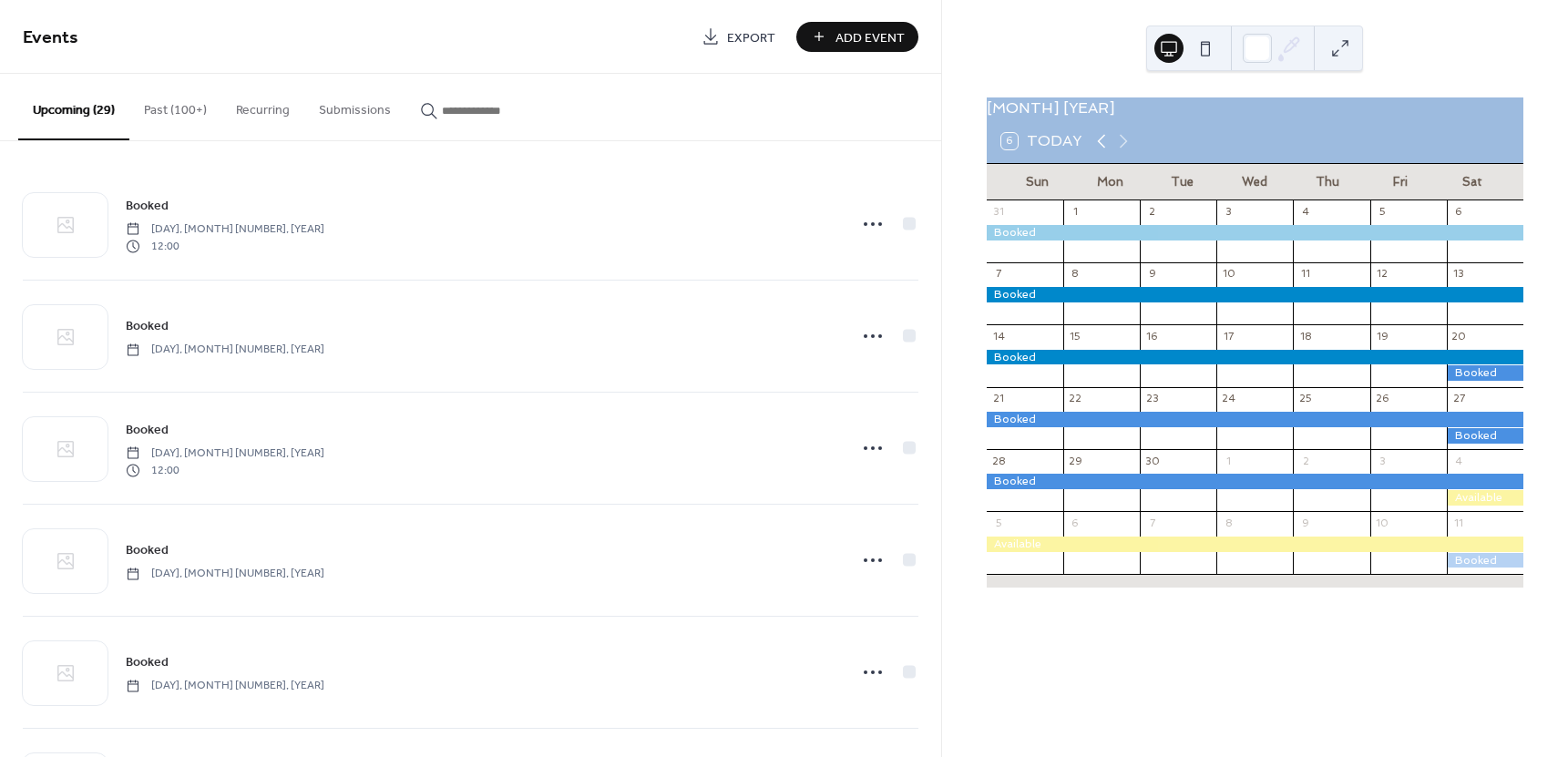 click 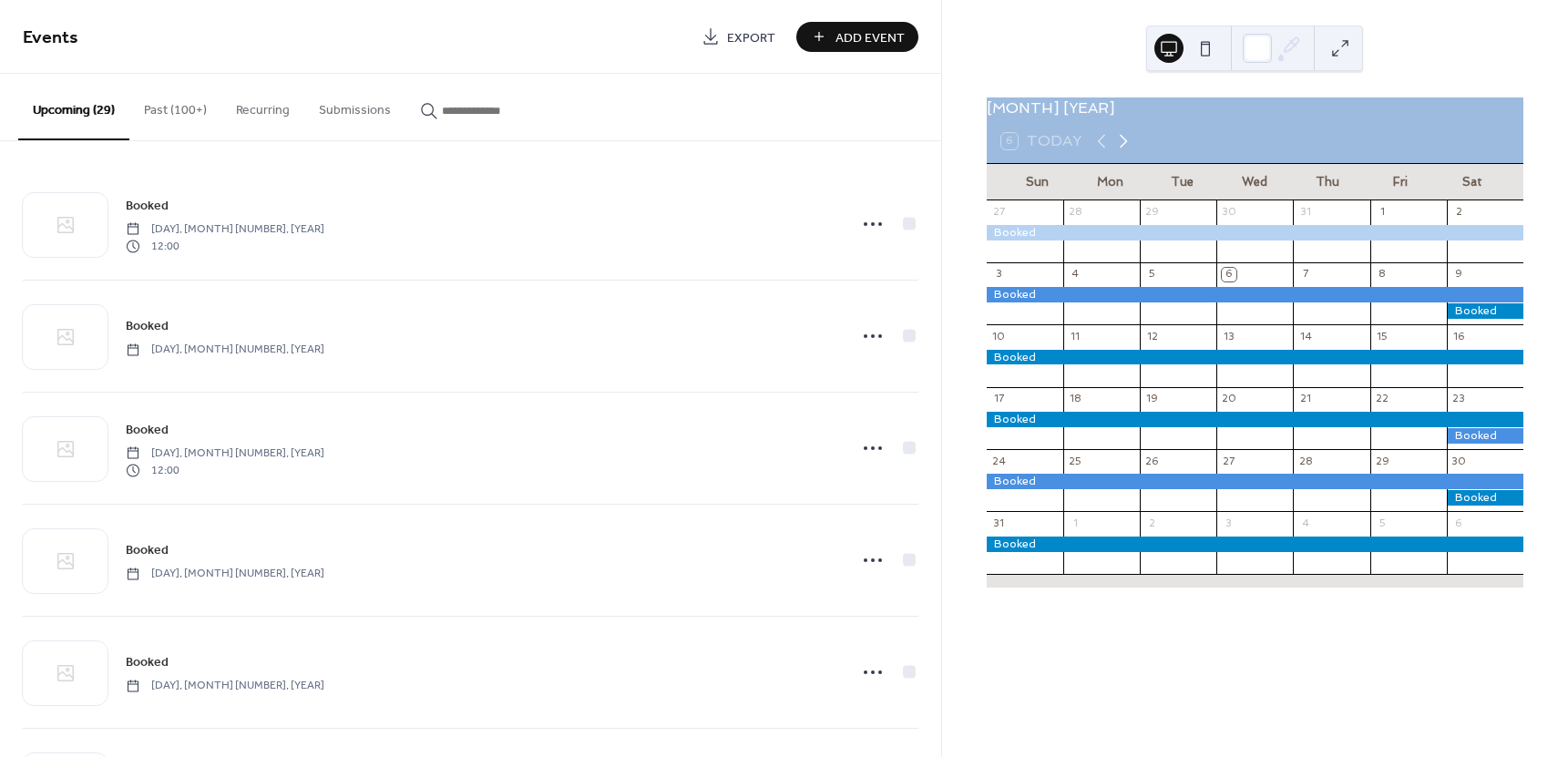 click 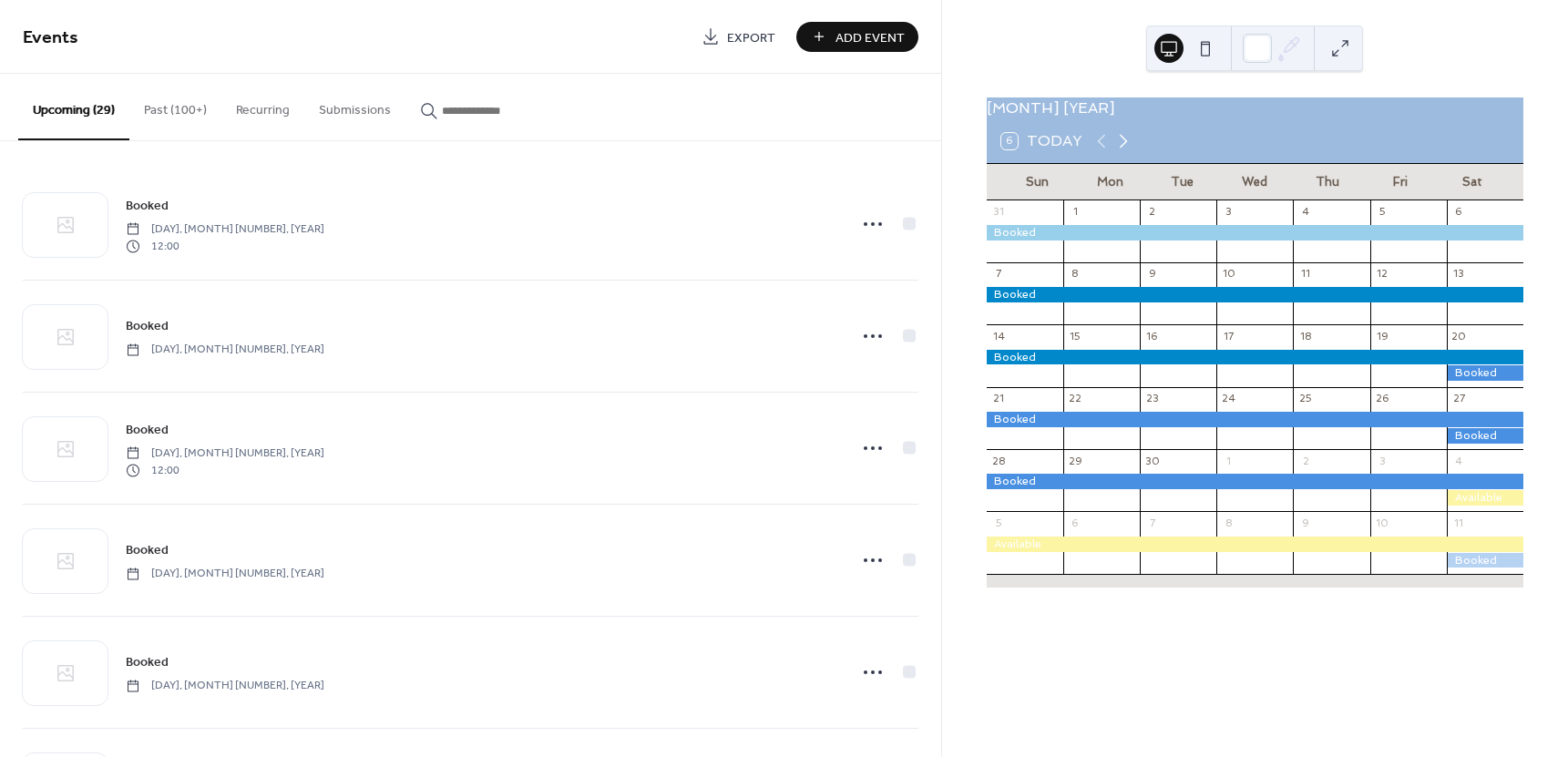 click 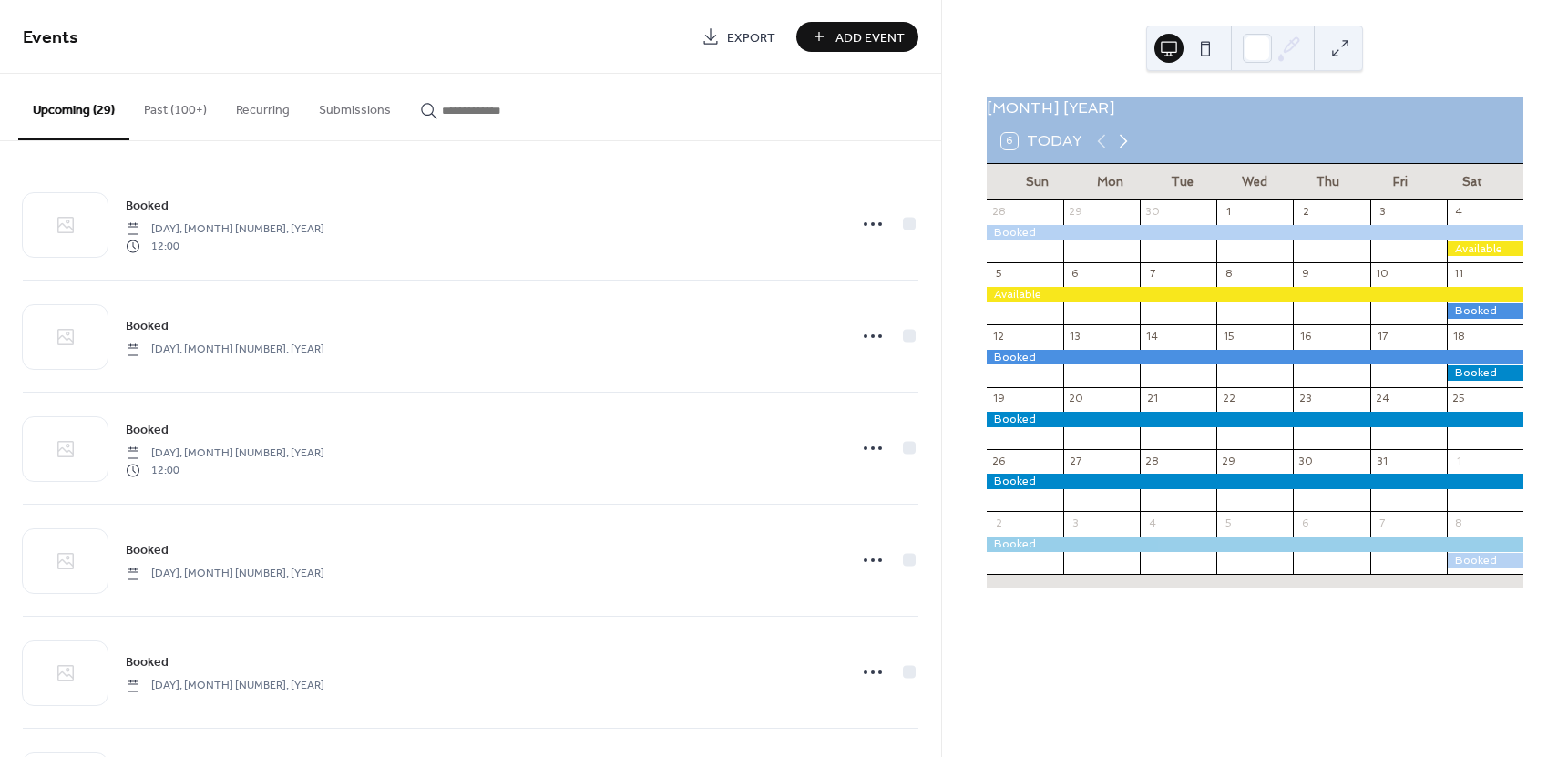 click 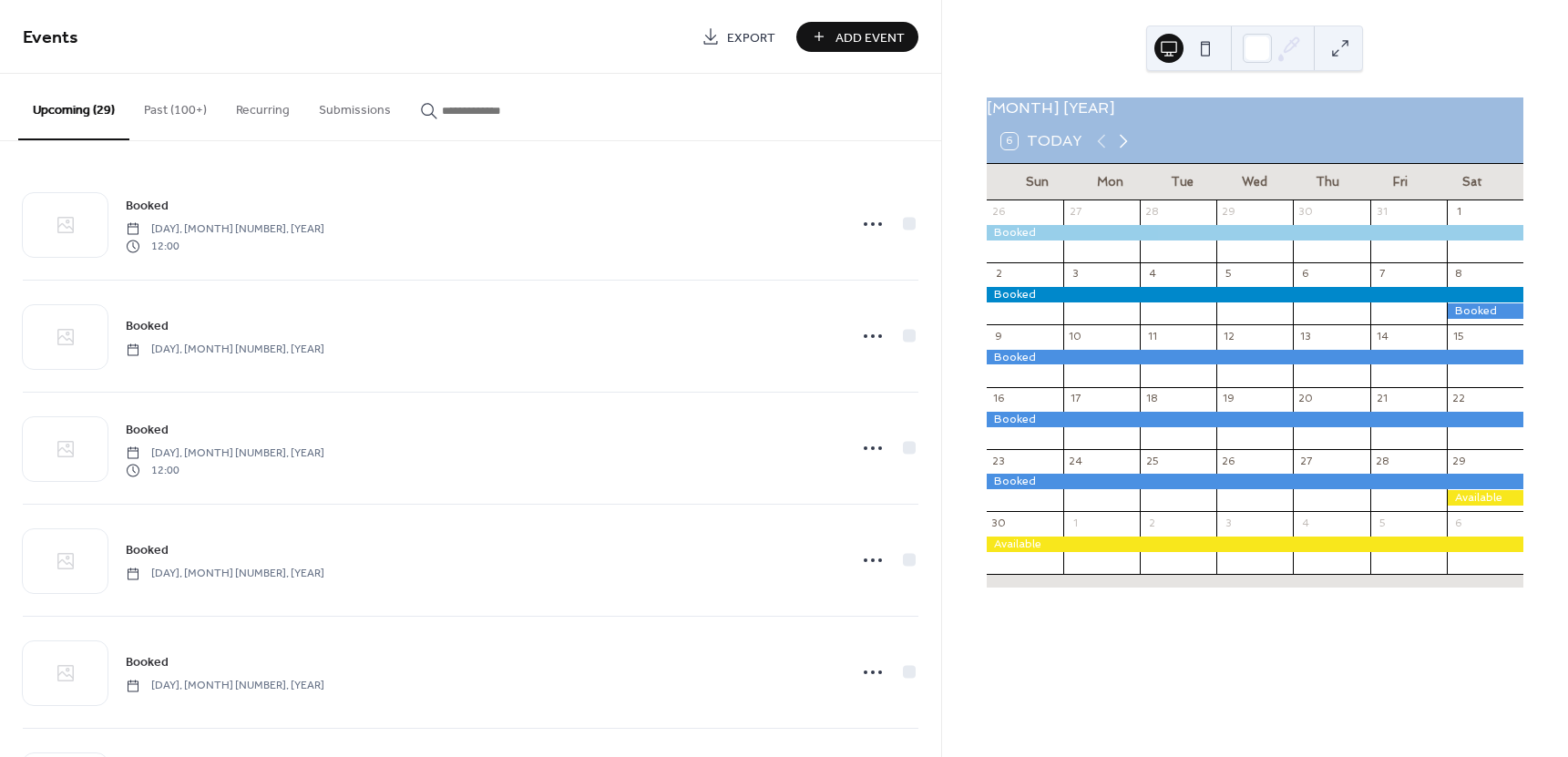 click 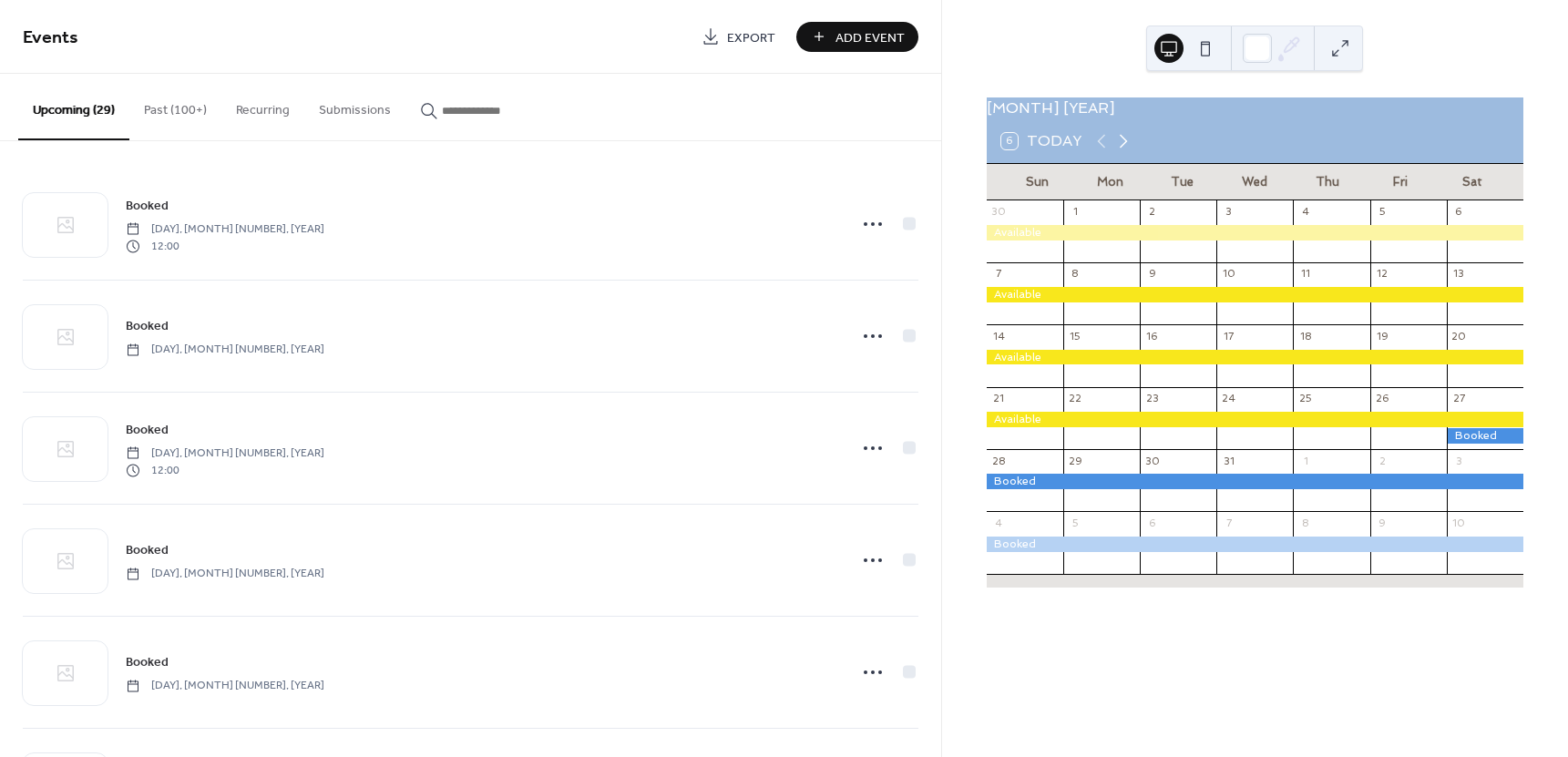 click 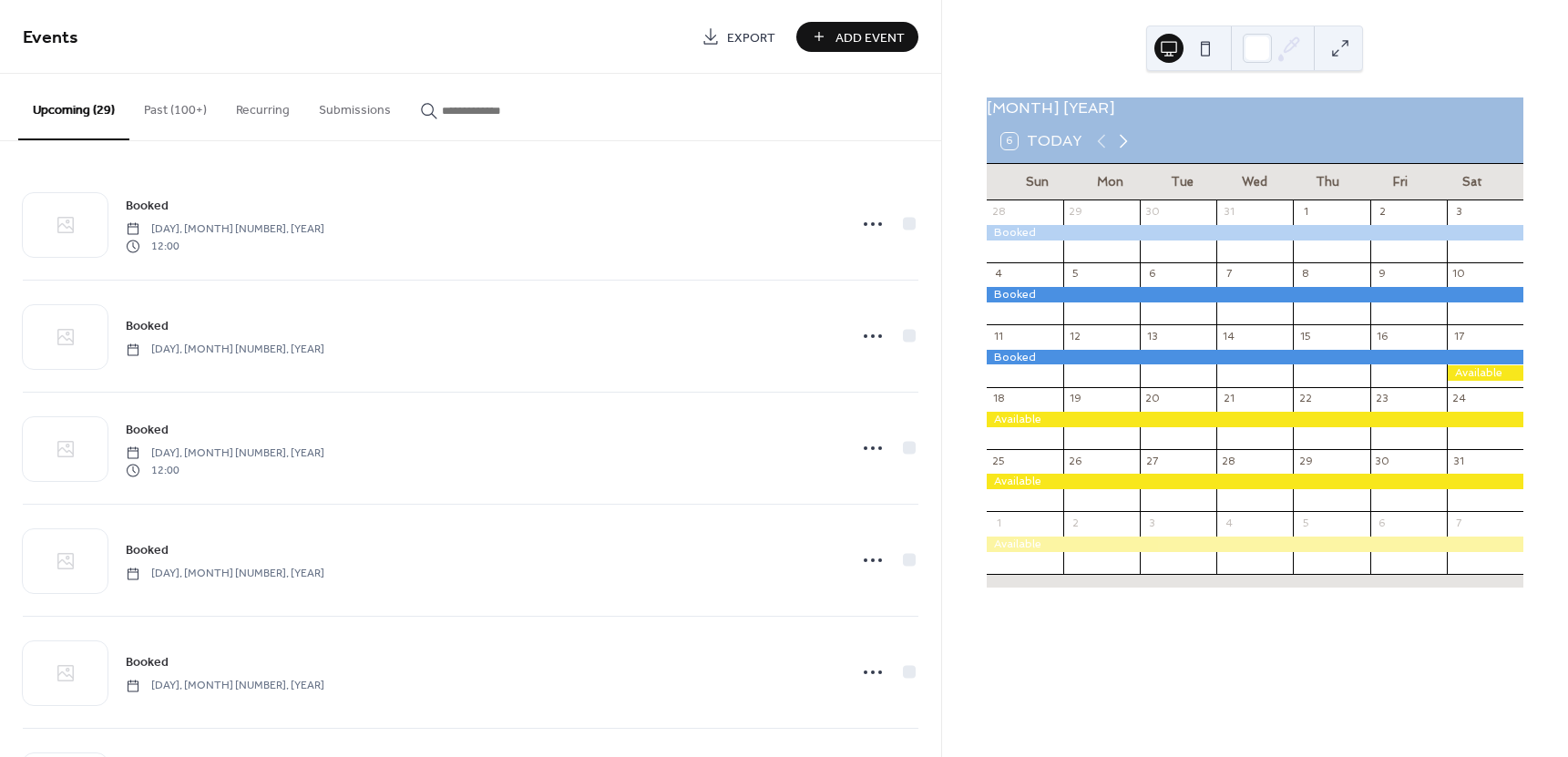 click 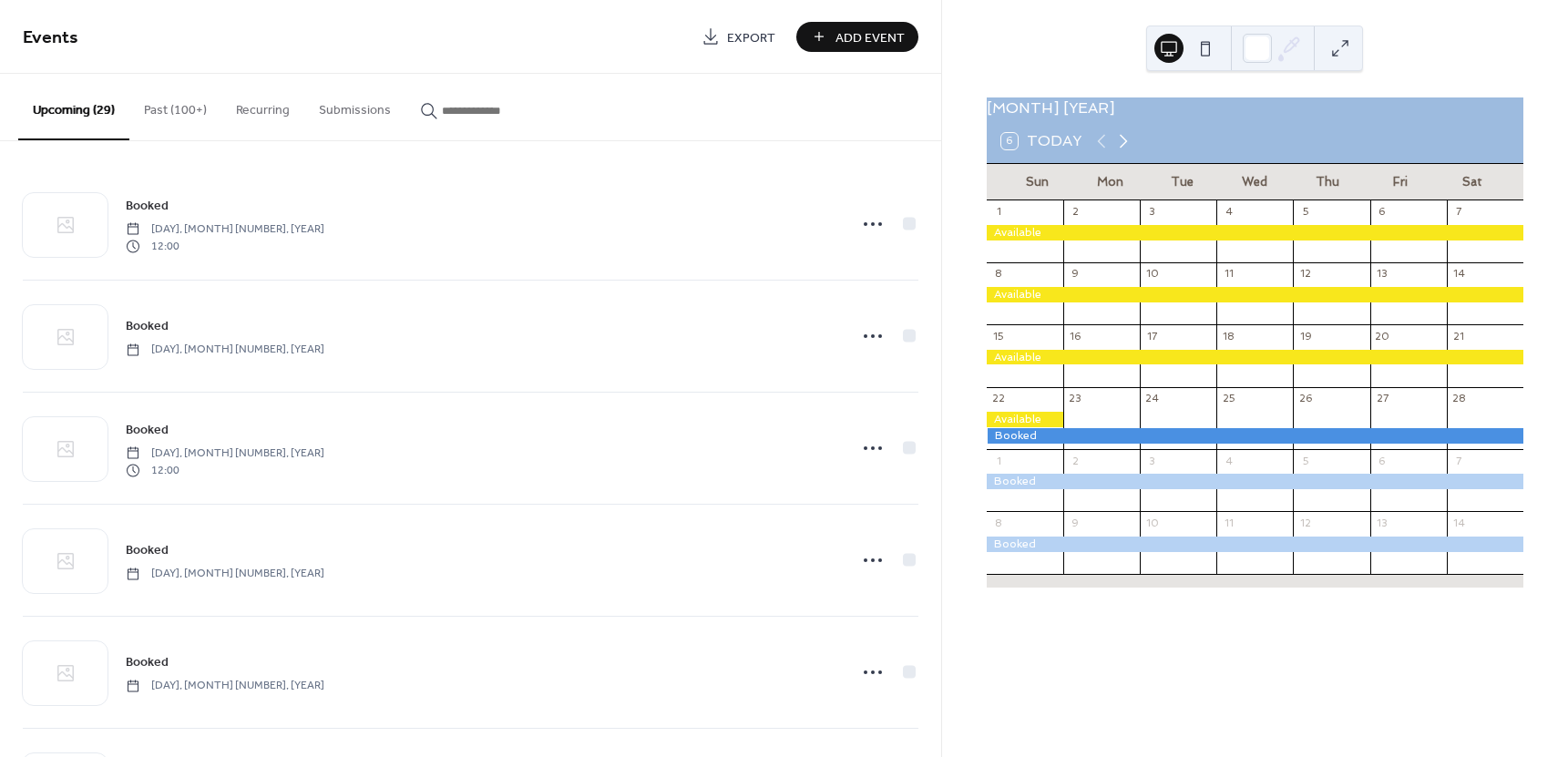 click 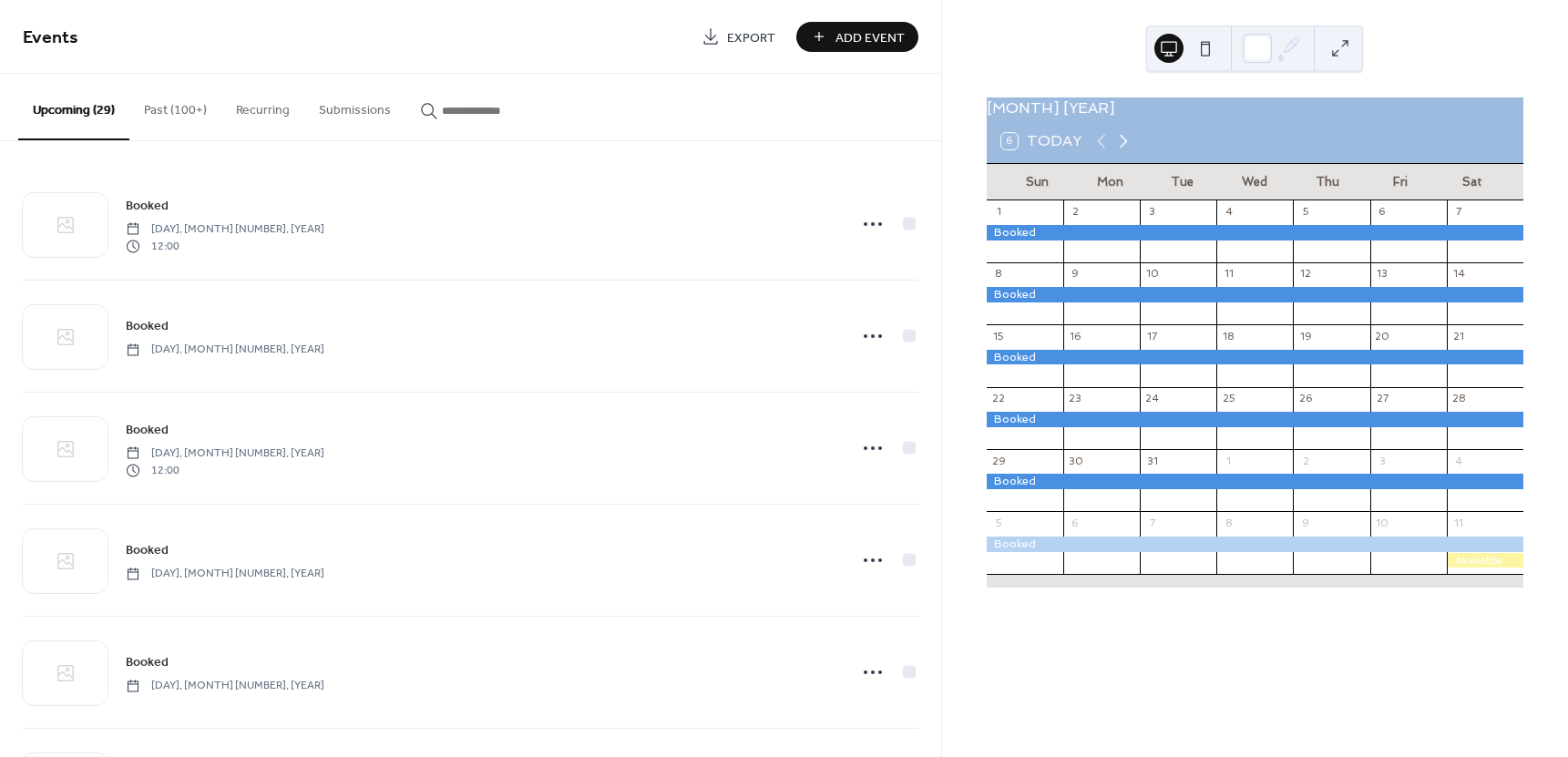 click 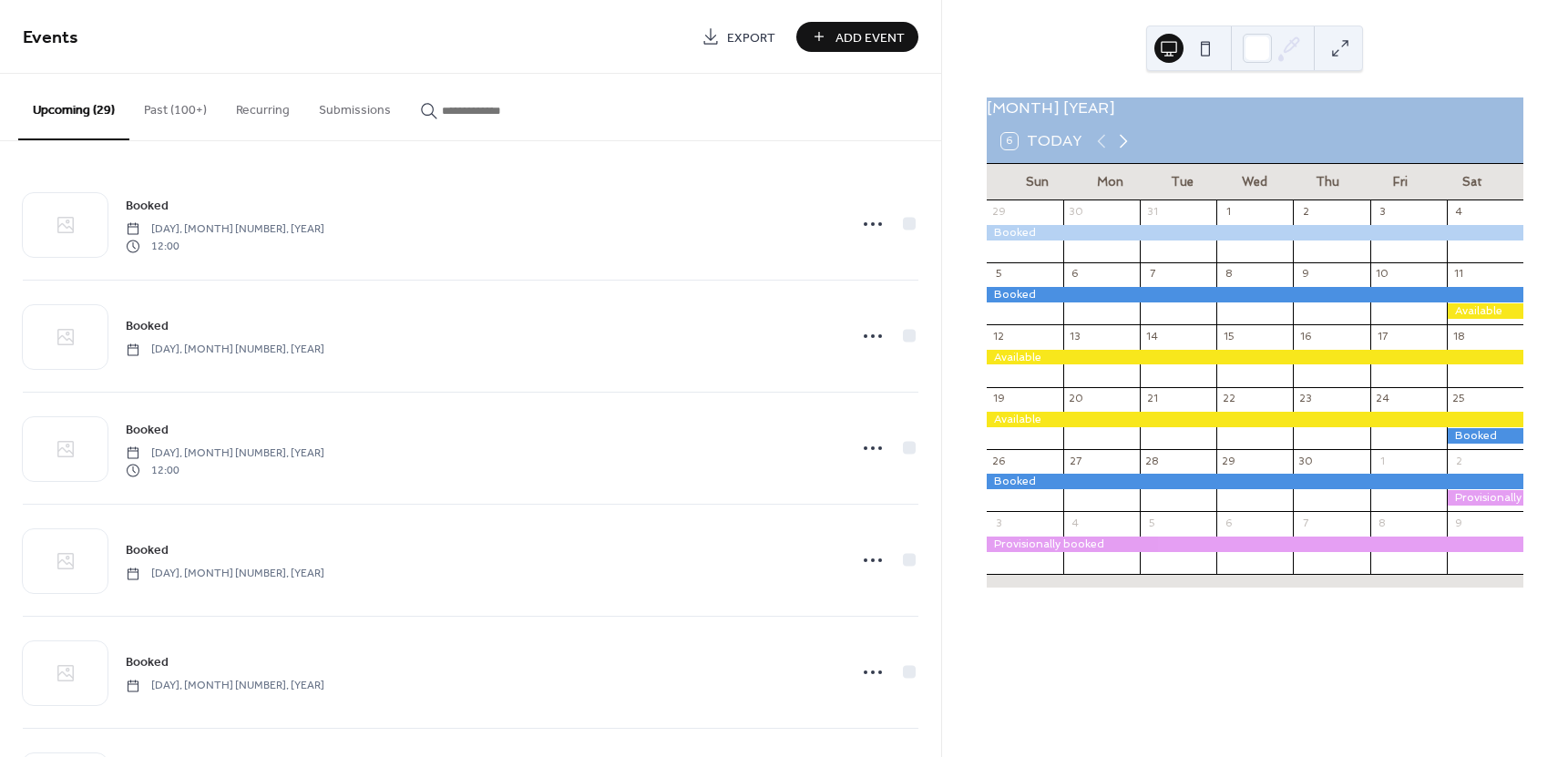 click 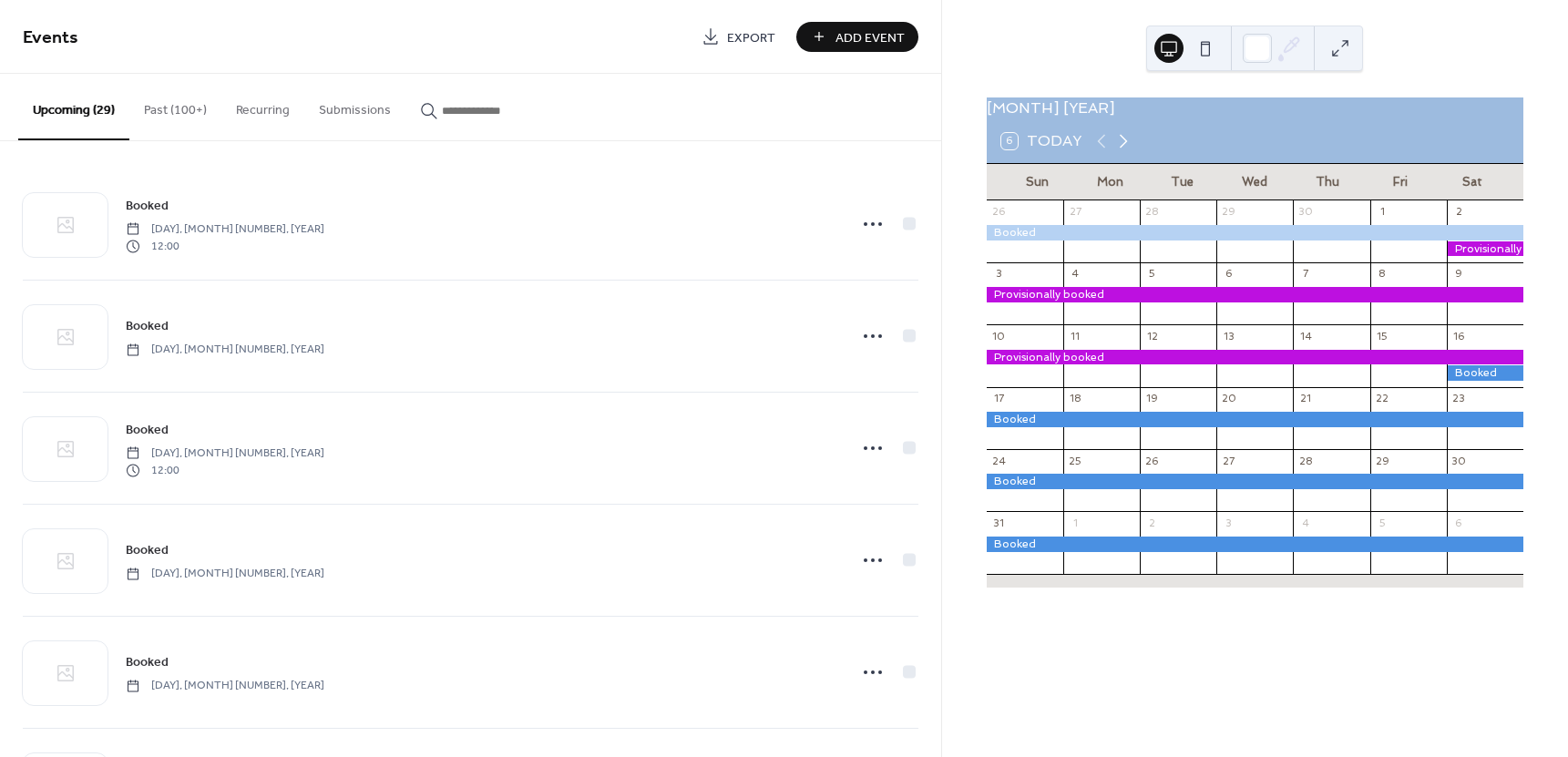click 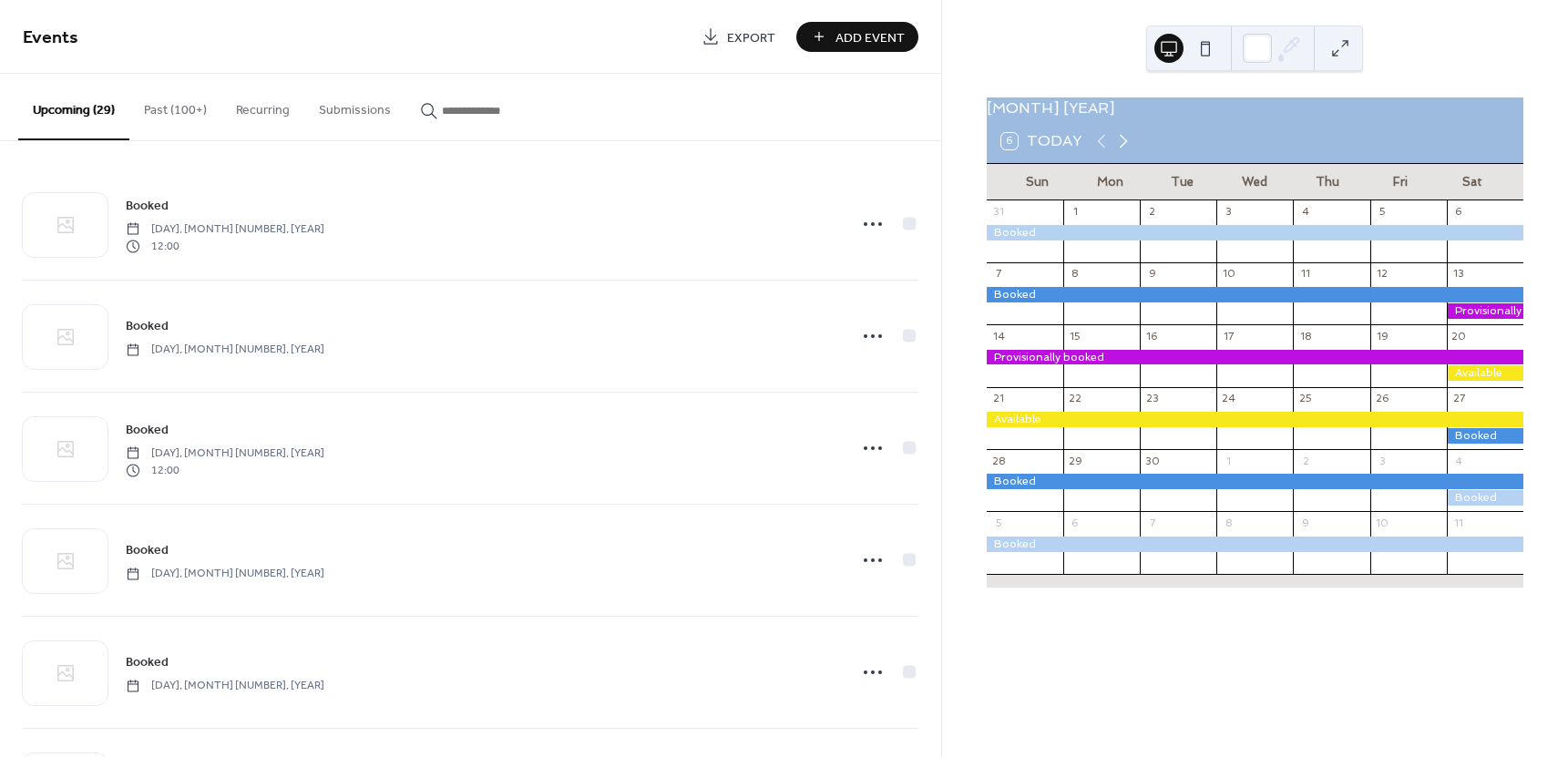 click 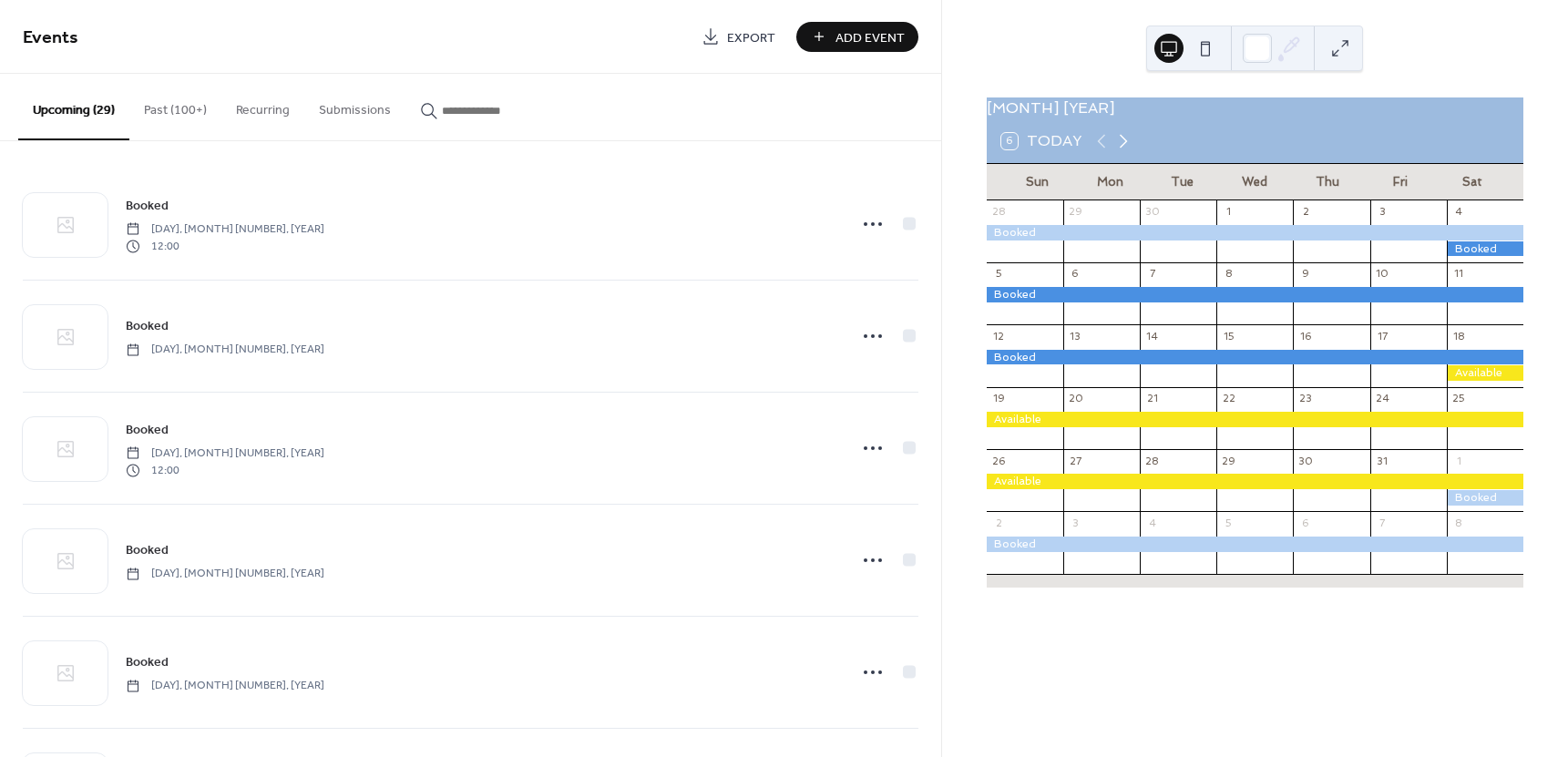 click 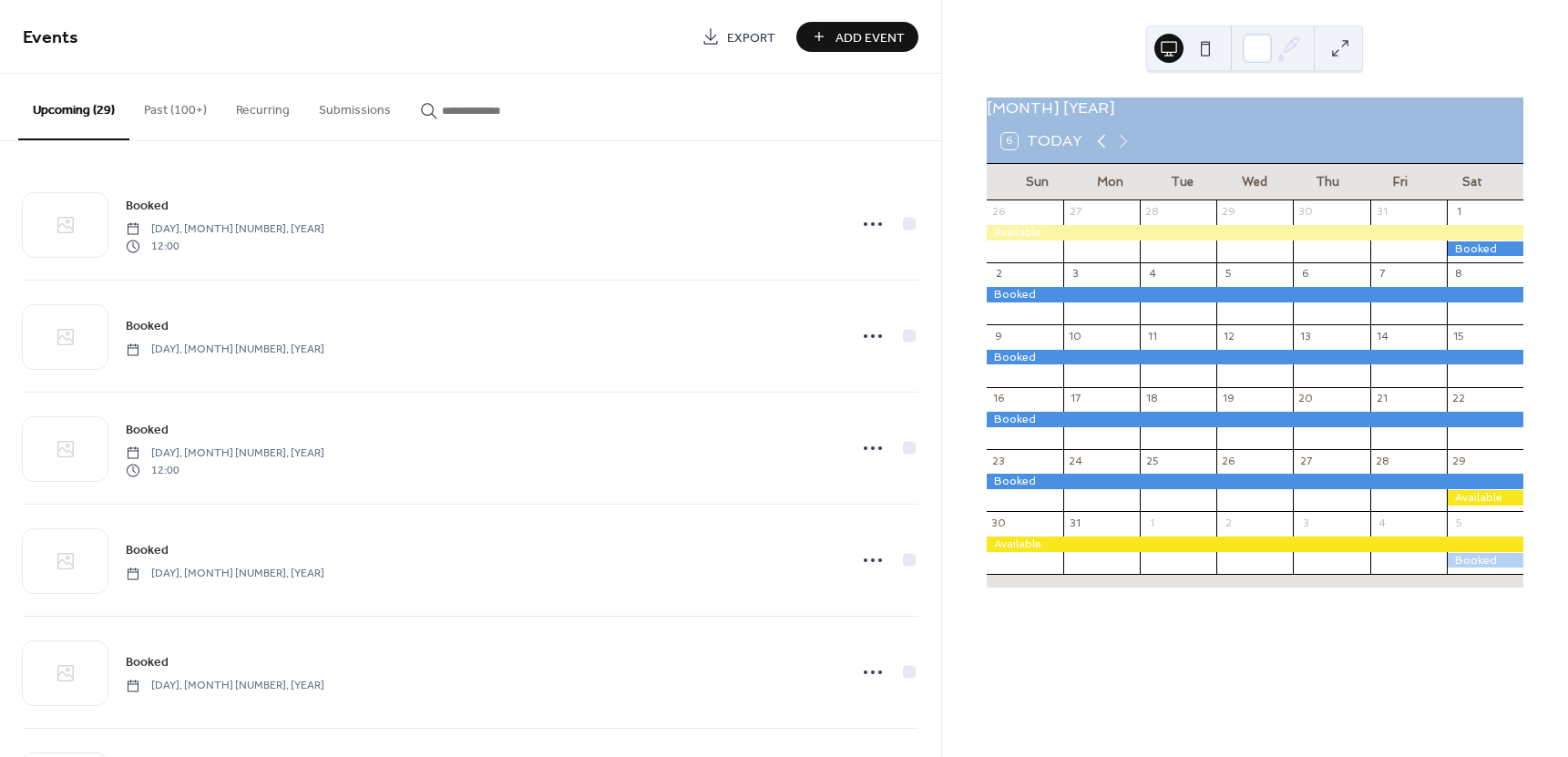 click 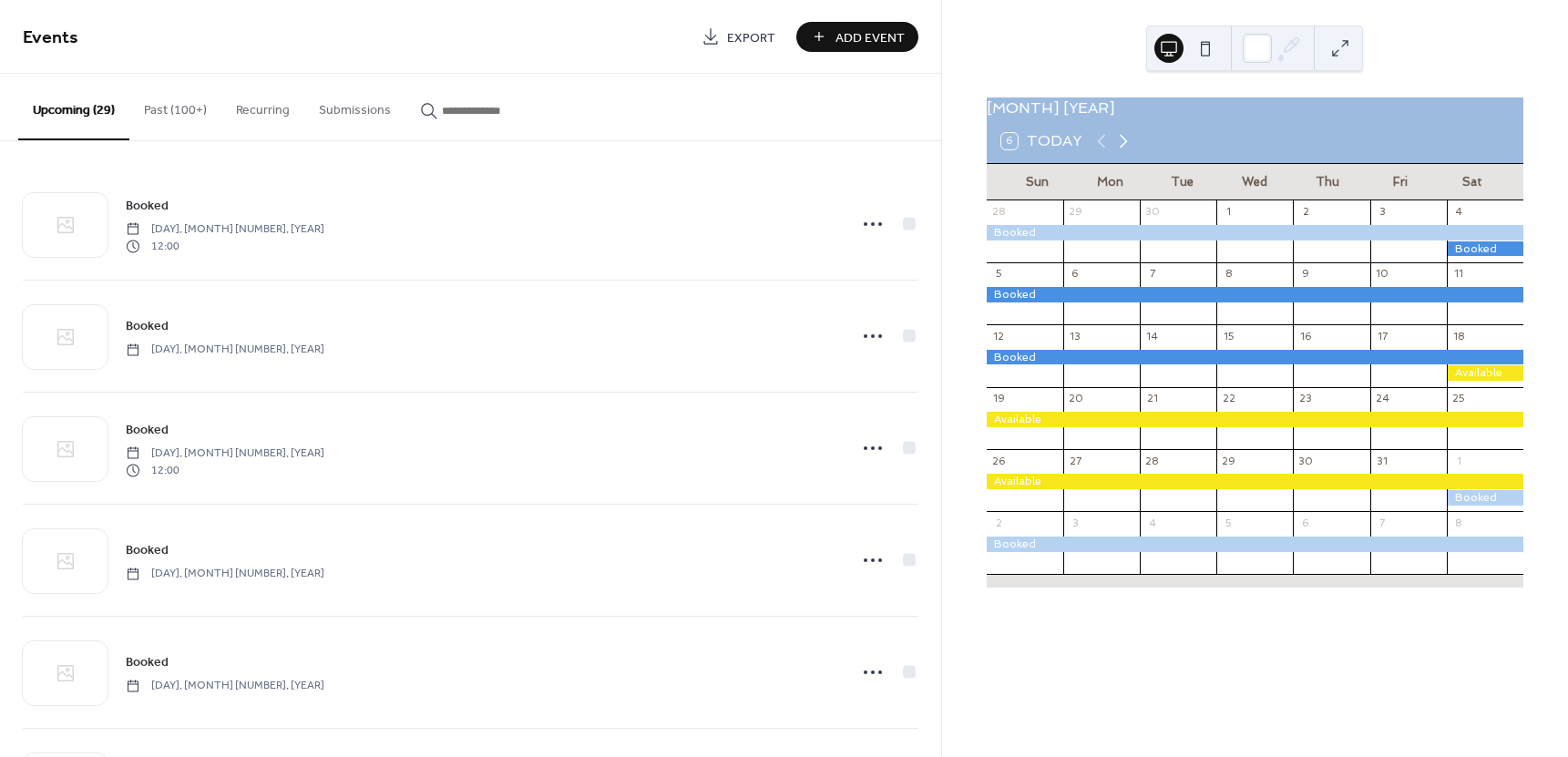 click 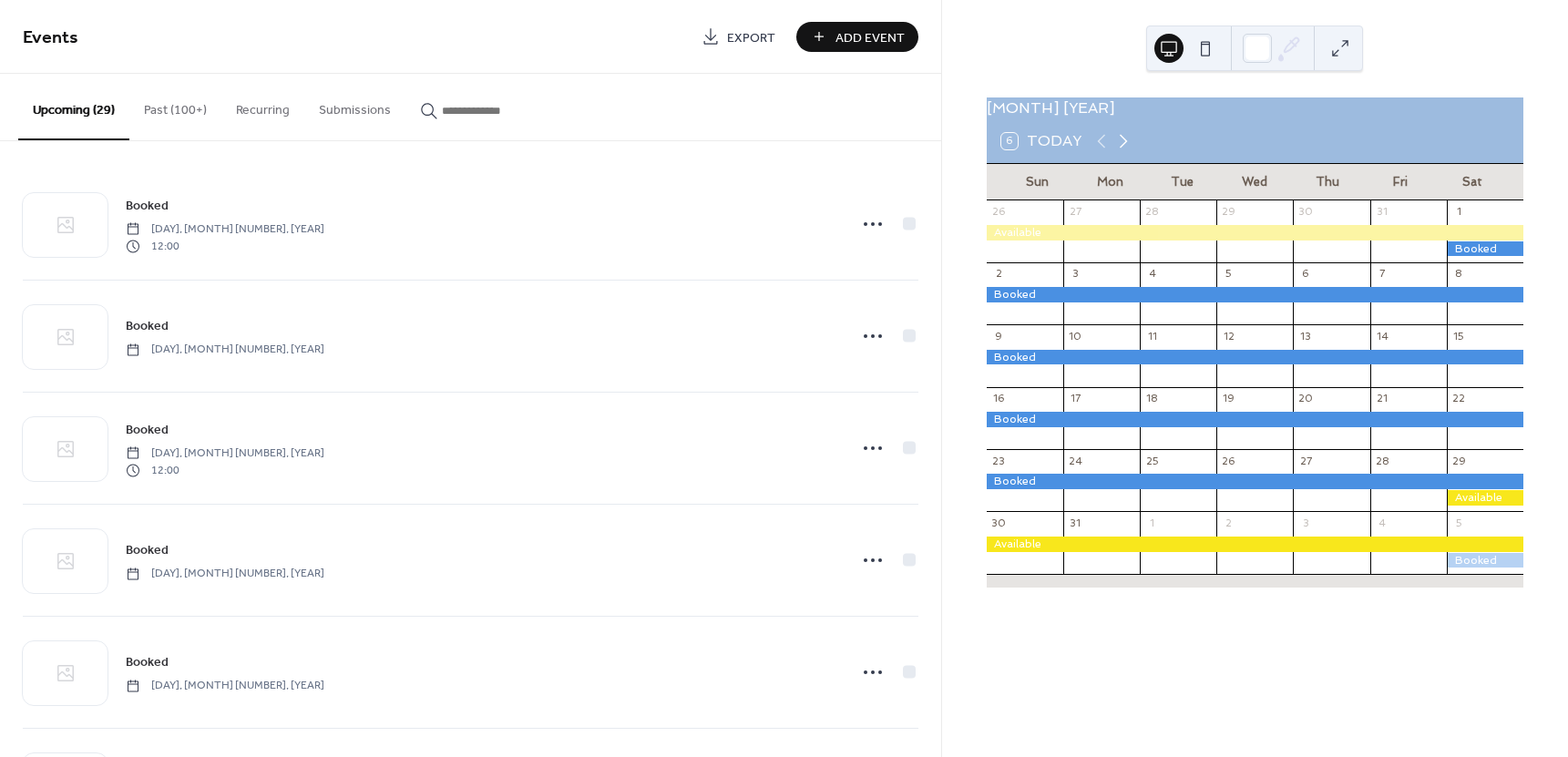 click 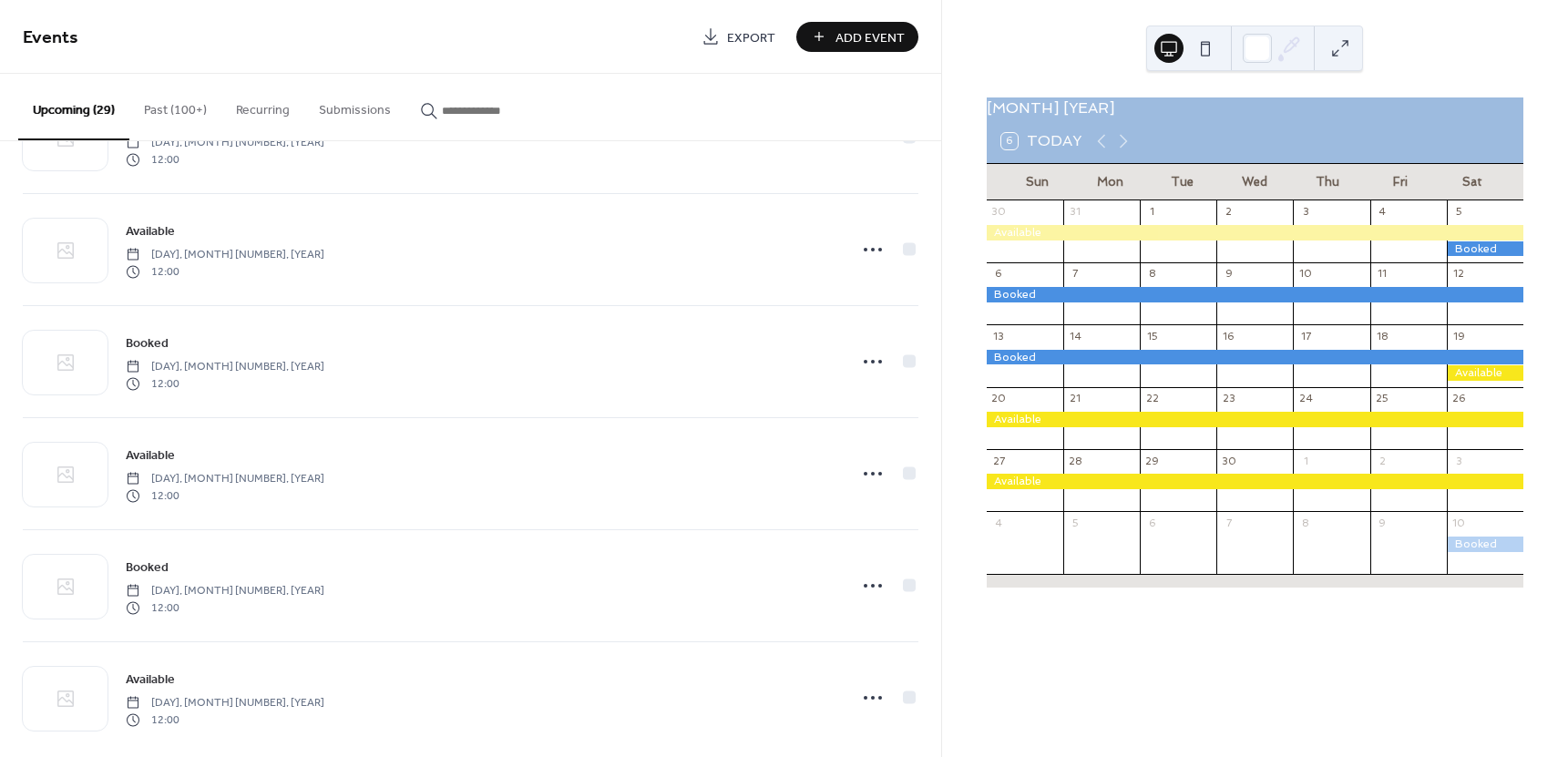 scroll, scrollTop: 2687, scrollLeft: 0, axis: vertical 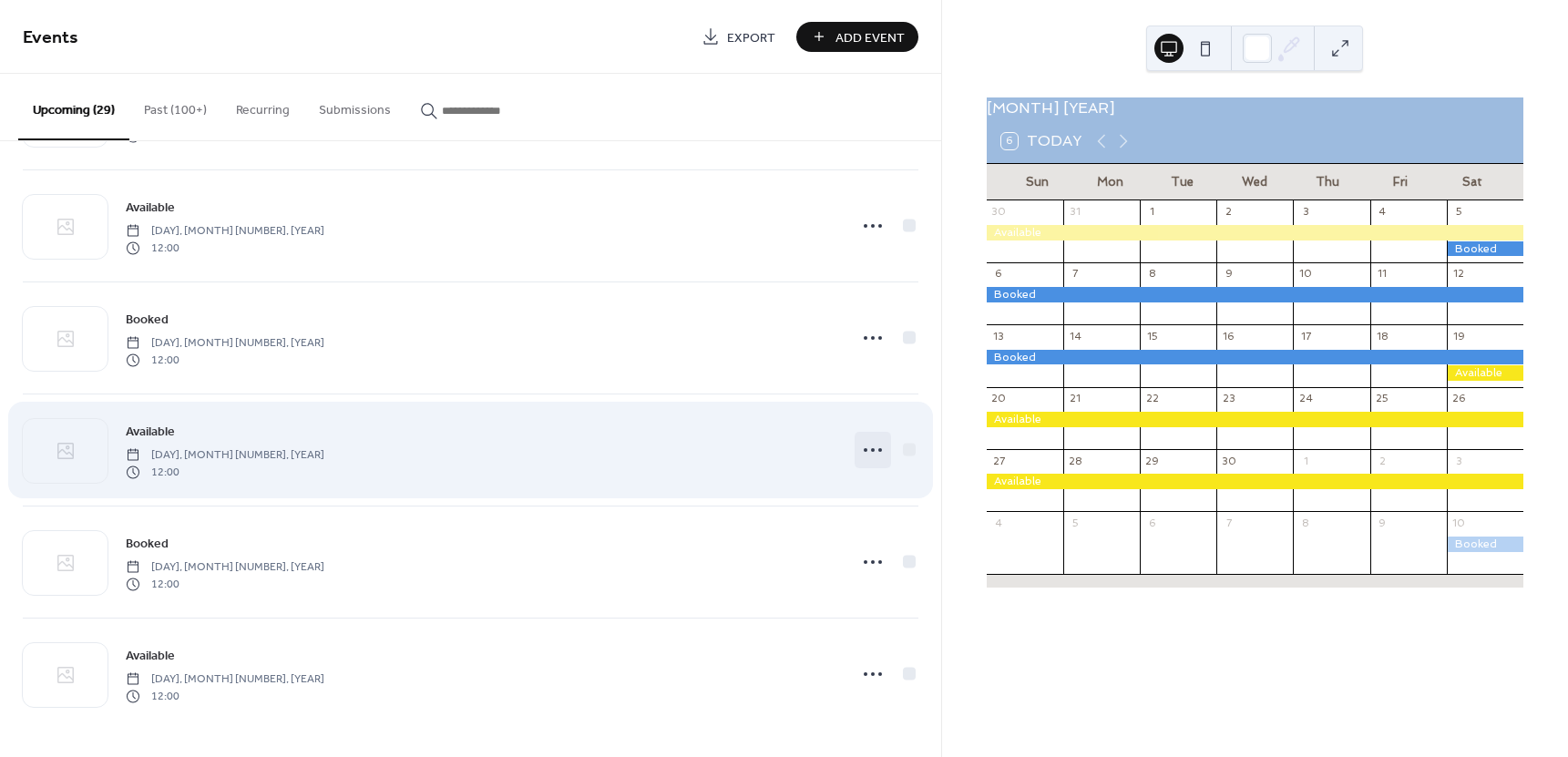click 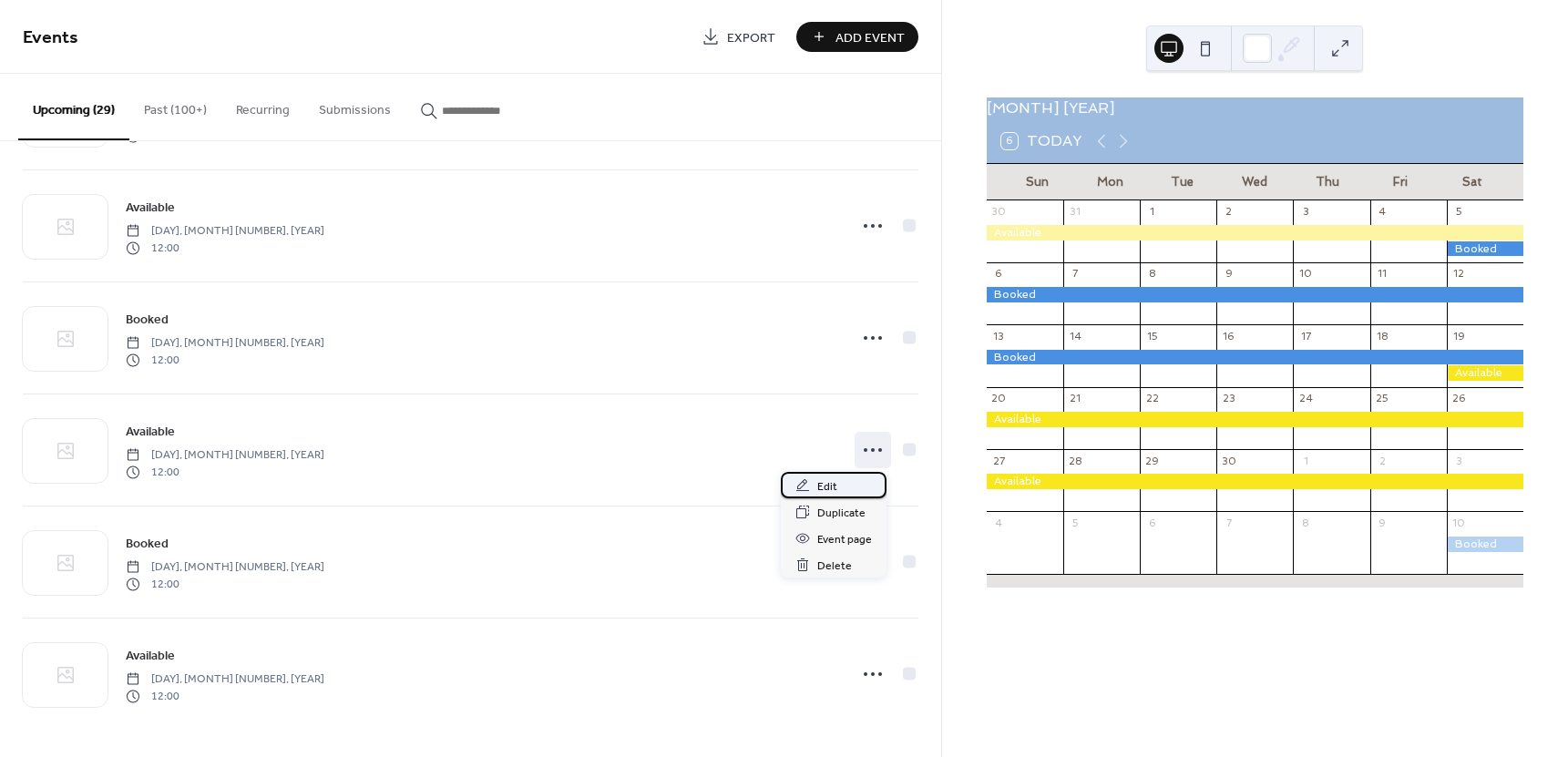 click on "Edit" at bounding box center (827, 486) 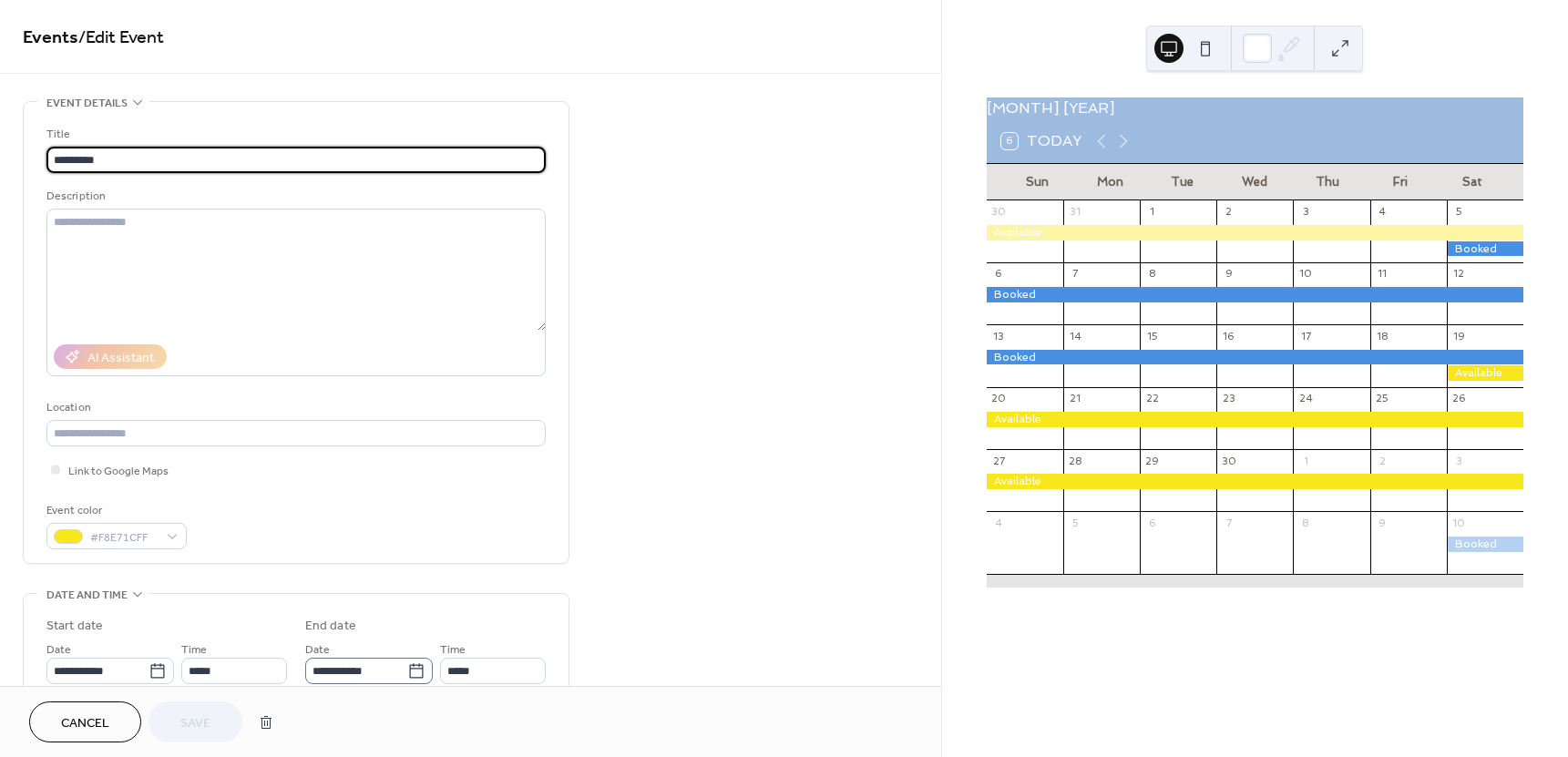 click 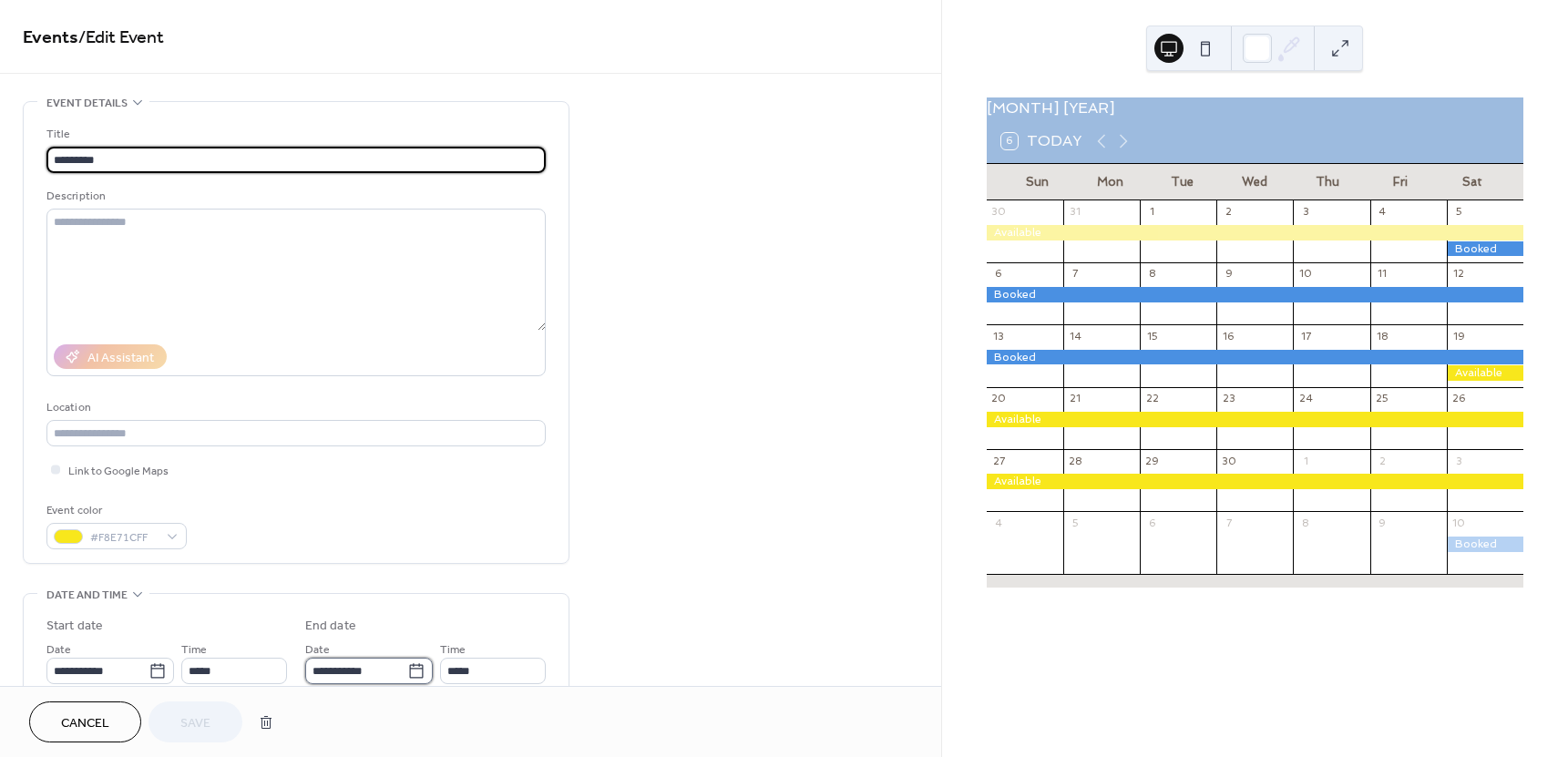 click on "**********" at bounding box center [356, 670] 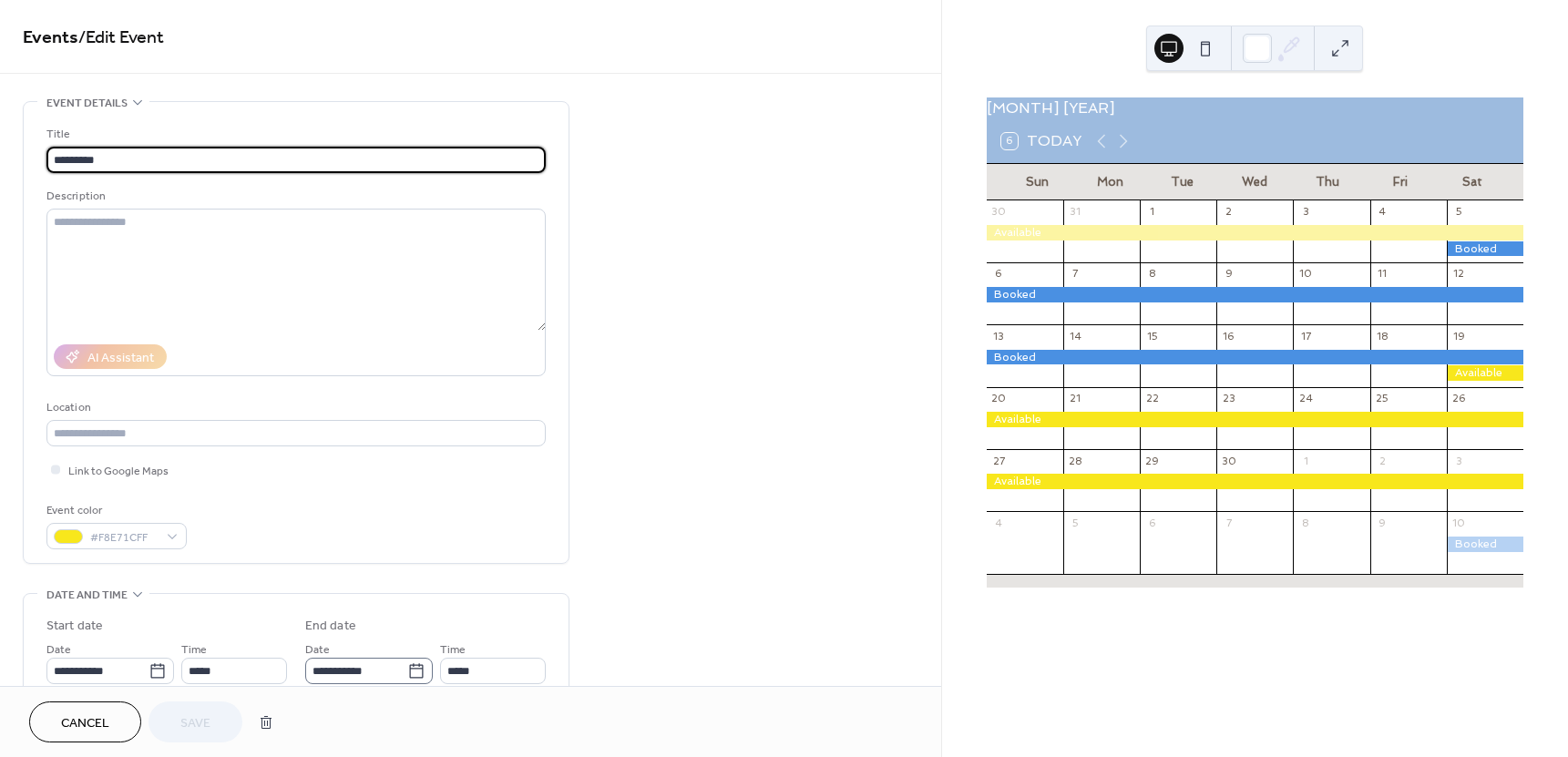 click 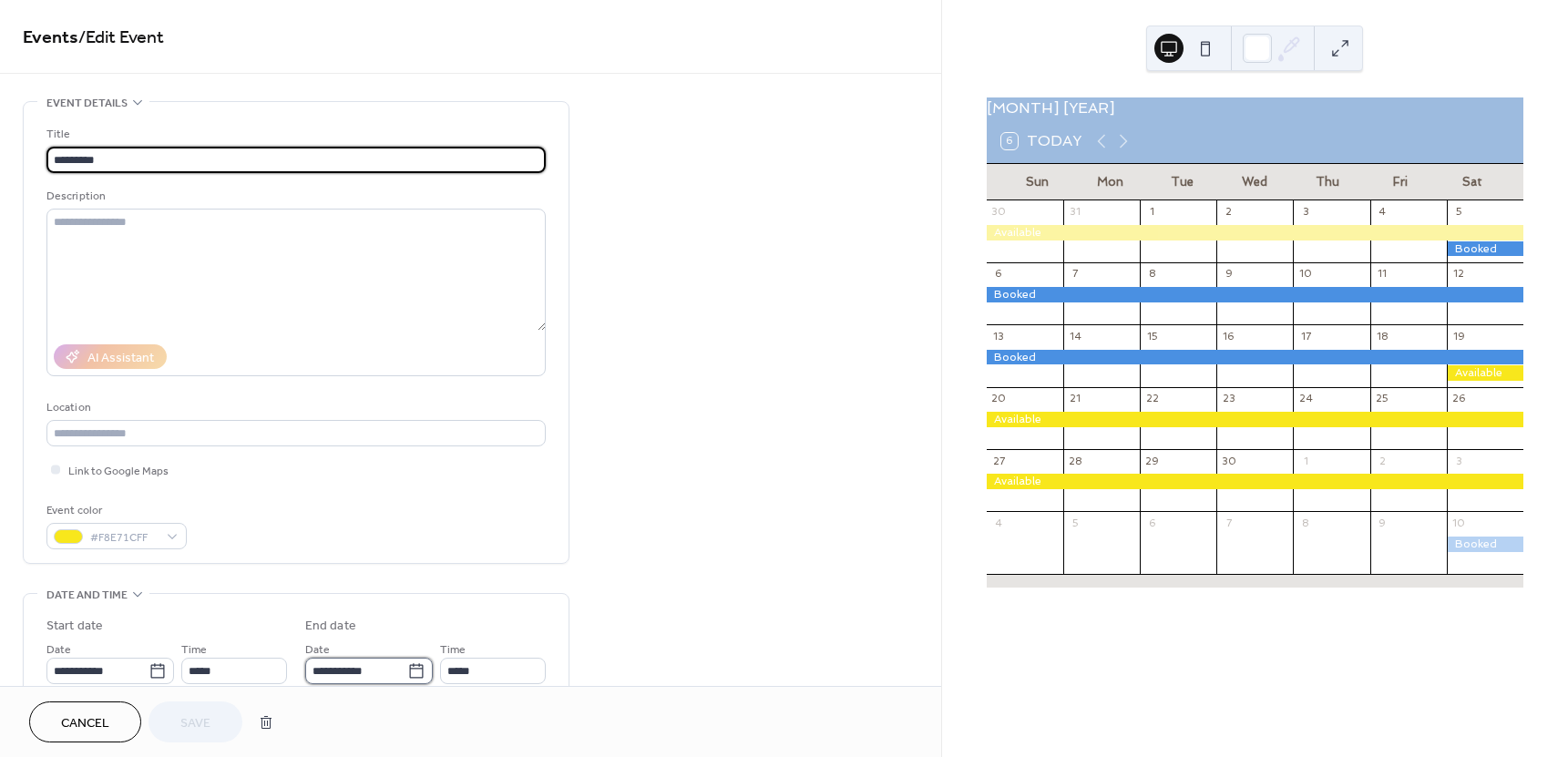 click on "**********" at bounding box center (356, 670) 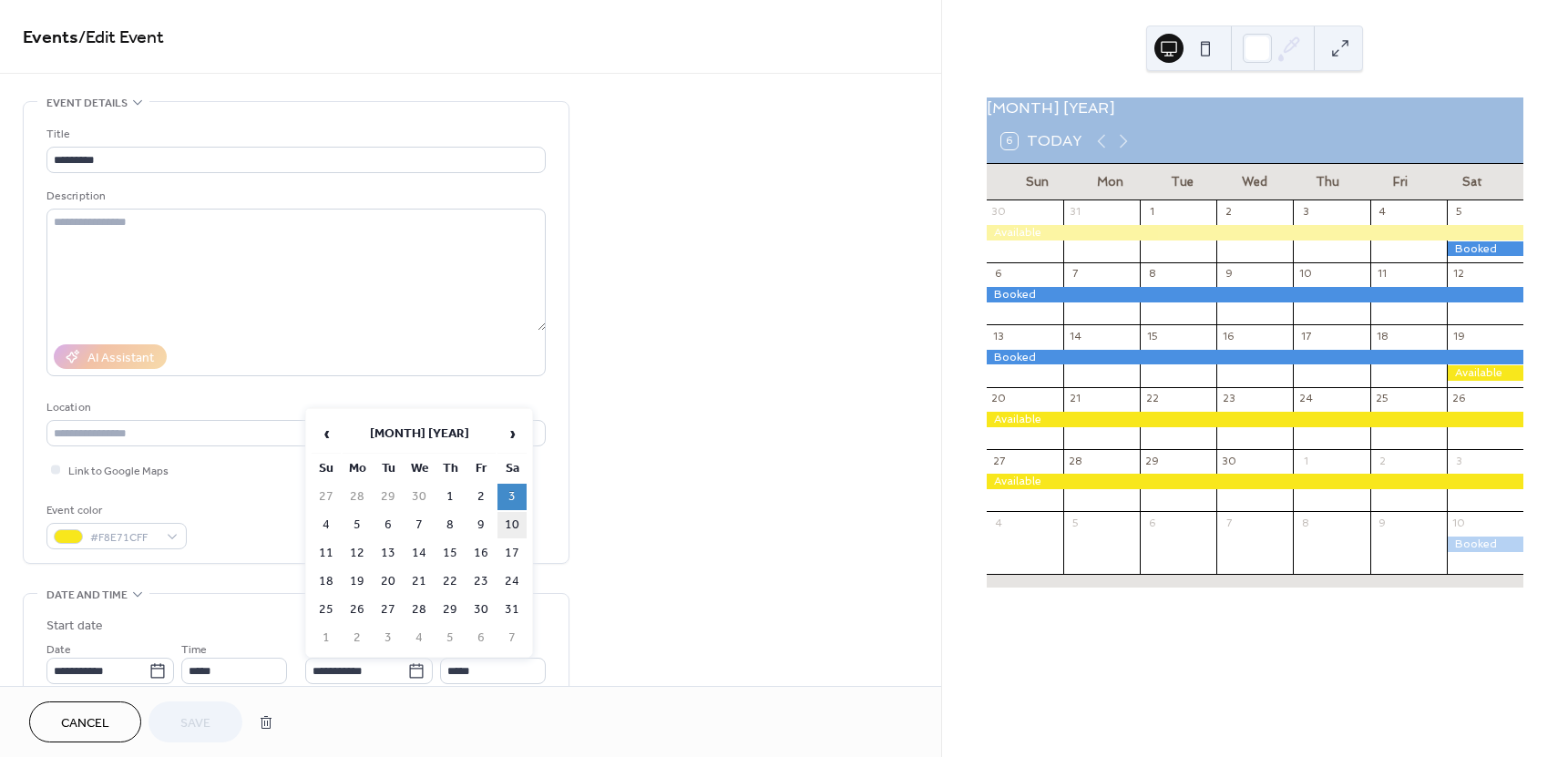 click on "10" at bounding box center (512, 525) 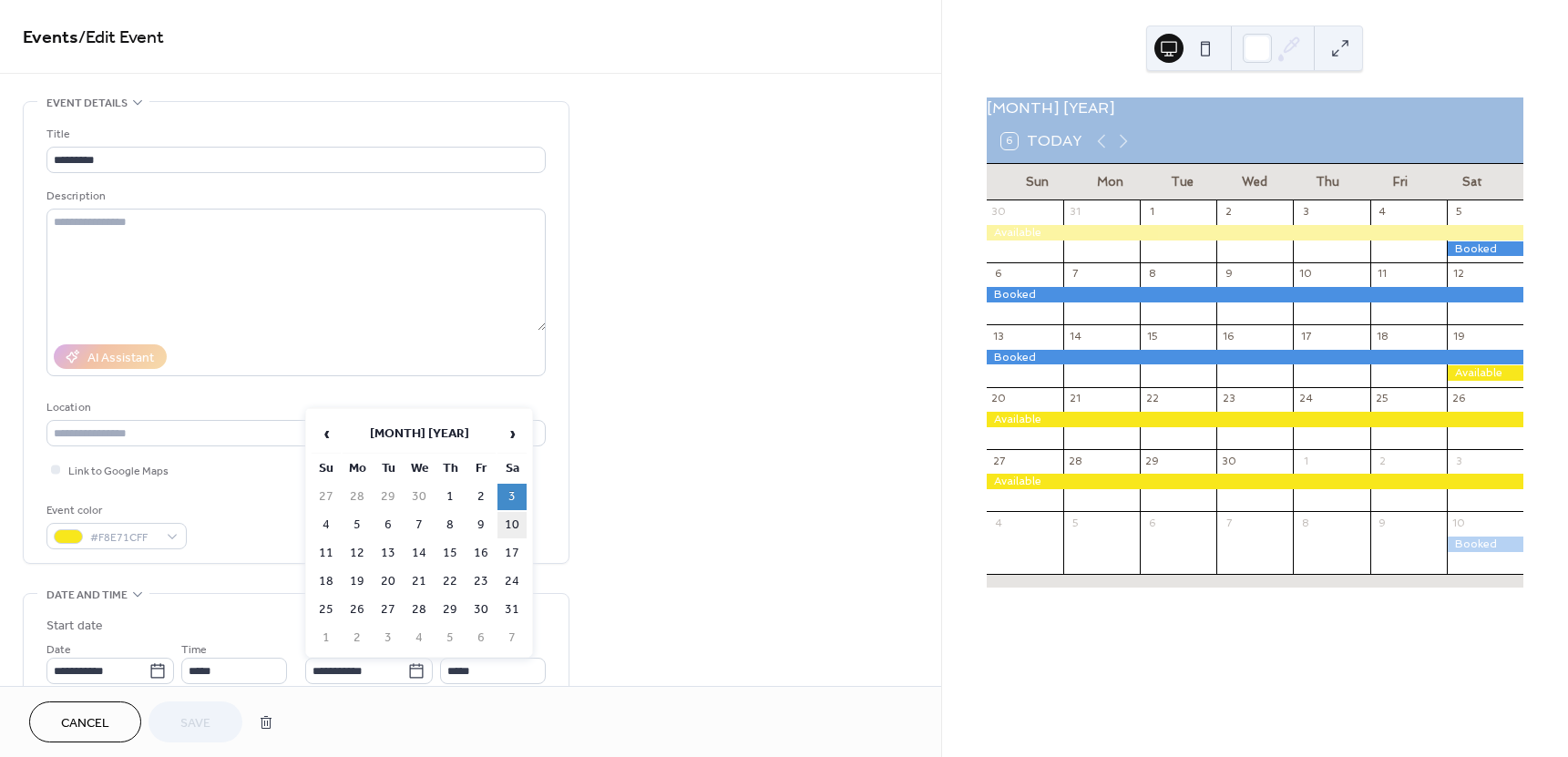 type on "**********" 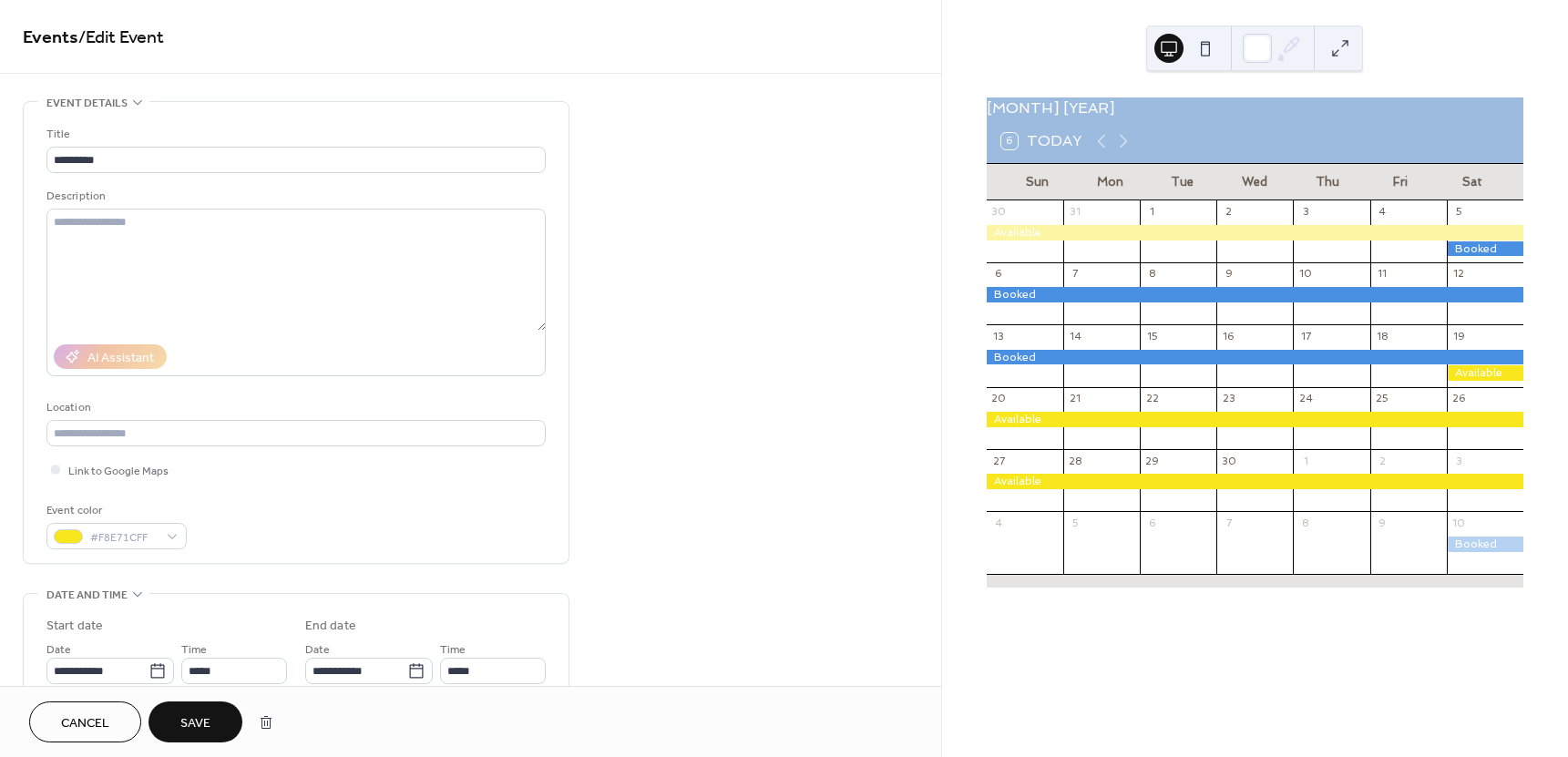 click on "Save" at bounding box center (195, 723) 